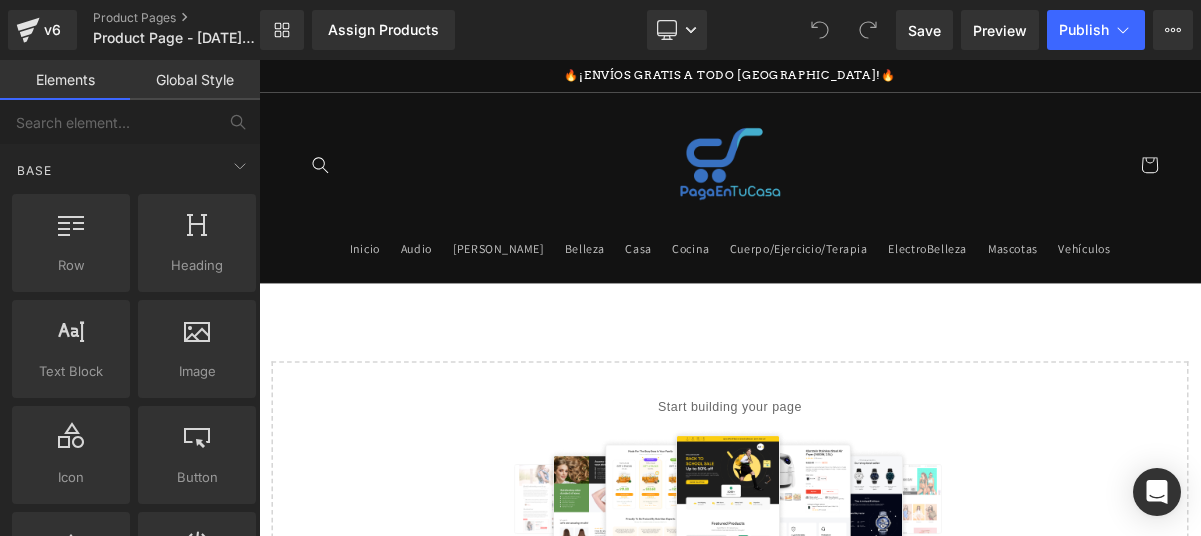 scroll, scrollTop: 0, scrollLeft: 0, axis: both 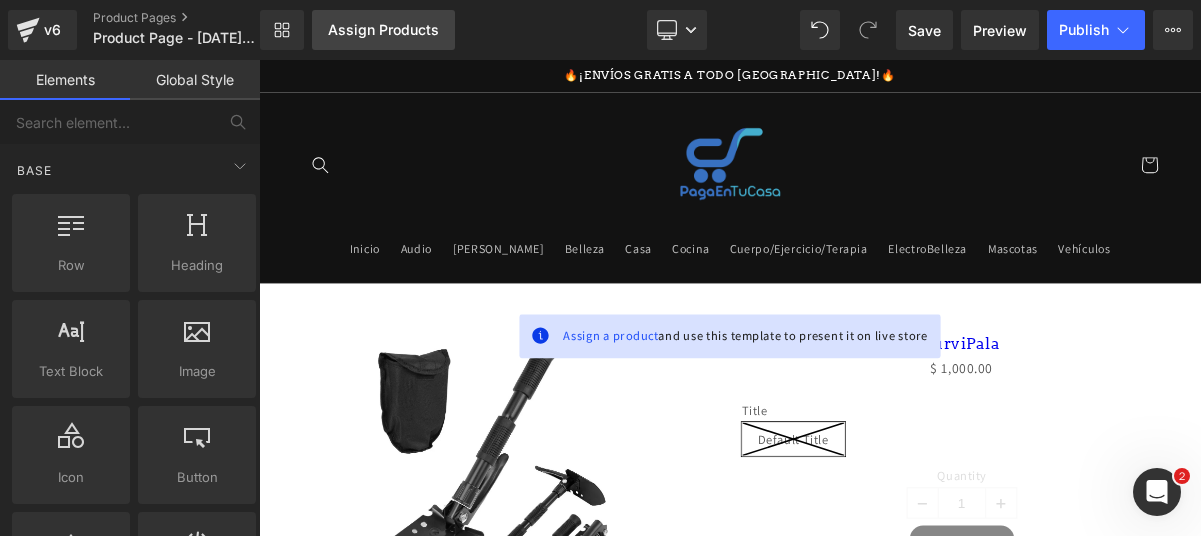 click on "Assign Products" at bounding box center (383, 30) 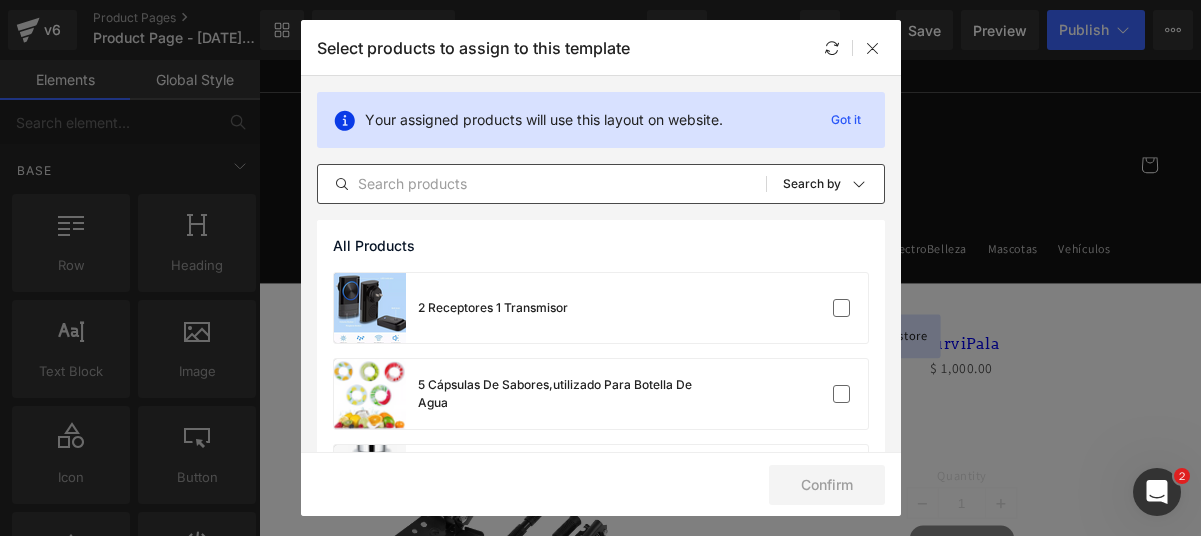 click at bounding box center [542, 184] 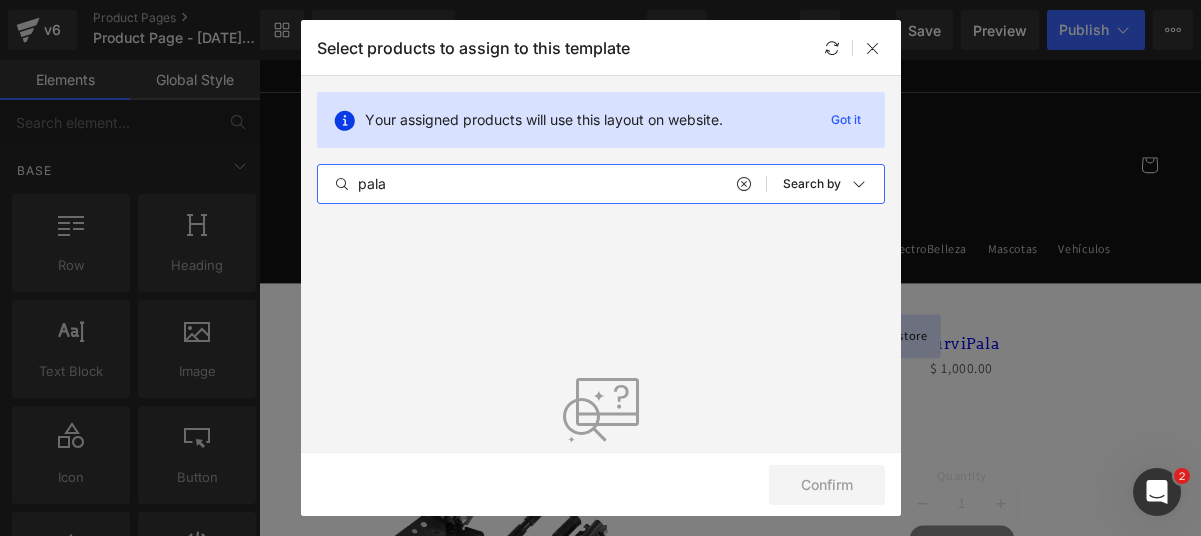 type on "pala" 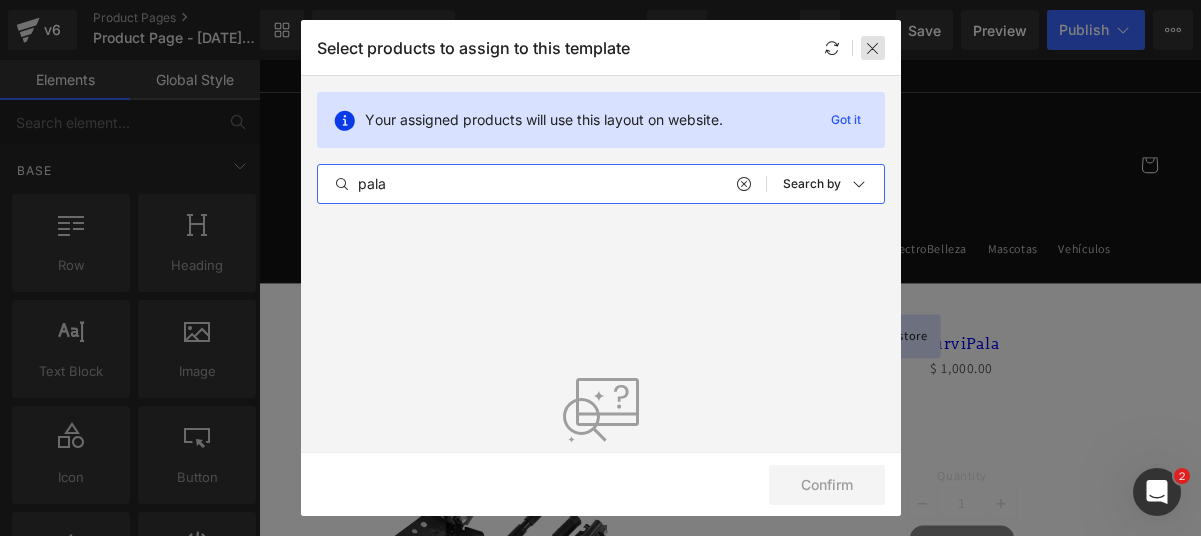 click at bounding box center [873, 48] 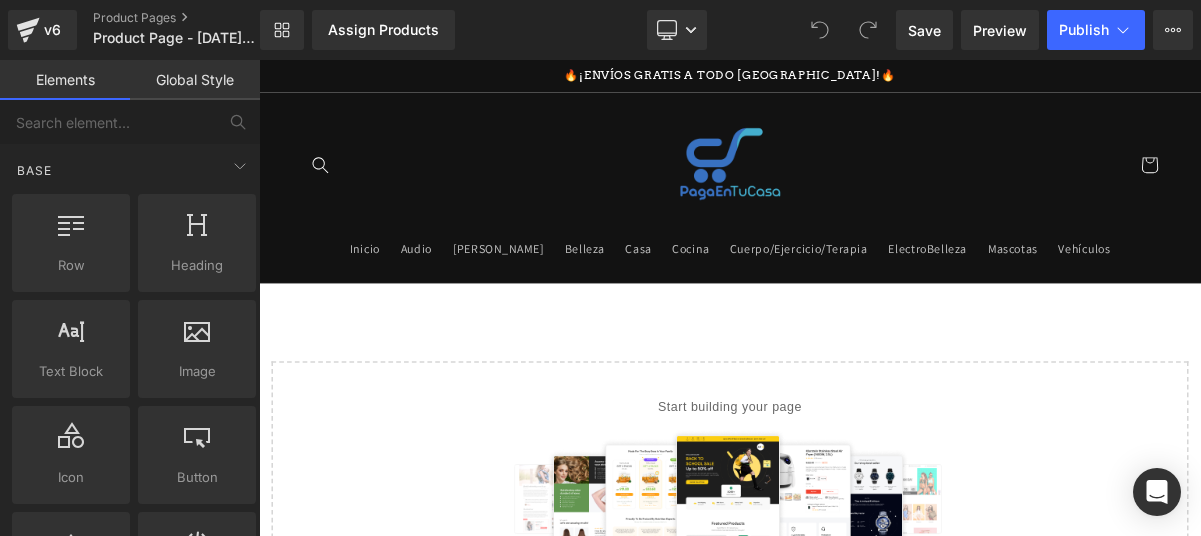 scroll, scrollTop: 0, scrollLeft: 0, axis: both 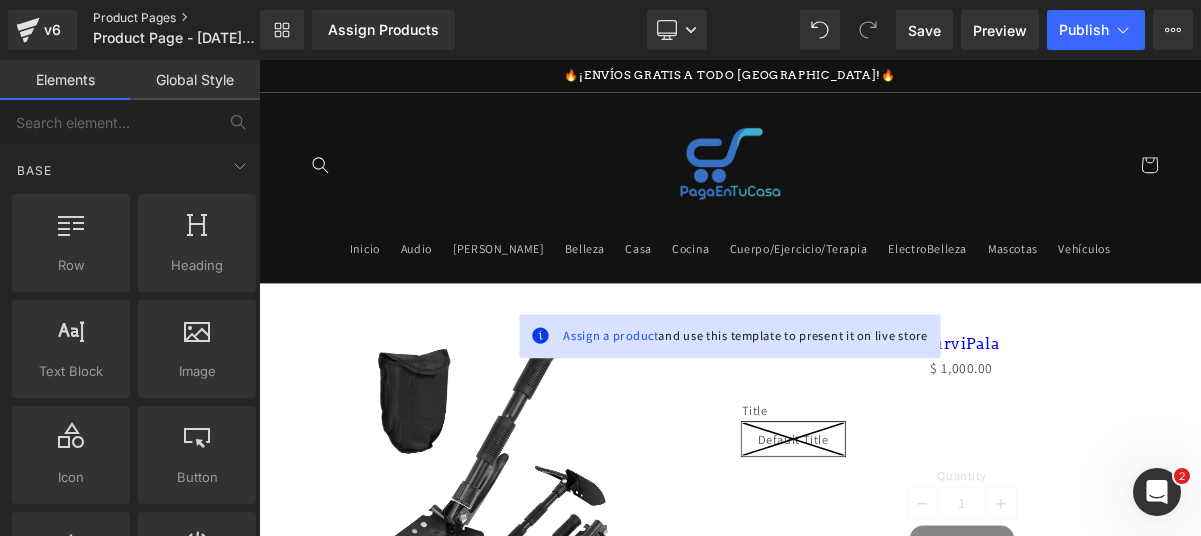 click on "Product Pages" at bounding box center (193, 18) 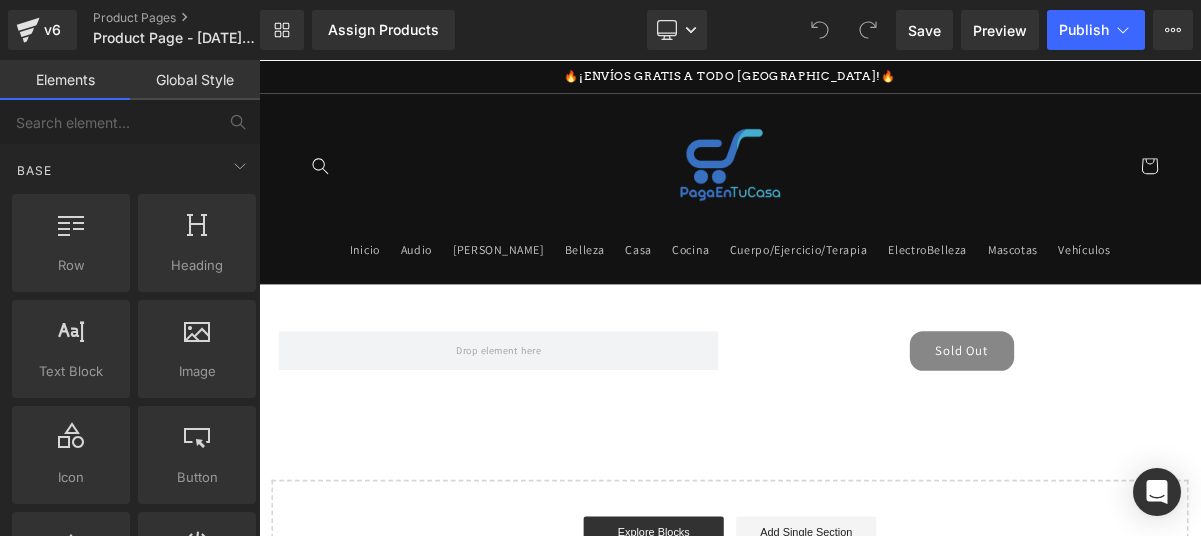 scroll, scrollTop: 0, scrollLeft: 0, axis: both 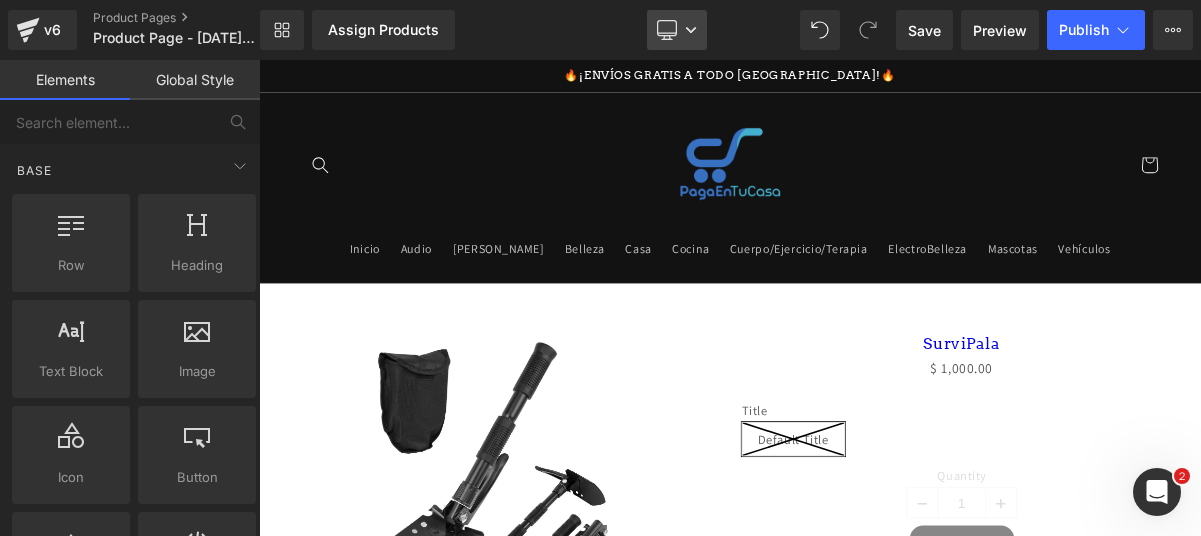 click 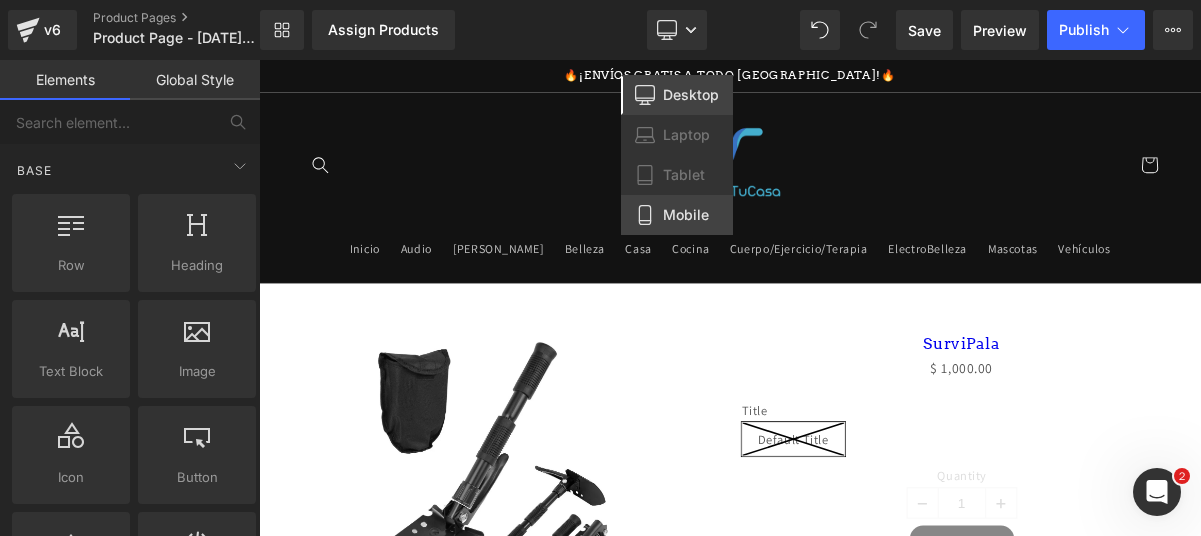 click on "Mobile" at bounding box center [677, 215] 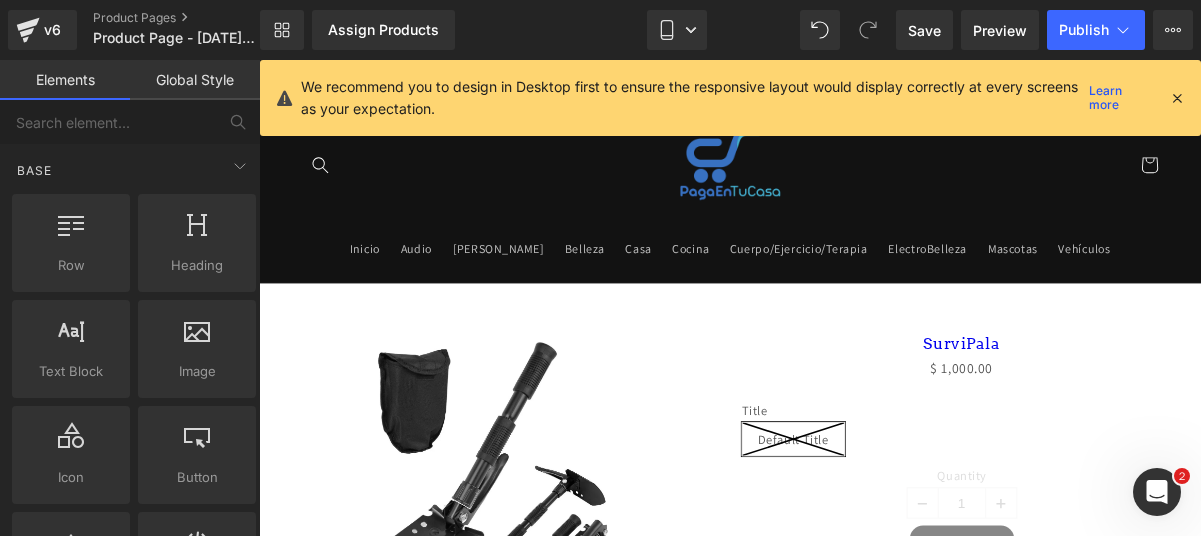 scroll, scrollTop: 208, scrollLeft: 0, axis: vertical 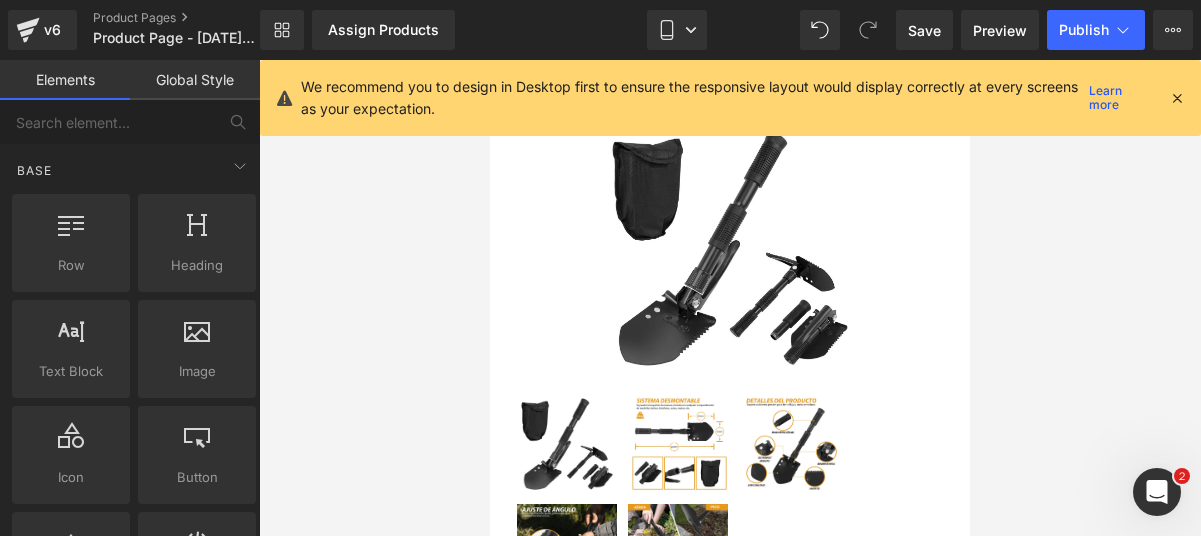 click at bounding box center [1177, 98] 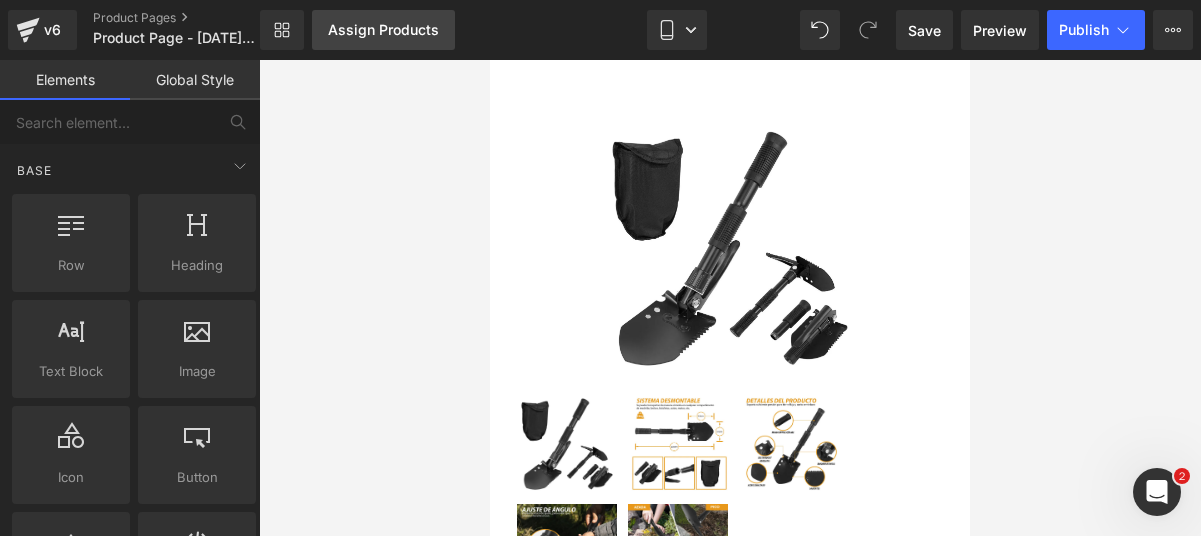click on "Assign Products" at bounding box center [383, 30] 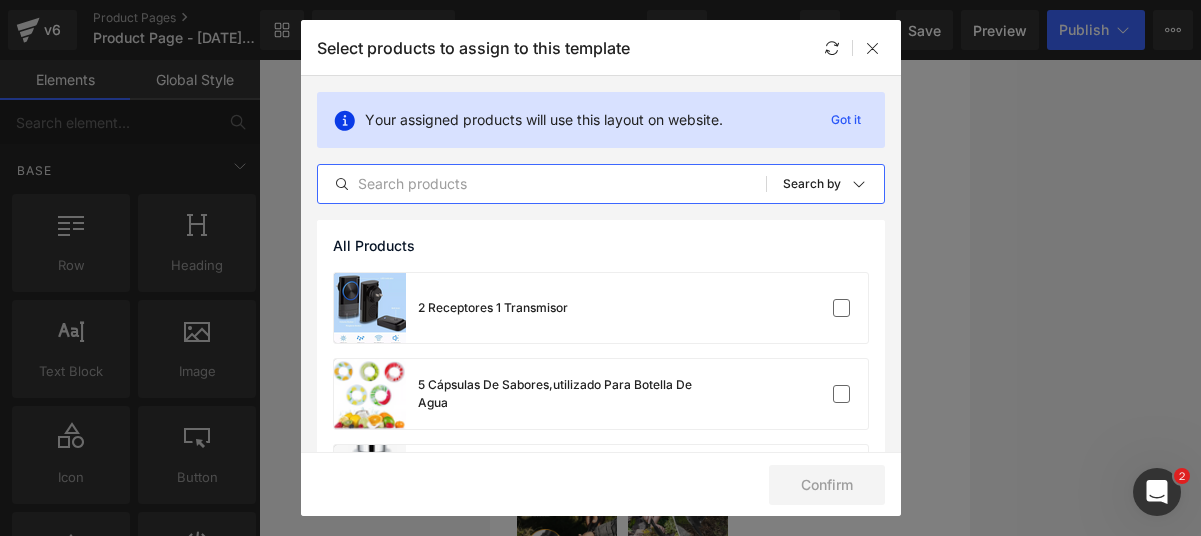 click at bounding box center (542, 184) 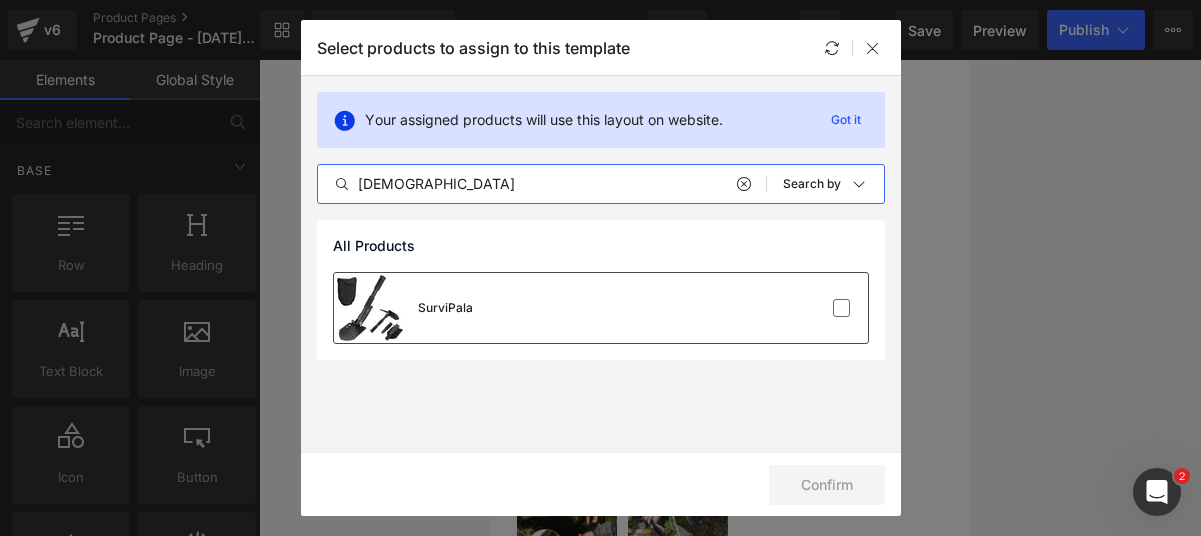 type on "[DEMOGRAPHIC_DATA]" 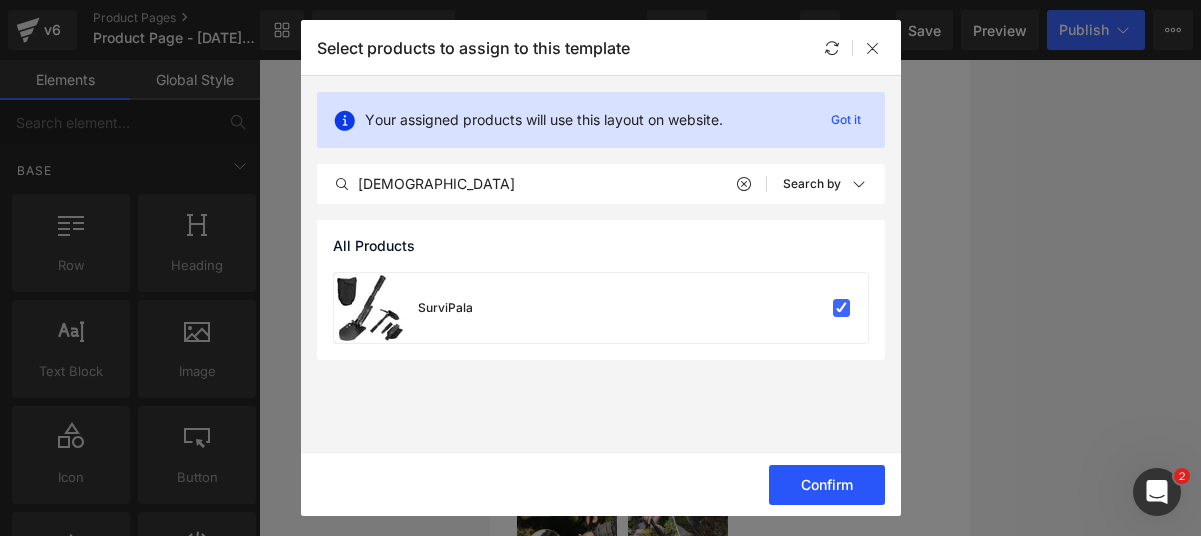 click on "Confirm" at bounding box center (827, 485) 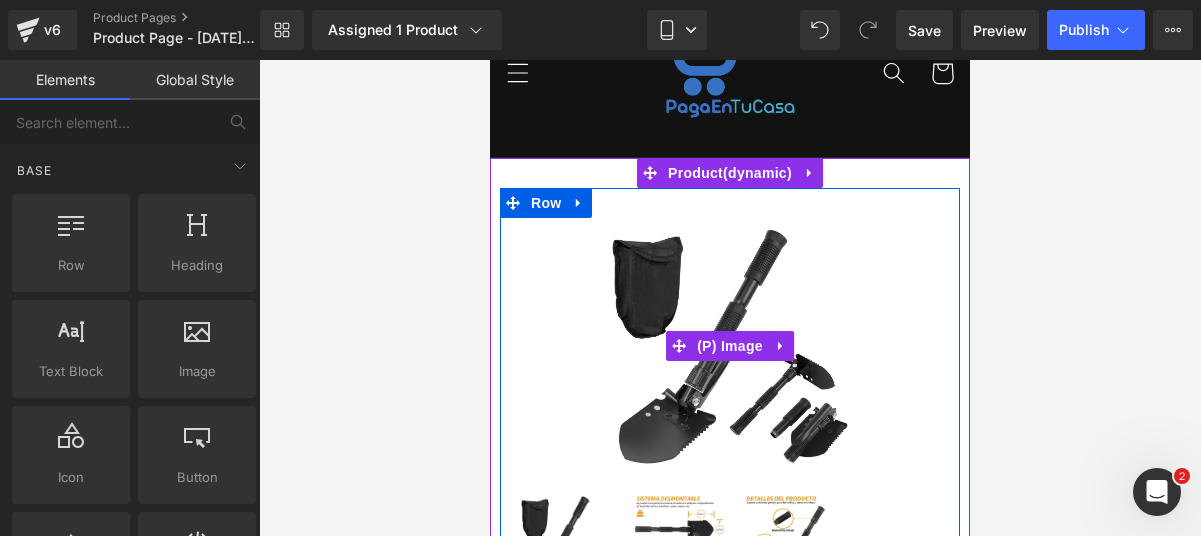 scroll, scrollTop: 109, scrollLeft: 0, axis: vertical 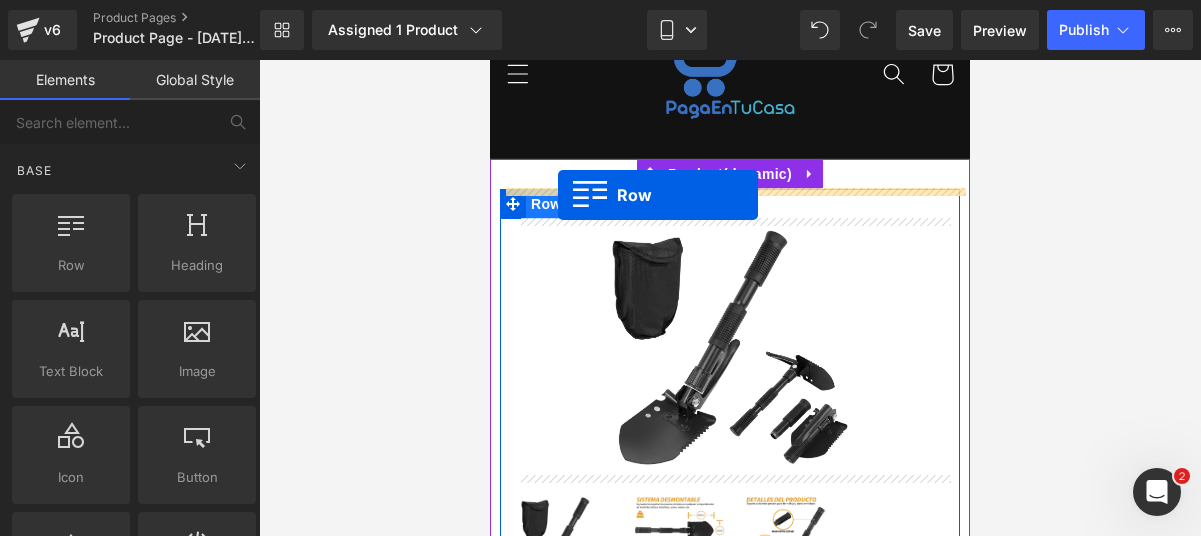 drag, startPoint x: 564, startPoint y: 319, endPoint x: 558, endPoint y: 195, distance: 124.14507 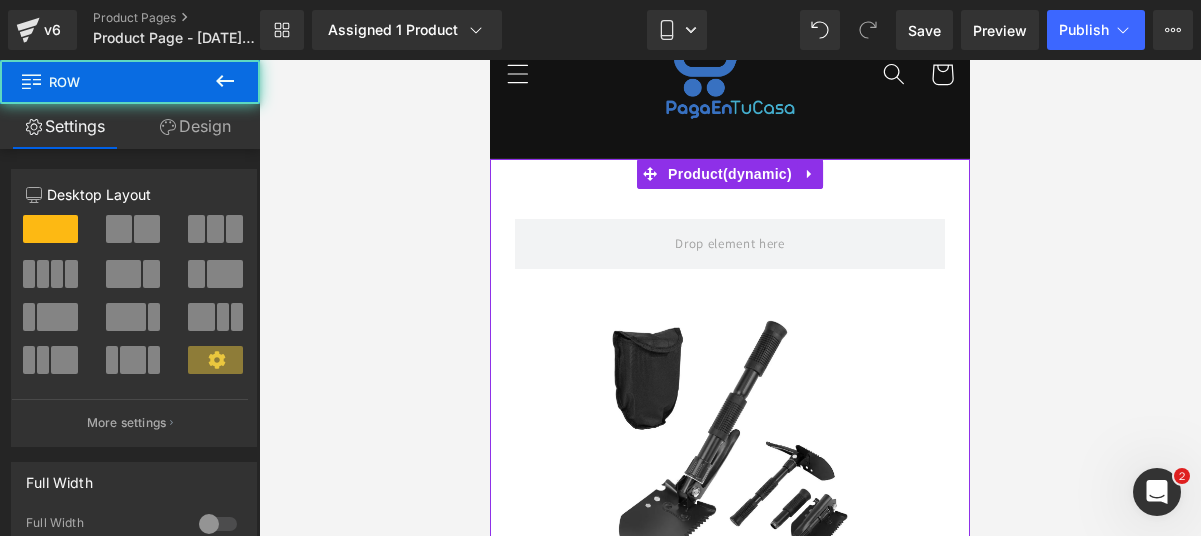 click 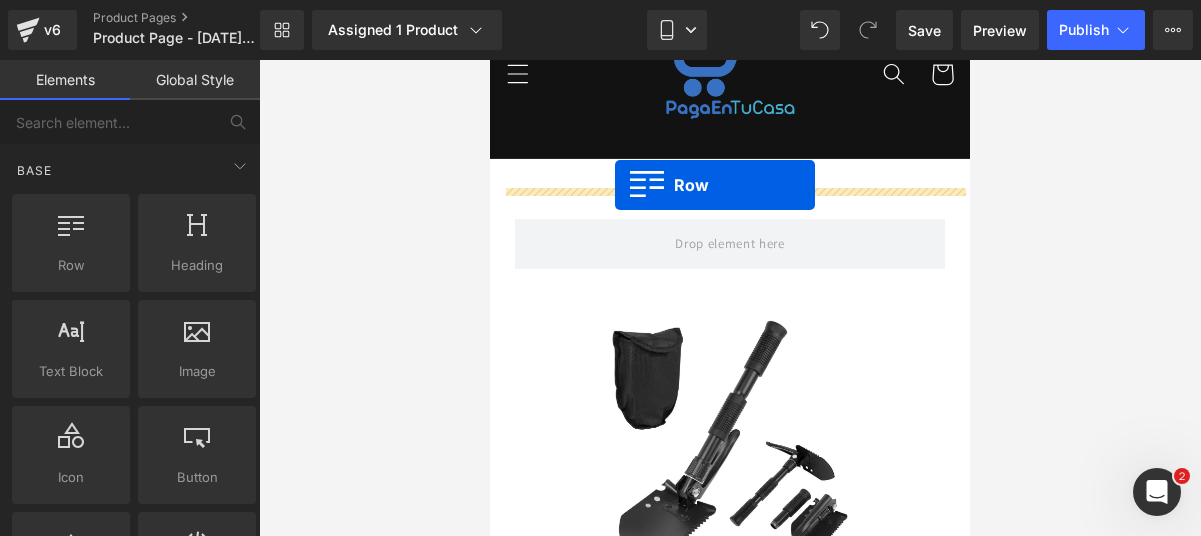 drag, startPoint x: 577, startPoint y: 299, endPoint x: 615, endPoint y: 185, distance: 120.16655 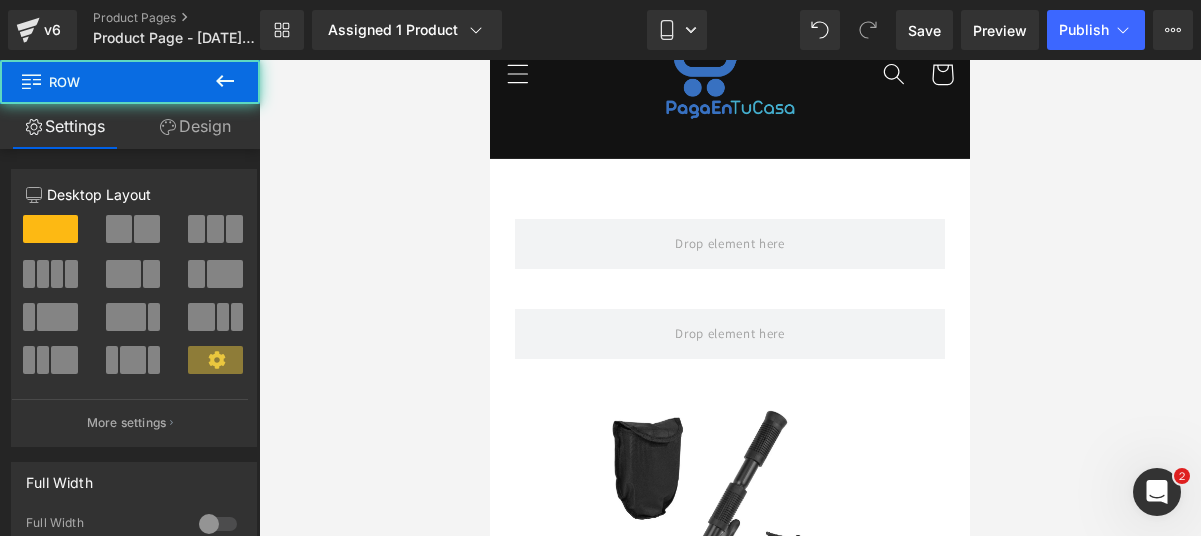 click 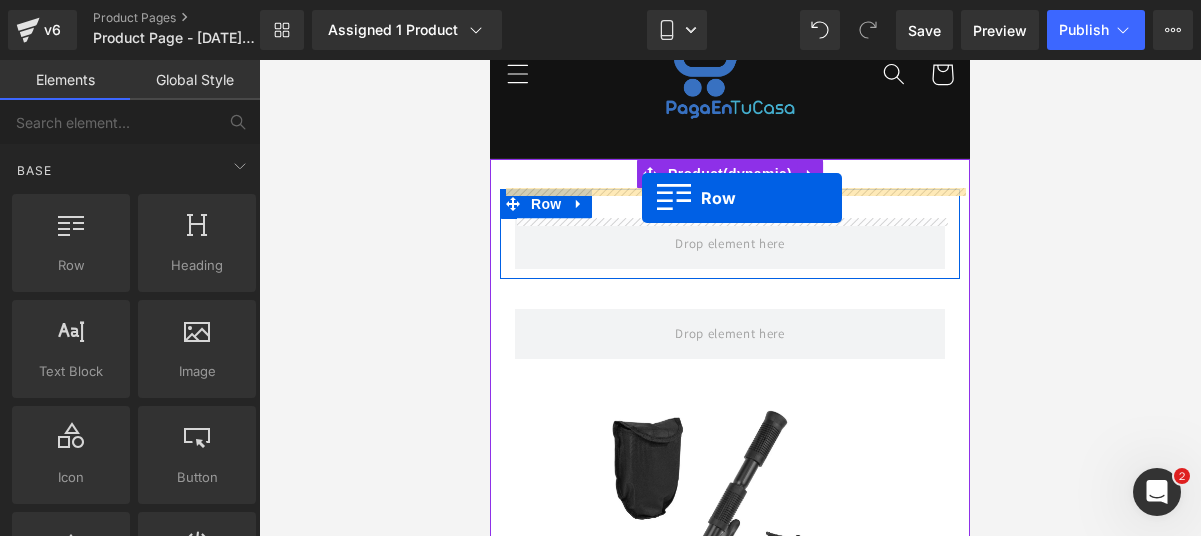 drag, startPoint x: 605, startPoint y: 302, endPoint x: 642, endPoint y: 198, distance: 110.38569 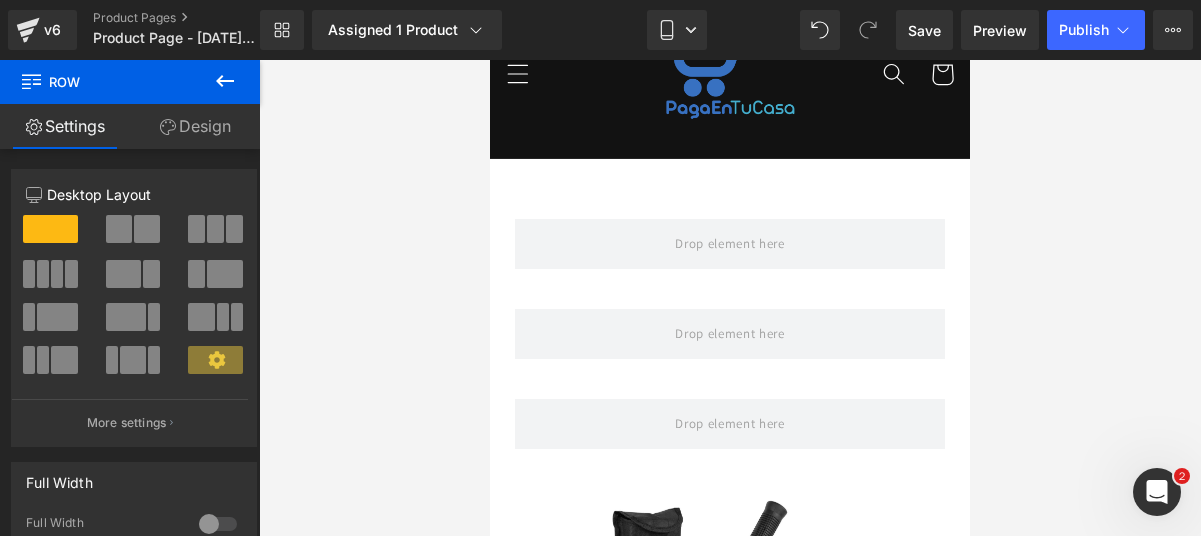 click 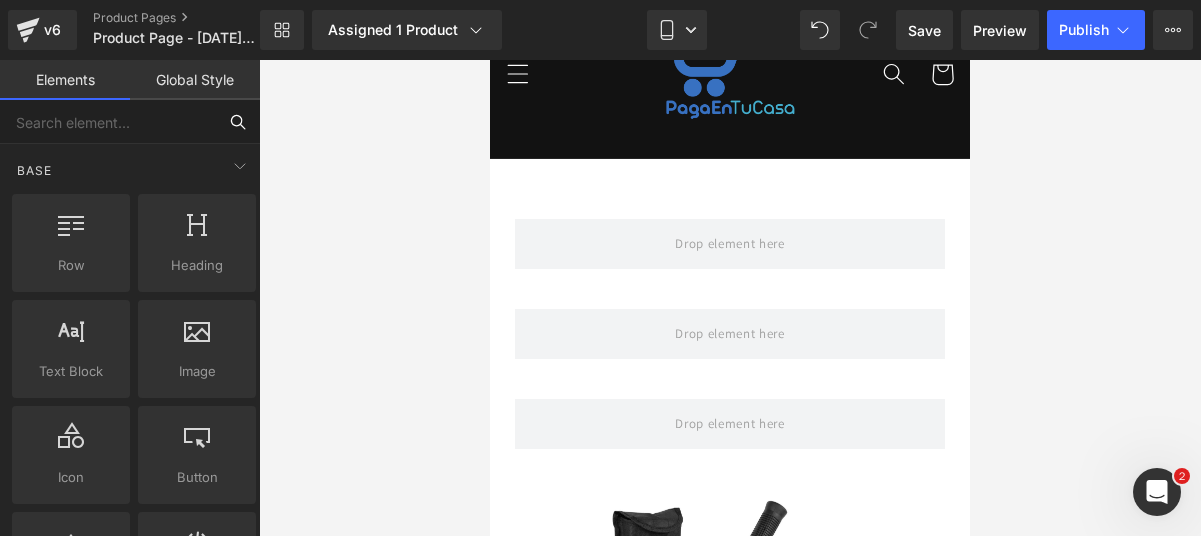 click at bounding box center [108, 122] 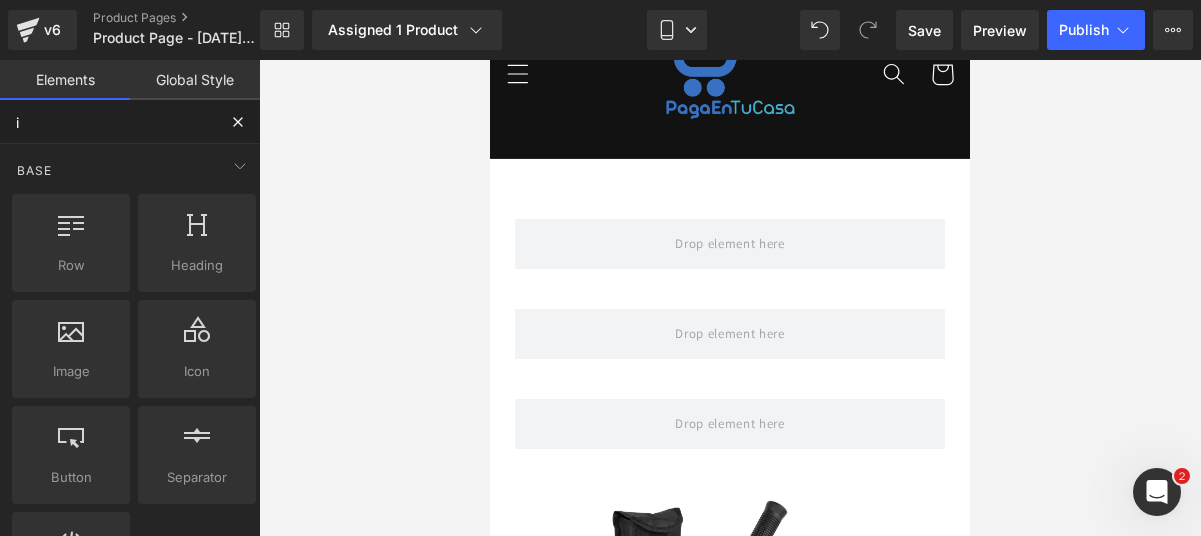 type on "ic" 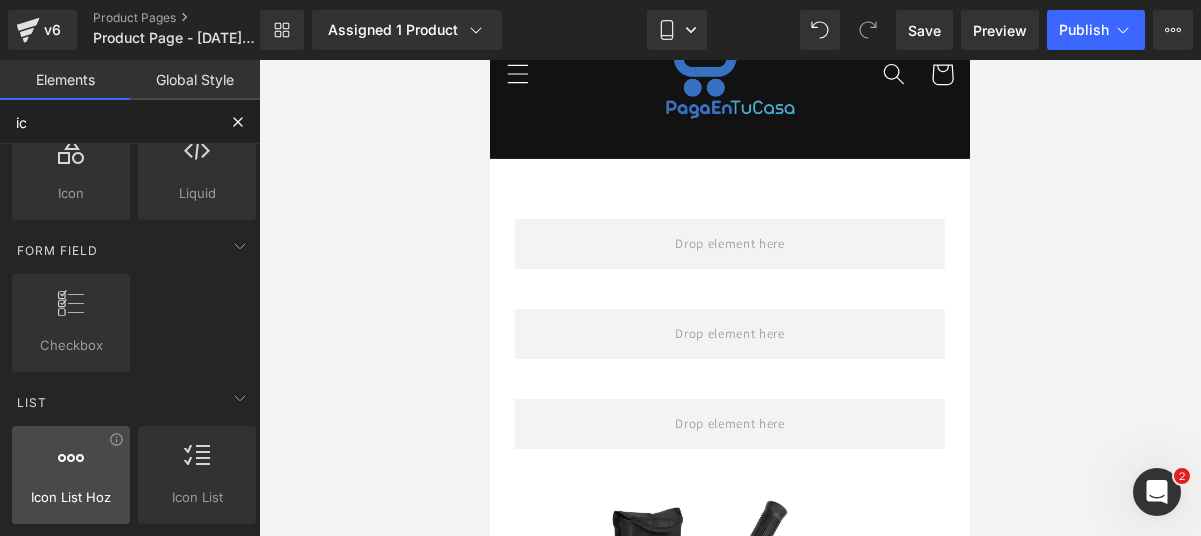 scroll, scrollTop: 95, scrollLeft: 0, axis: vertical 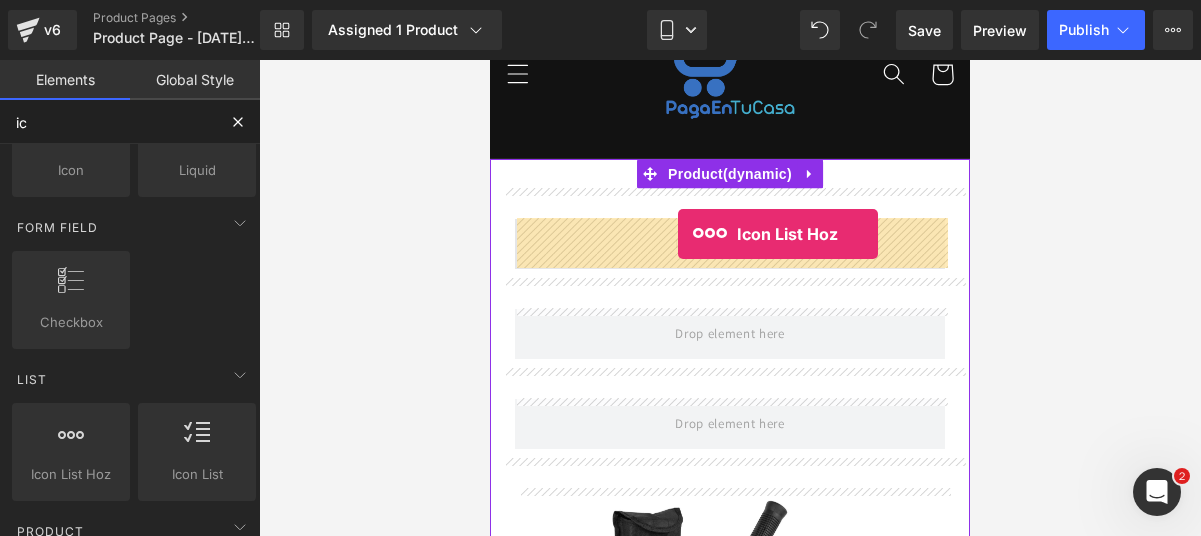 drag, startPoint x: 564, startPoint y: 515, endPoint x: 679, endPoint y: 235, distance: 302.69623 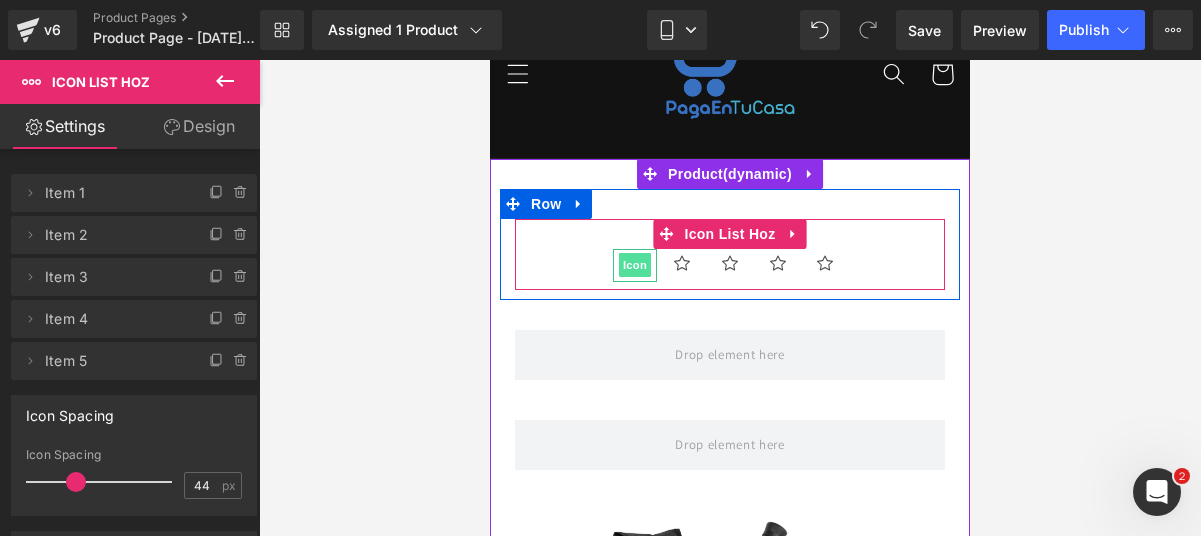 click on "Icon" at bounding box center (635, 265) 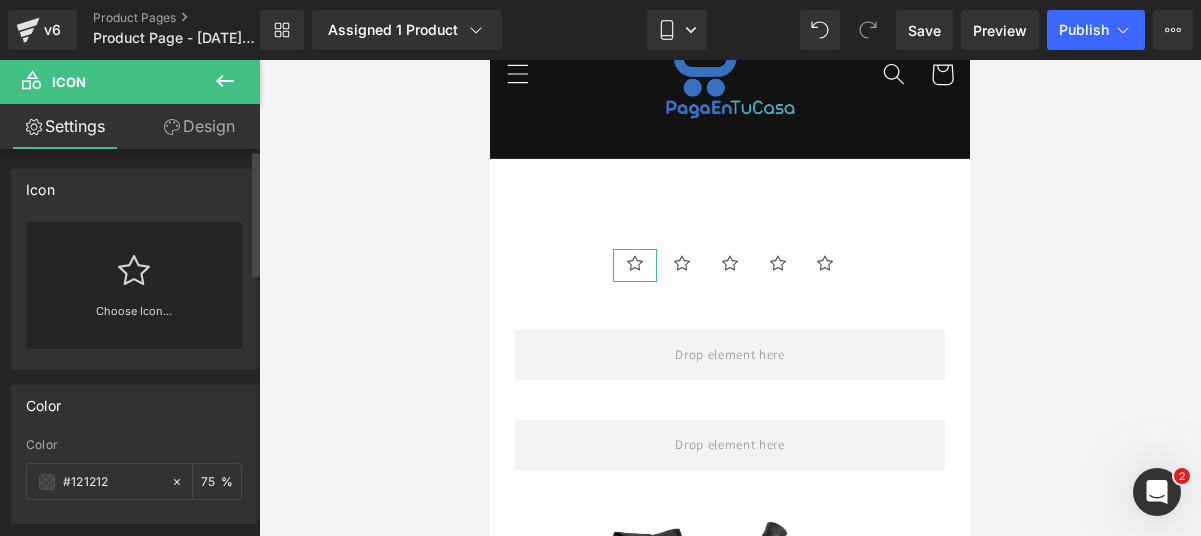 click on "Choose Icon..." at bounding box center (134, 325) 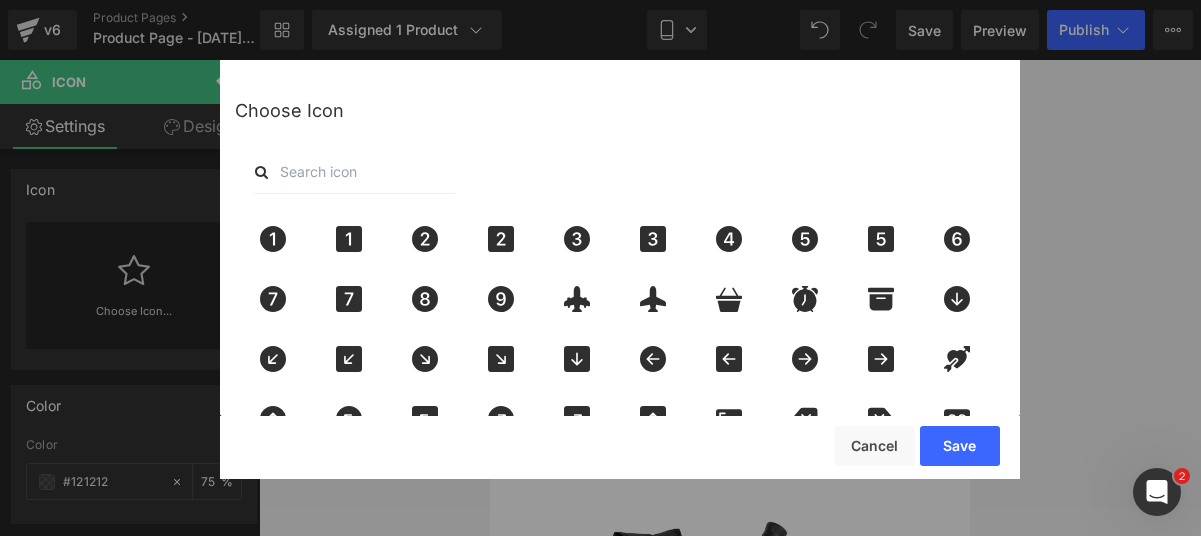 click at bounding box center [355, 172] 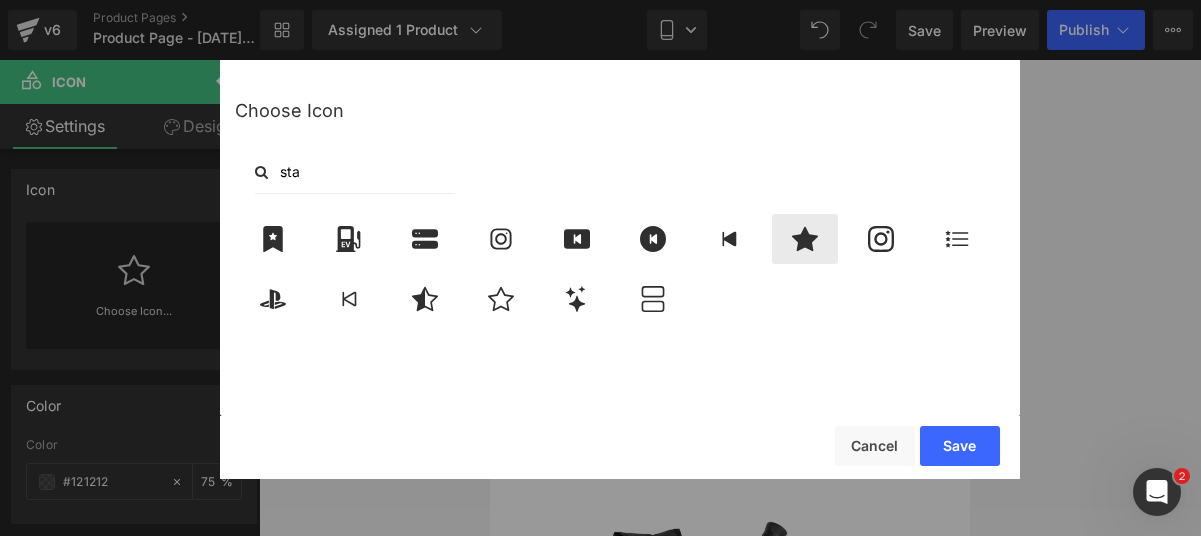 click 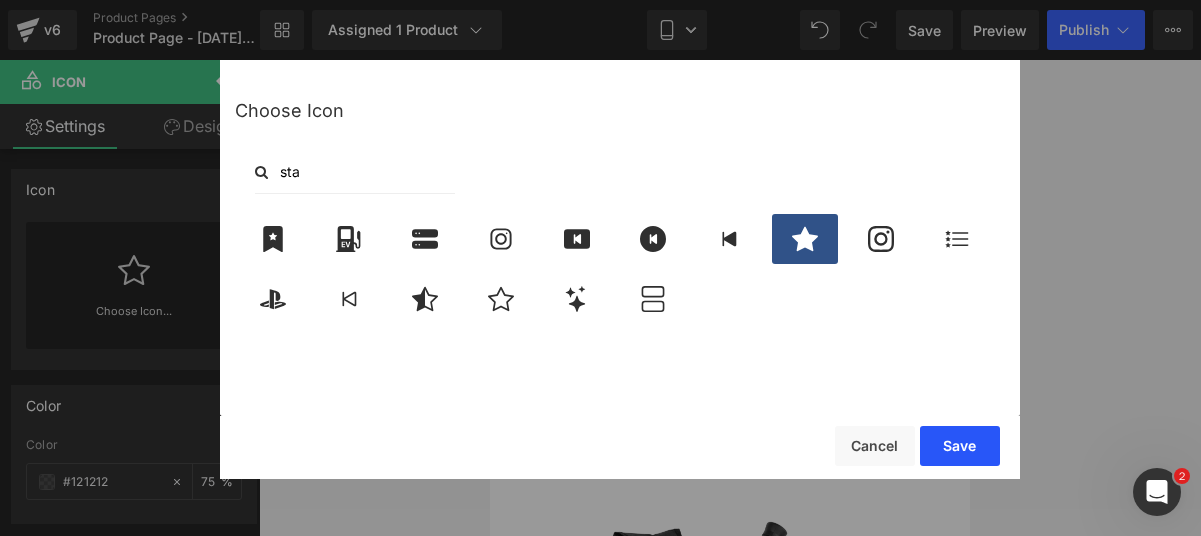 click on "Save" at bounding box center [960, 446] 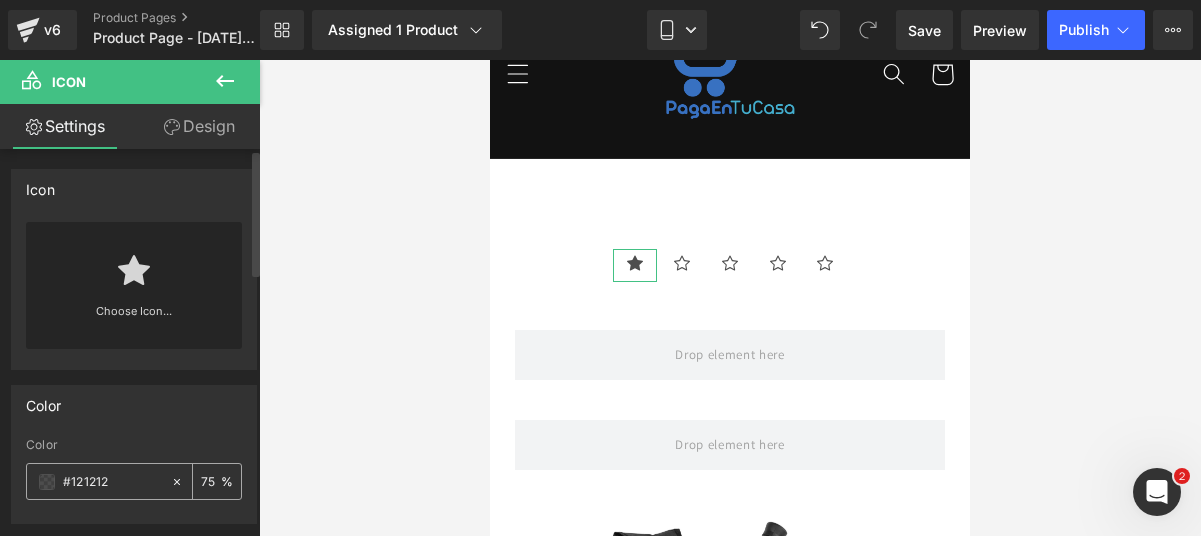 click at bounding box center [47, 482] 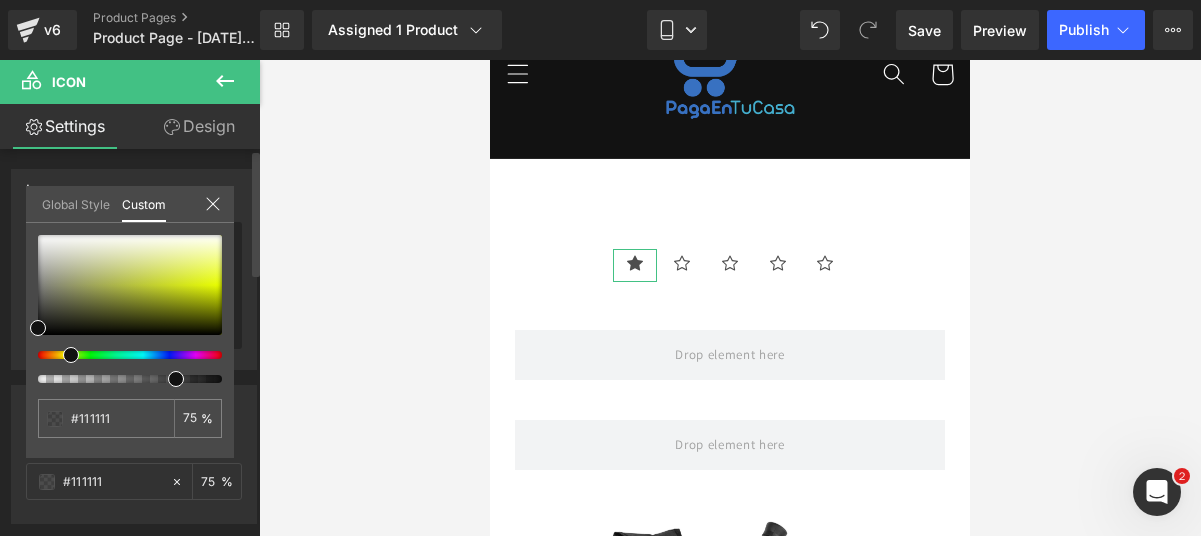 type on "#111111" 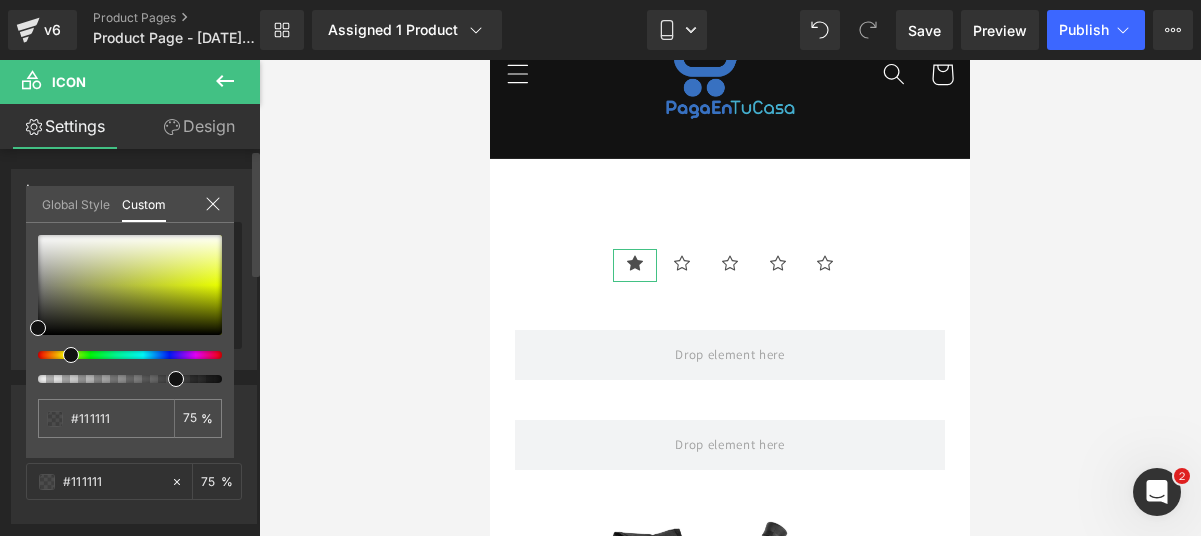 click at bounding box center (122, 355) 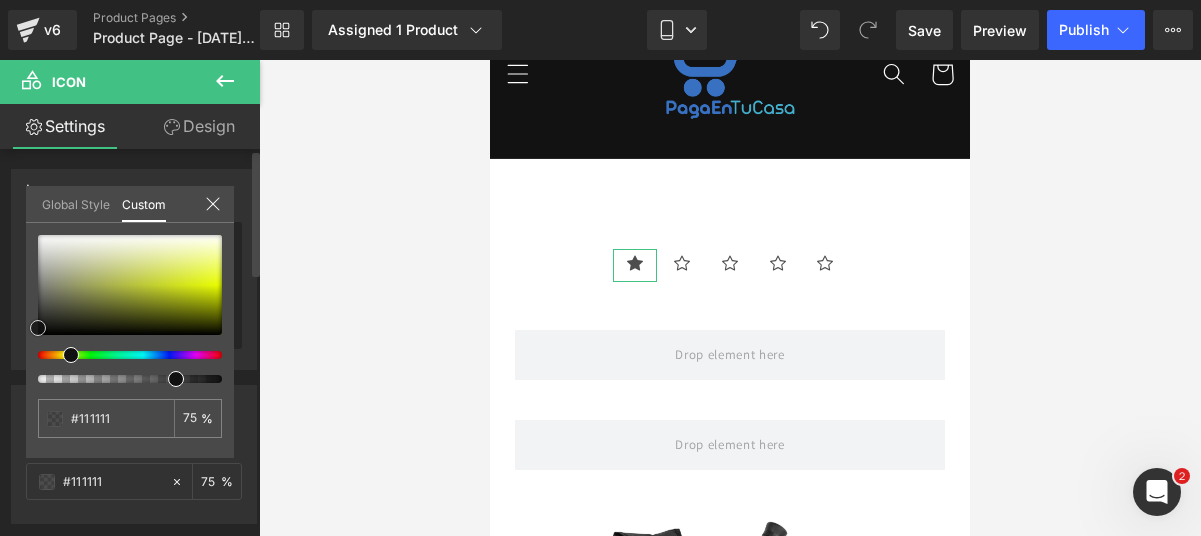 type on "#f0fe4c" 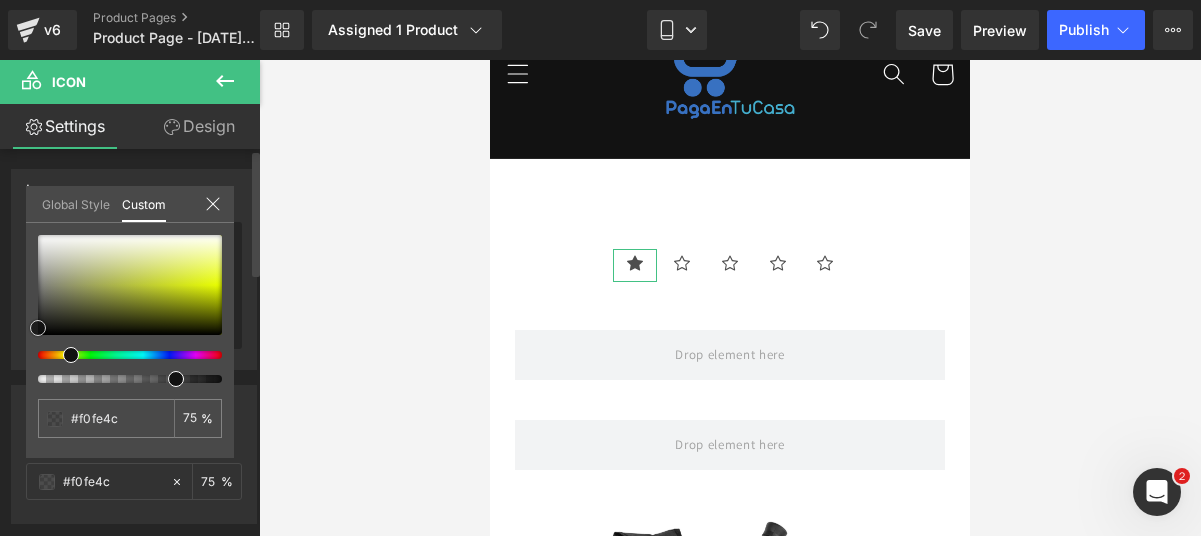 click at bounding box center (130, 285) 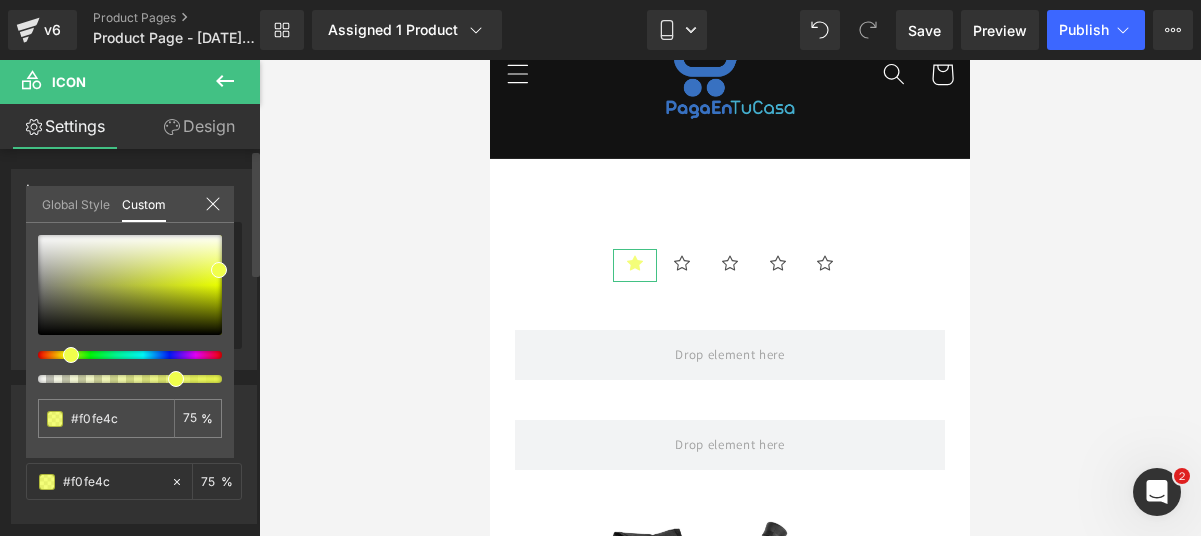 click 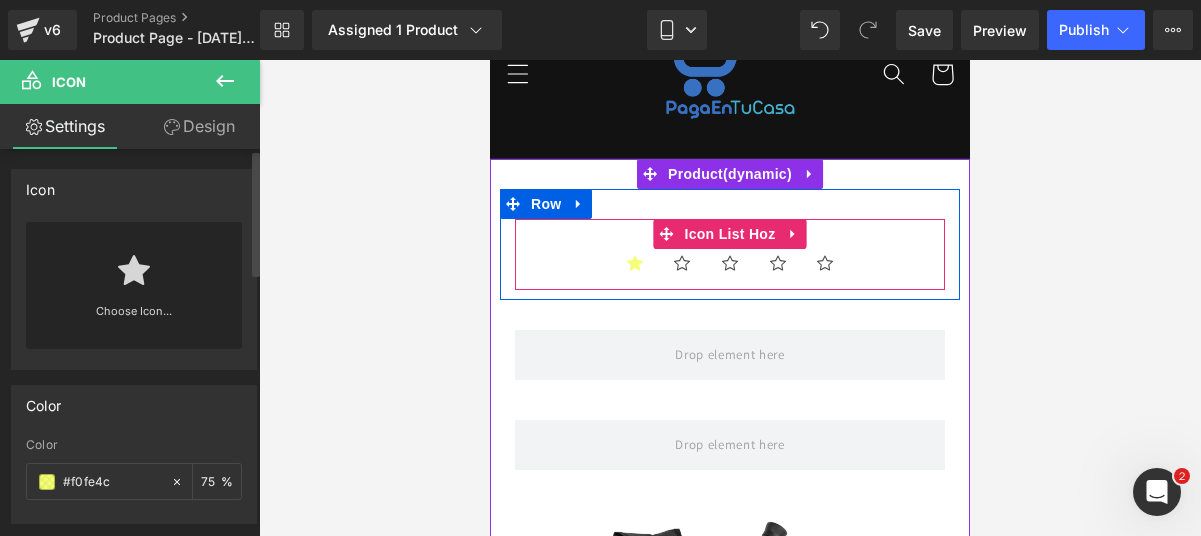 click on "Icon
Icon
Icon
Icon
Icon" at bounding box center [730, 270] 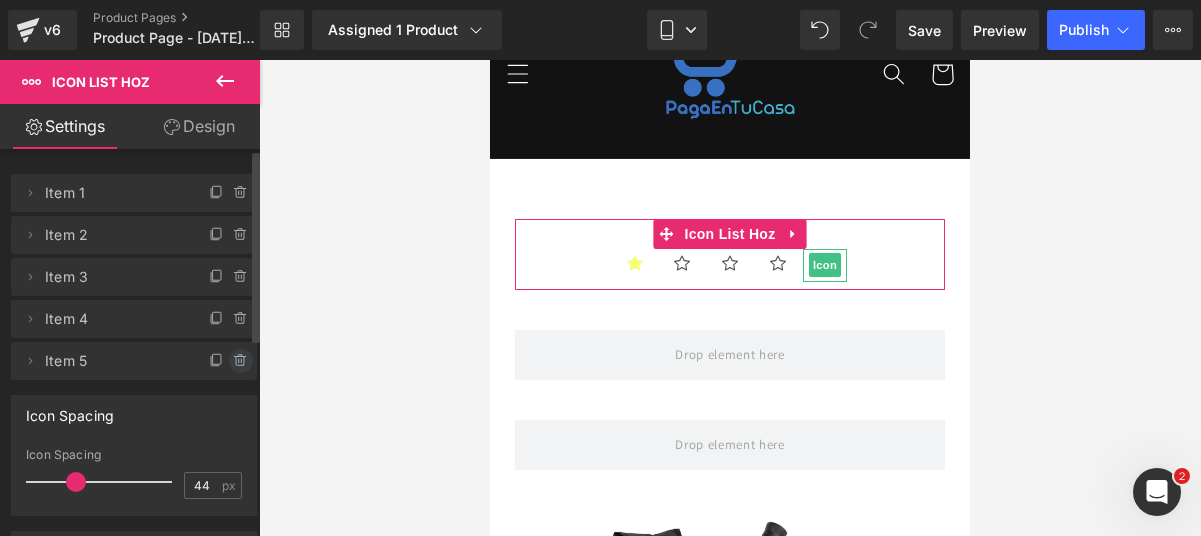 click 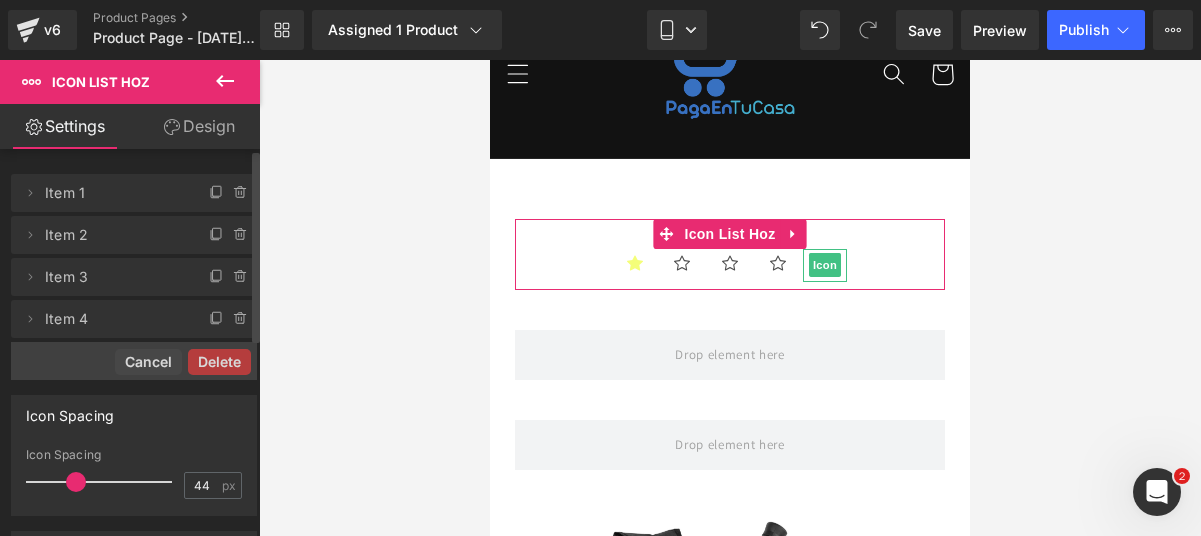 click on "Delete" at bounding box center [219, 362] 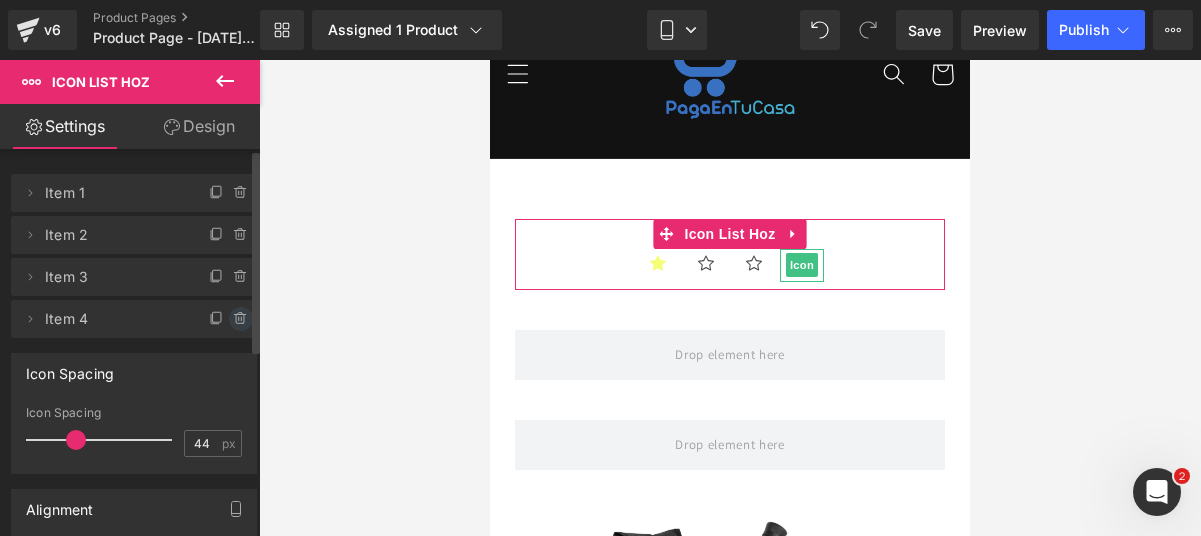click 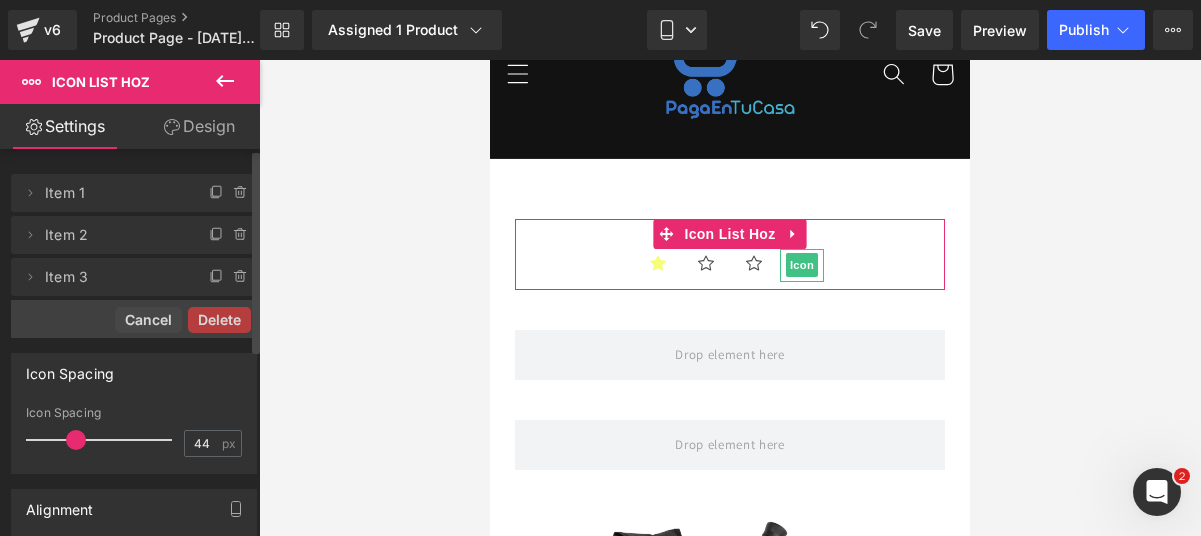 click on "Delete" at bounding box center (219, 320) 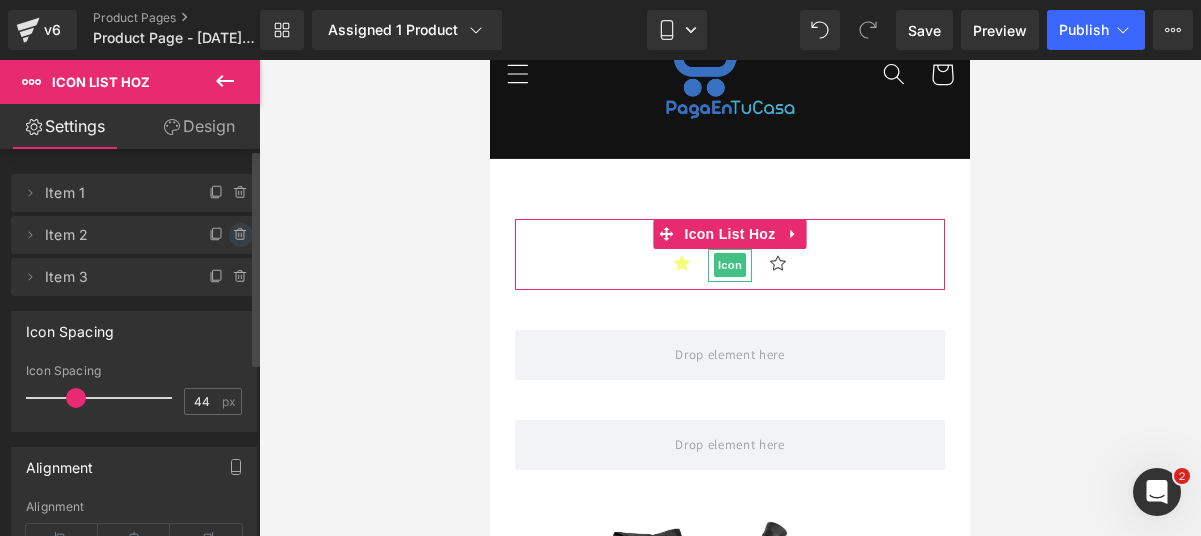 click 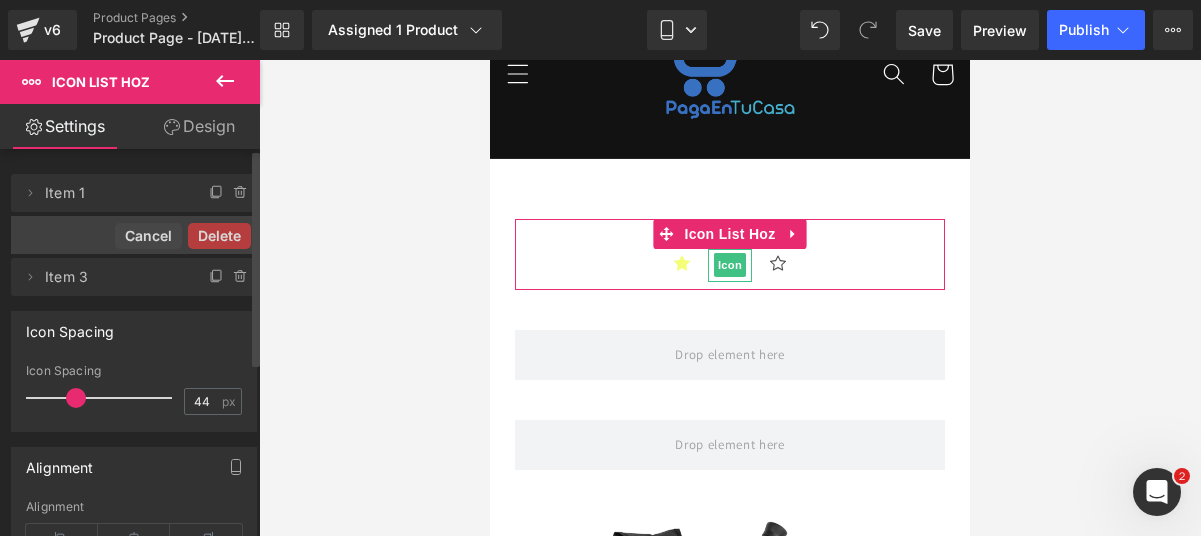 click on "Delete" at bounding box center [219, 236] 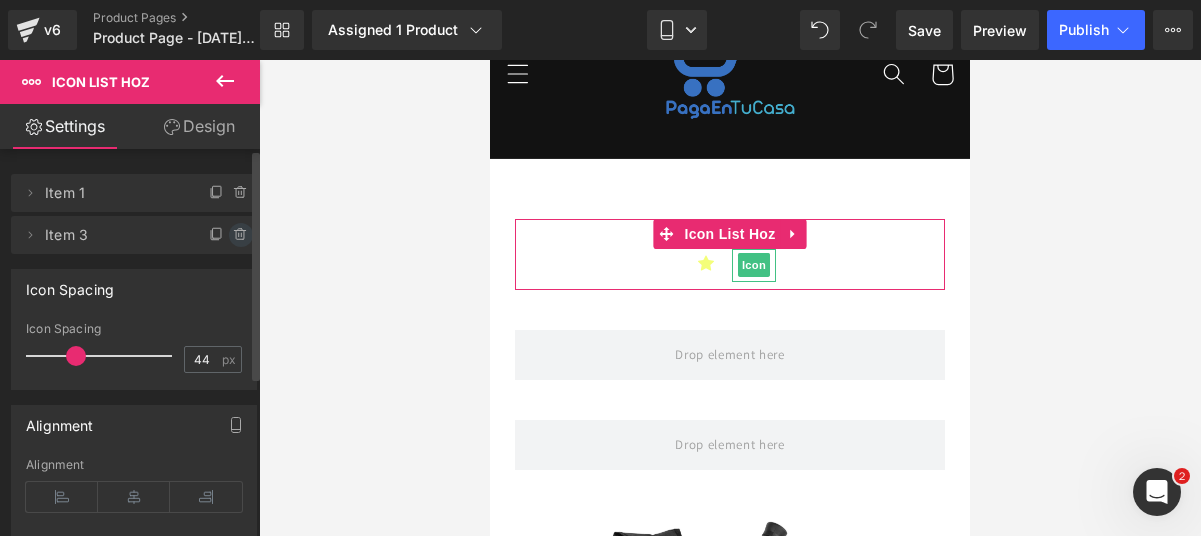 click 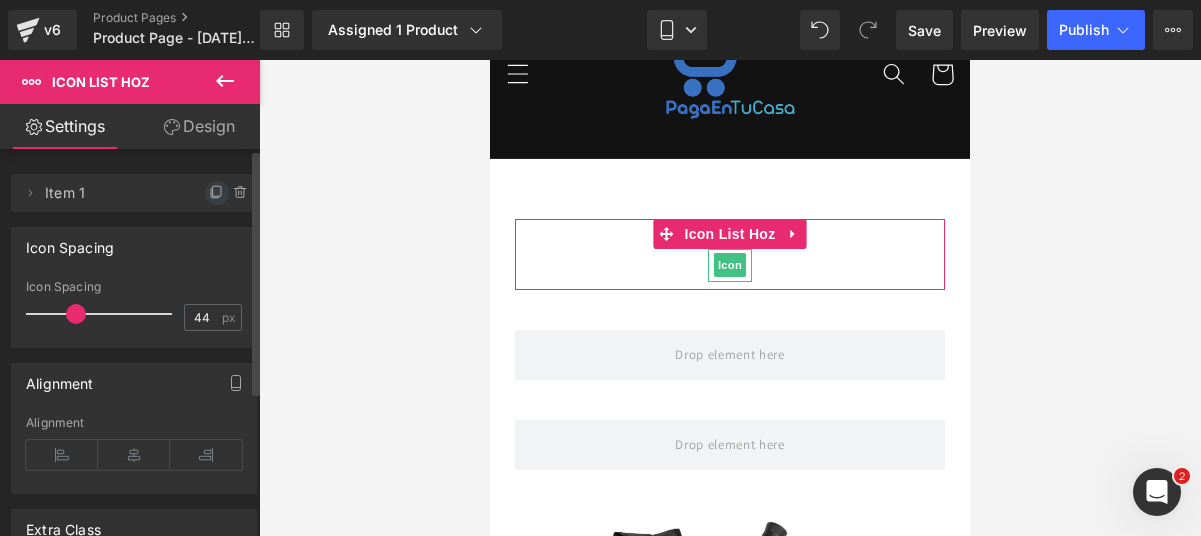 click 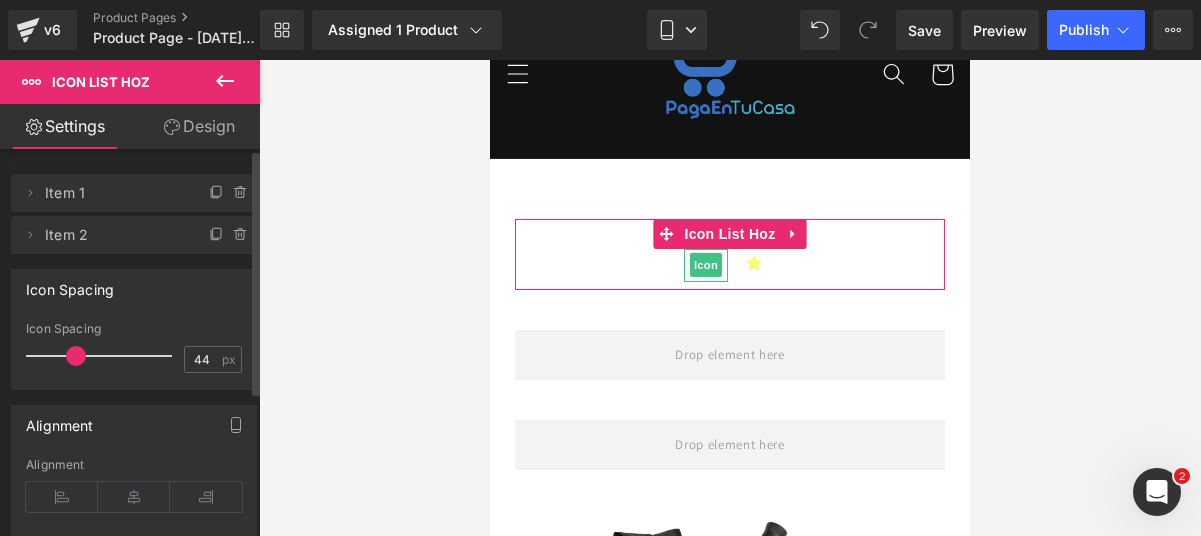 click 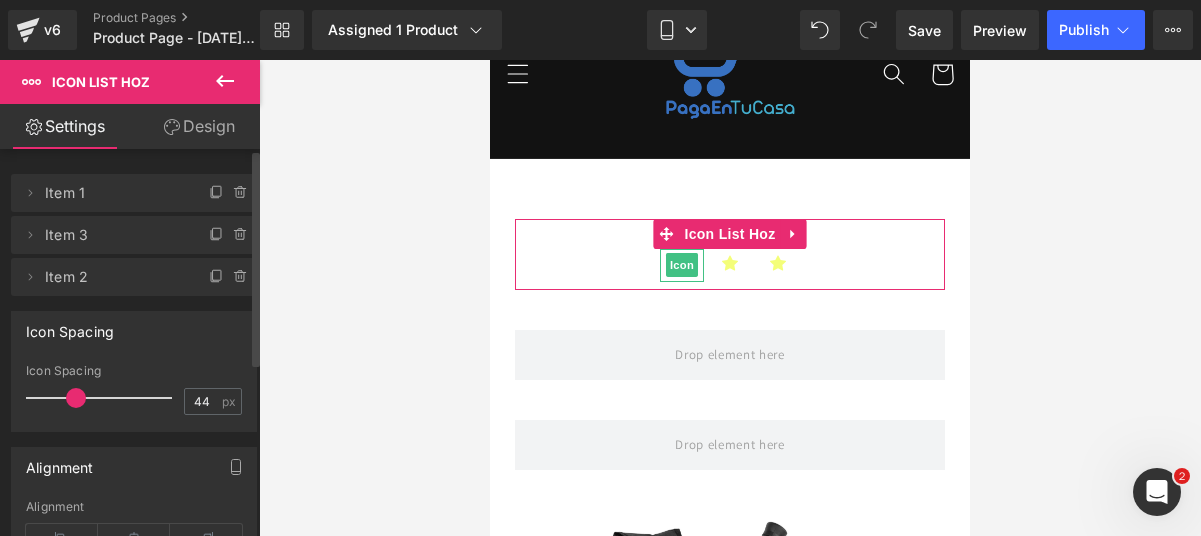 click 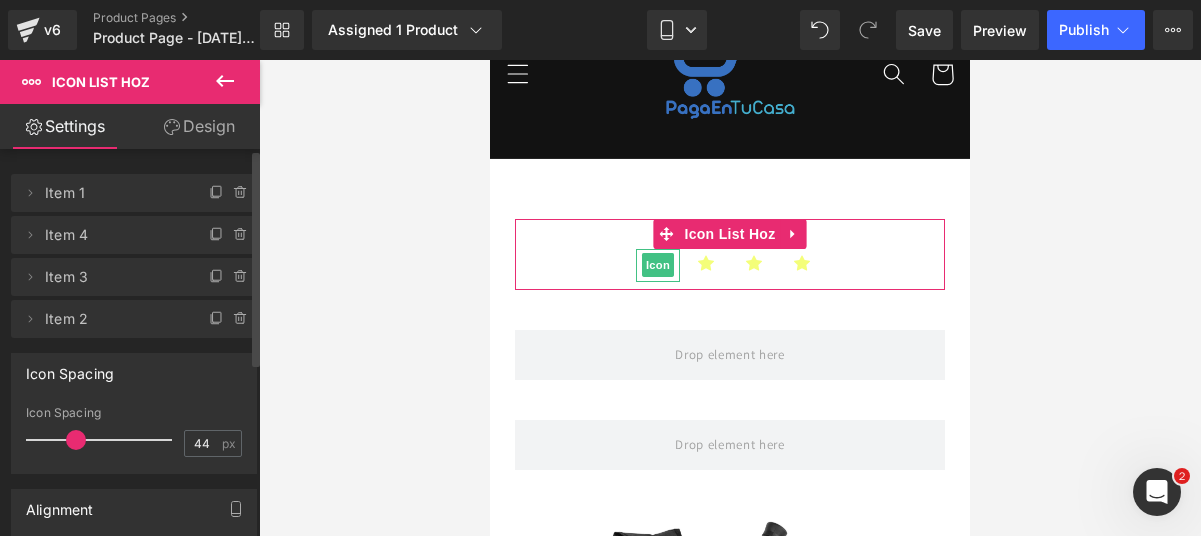 click 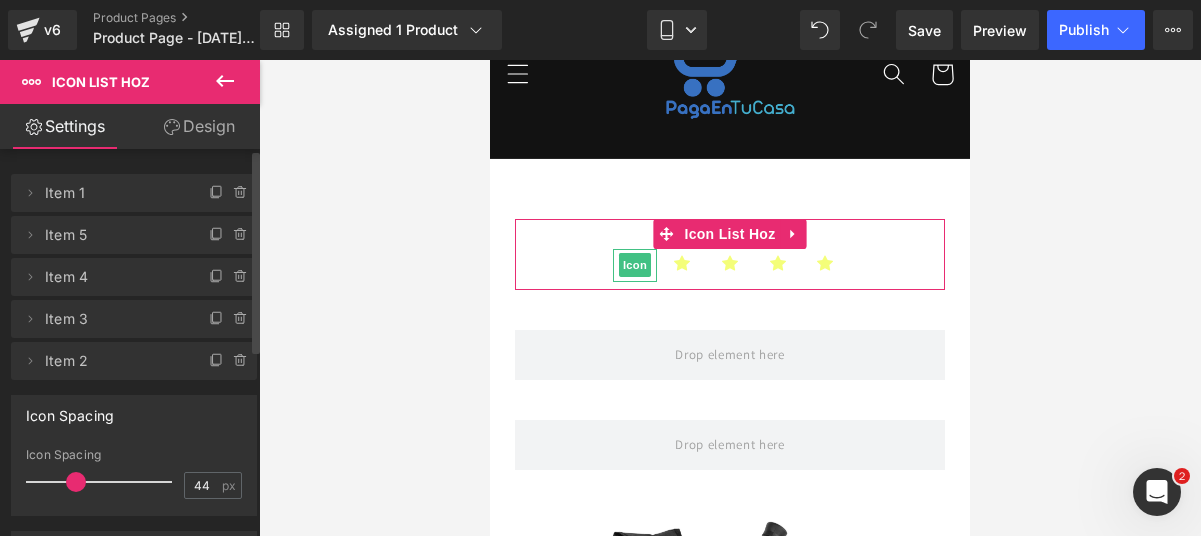 click 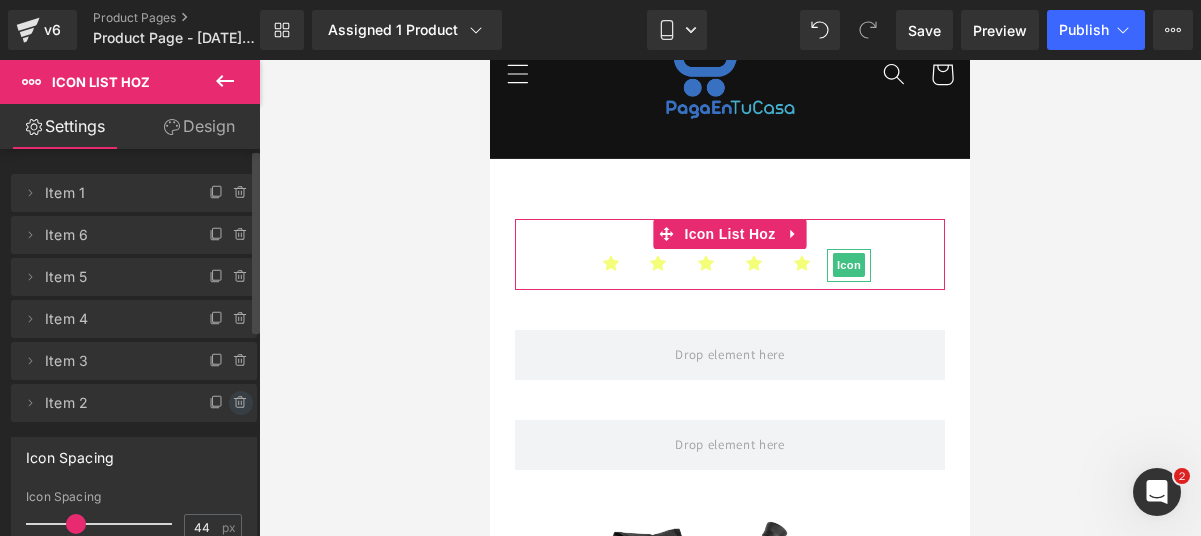click at bounding box center (241, 403) 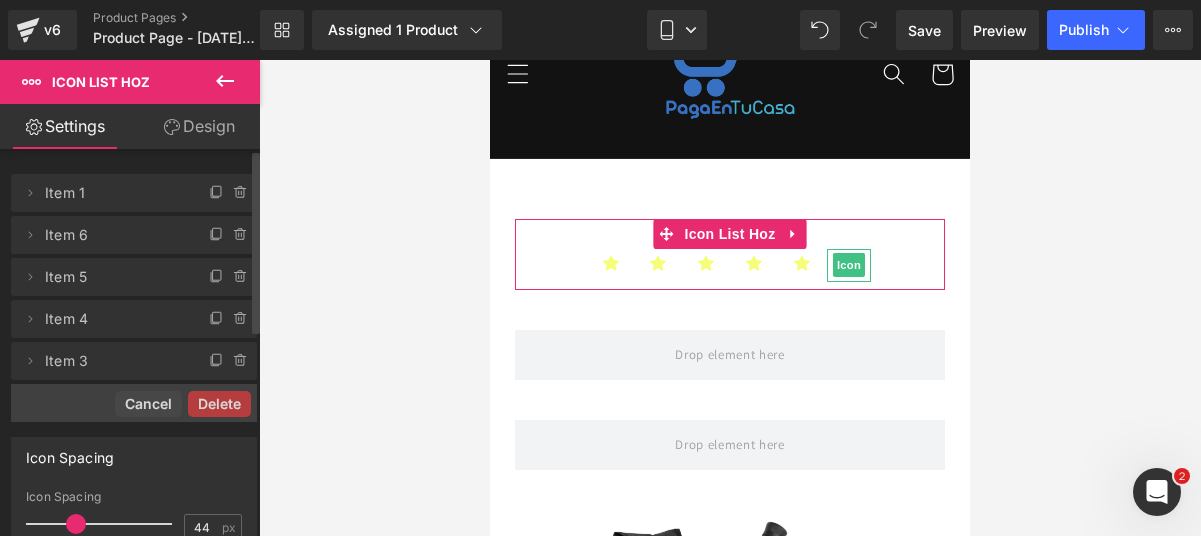 click on "Delete" at bounding box center [219, 404] 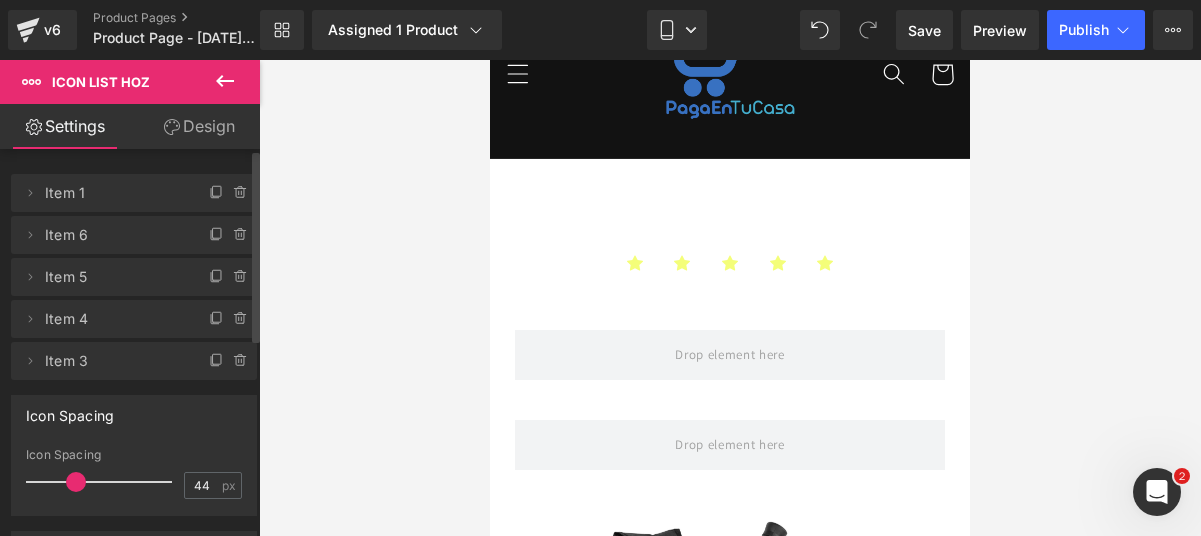 click 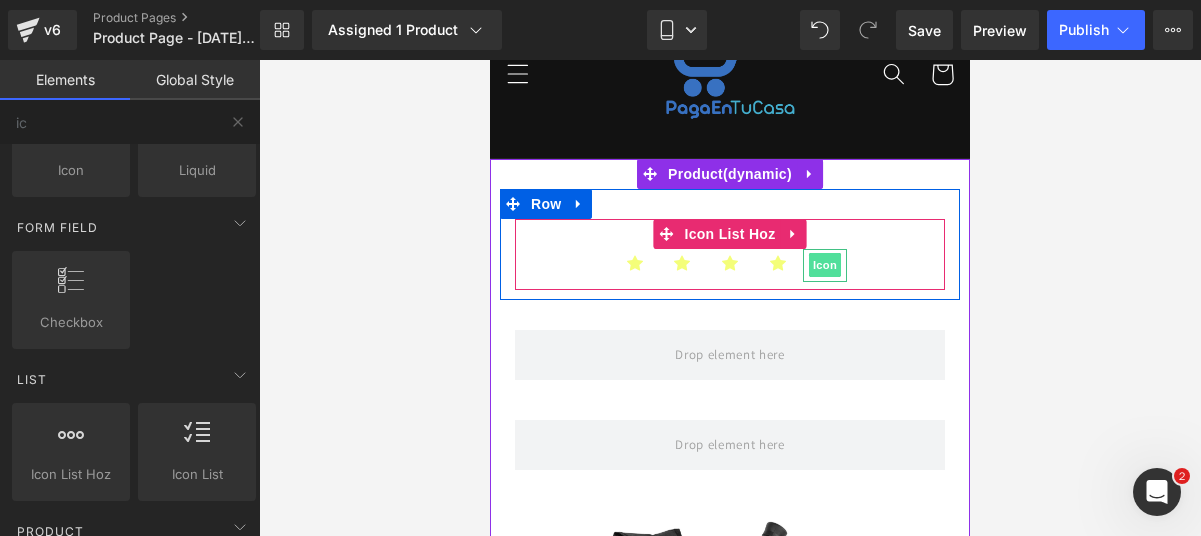 click on "Icon" at bounding box center [825, 265] 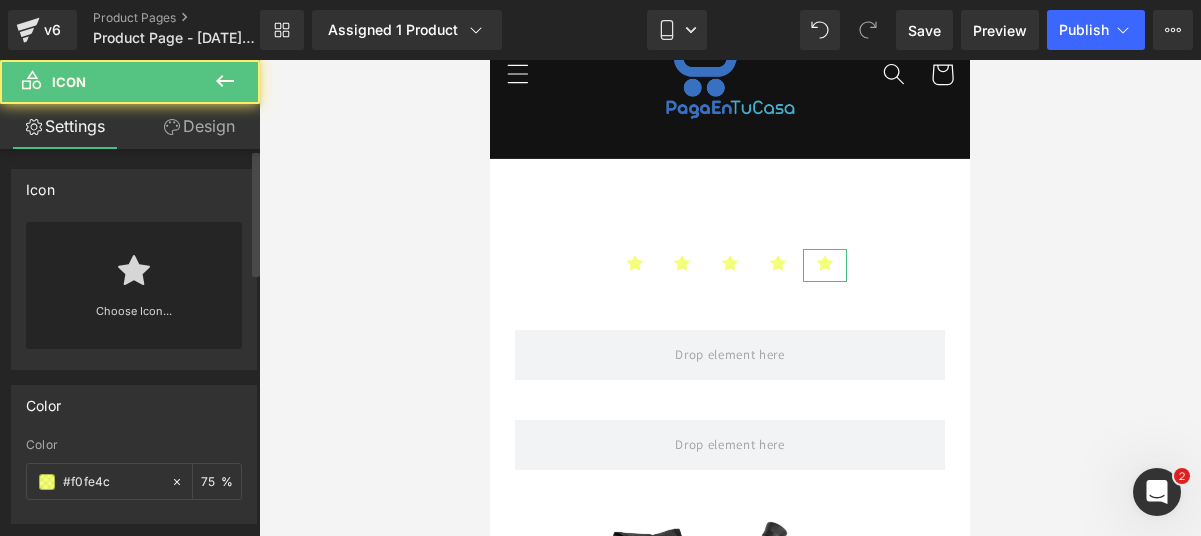 click at bounding box center [134, 262] 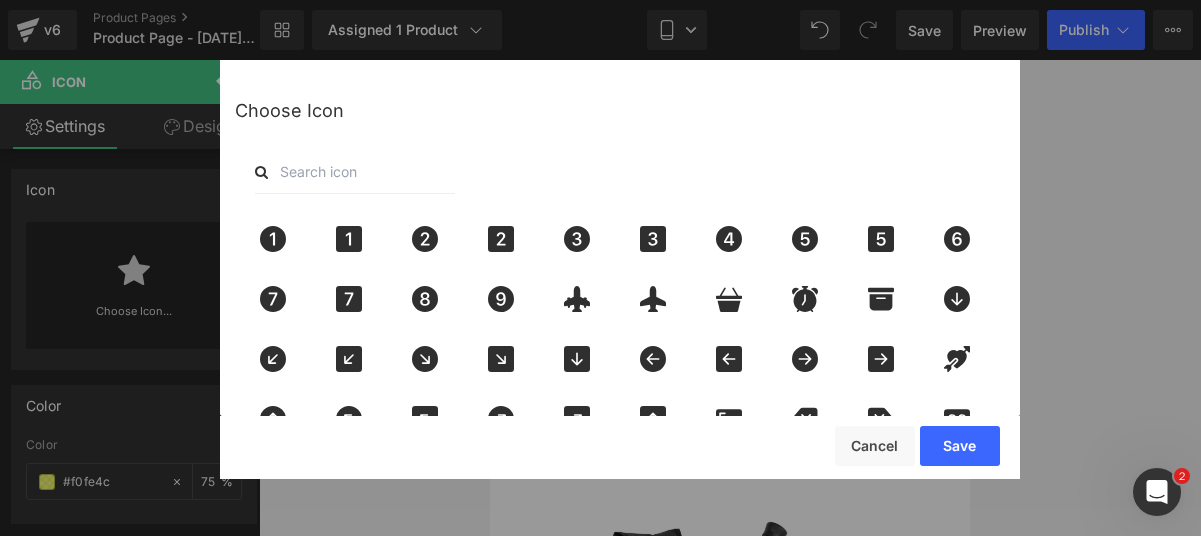click at bounding box center [355, 172] 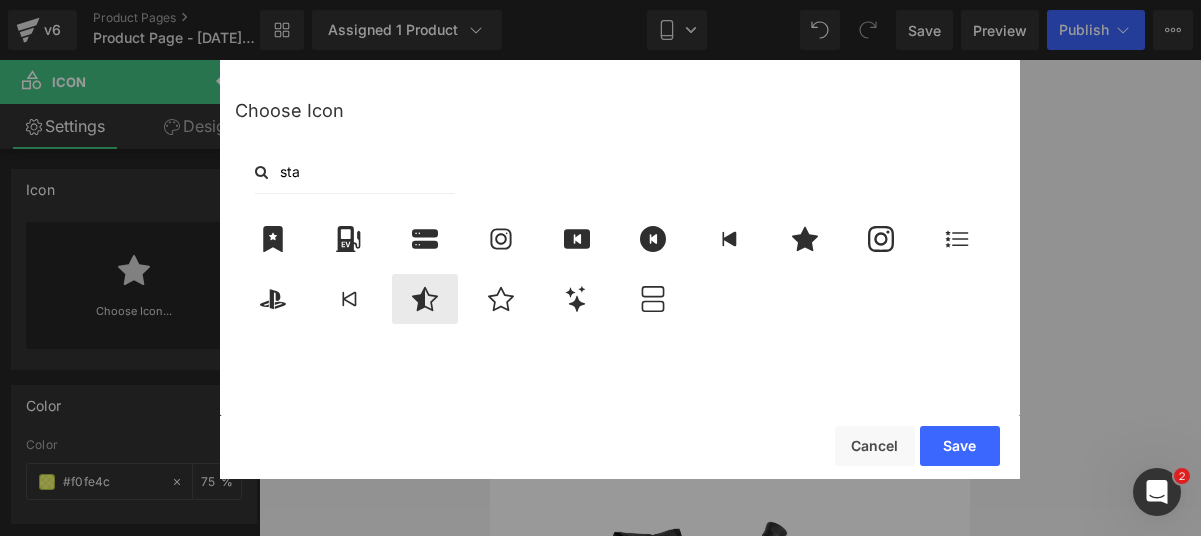 click 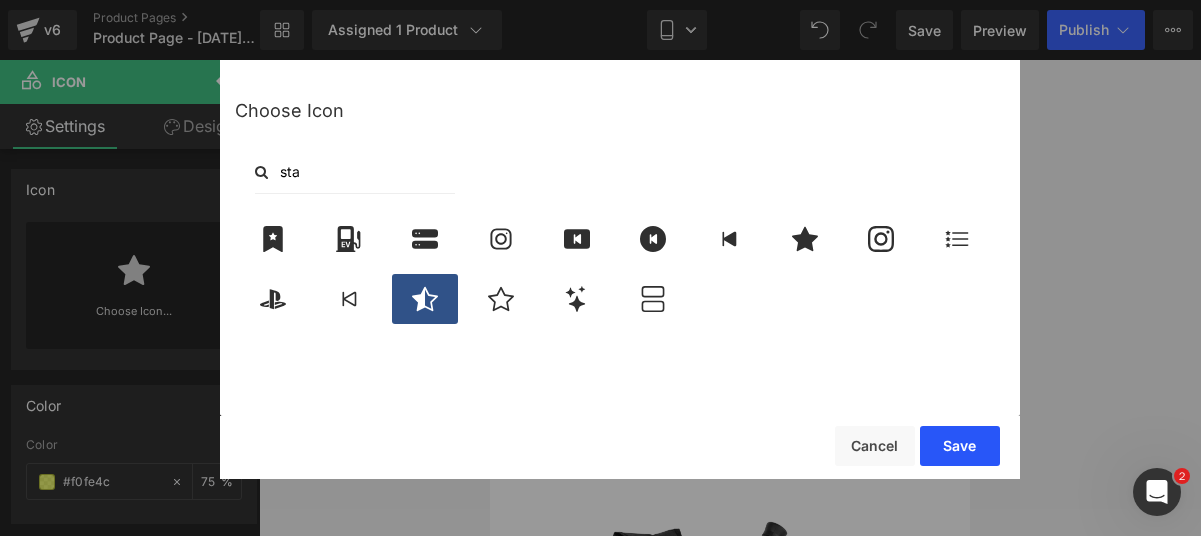 click on "Save" at bounding box center (960, 446) 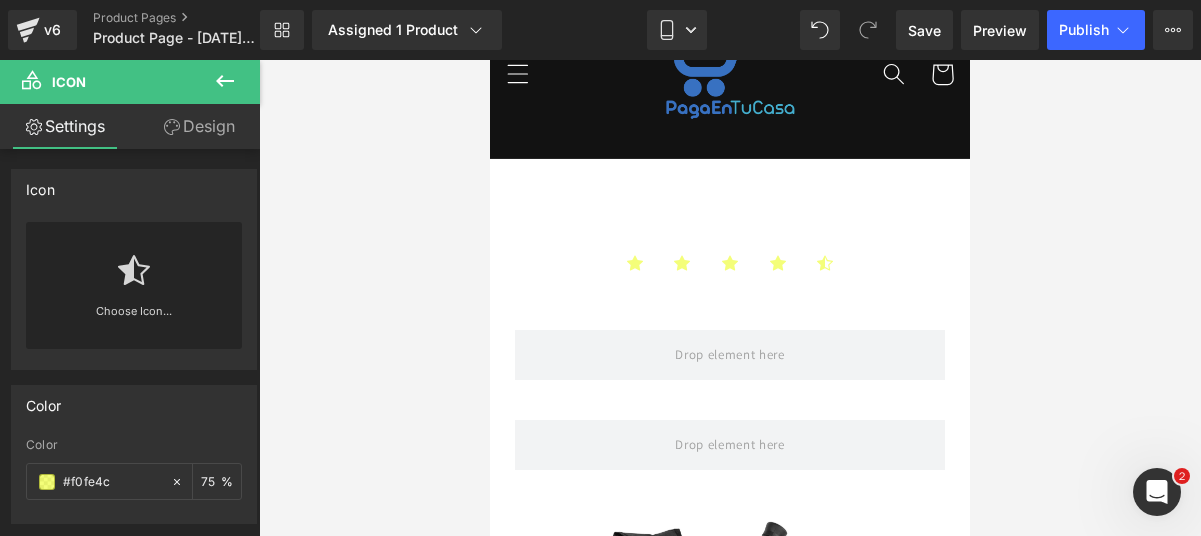click at bounding box center (225, 82) 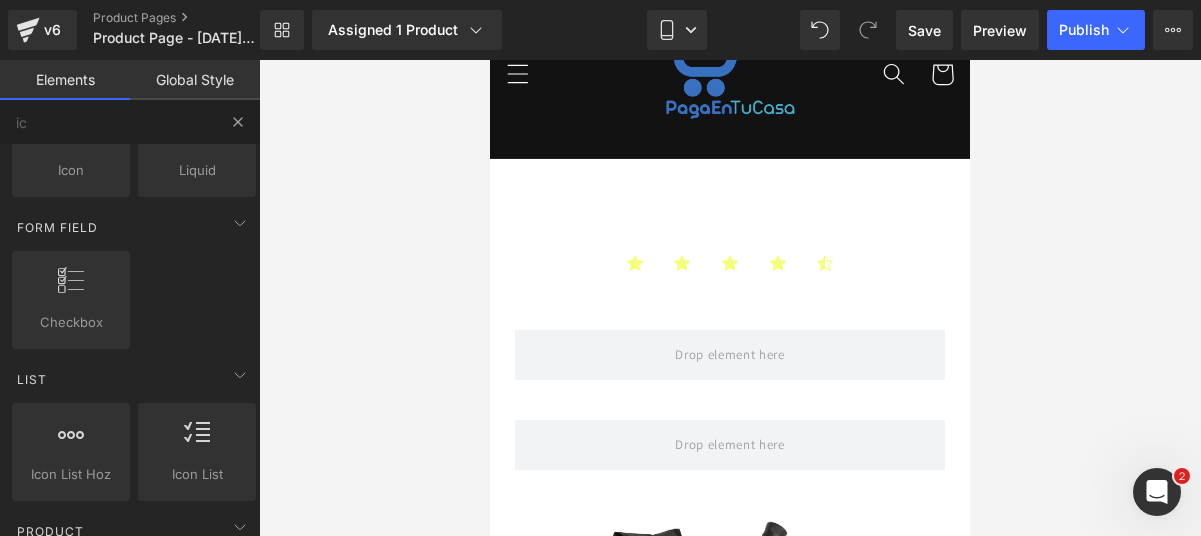type 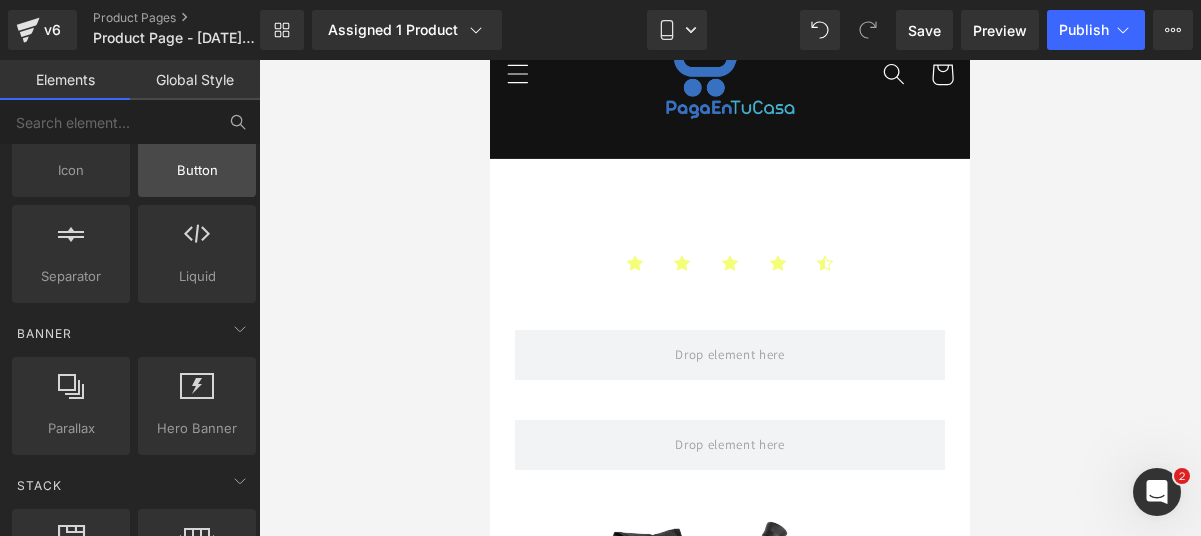 scroll, scrollTop: 0, scrollLeft: 0, axis: both 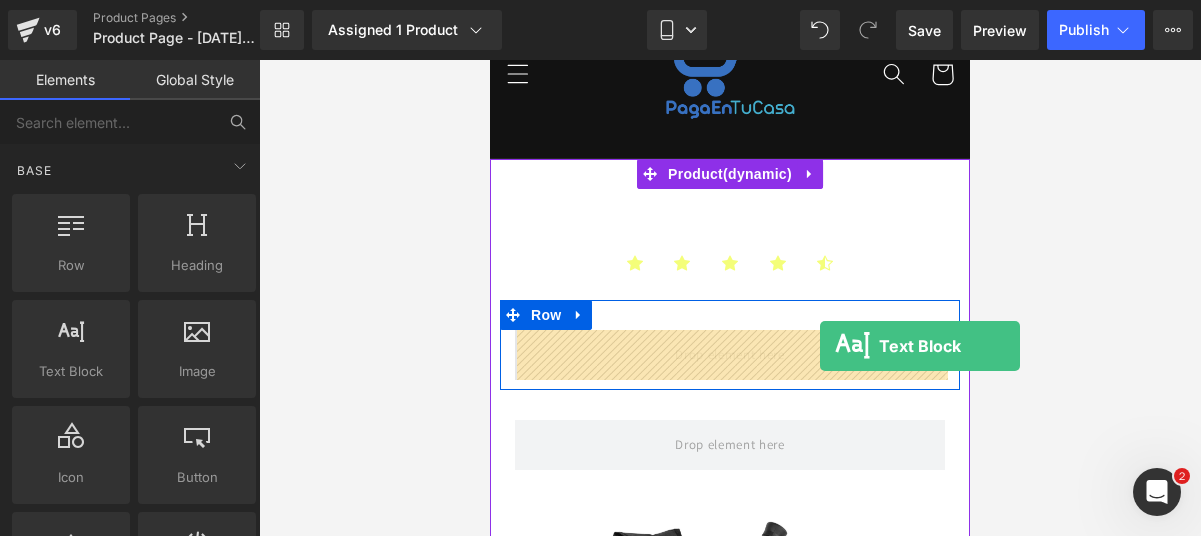 drag, startPoint x: 584, startPoint y: 392, endPoint x: 820, endPoint y: 346, distance: 240.44125 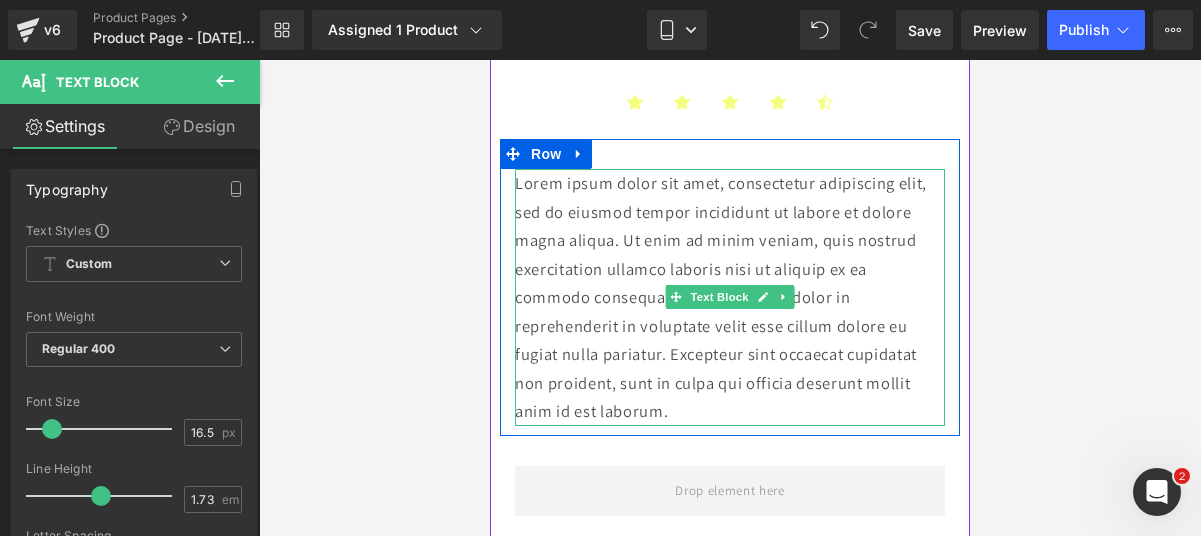 scroll, scrollTop: 276, scrollLeft: 0, axis: vertical 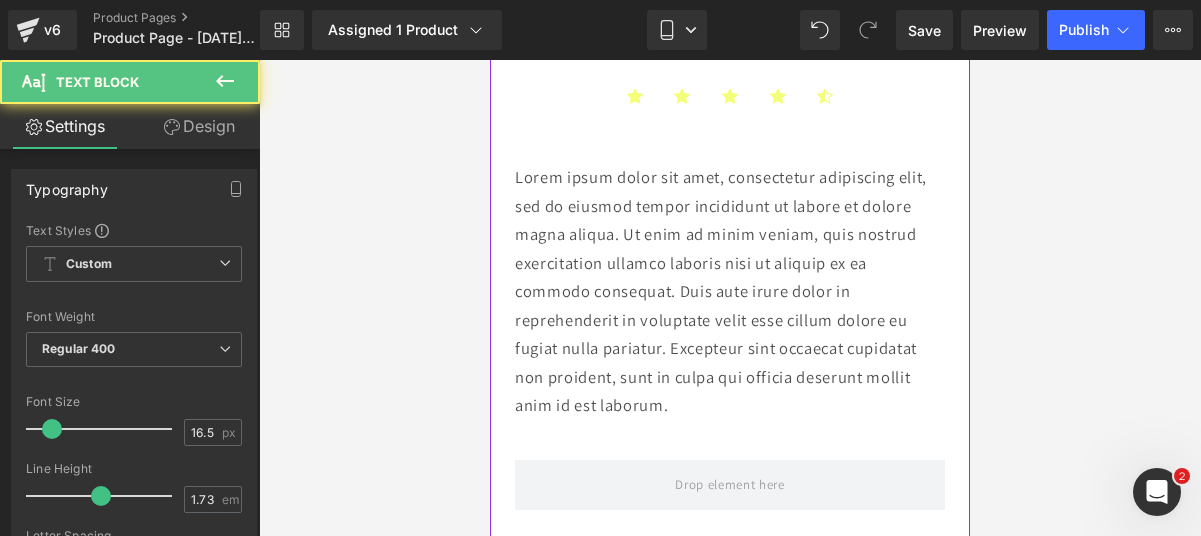 click on "Lorem ipsum dolor sit amet, consectetur adipiscing elit, sed do eiusmod tempor incididunt ut labore et dolore magna aliqua. Ut enim ad minim veniam, quis nostrud exercitation ullamco laboris nisi ut aliquip ex ea commodo consequat. Duis aute irure dolor in reprehenderit in voluptate velit esse cillum dolore eu fugiat nulla pariatur. Excepteur sint occaecat cupidatat non proident, sunt in culpa qui officia deserunt mollit anim id est laborum." at bounding box center [730, 291] 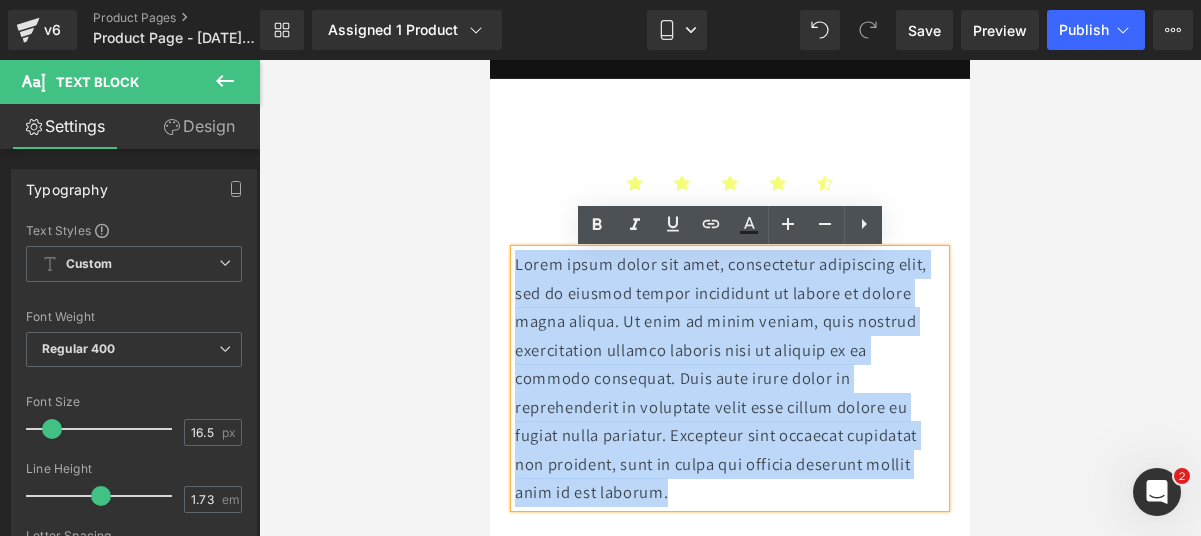 scroll, scrollTop: 187, scrollLeft: 0, axis: vertical 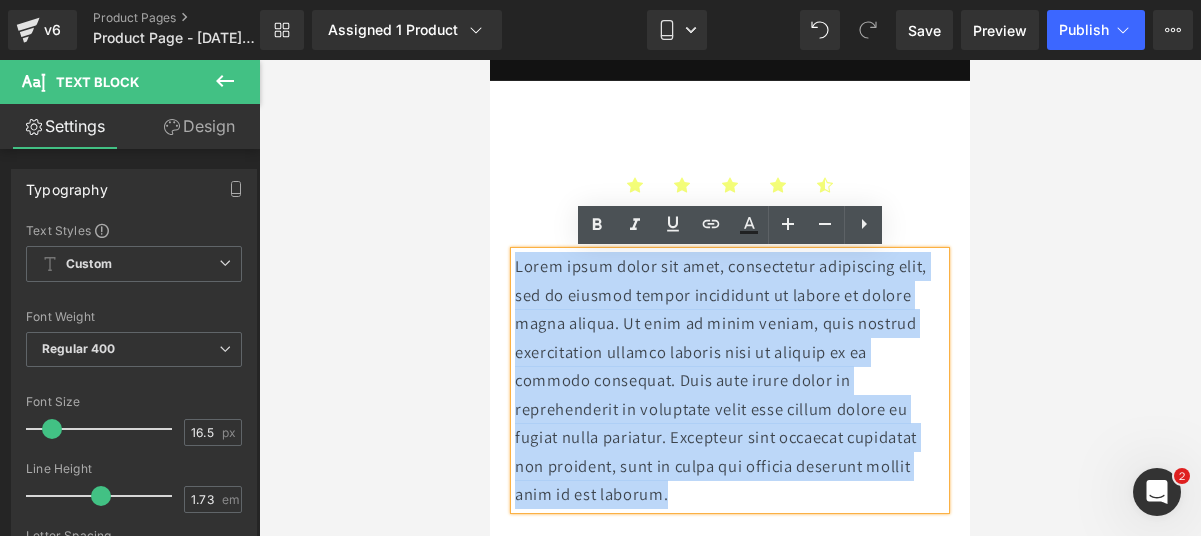 drag, startPoint x: 699, startPoint y: 408, endPoint x: 554, endPoint y: 200, distance: 253.55275 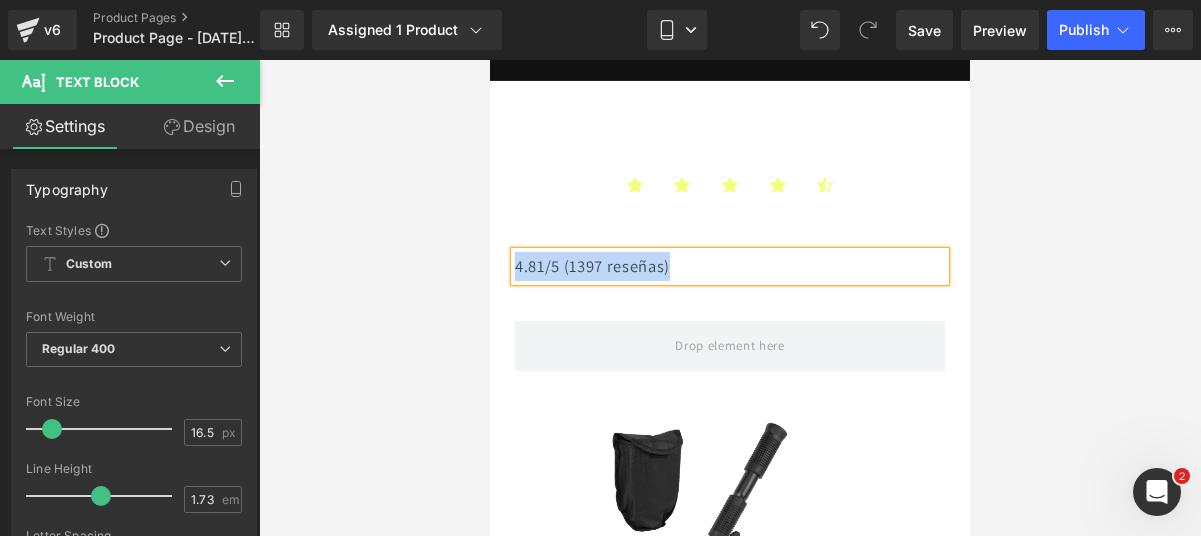 drag, startPoint x: 698, startPoint y: 263, endPoint x: 515, endPoint y: 259, distance: 183.04372 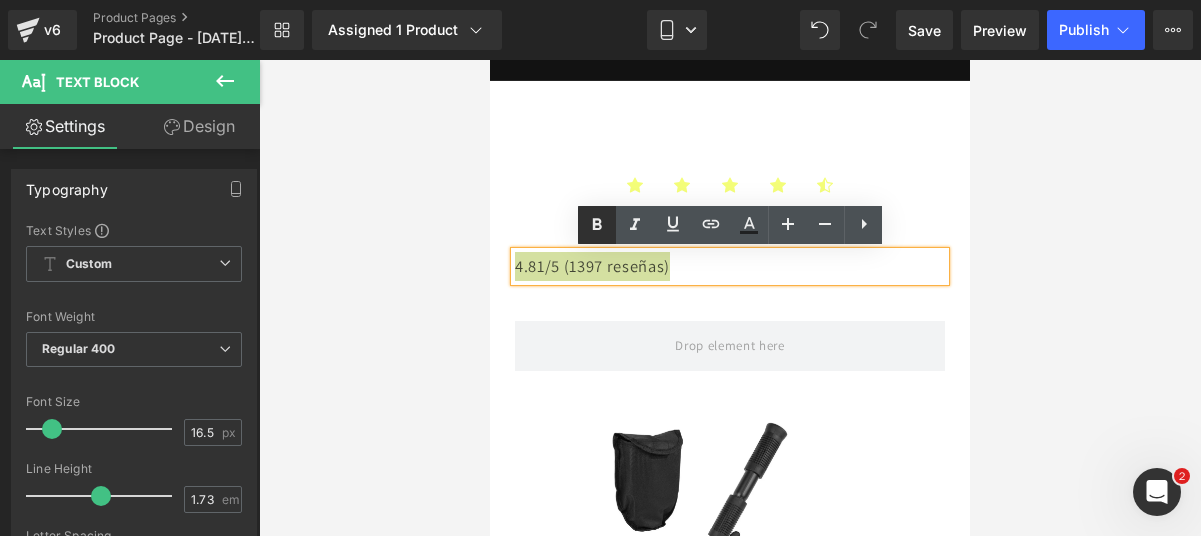 click 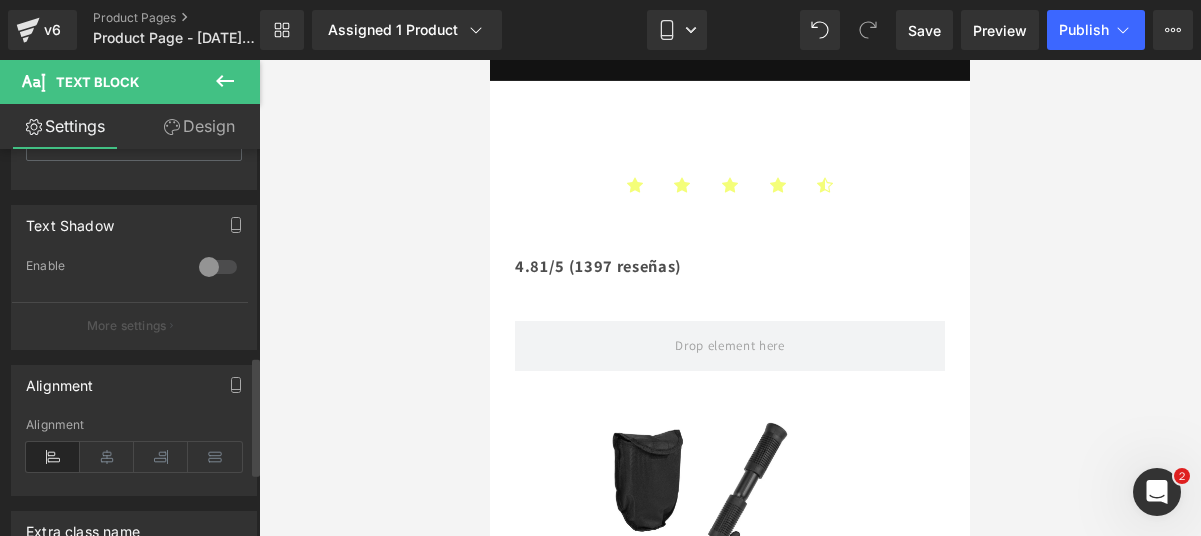 scroll, scrollTop: 683, scrollLeft: 0, axis: vertical 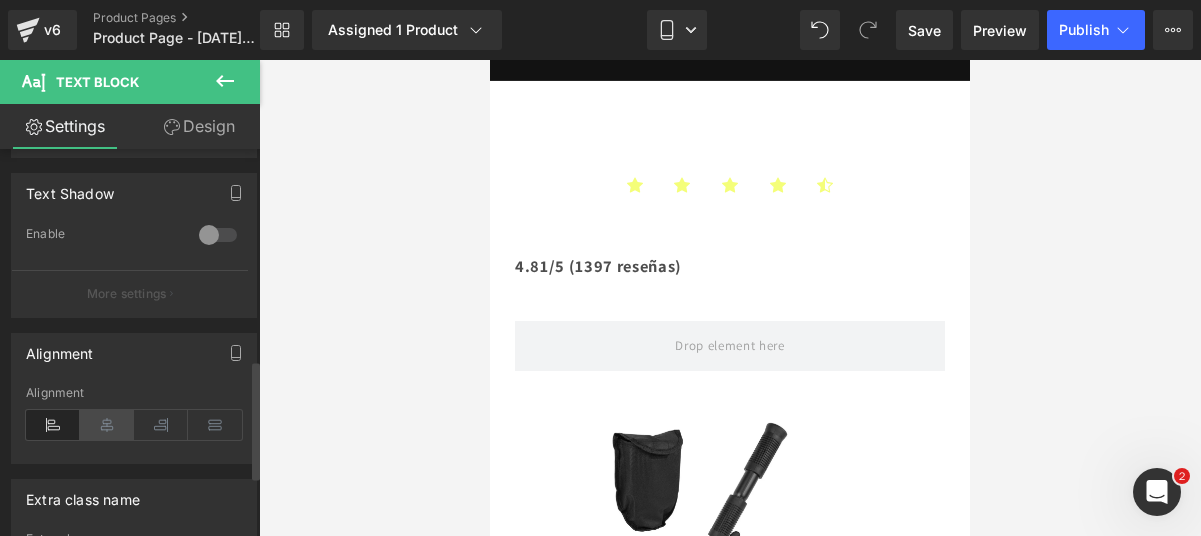 click at bounding box center [107, 425] 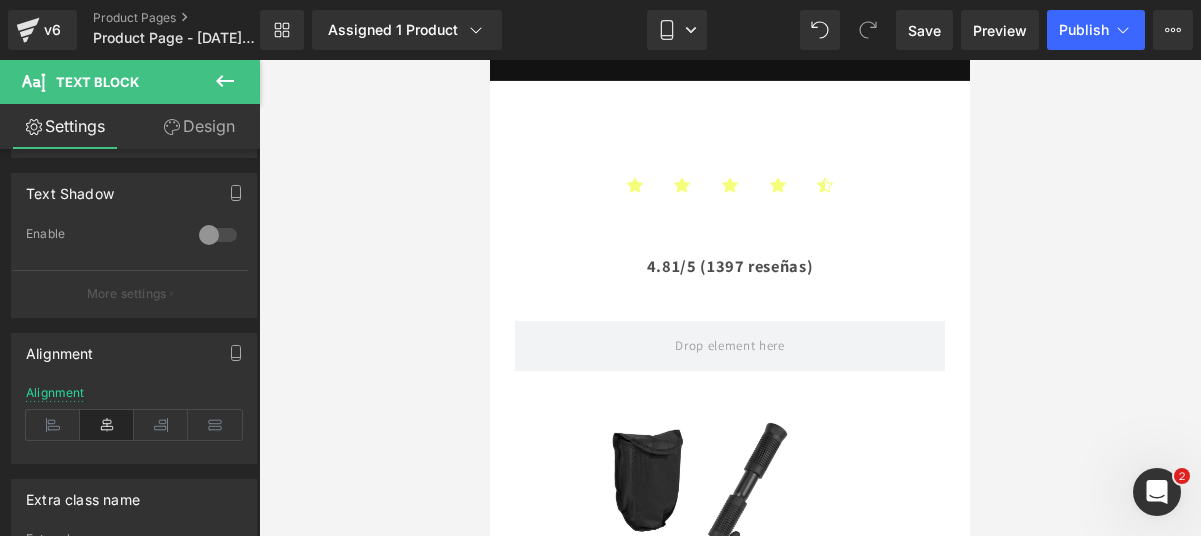 scroll, scrollTop: 227, scrollLeft: 0, axis: vertical 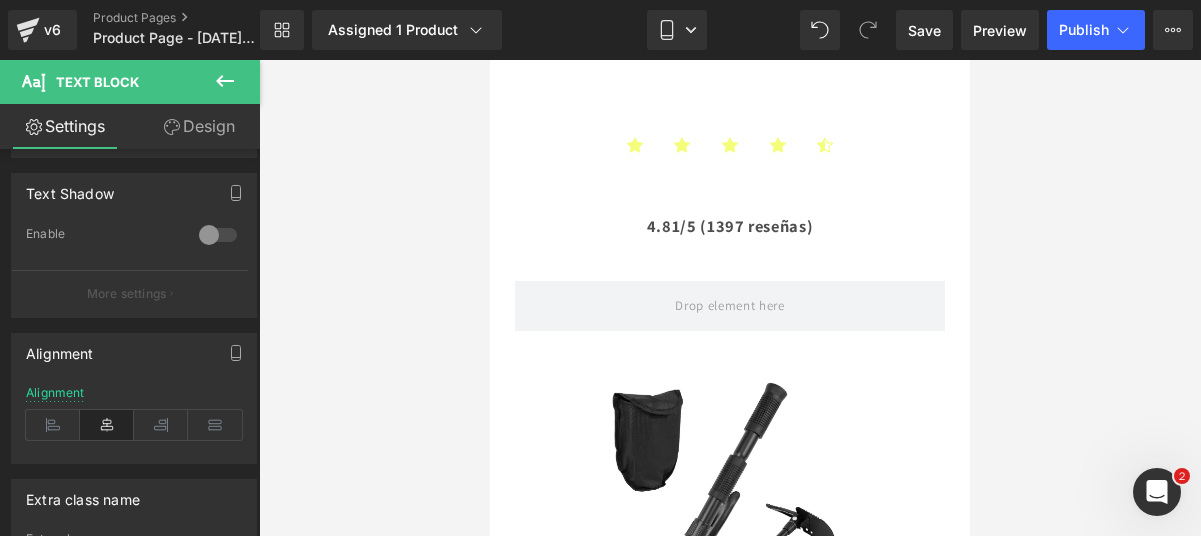 click 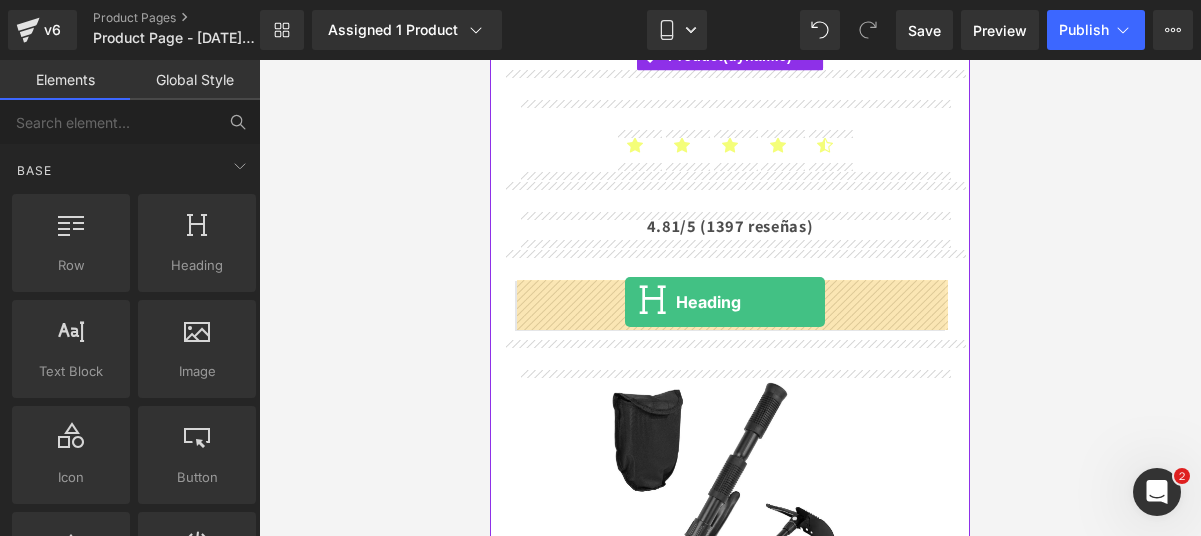 drag, startPoint x: 682, startPoint y: 317, endPoint x: 625, endPoint y: 302, distance: 58.940647 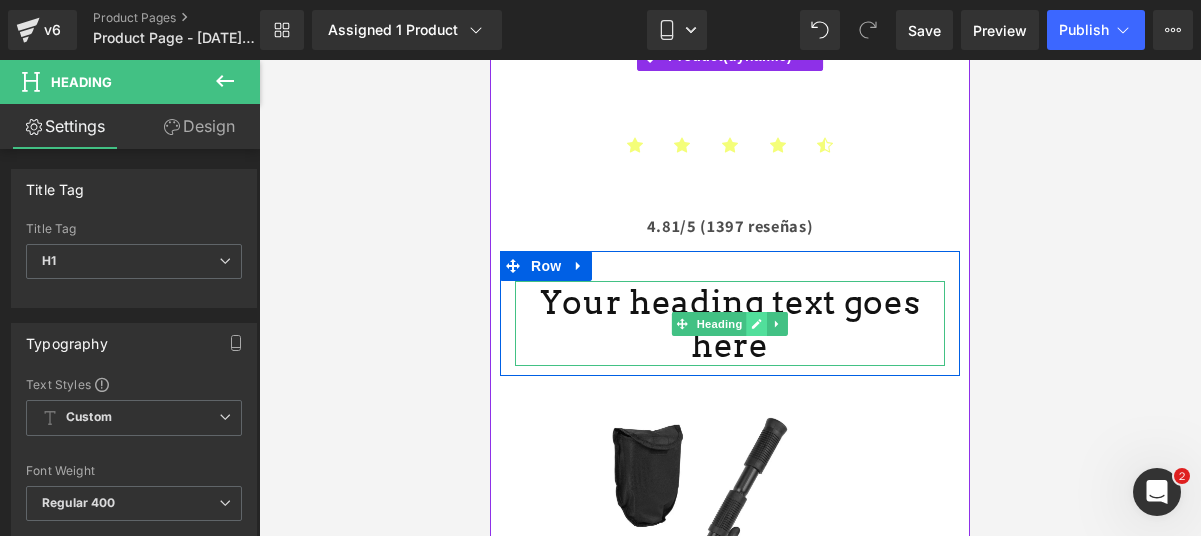 click at bounding box center (757, 324) 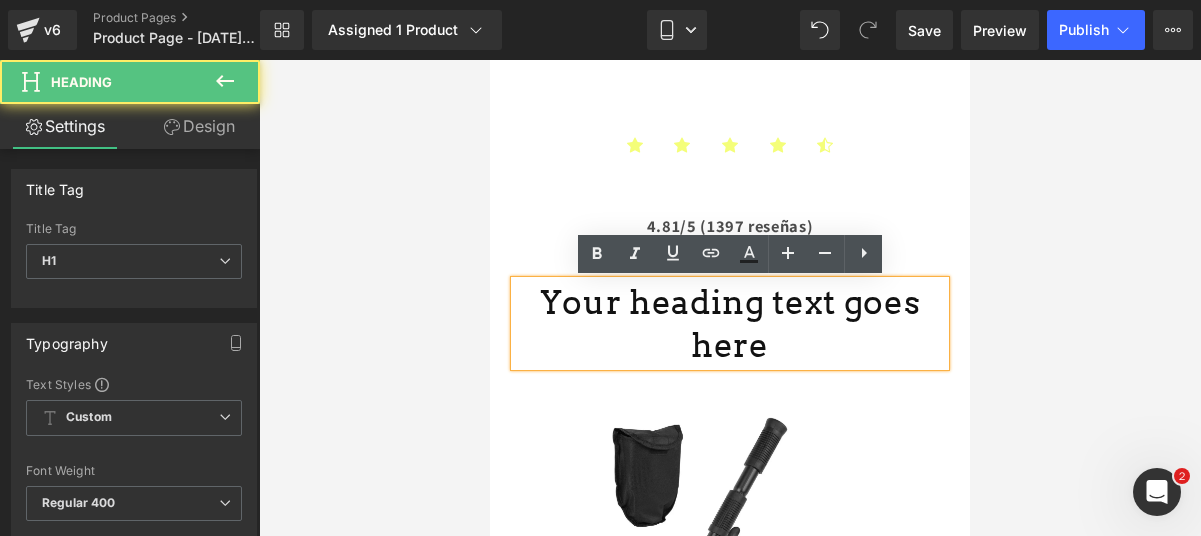 click on "Your heading text goes here" at bounding box center [730, 324] 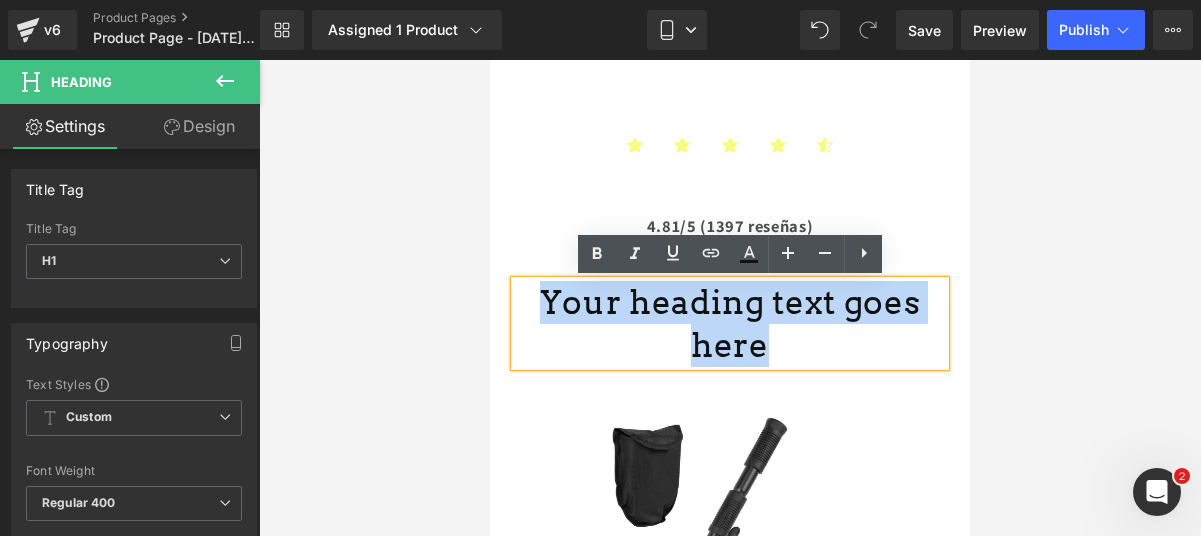 drag, startPoint x: 925, startPoint y: 306, endPoint x: 468, endPoint y: 314, distance: 457.07 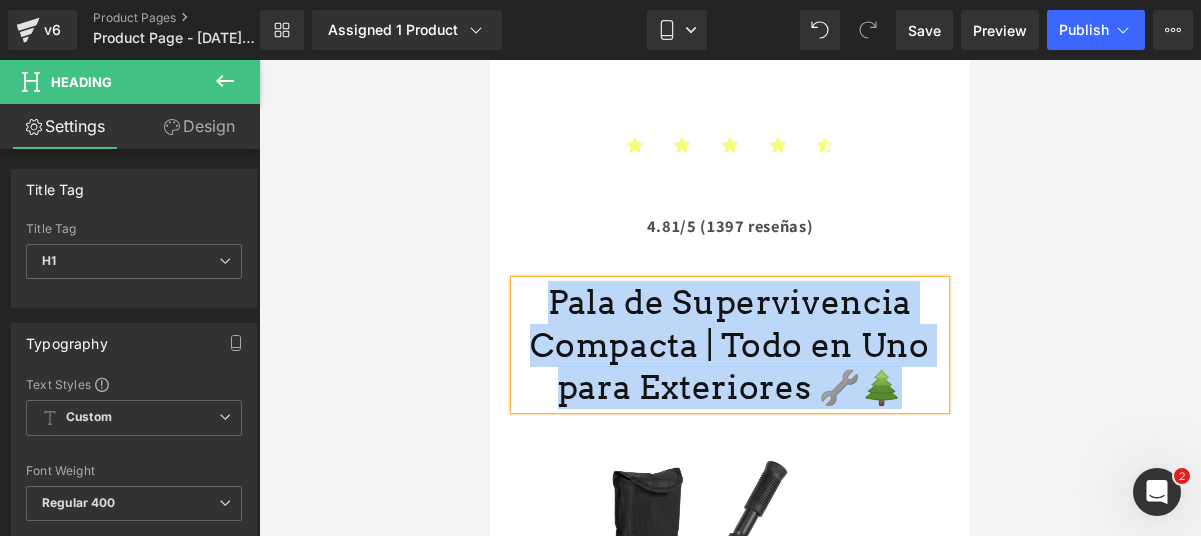 drag, startPoint x: 879, startPoint y: 376, endPoint x: 559, endPoint y: 292, distance: 330.84134 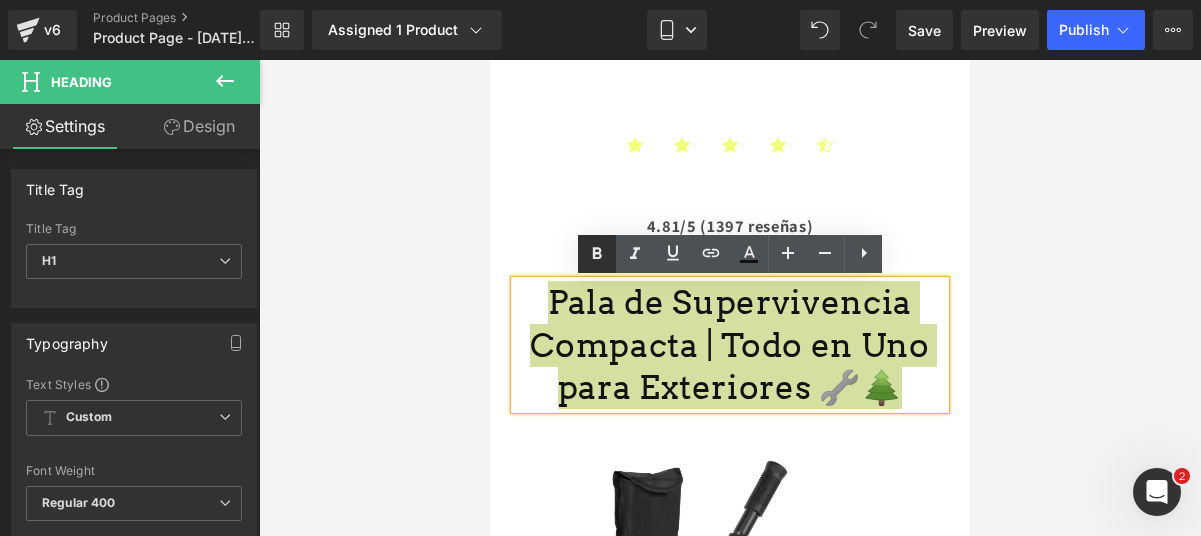 click at bounding box center (597, 254) 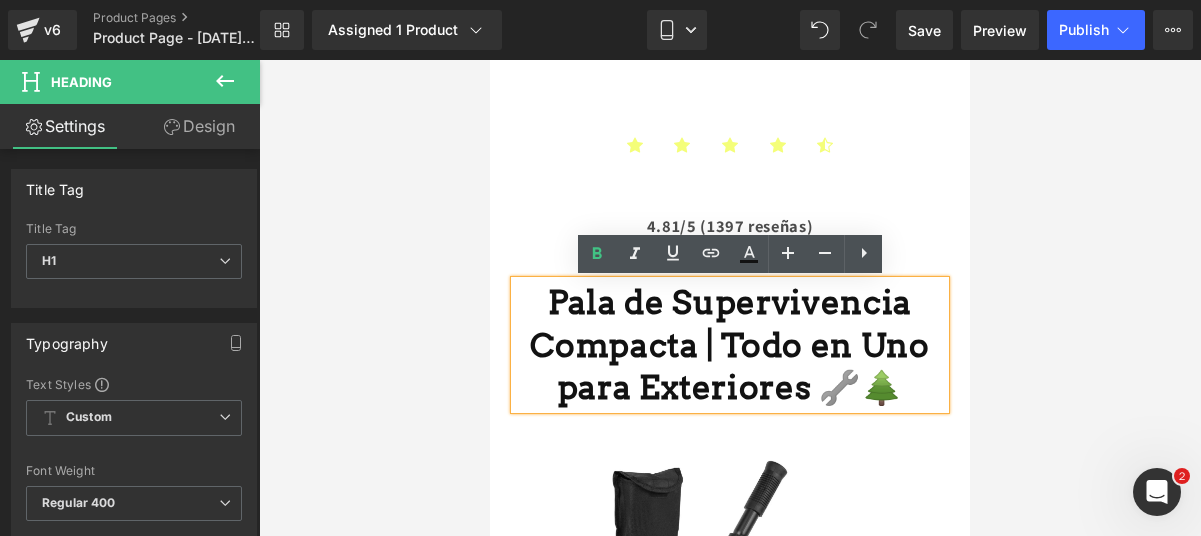click at bounding box center [730, 298] 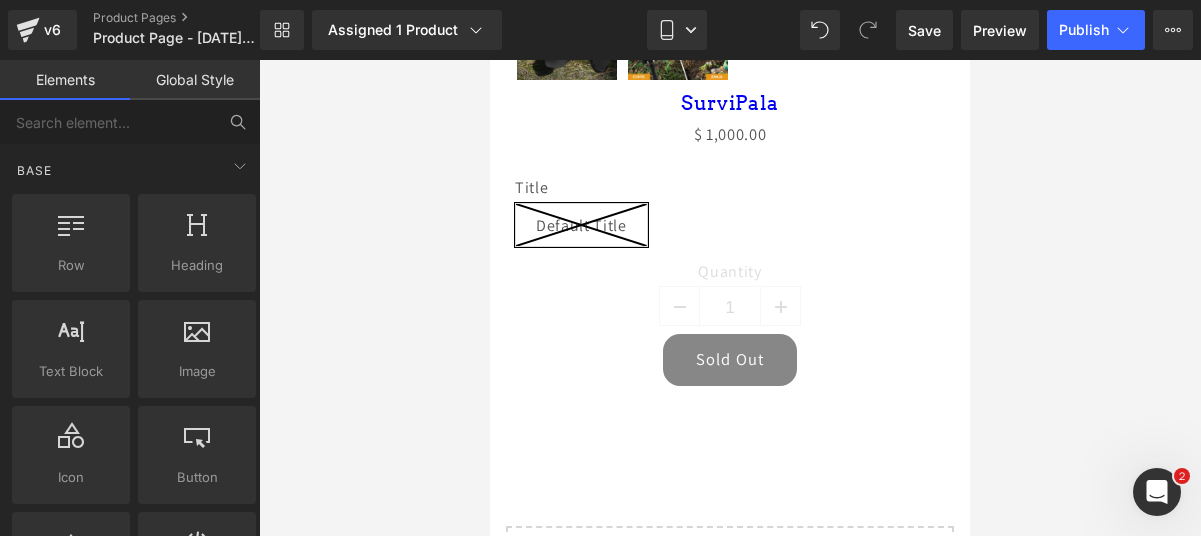 scroll, scrollTop: 1093, scrollLeft: 0, axis: vertical 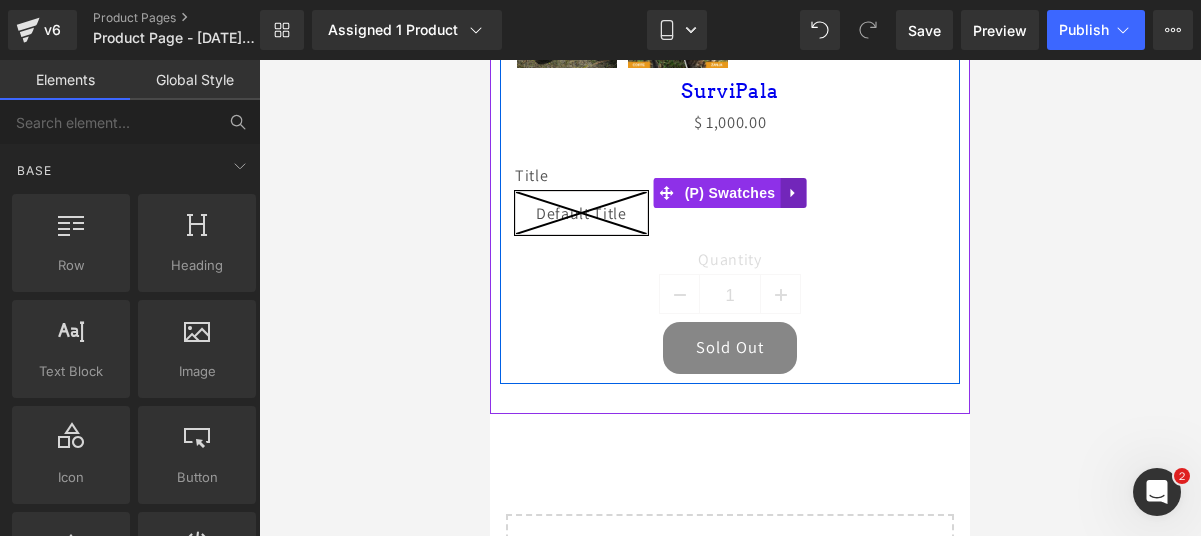 click at bounding box center [793, 193] 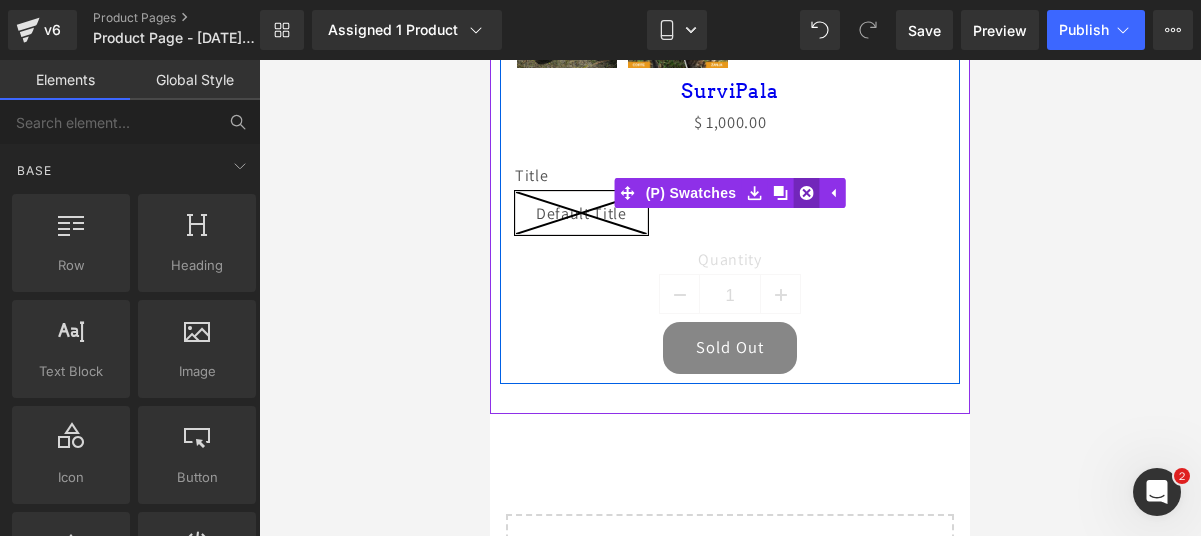click 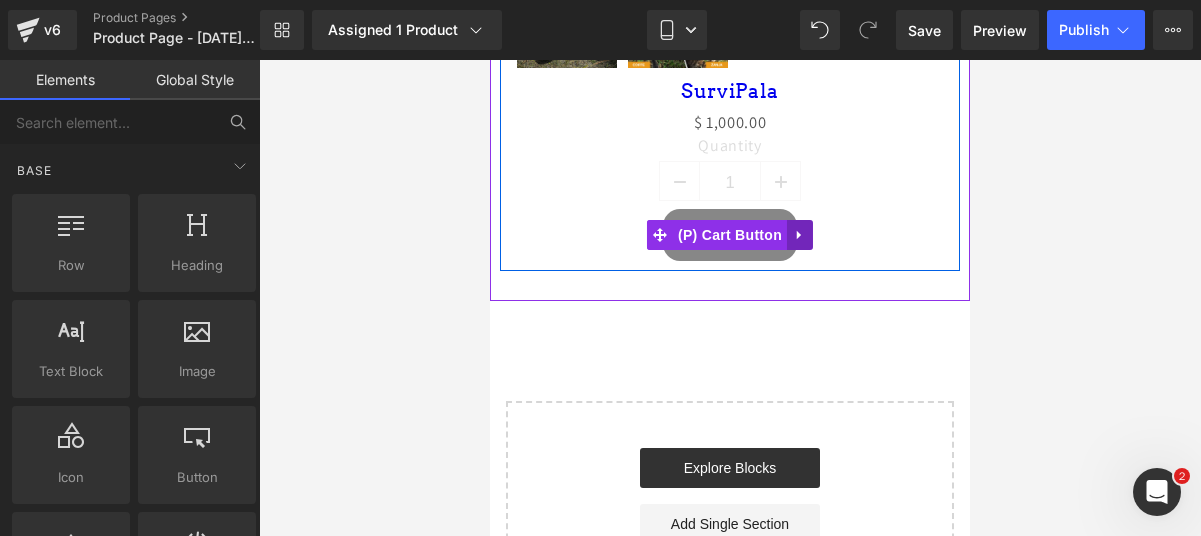 click 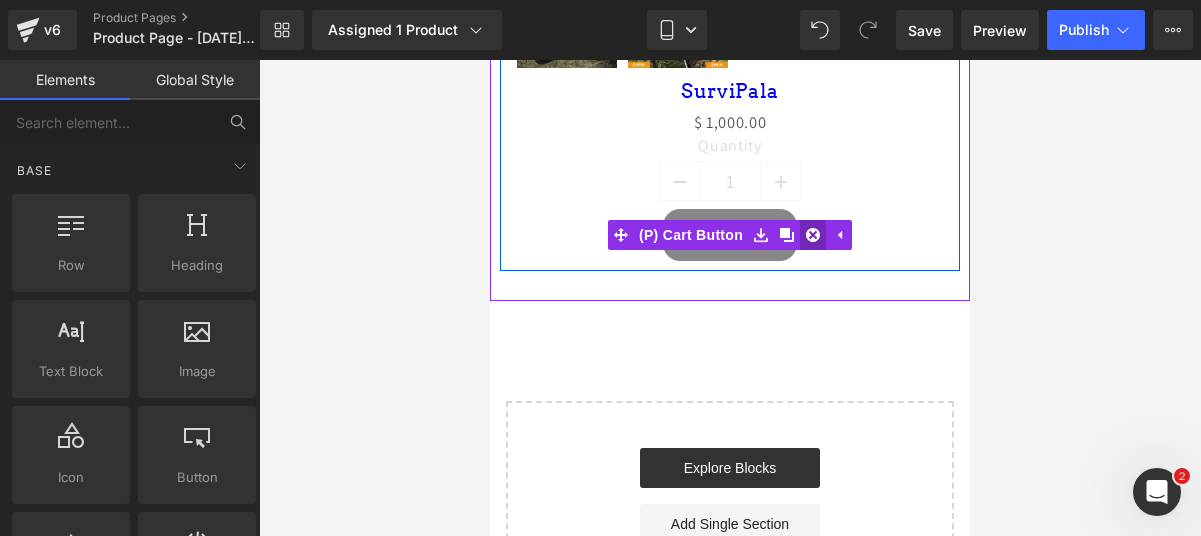 click 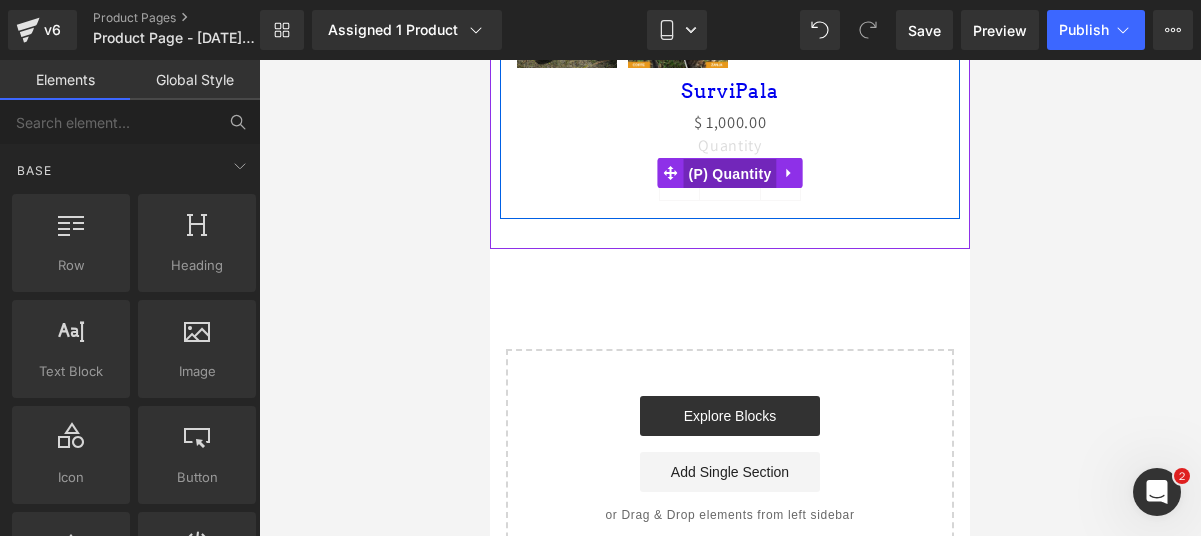 click on "(P) Quantity" at bounding box center (730, 174) 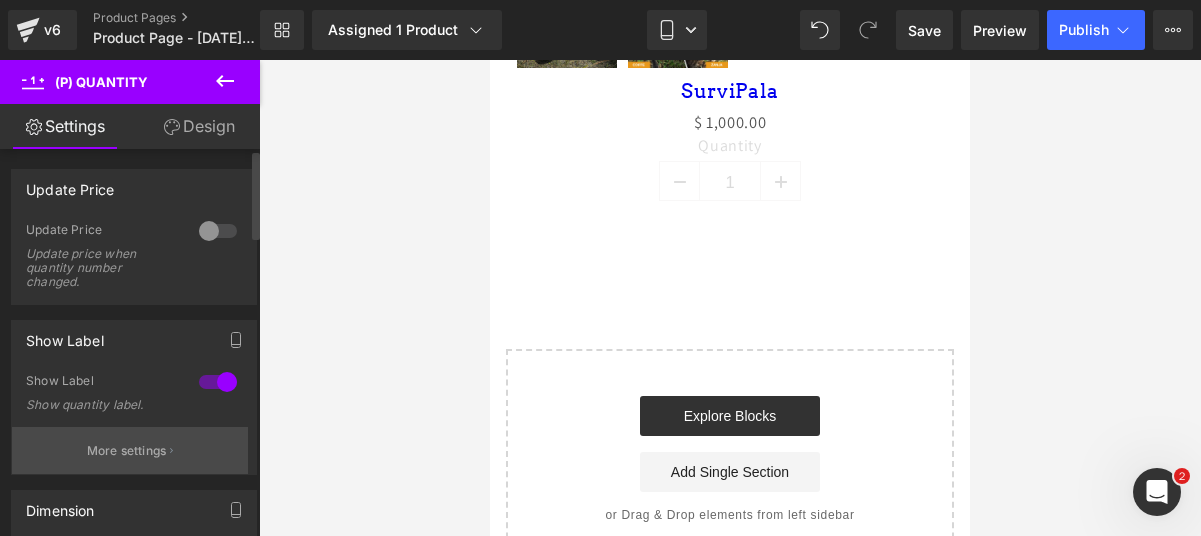click on "More settings" at bounding box center [127, 451] 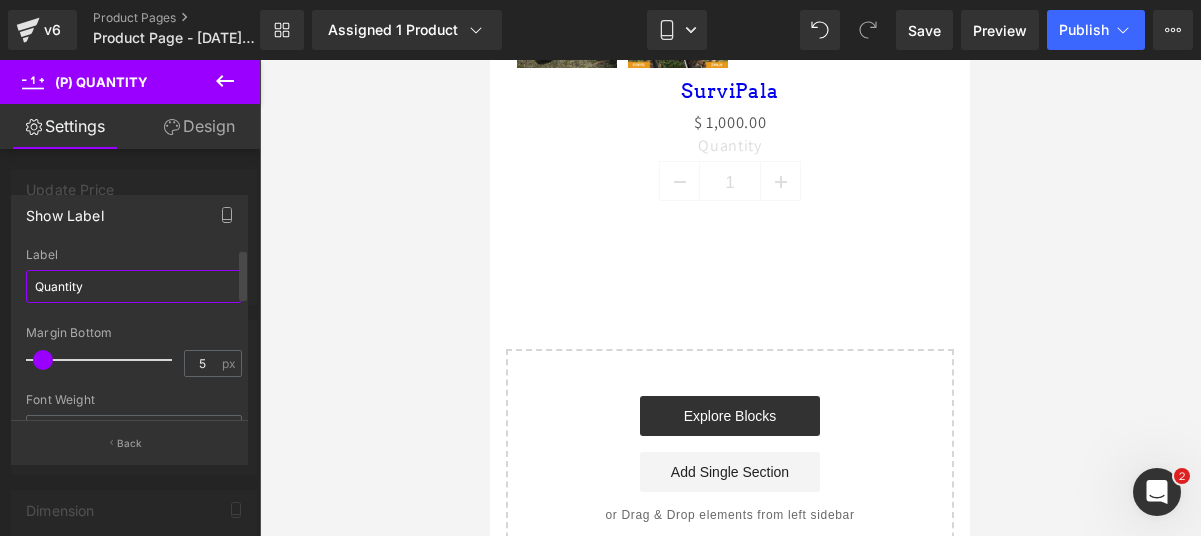 click on "Quantity" at bounding box center [134, 286] 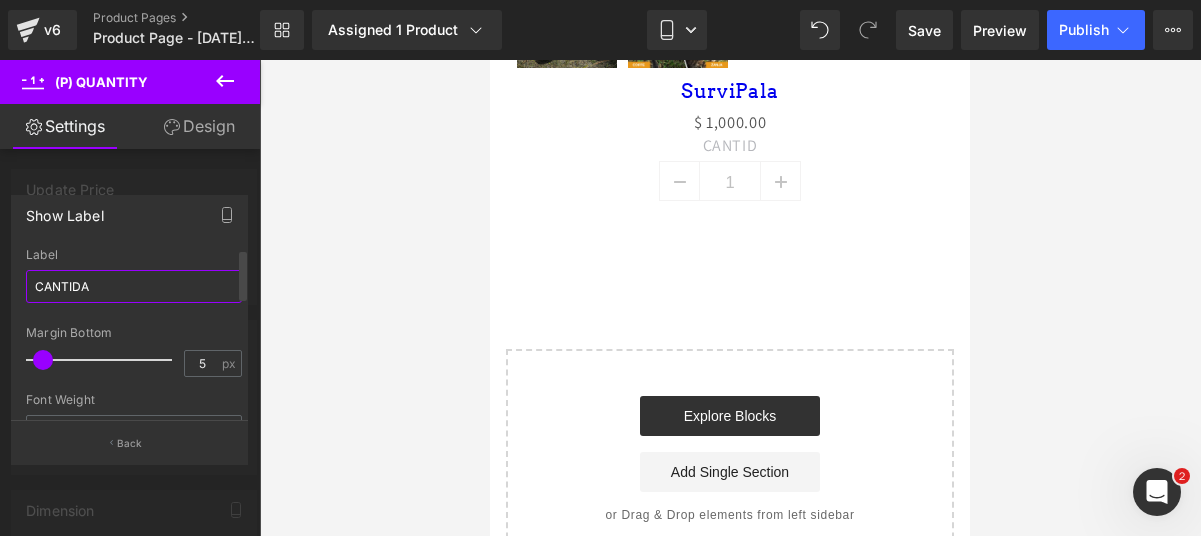 type on "CANTIDAD" 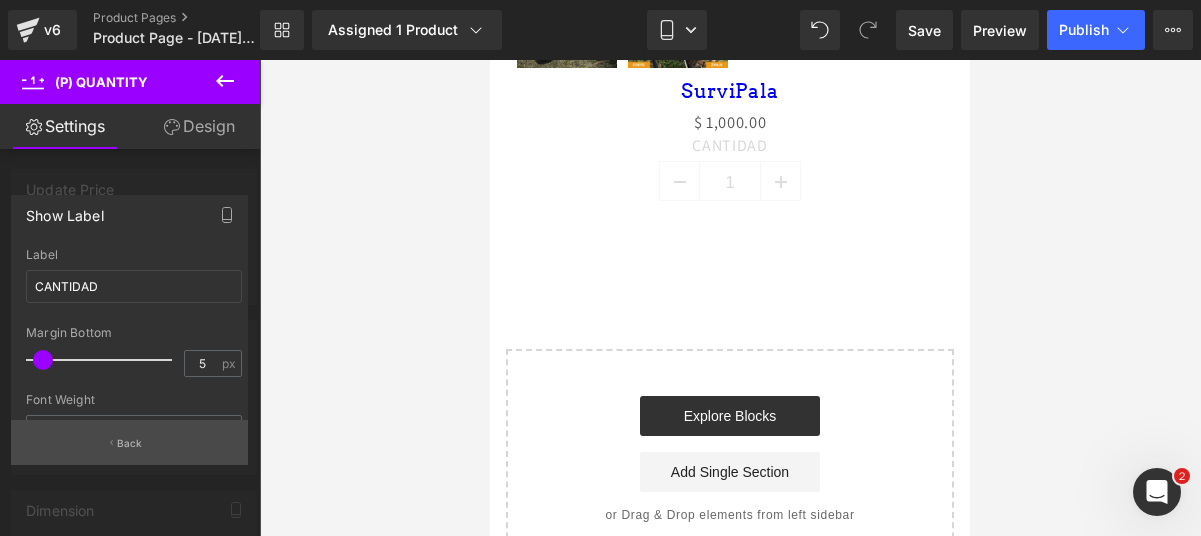 click 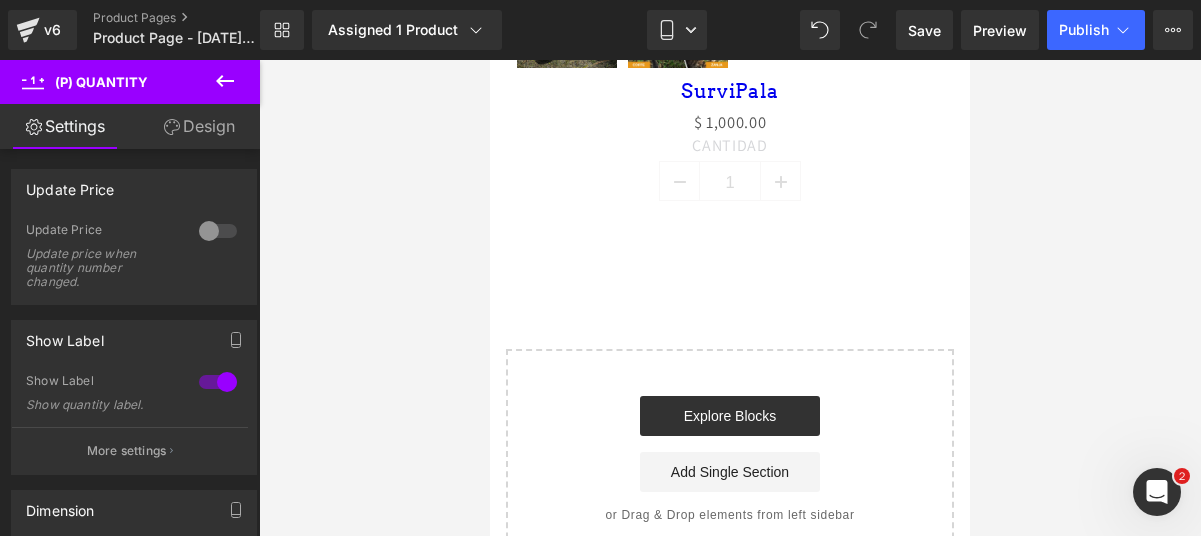 click 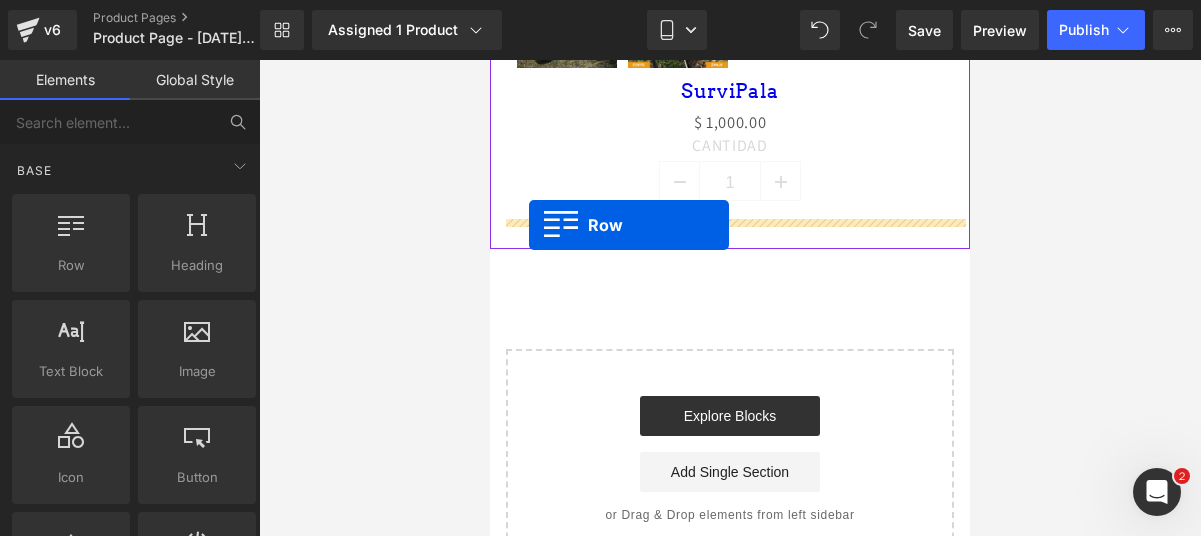 drag, startPoint x: 573, startPoint y: 321, endPoint x: 529, endPoint y: 225, distance: 105.60303 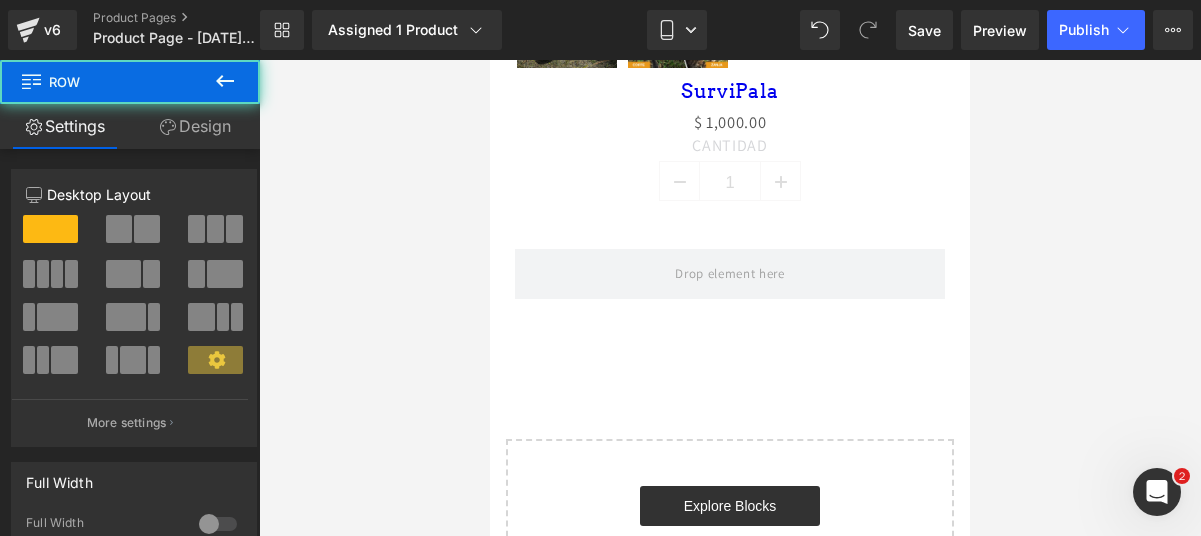 click 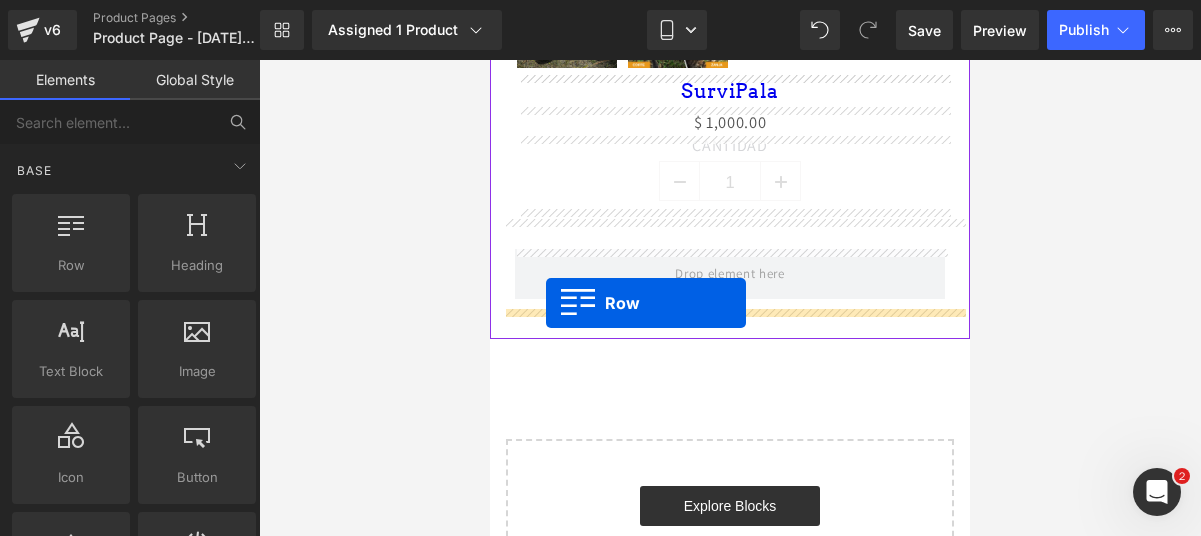 drag, startPoint x: 594, startPoint y: 308, endPoint x: 546, endPoint y: 303, distance: 48.259712 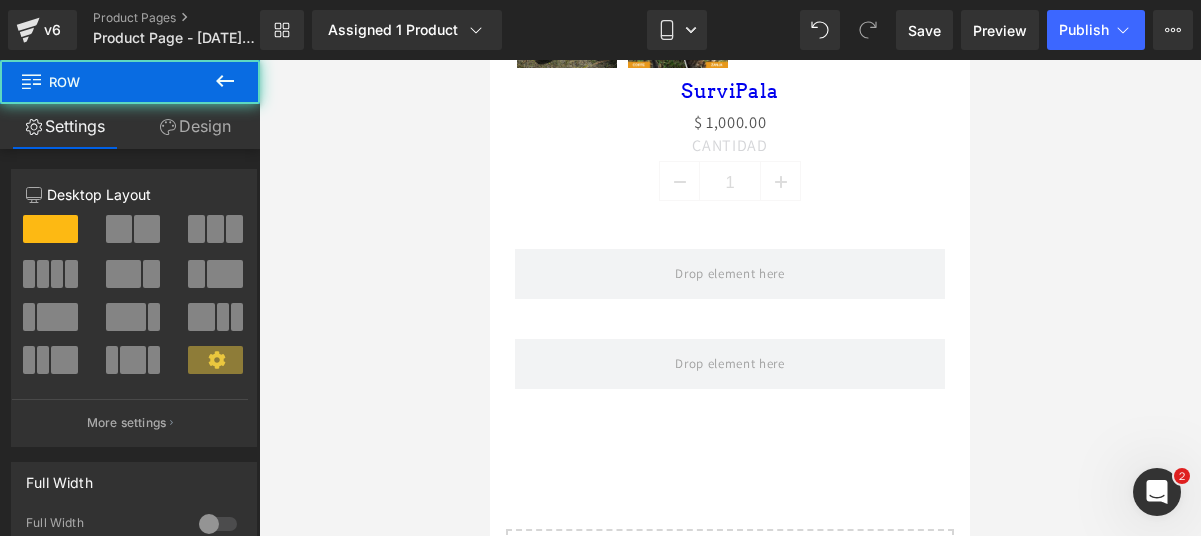 click 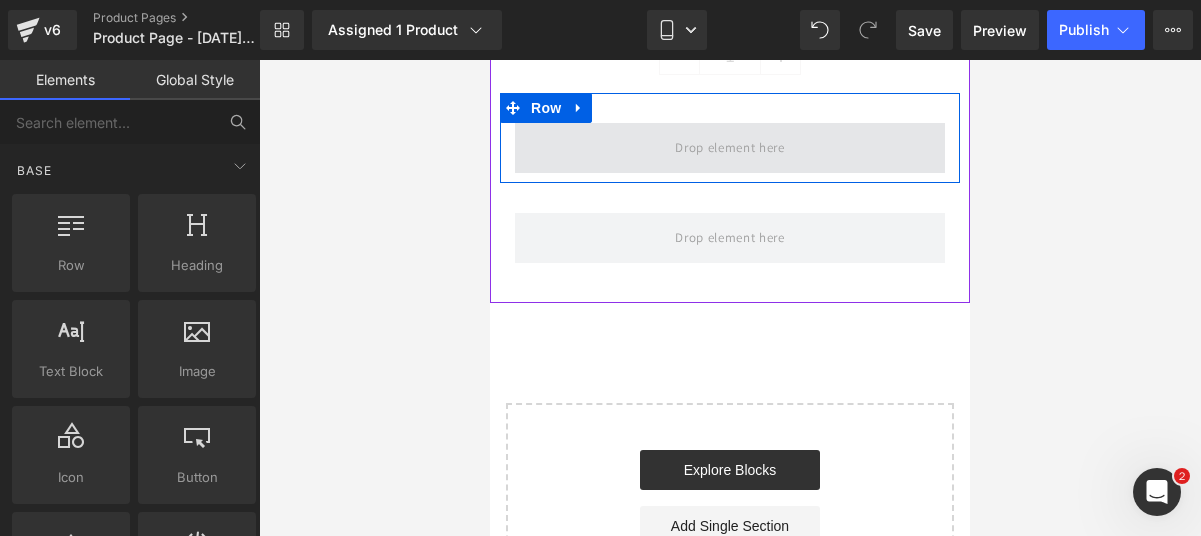 scroll, scrollTop: 1254, scrollLeft: 0, axis: vertical 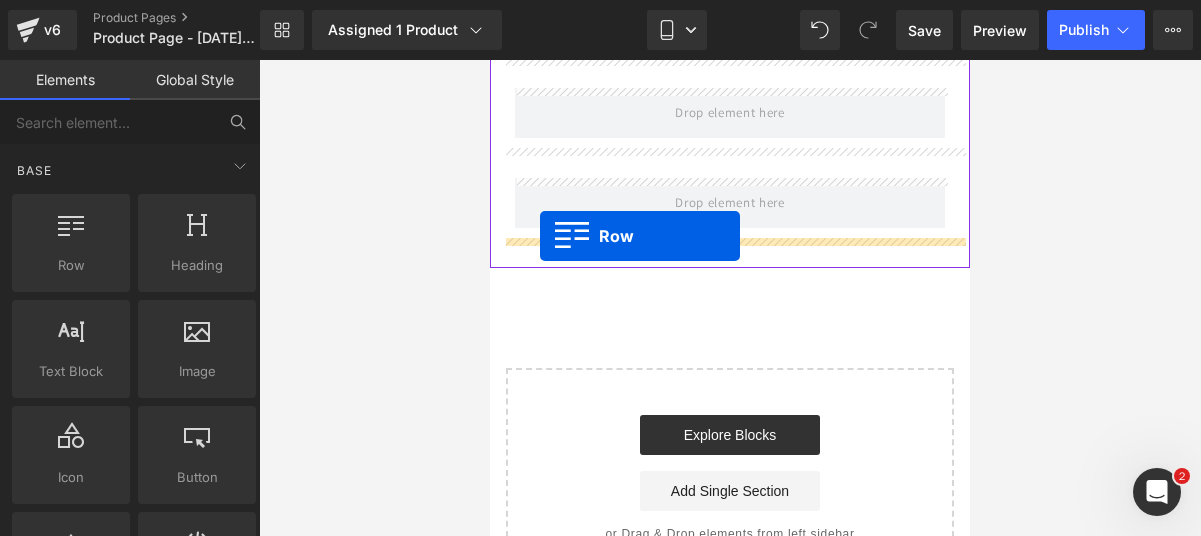 drag, startPoint x: 603, startPoint y: 329, endPoint x: 538, endPoint y: 235, distance: 114.28473 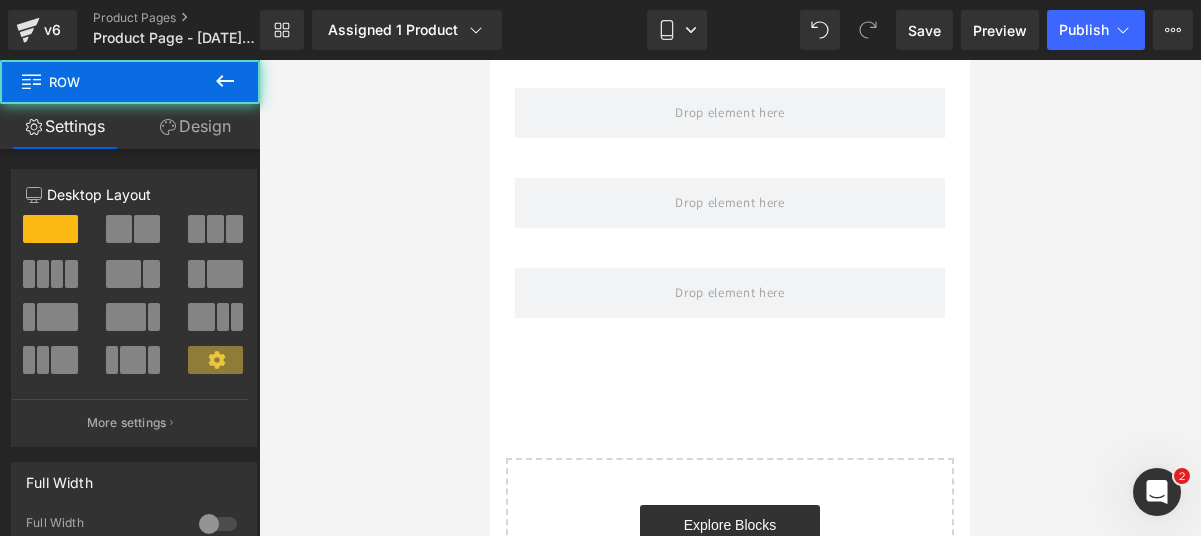 click at bounding box center [225, 82] 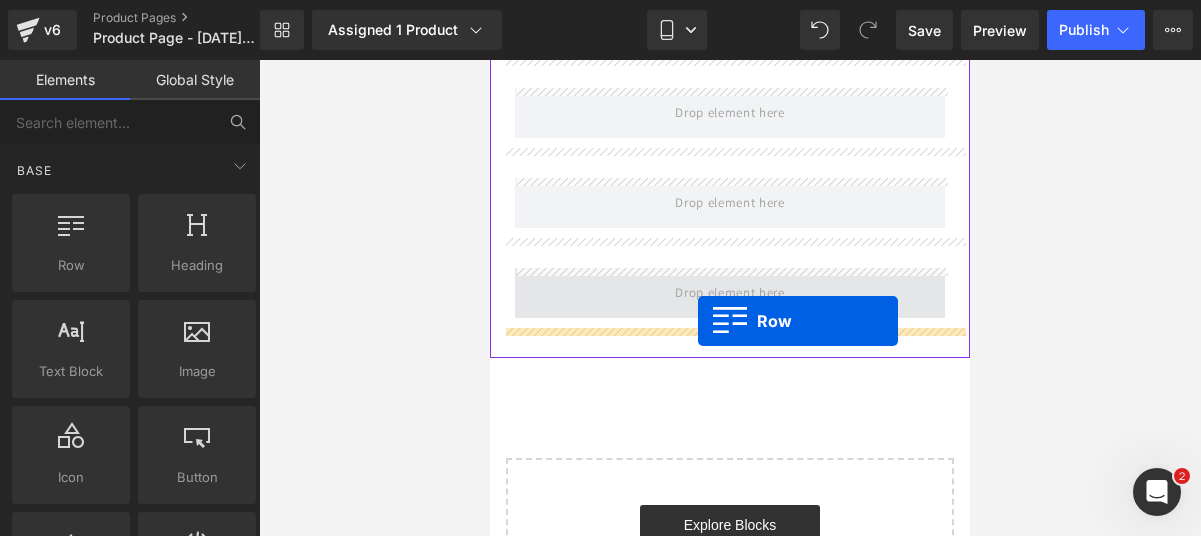 drag, startPoint x: 555, startPoint y: 293, endPoint x: 596, endPoint y: 280, distance: 43.011627 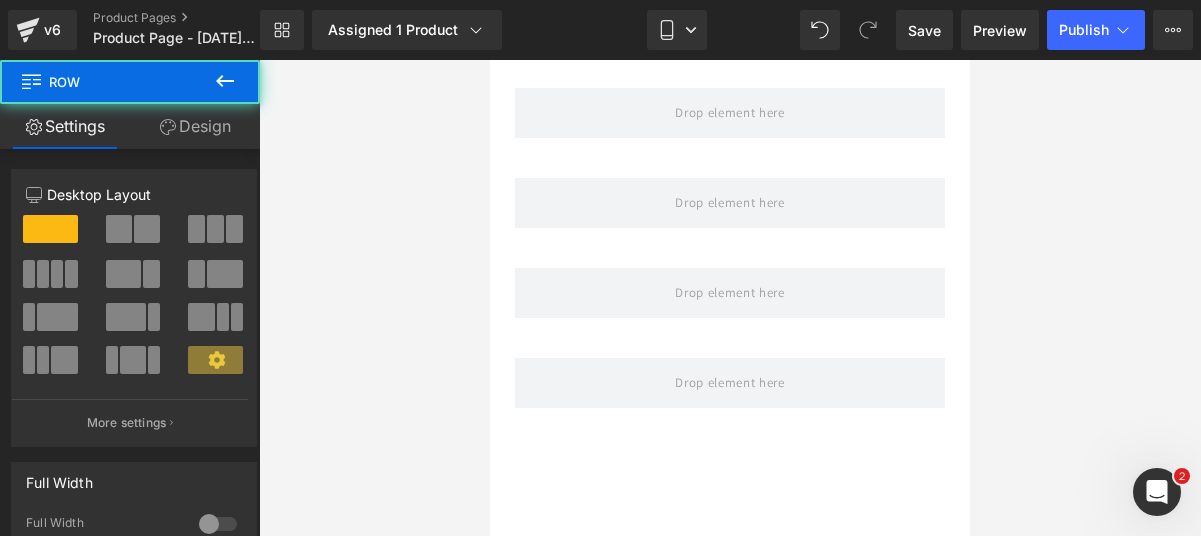 click 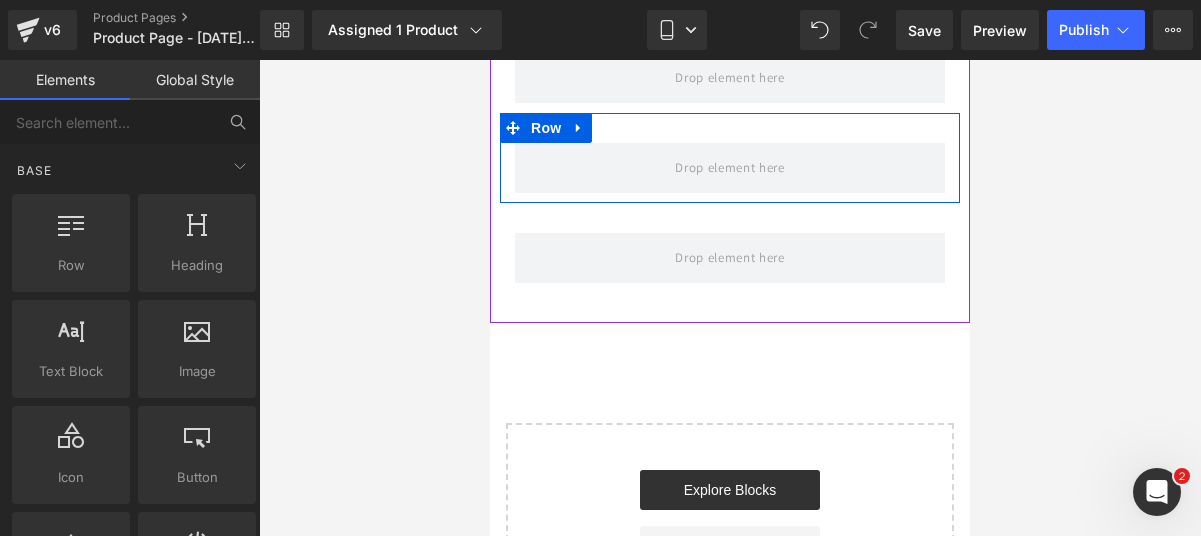 scroll, scrollTop: 1409, scrollLeft: 0, axis: vertical 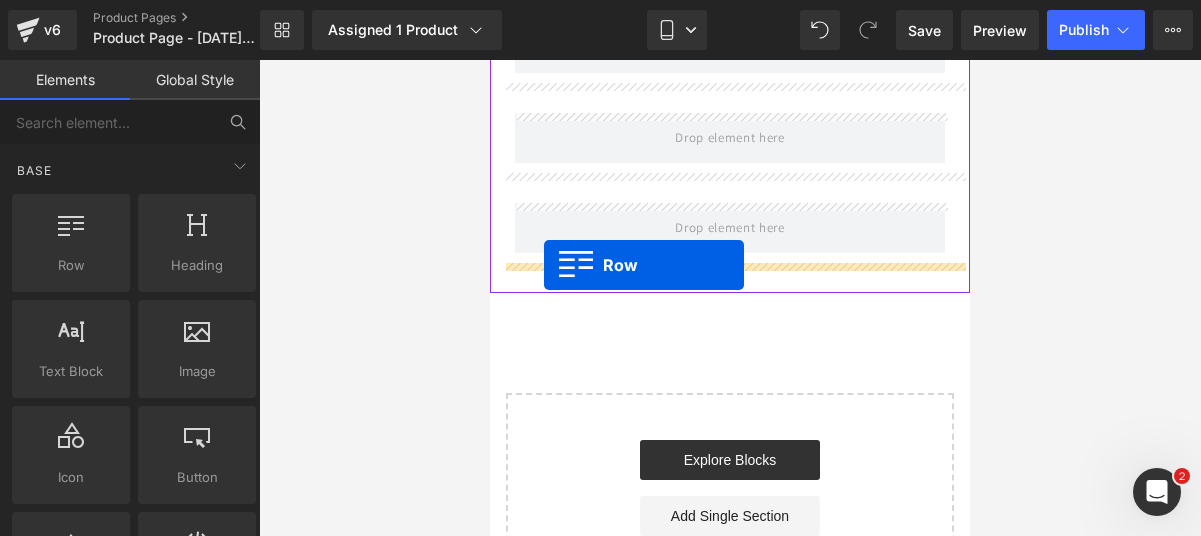 drag, startPoint x: 600, startPoint y: 318, endPoint x: 544, endPoint y: 266, distance: 76.41989 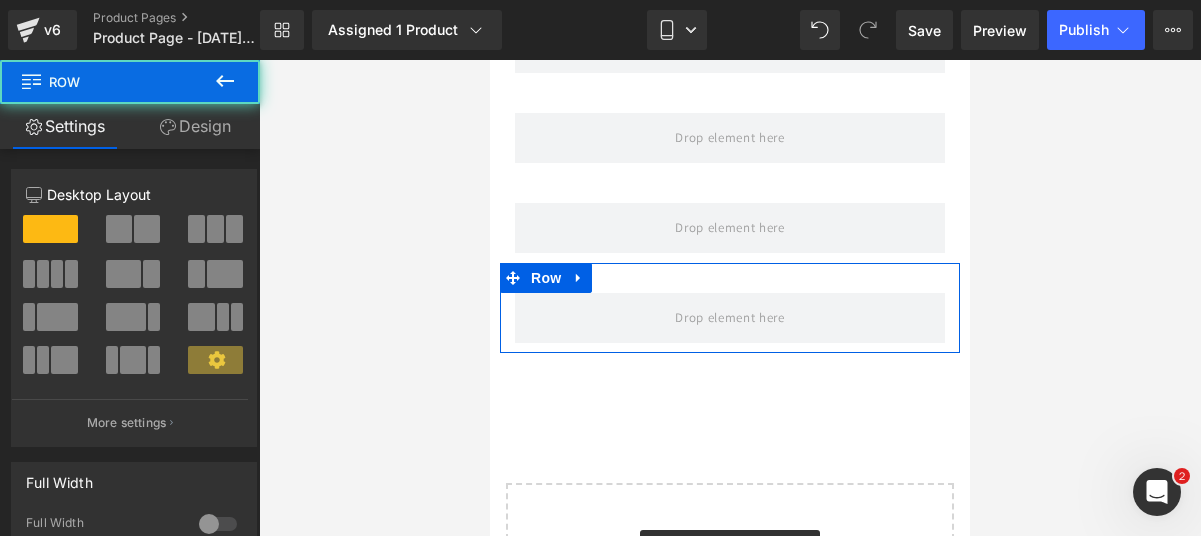 click at bounding box center [225, 82] 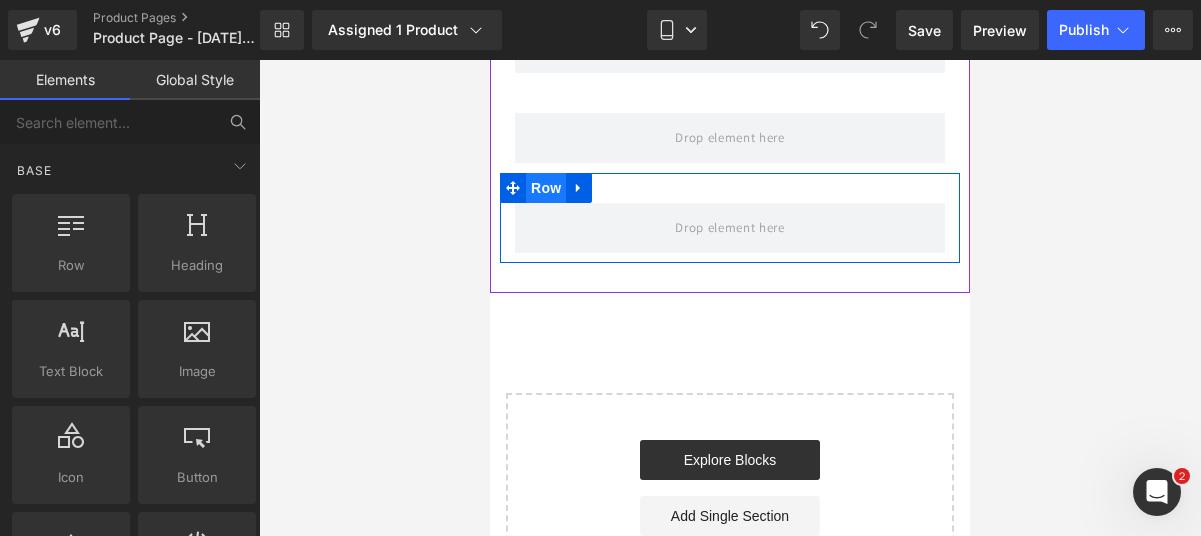 scroll, scrollTop: 1498, scrollLeft: 0, axis: vertical 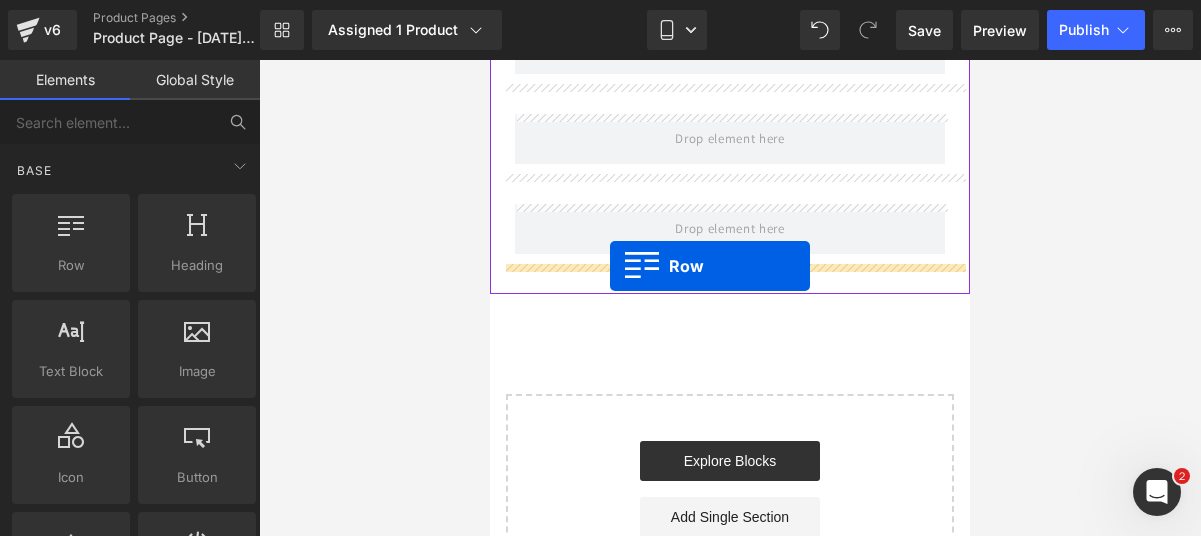 drag, startPoint x: 552, startPoint y: 304, endPoint x: 609, endPoint y: 267, distance: 67.95587 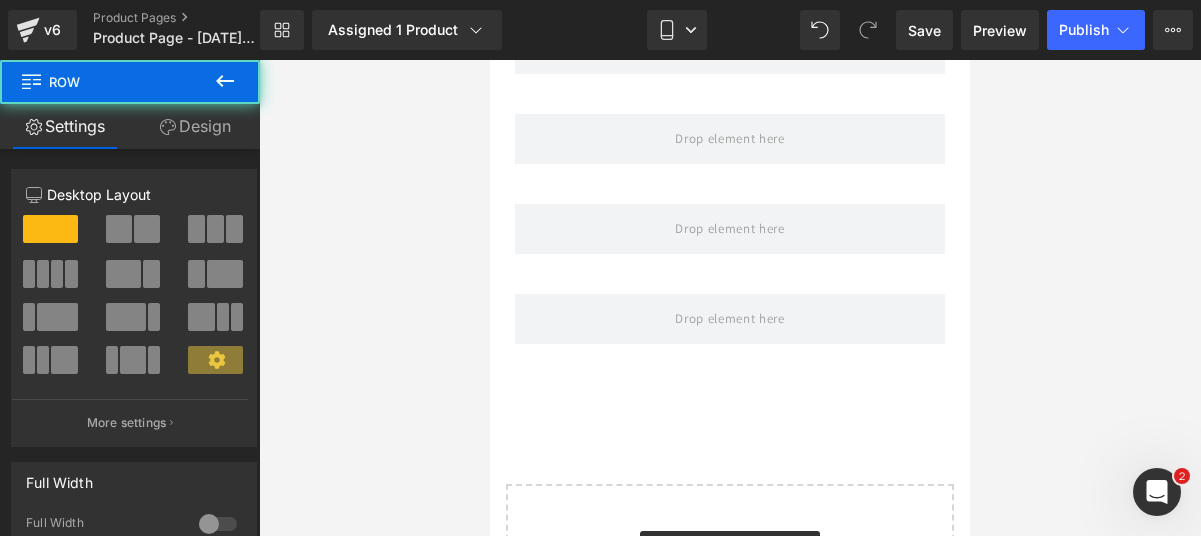 click 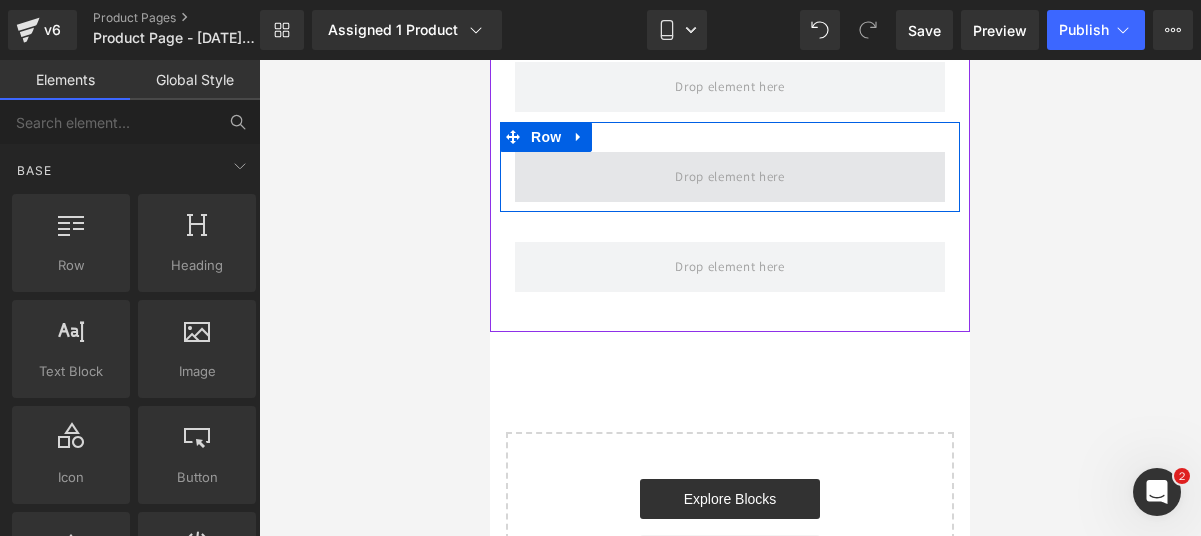 scroll, scrollTop: 1555, scrollLeft: 0, axis: vertical 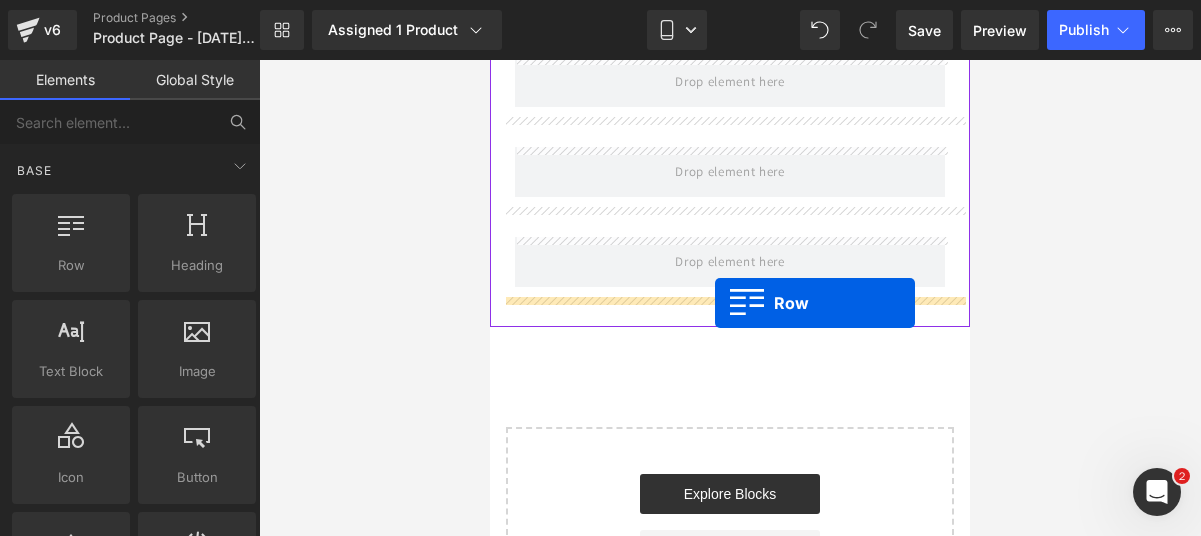 drag, startPoint x: 541, startPoint y: 287, endPoint x: 715, endPoint y: 303, distance: 174.73409 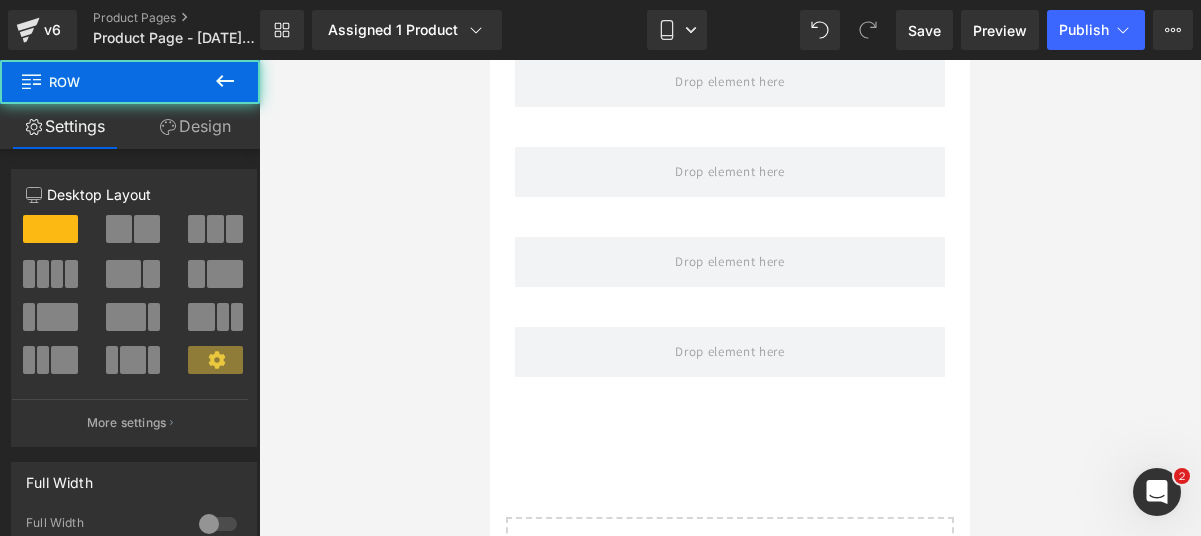 click 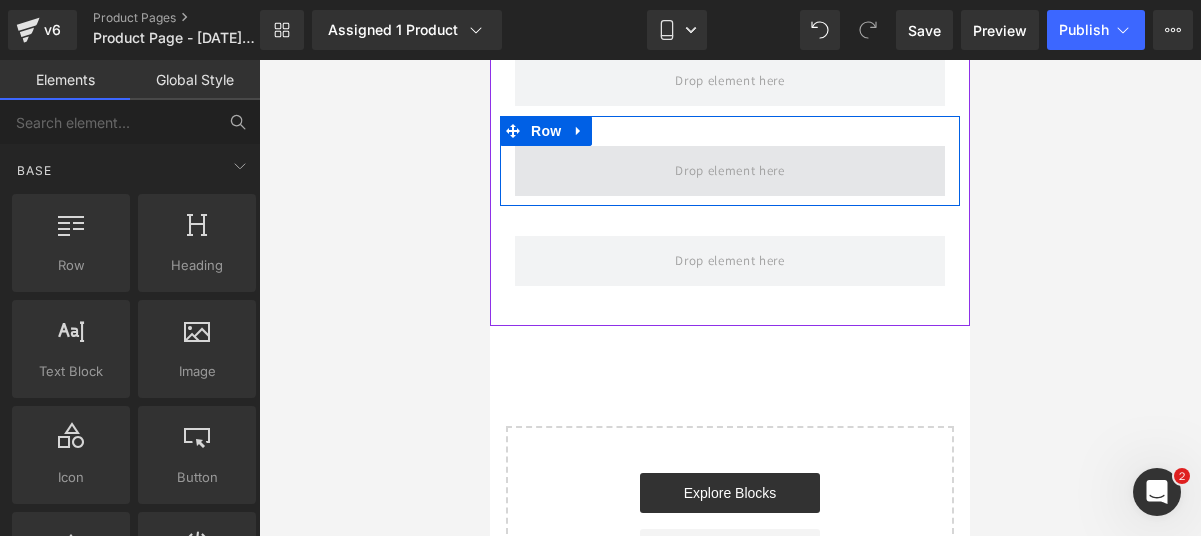 scroll, scrollTop: 1657, scrollLeft: 0, axis: vertical 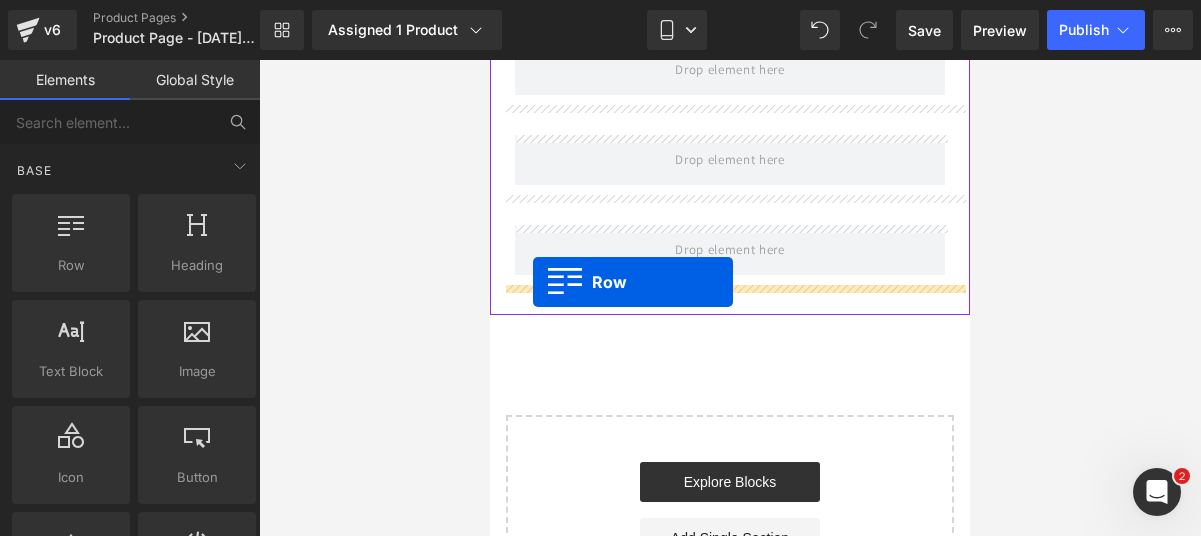drag, startPoint x: 589, startPoint y: 327, endPoint x: 533, endPoint y: 282, distance: 71.8401 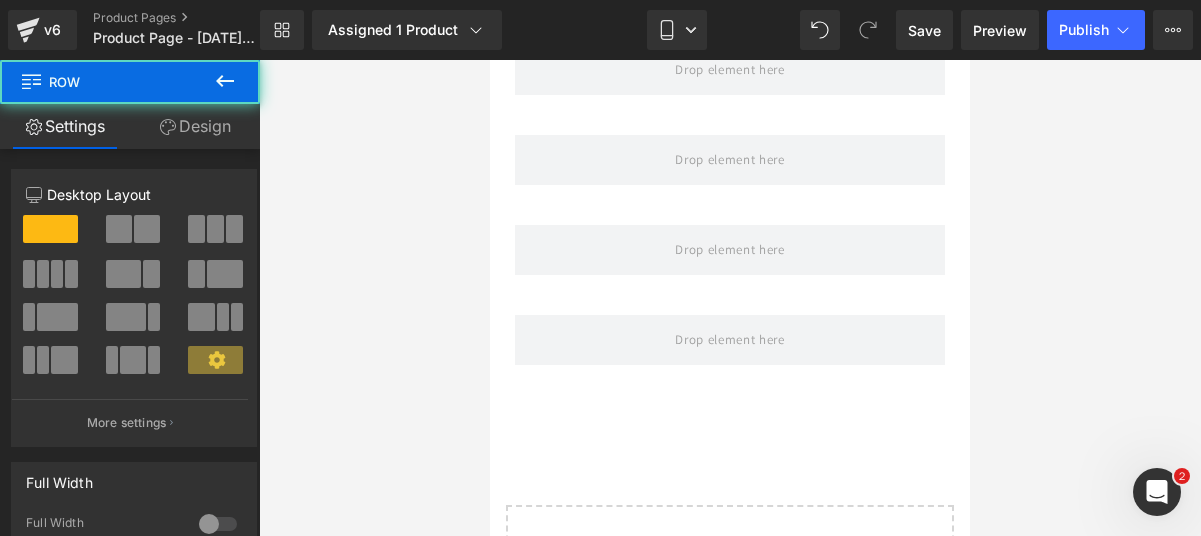 click 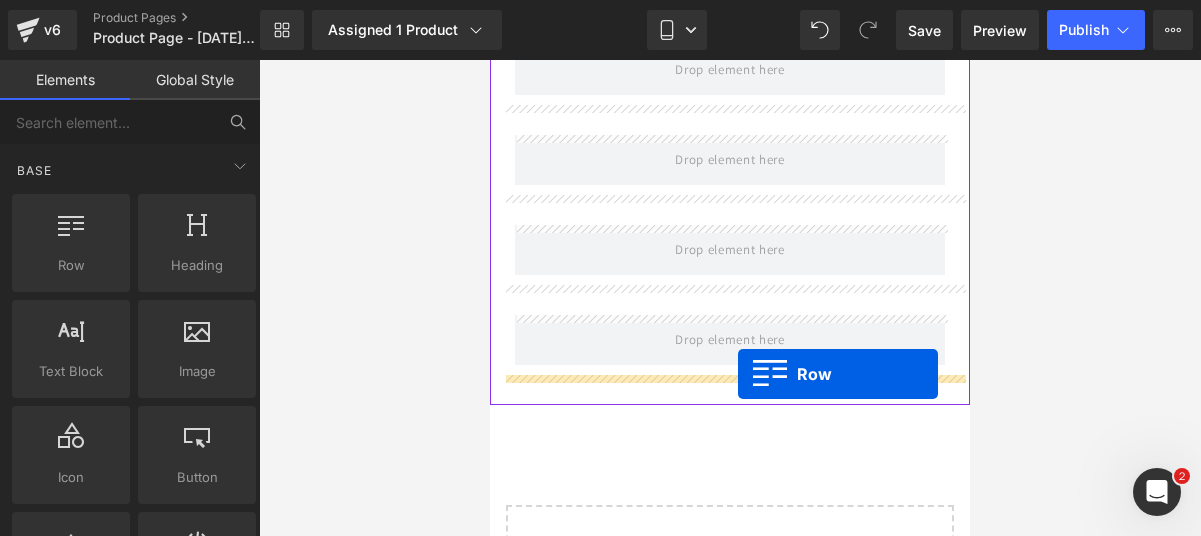 drag, startPoint x: 605, startPoint y: 306, endPoint x: 737, endPoint y: 369, distance: 146.26346 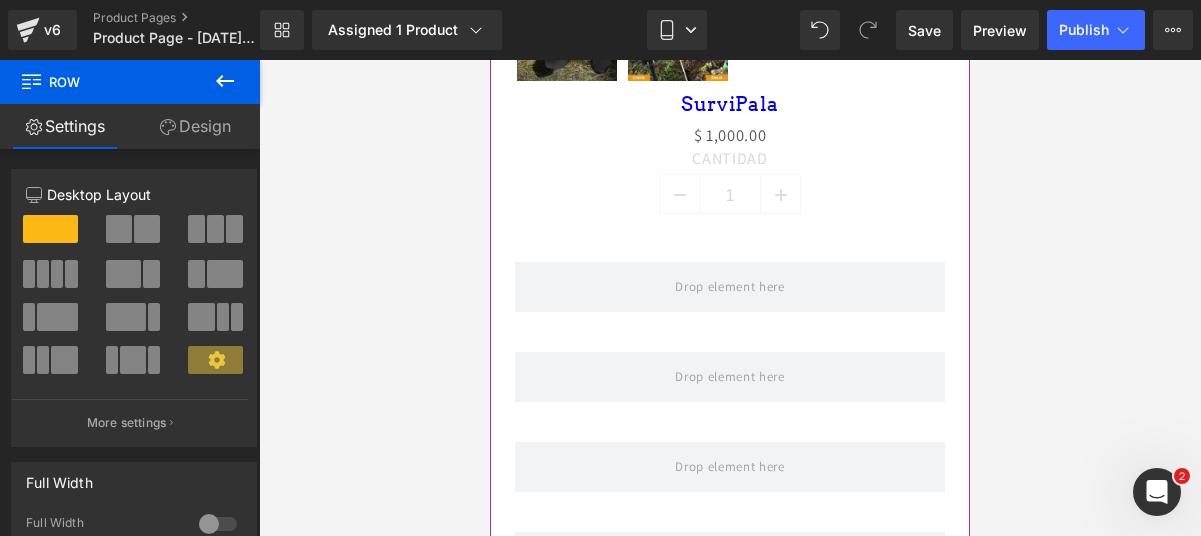 scroll, scrollTop: 1074, scrollLeft: 0, axis: vertical 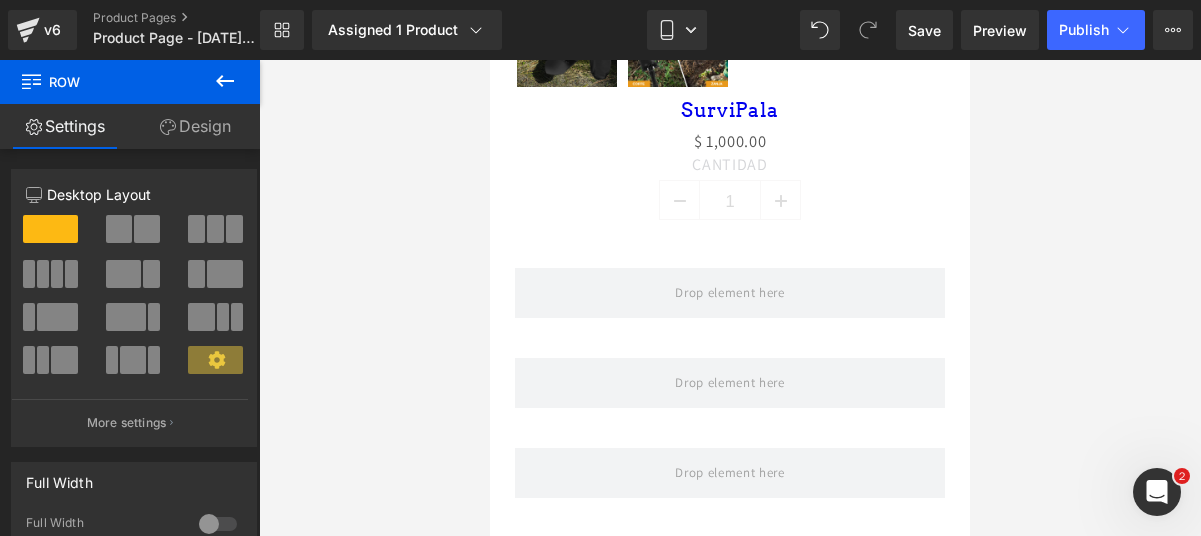 click 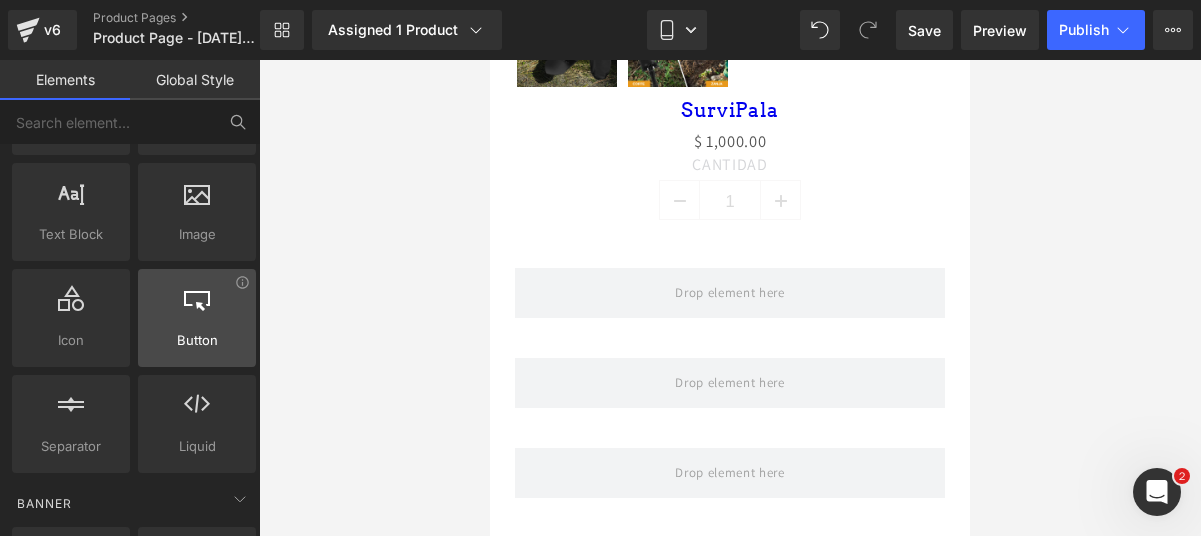scroll, scrollTop: 165, scrollLeft: 0, axis: vertical 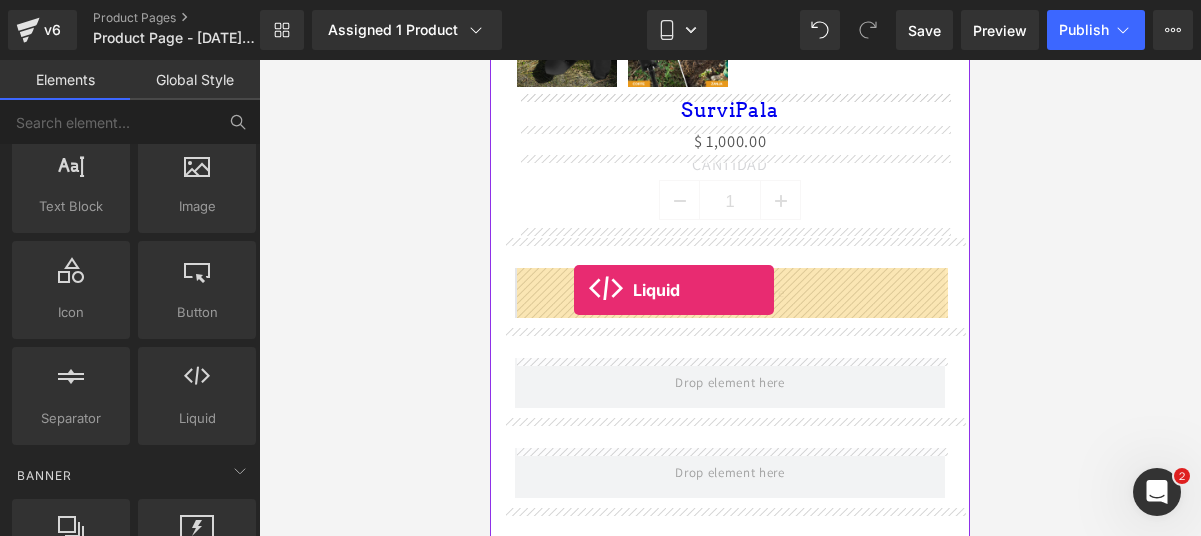 drag, startPoint x: 687, startPoint y: 458, endPoint x: 573, endPoint y: 290, distance: 203.02708 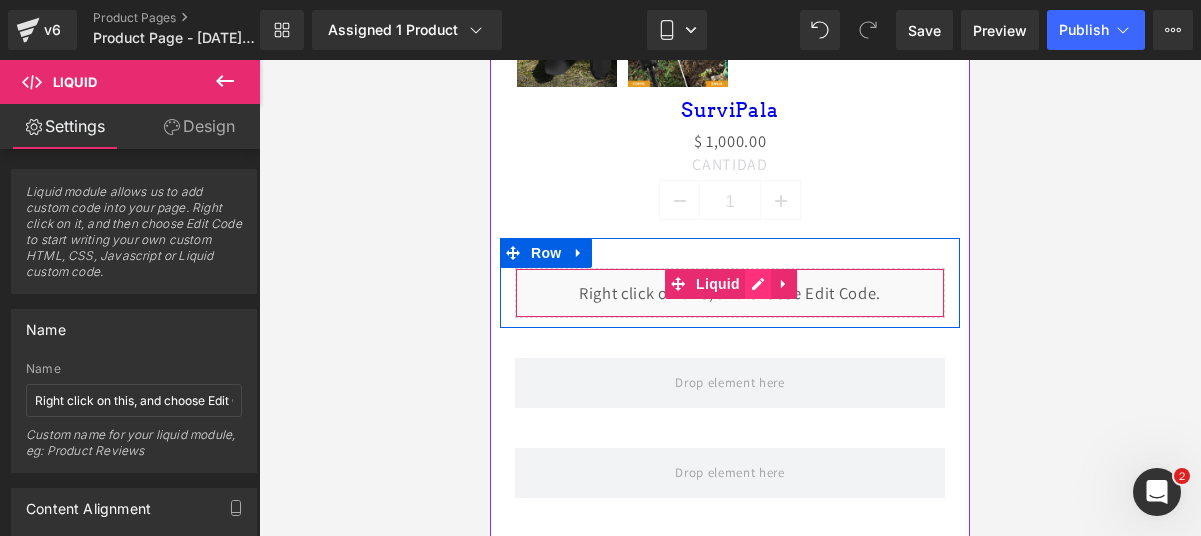 click on "Liquid" at bounding box center (730, 293) 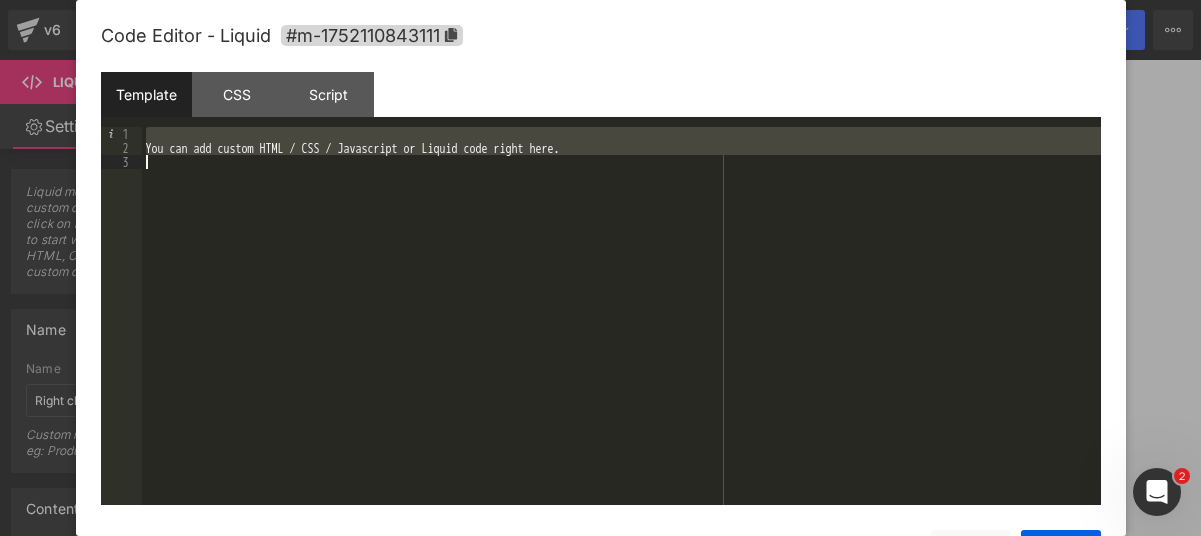 drag, startPoint x: 721, startPoint y: 139, endPoint x: 713, endPoint y: 158, distance: 20.615528 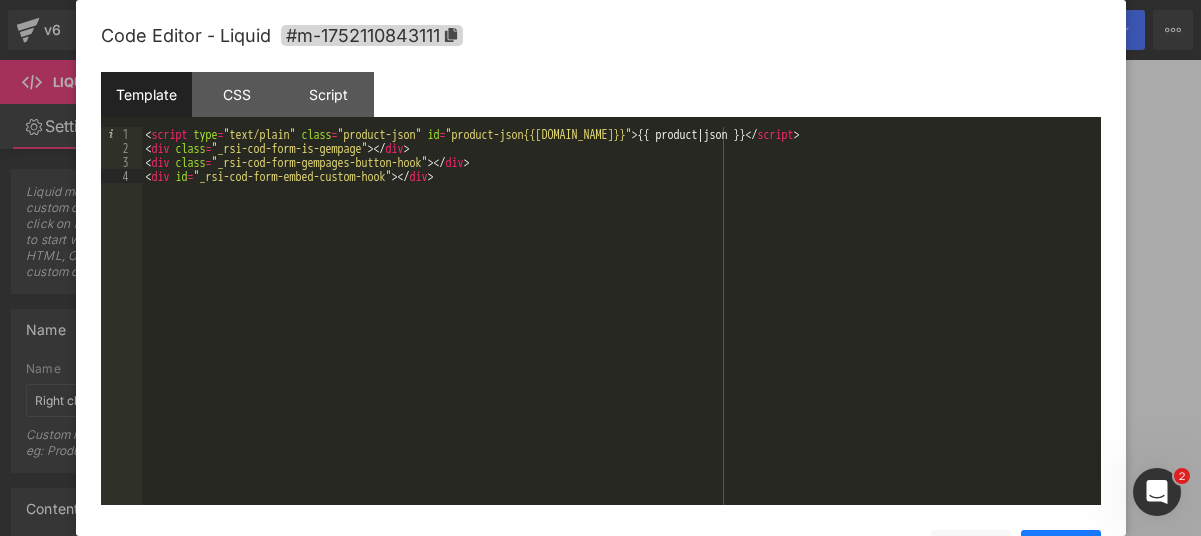 click on "Save" at bounding box center (1061, 550) 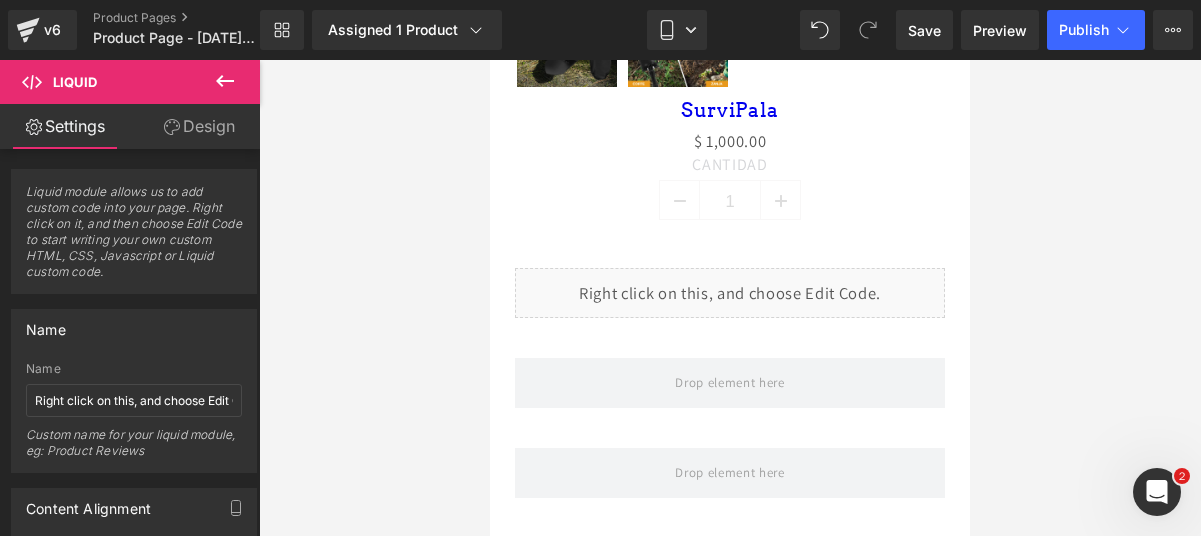 click 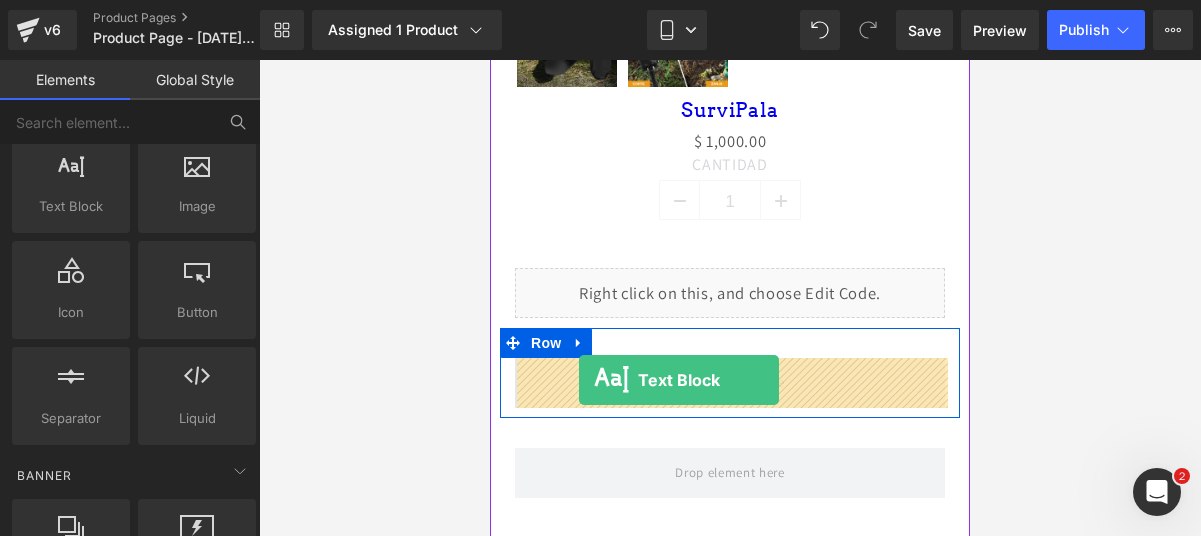 drag, startPoint x: 586, startPoint y: 263, endPoint x: 579, endPoint y: 380, distance: 117.20921 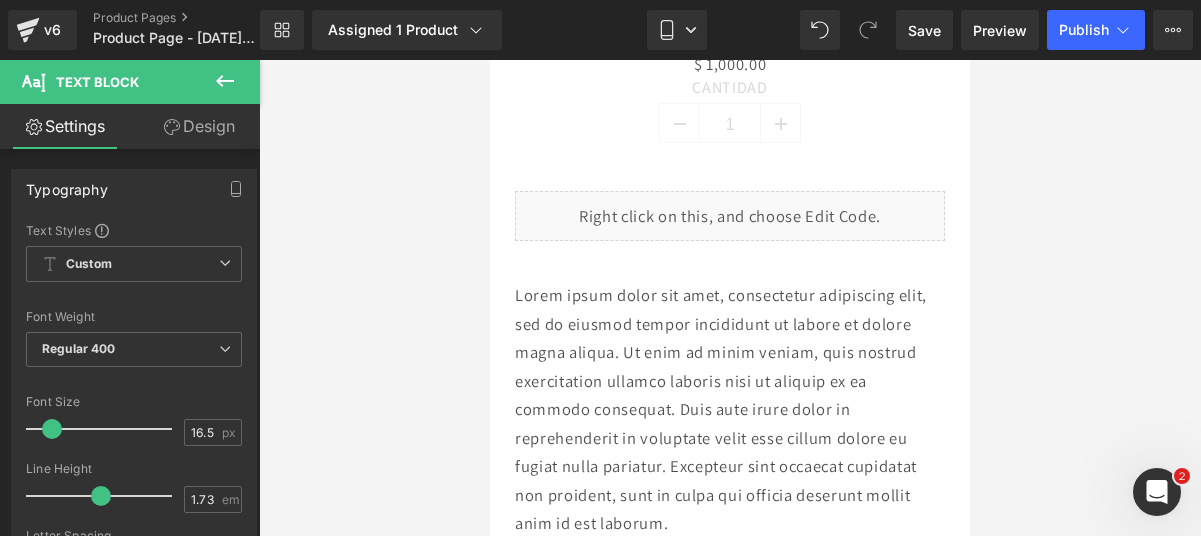 scroll, scrollTop: 1272, scrollLeft: 0, axis: vertical 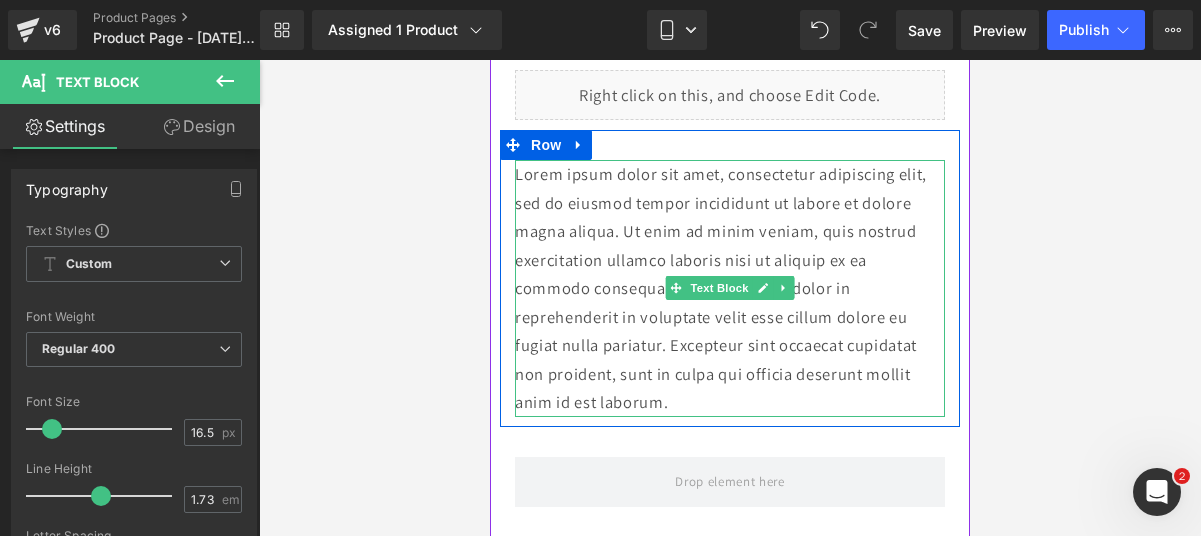 click on "Lorem ipsum dolor sit amet, consectetur adipiscing elit, sed do eiusmod tempor incididunt ut labore et dolore magna aliqua. Ut enim ad minim veniam, quis nostrud exercitation ullamco laboris nisi ut aliquip ex ea commodo consequat. Duis aute irure dolor in reprehenderit in voluptate velit esse cillum dolore eu fugiat nulla pariatur. Excepteur sint occaecat cupidatat non proident, sunt in culpa qui officia deserunt mollit anim id est laborum." at bounding box center (730, 288) 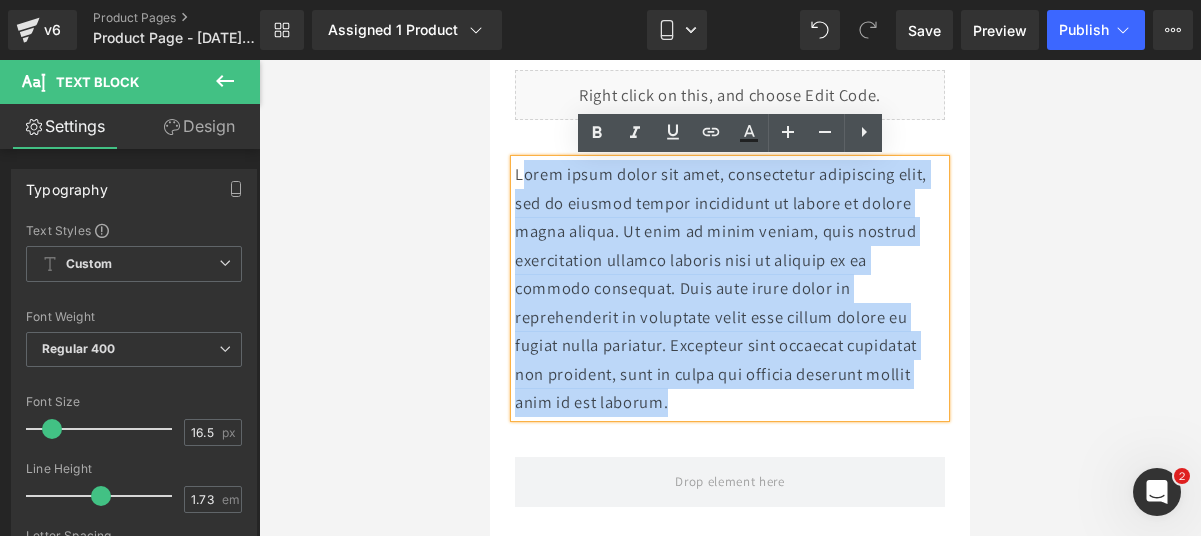 drag, startPoint x: 682, startPoint y: 407, endPoint x: 518, endPoint y: 169, distance: 289.03287 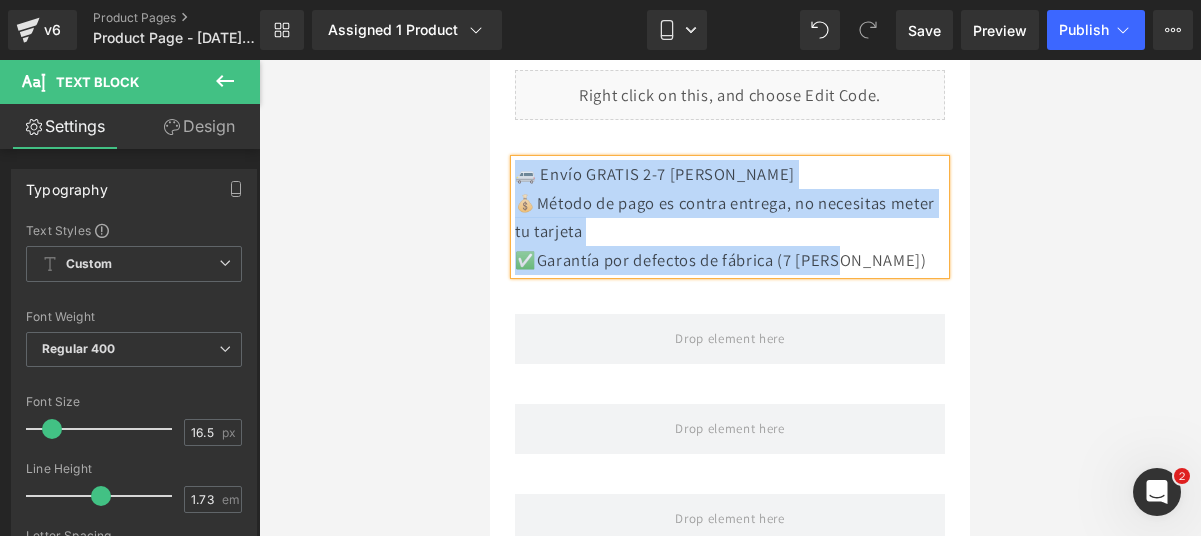 drag, startPoint x: 887, startPoint y: 261, endPoint x: 524, endPoint y: 174, distance: 373.28006 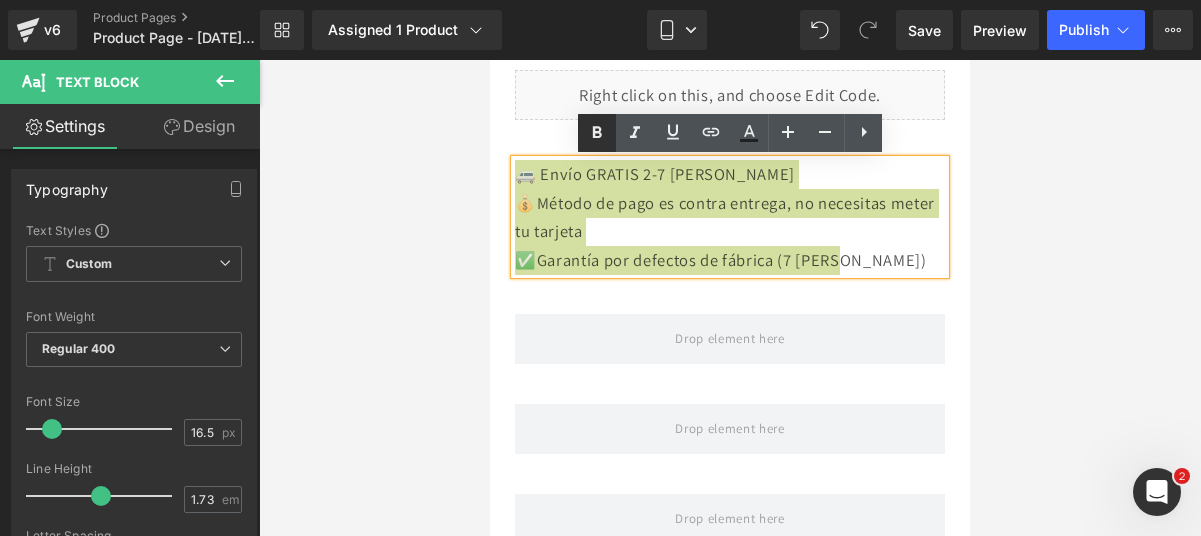 click 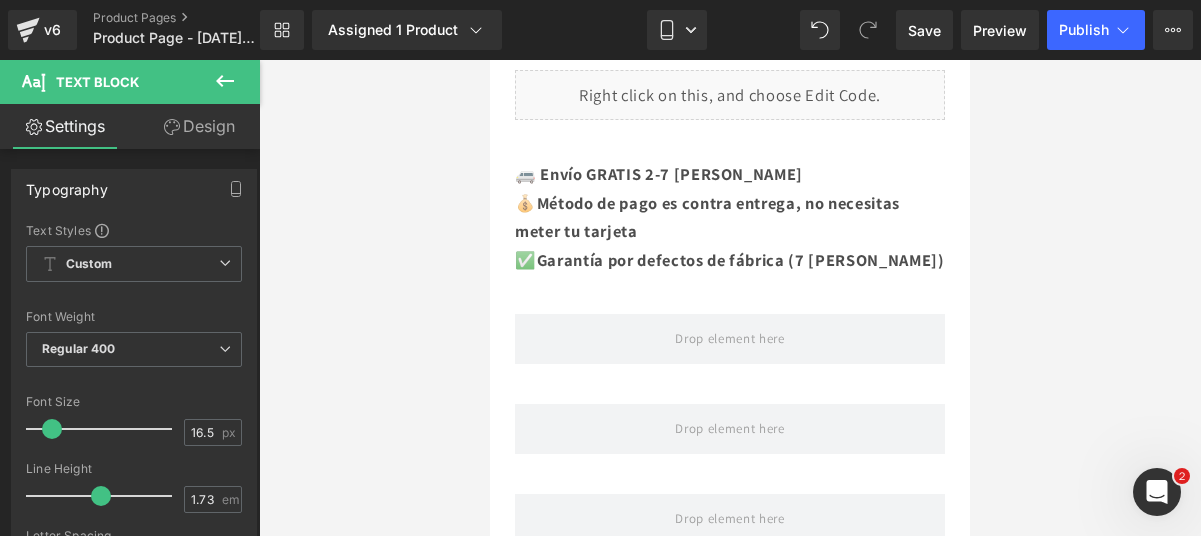 click 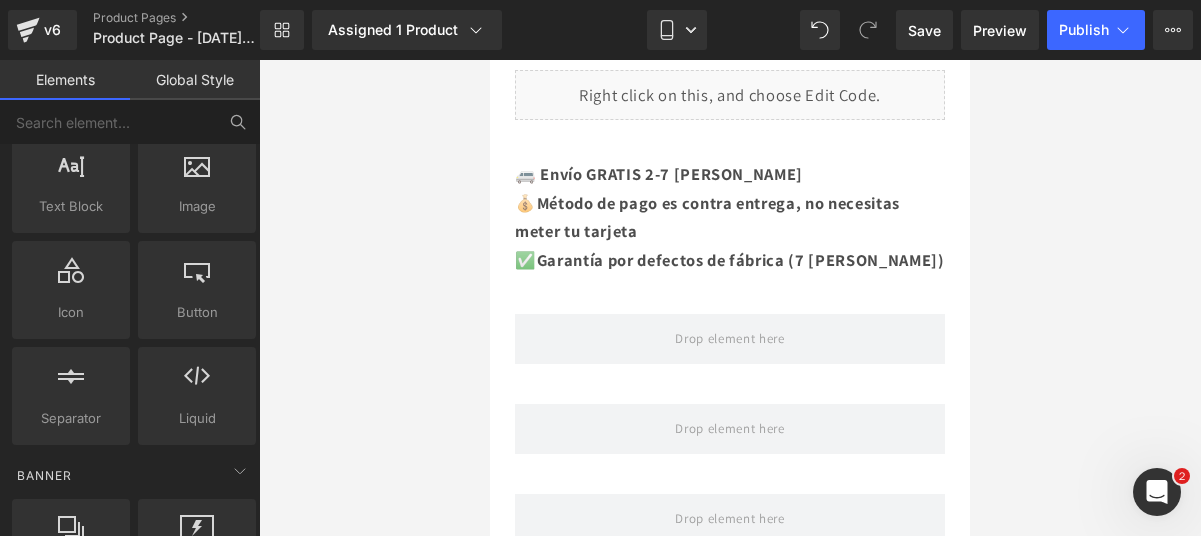 scroll, scrollTop: 0, scrollLeft: 0, axis: both 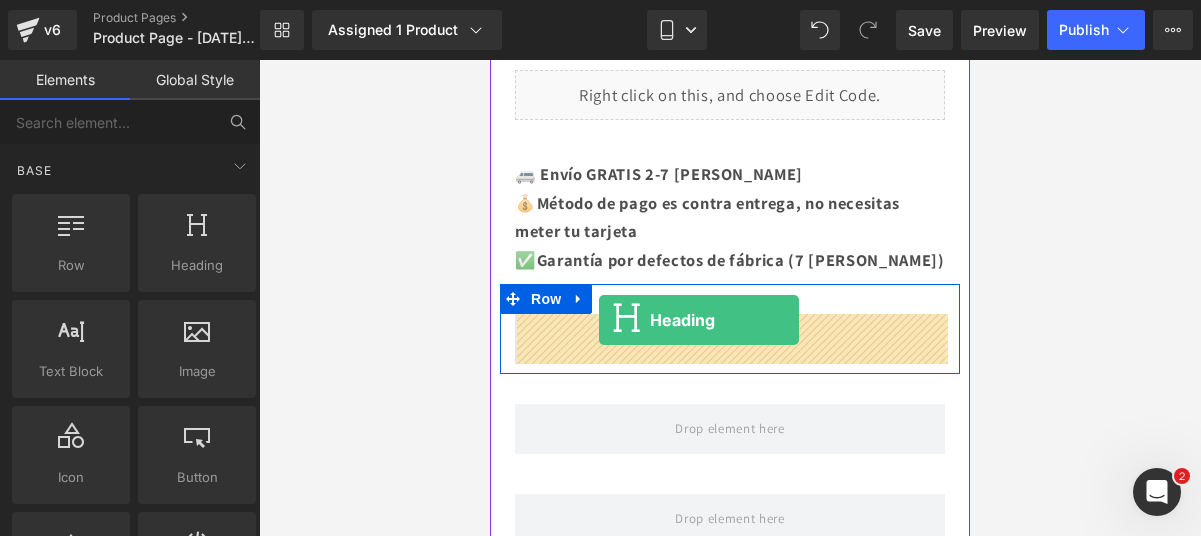 drag, startPoint x: 672, startPoint y: 307, endPoint x: 599, endPoint y: 320, distance: 74.1485 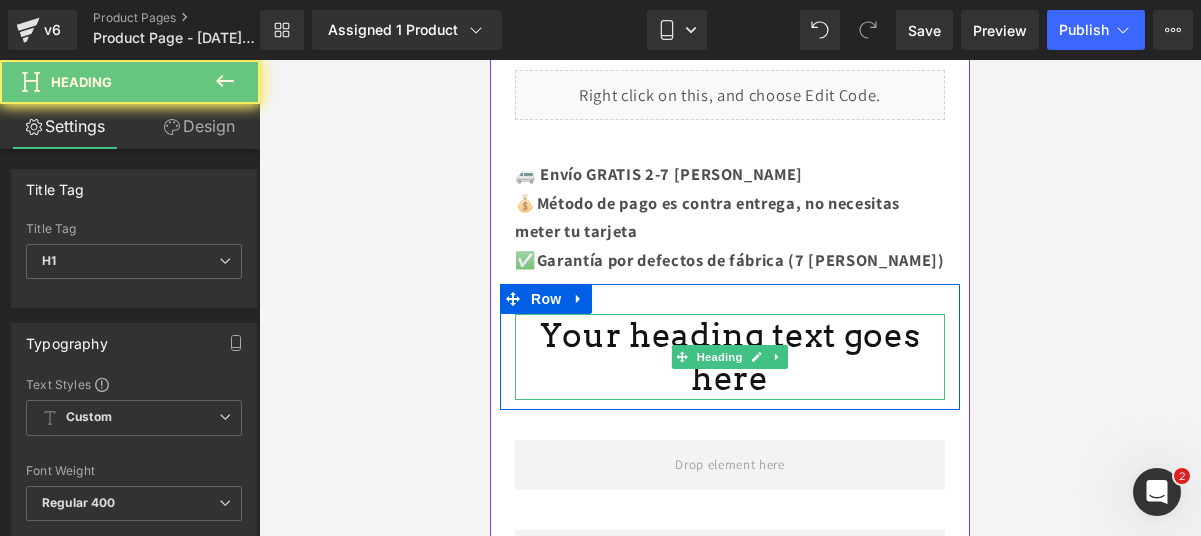 click on "Your heading text goes here" at bounding box center [730, 357] 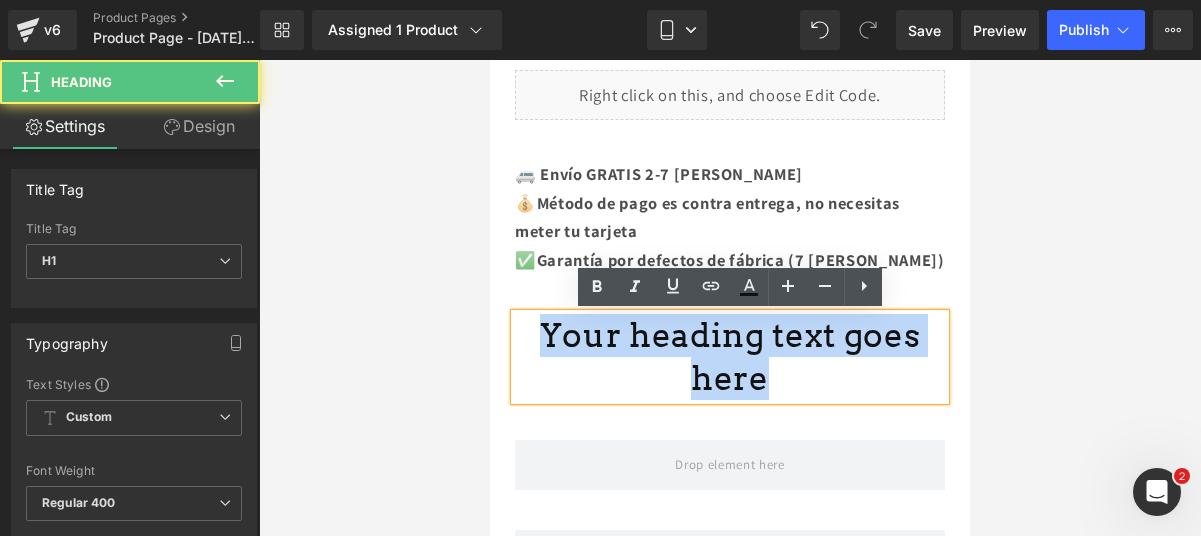 drag, startPoint x: 927, startPoint y: 334, endPoint x: 535, endPoint y: 329, distance: 392.0319 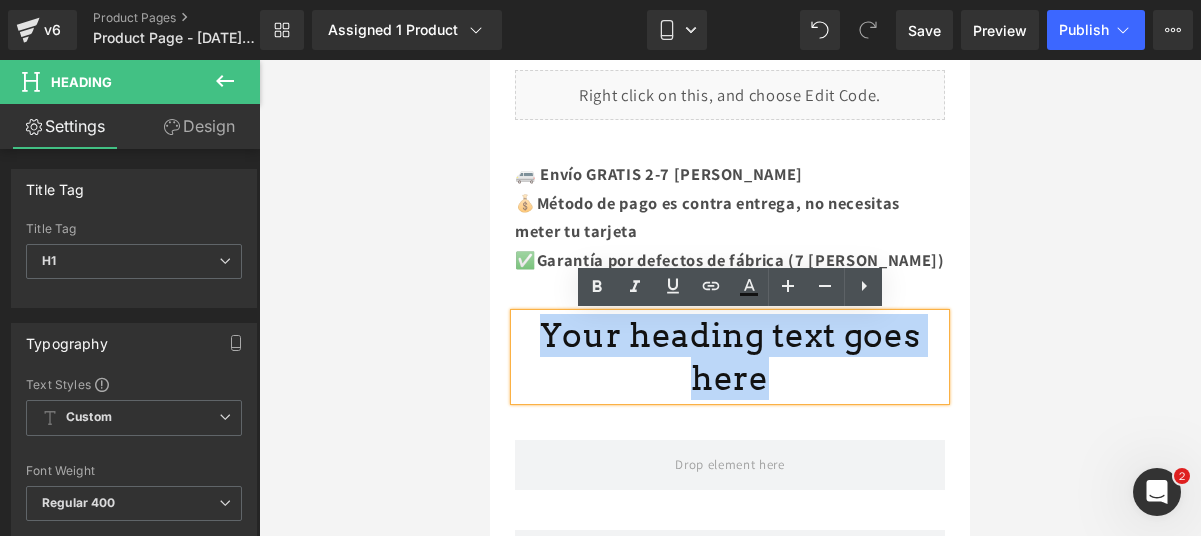 type 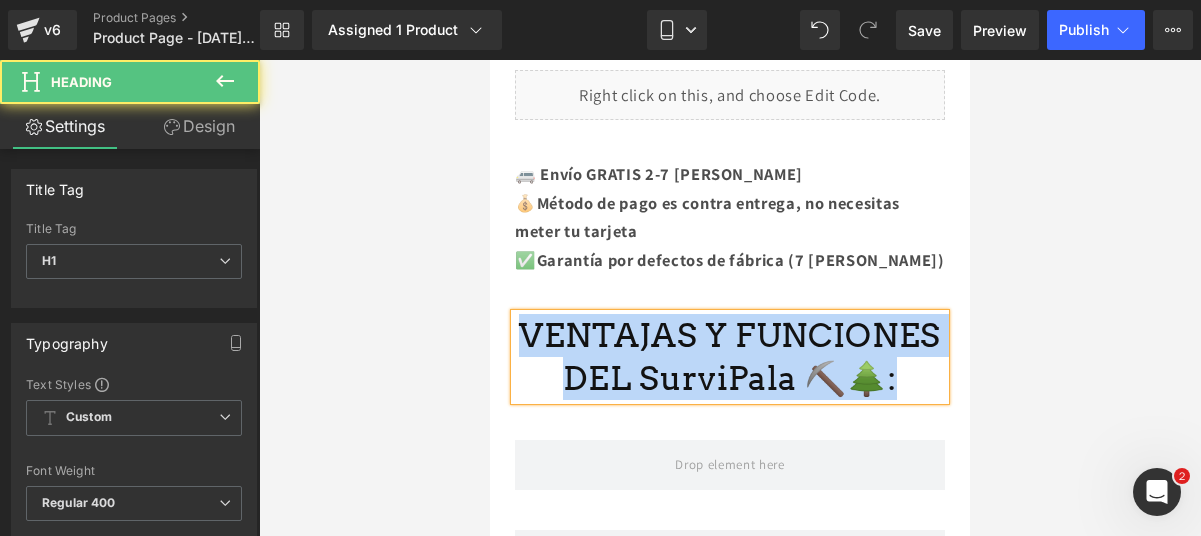drag, startPoint x: 904, startPoint y: 390, endPoint x: 564, endPoint y: 305, distance: 350.464 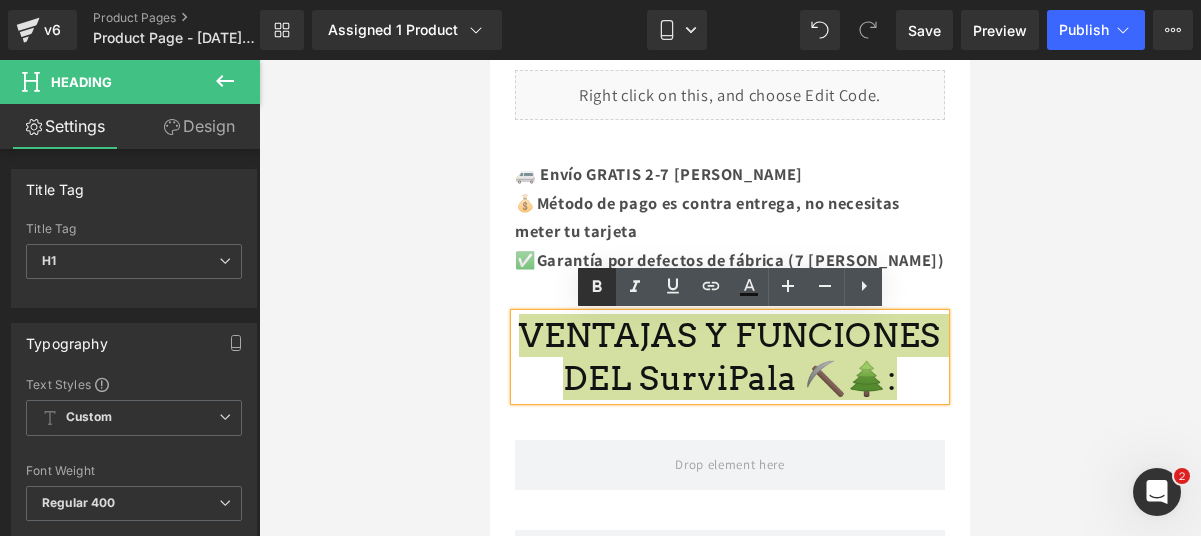 click 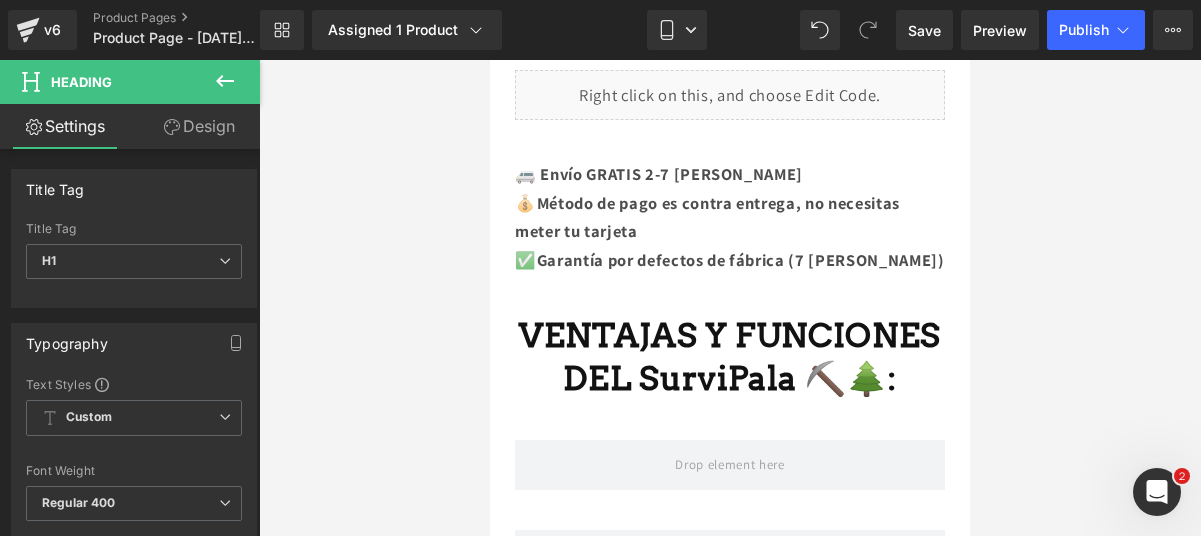 click 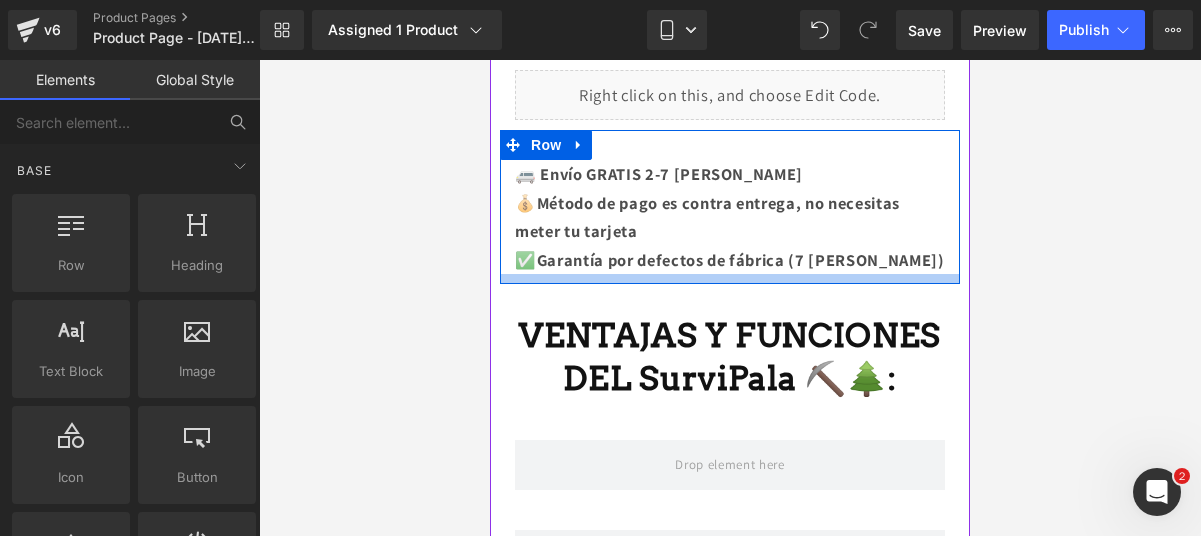 scroll, scrollTop: 1379, scrollLeft: 0, axis: vertical 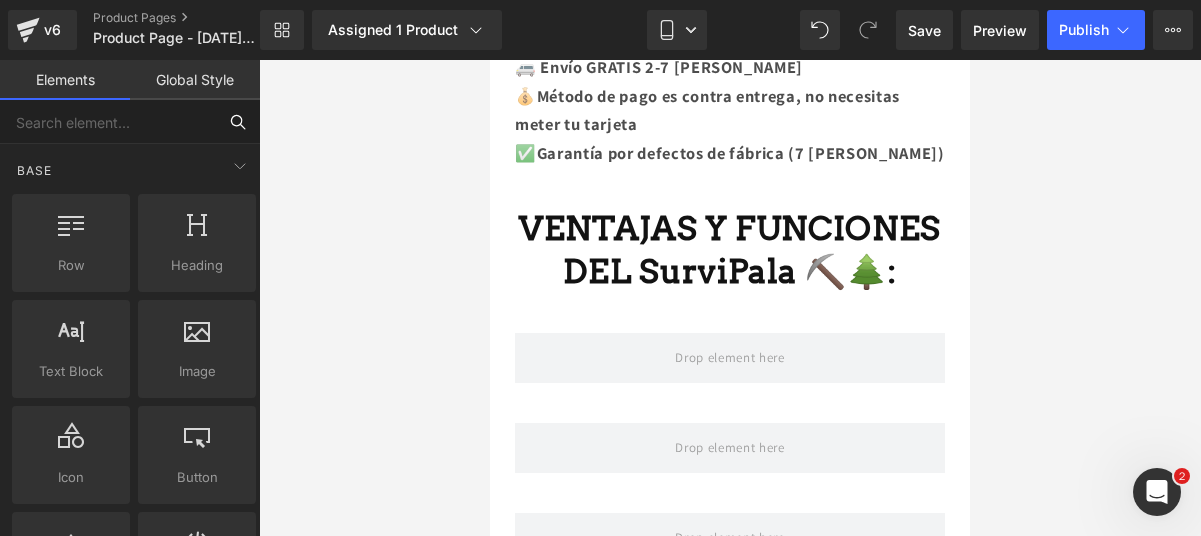 click at bounding box center [108, 122] 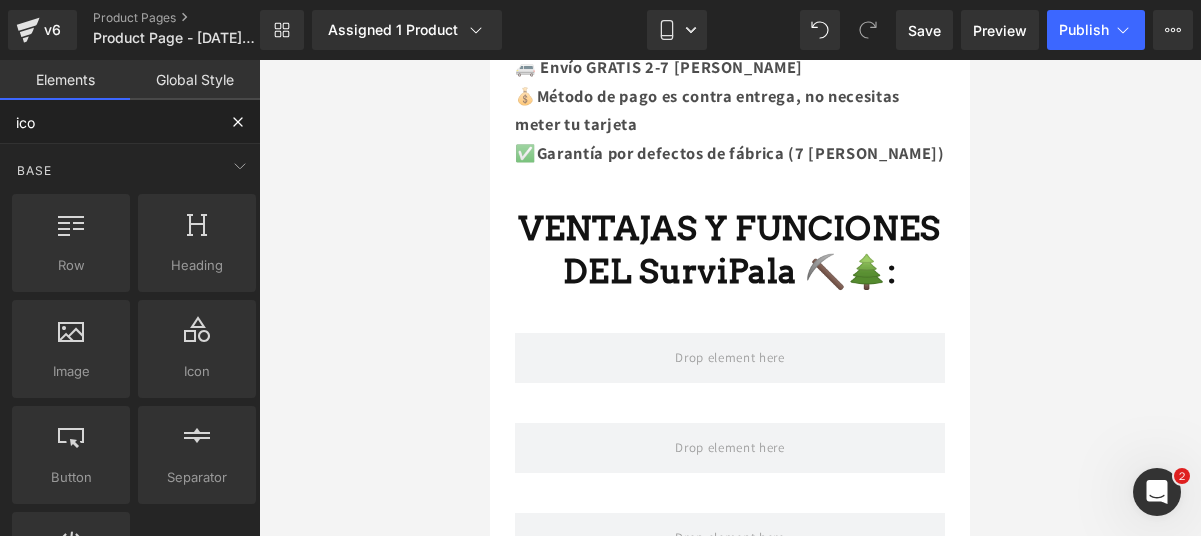 type on "icon" 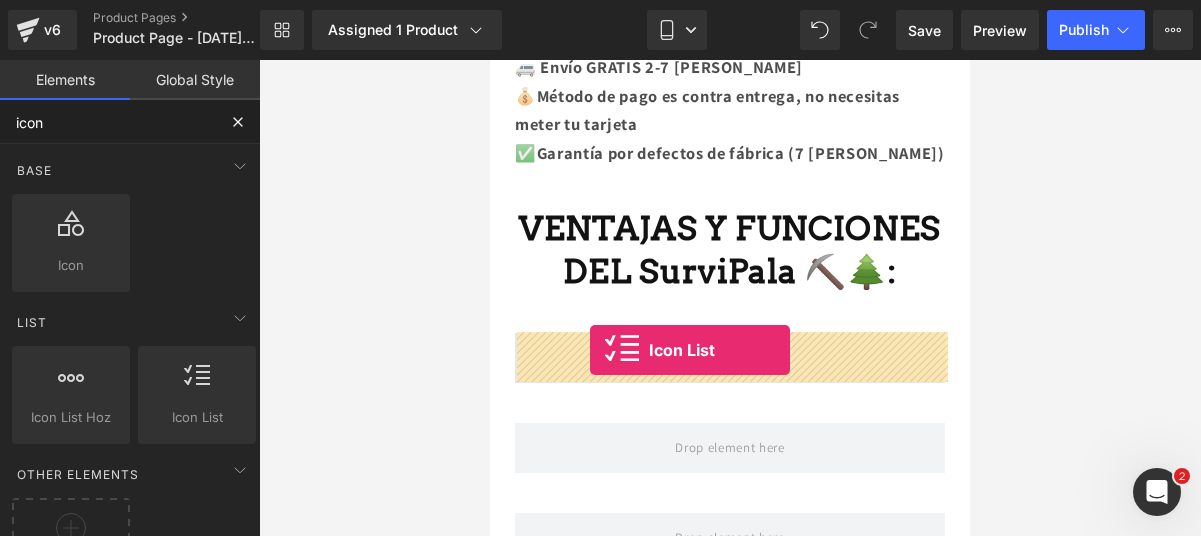 drag, startPoint x: 708, startPoint y: 440, endPoint x: 589, endPoint y: 350, distance: 149.2012 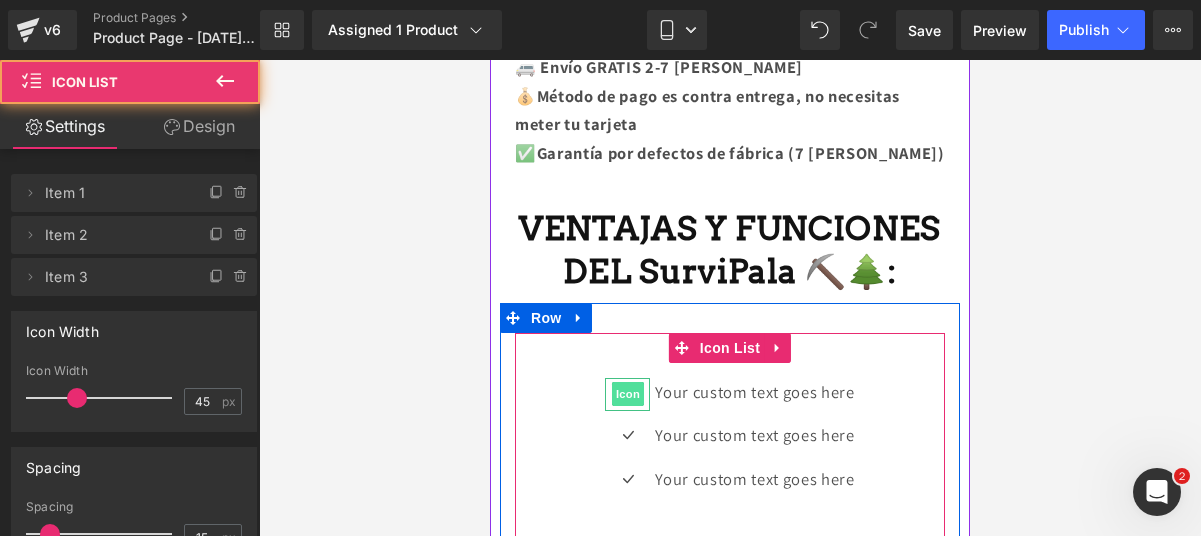 click on "Icon" at bounding box center [628, 394] 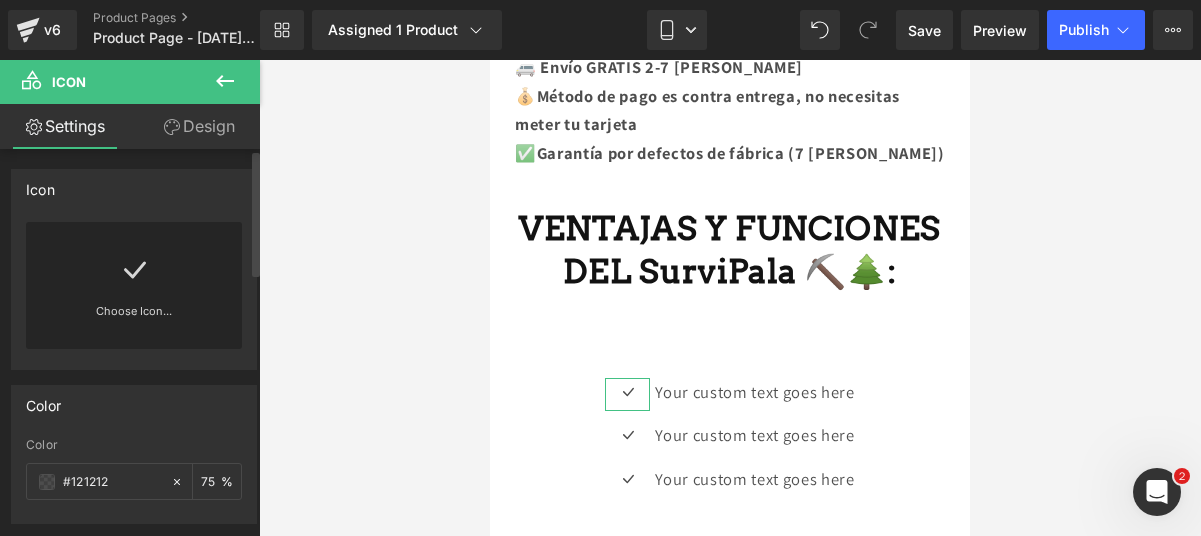 click on "Choose Icon..." at bounding box center [134, 285] 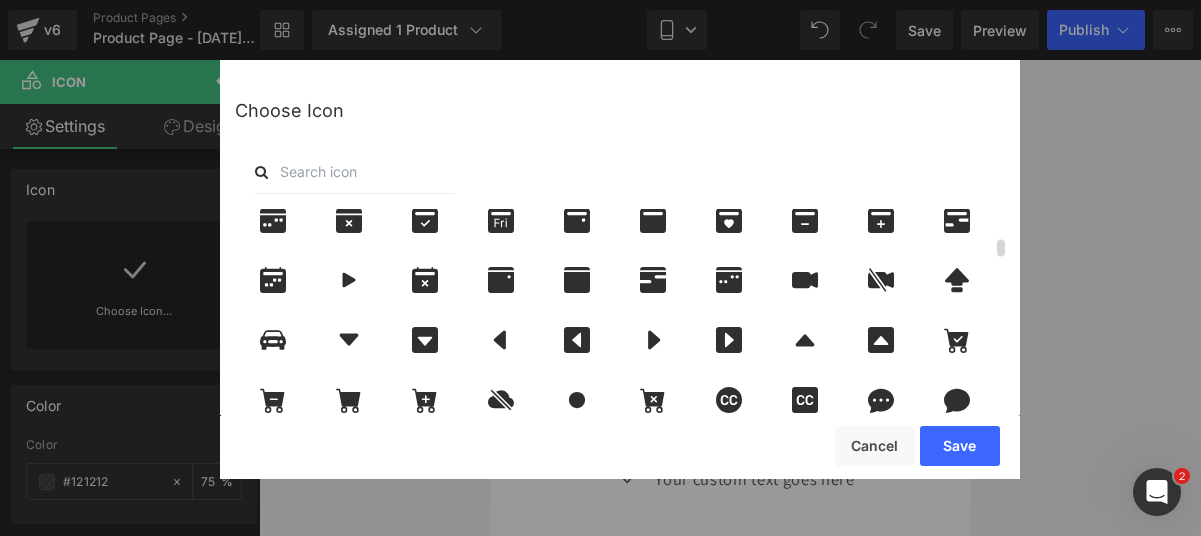 scroll, scrollTop: 580, scrollLeft: 0, axis: vertical 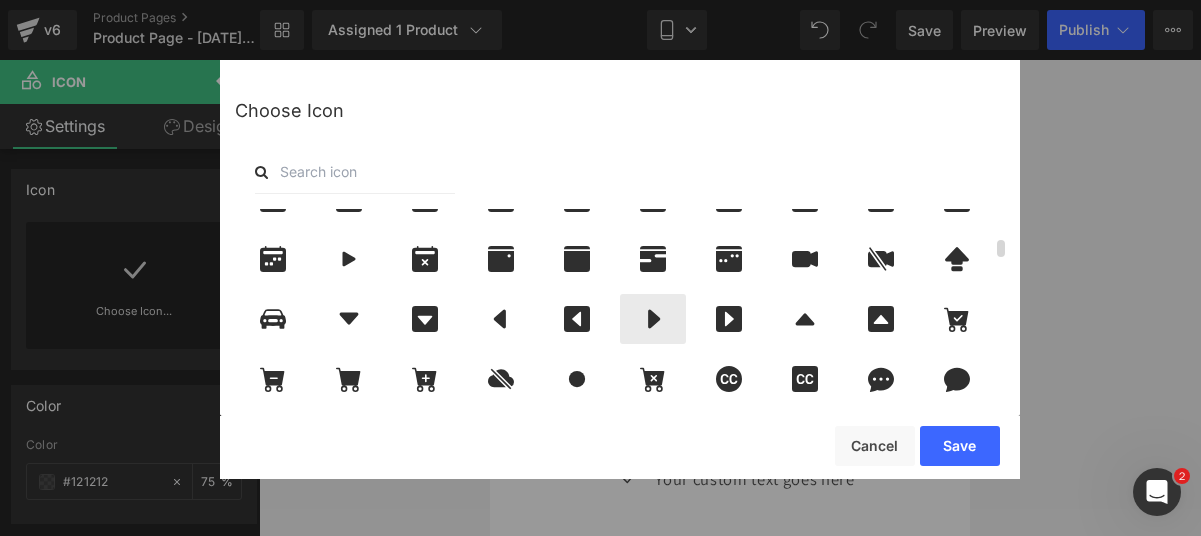 click 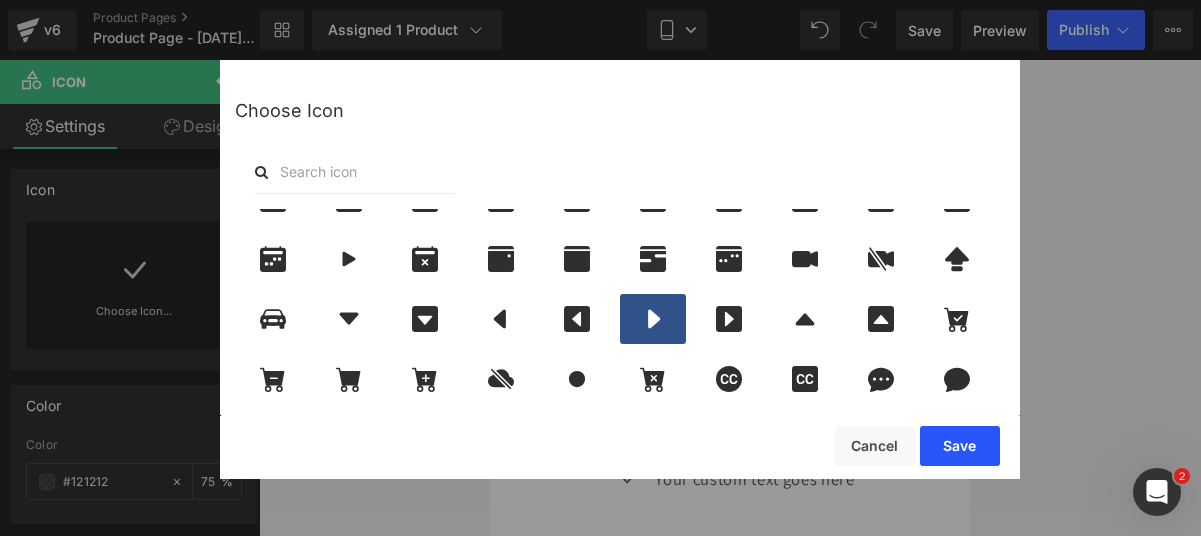 click on "Save" at bounding box center [960, 446] 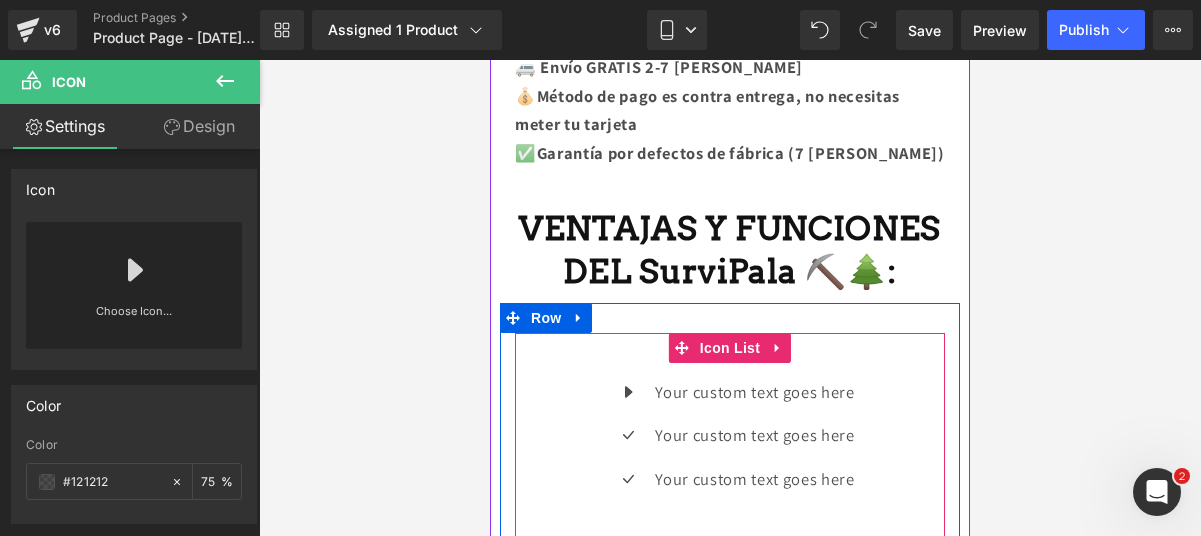click on "Icon
Your custom text goes here
Text Block
Icon
Your custom text goes here
Text Block
Icon
Your custom text goes here
Text Block" at bounding box center (730, 443) 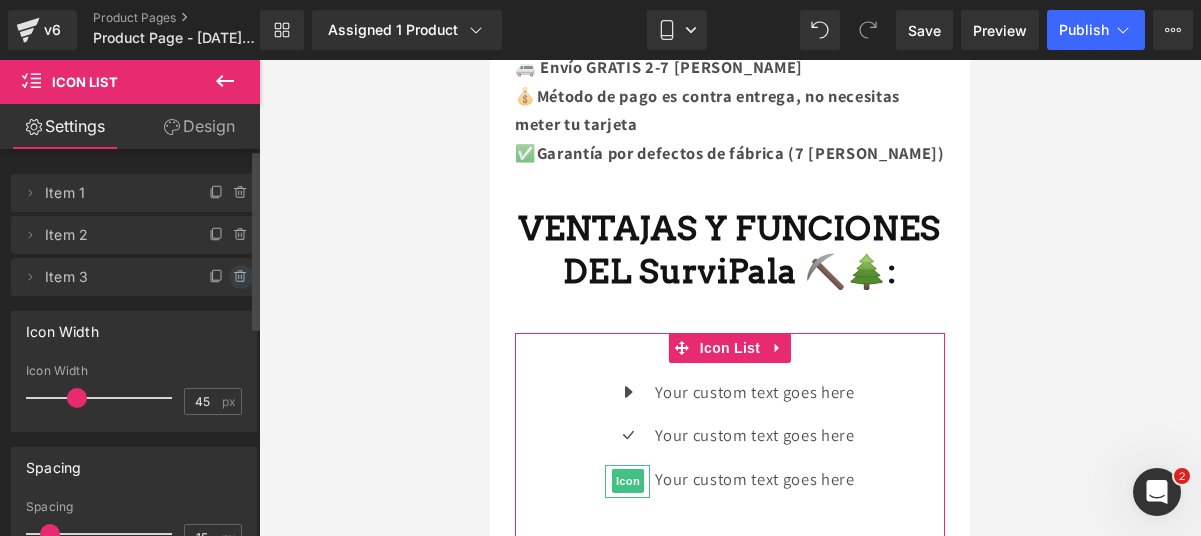 click 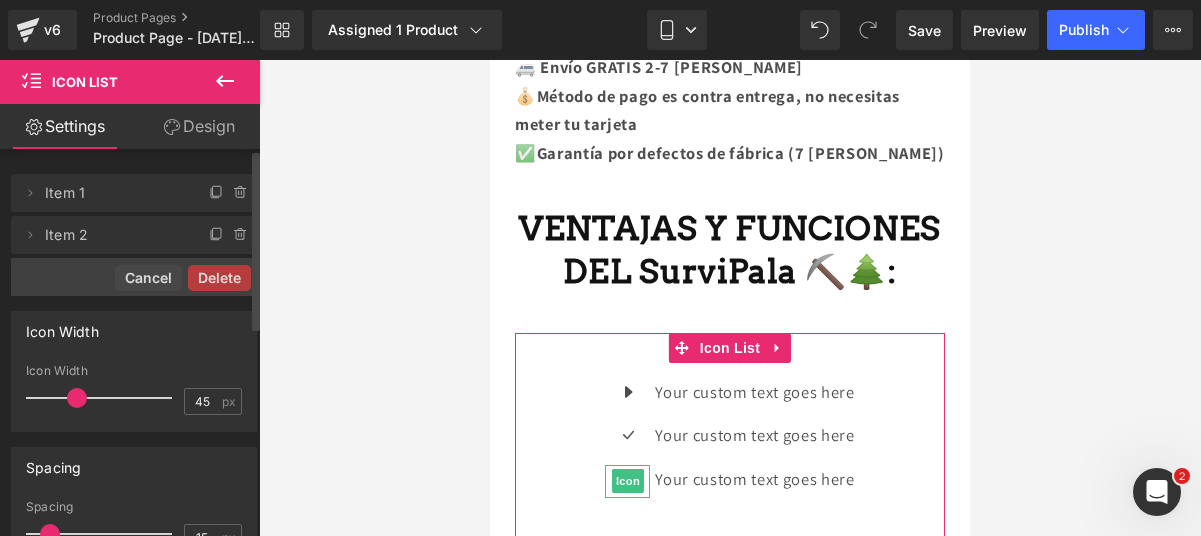 click on "Delete" at bounding box center [219, 278] 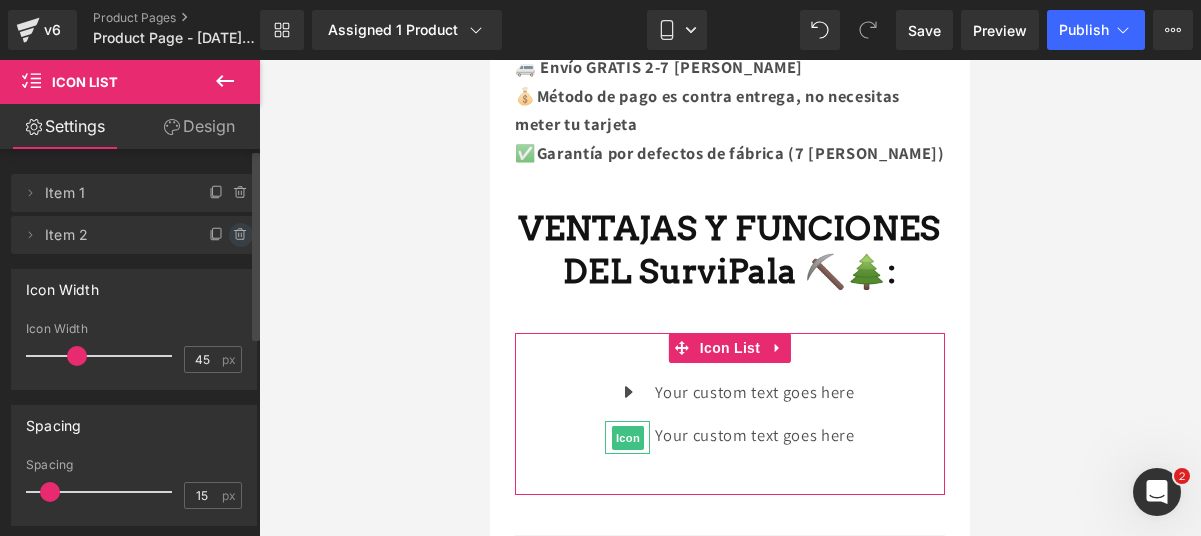 click 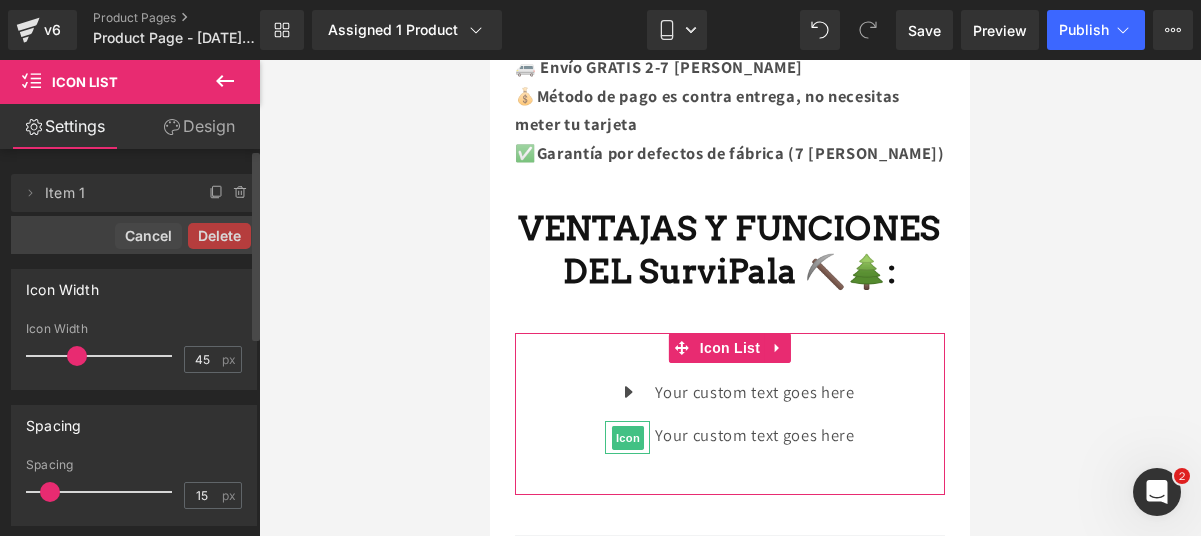 click on "Delete" at bounding box center (219, 236) 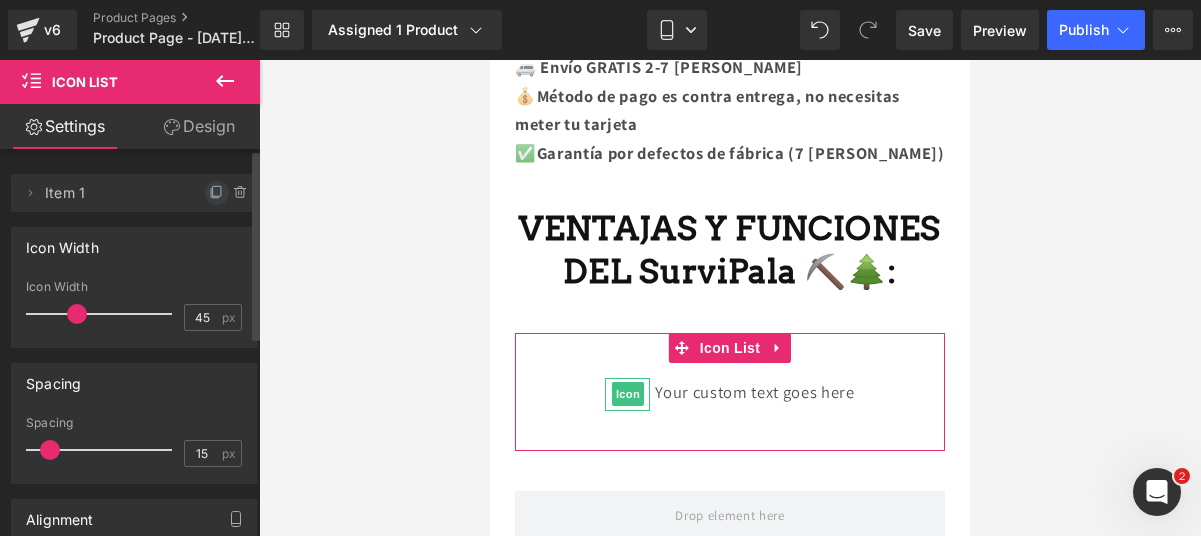 click at bounding box center (217, 193) 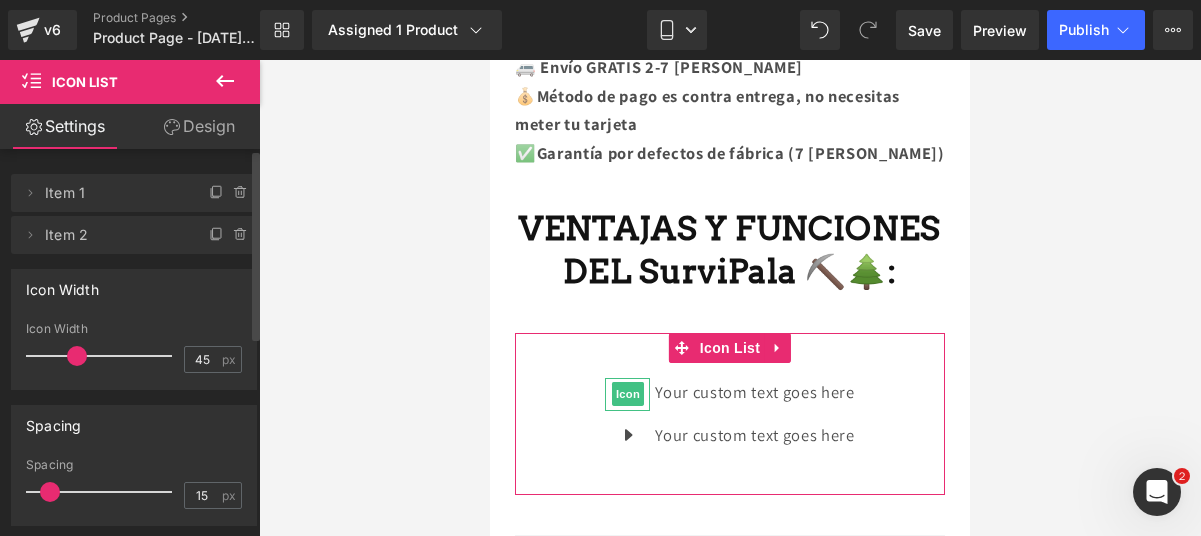 click at bounding box center (217, 193) 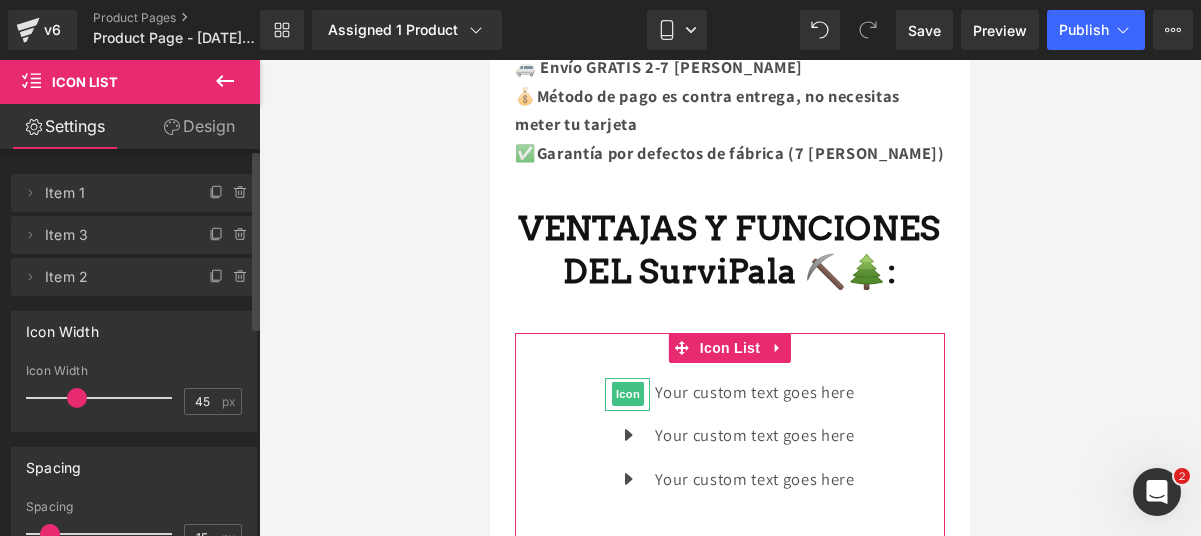 click at bounding box center (217, 193) 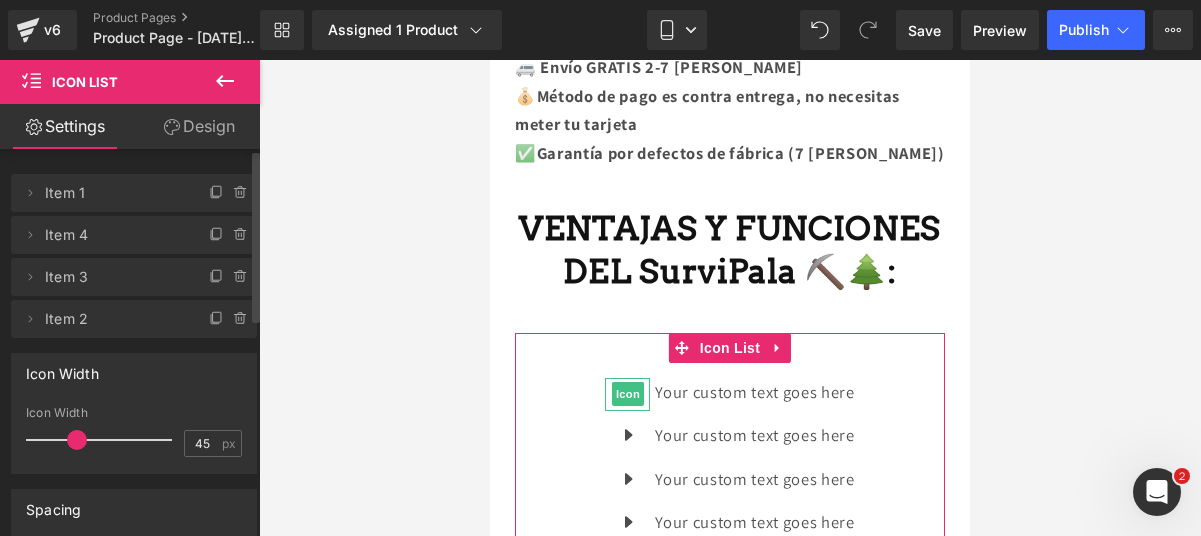 click at bounding box center [217, 193] 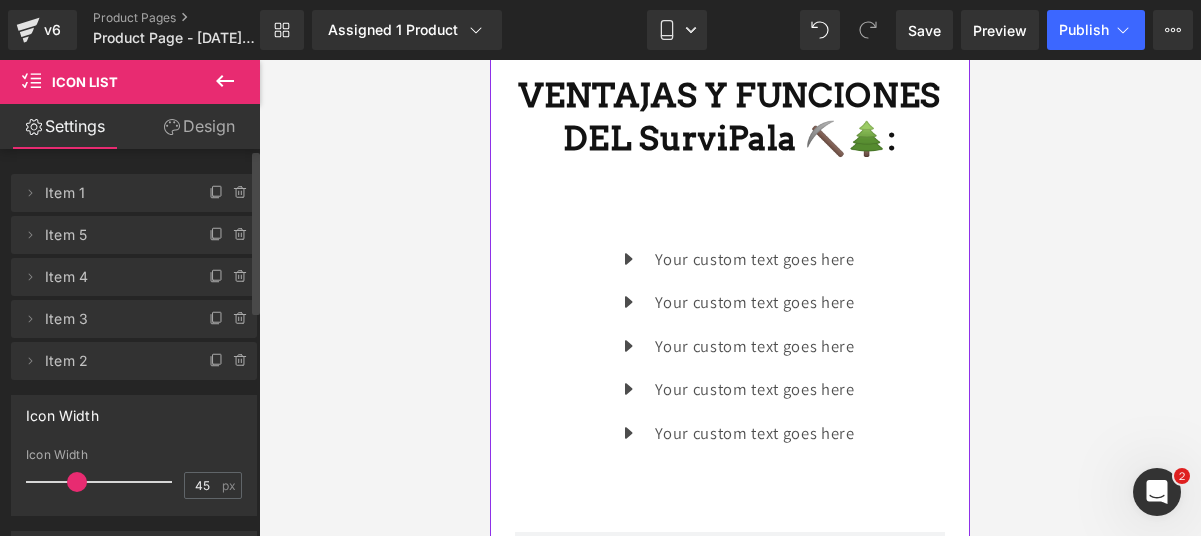 scroll, scrollTop: 1487, scrollLeft: 0, axis: vertical 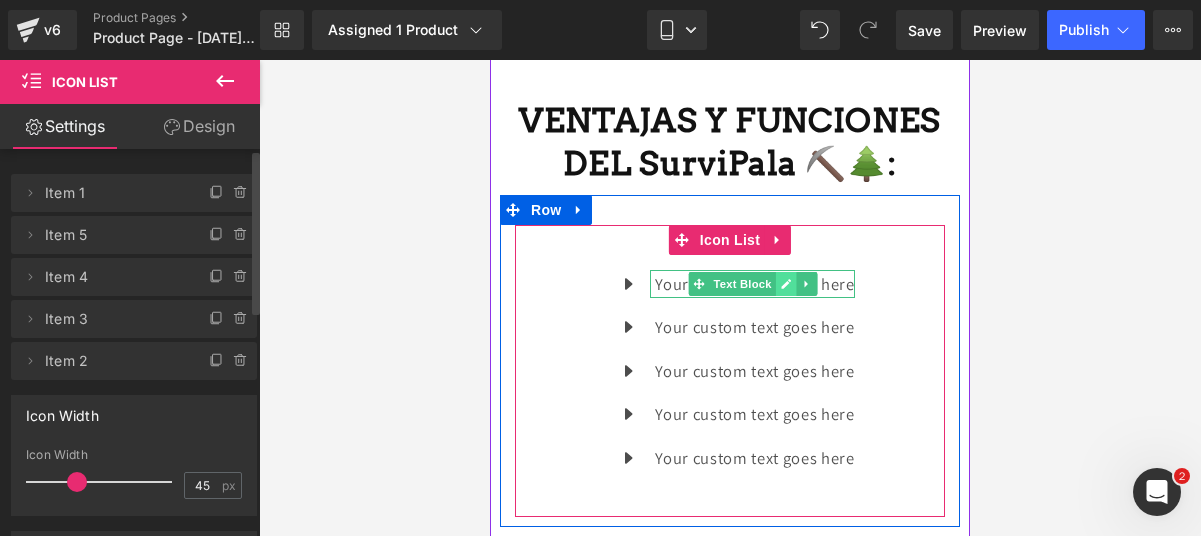 click at bounding box center (786, 284) 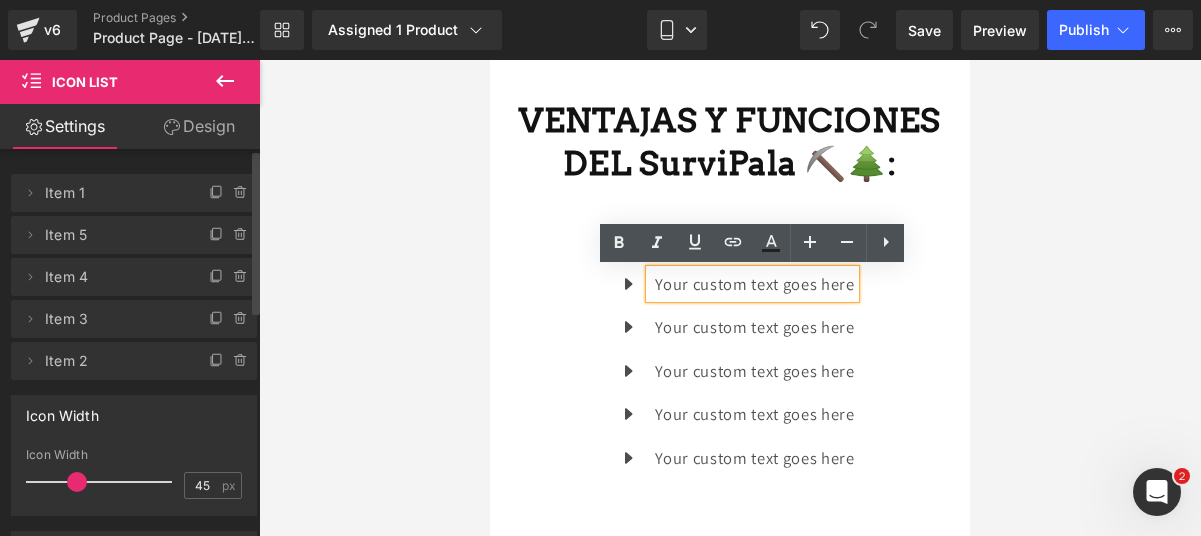 click on "Your custom text goes here" at bounding box center [754, 284] 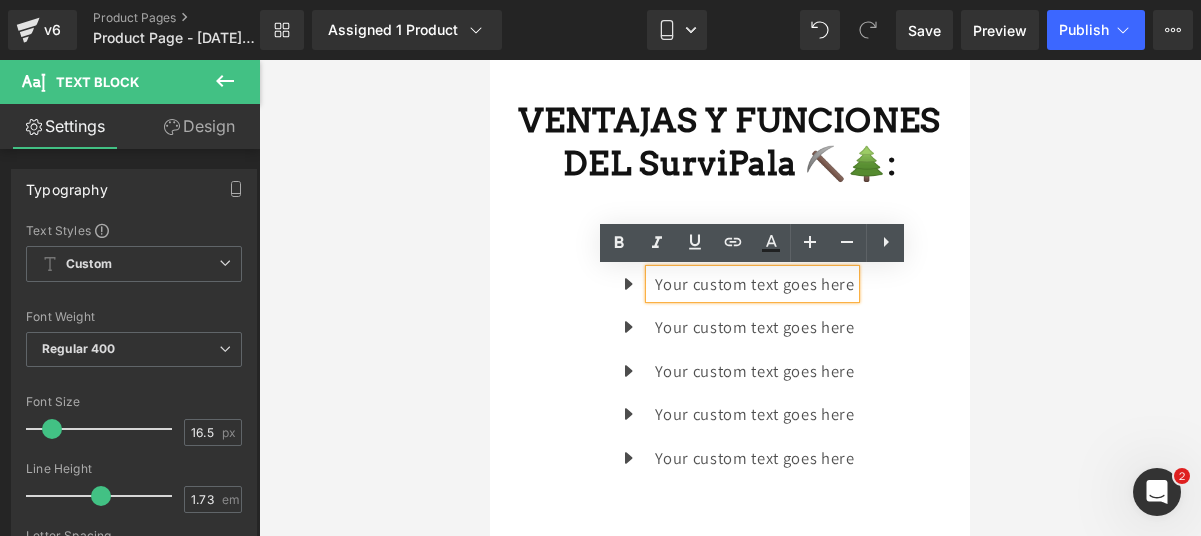 type 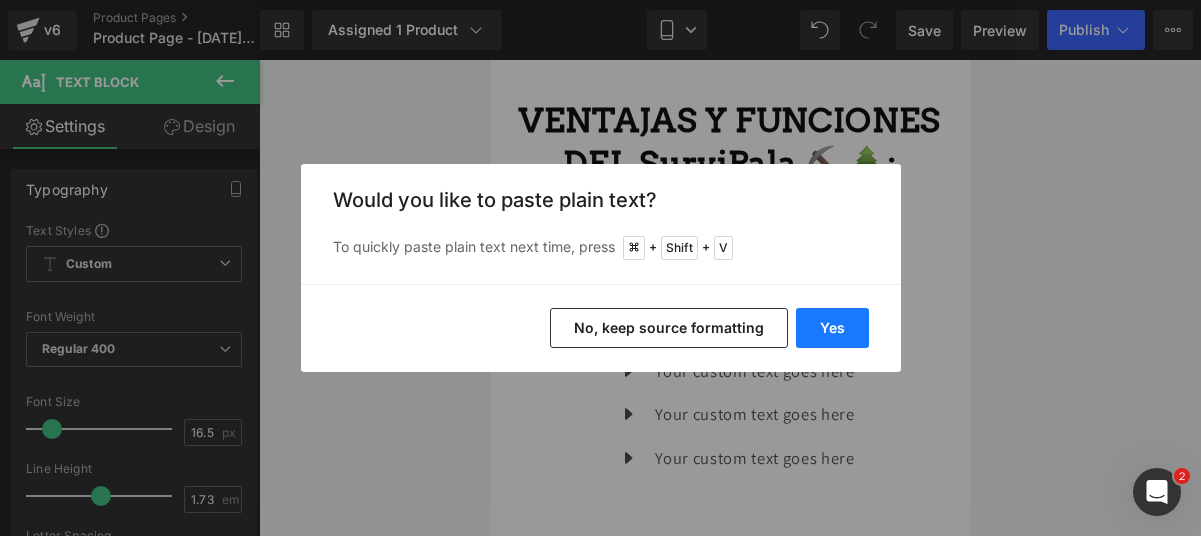 click on "Yes" at bounding box center (832, 328) 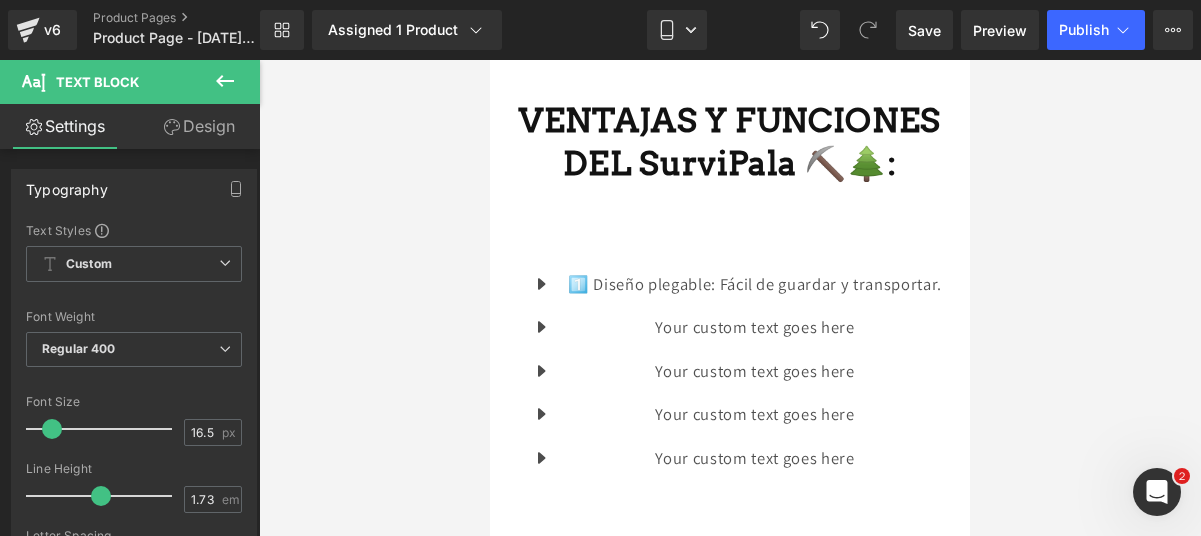 click 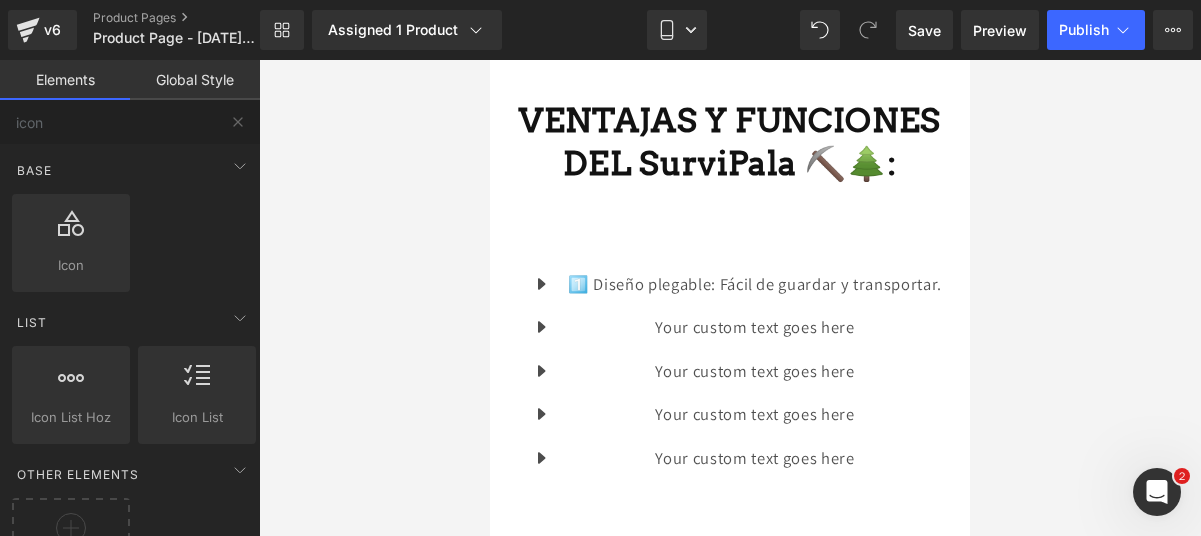 type 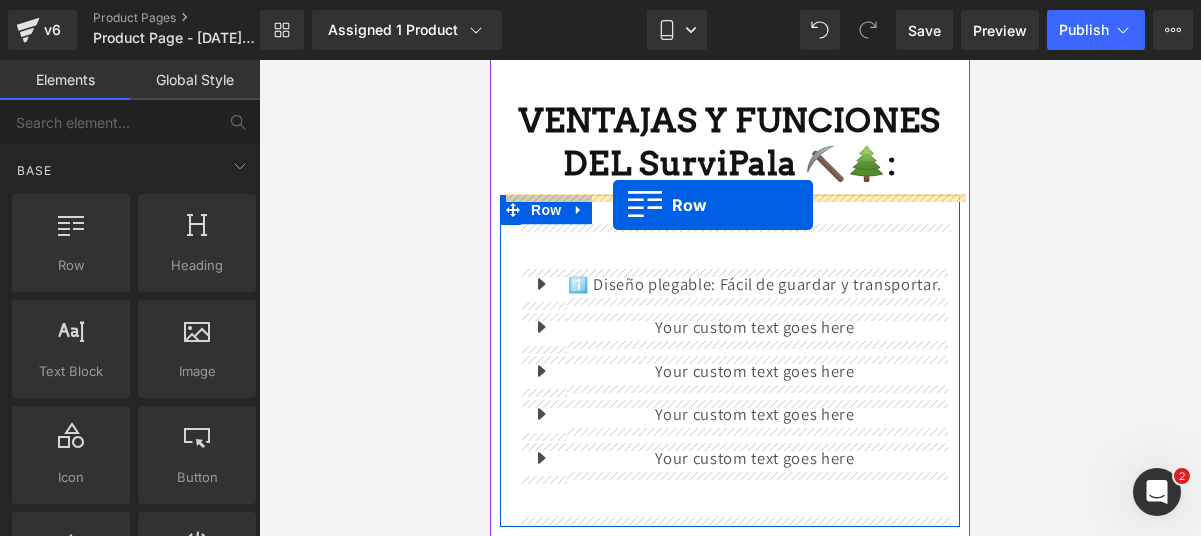 drag, startPoint x: 558, startPoint y: 310, endPoint x: 613, endPoint y: 205, distance: 118.5327 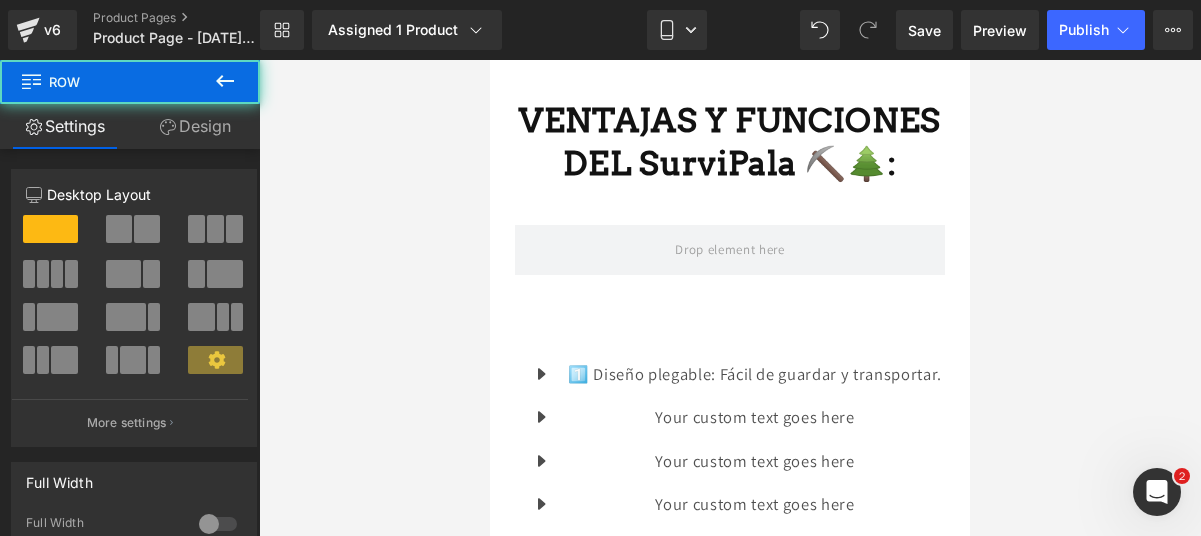 click 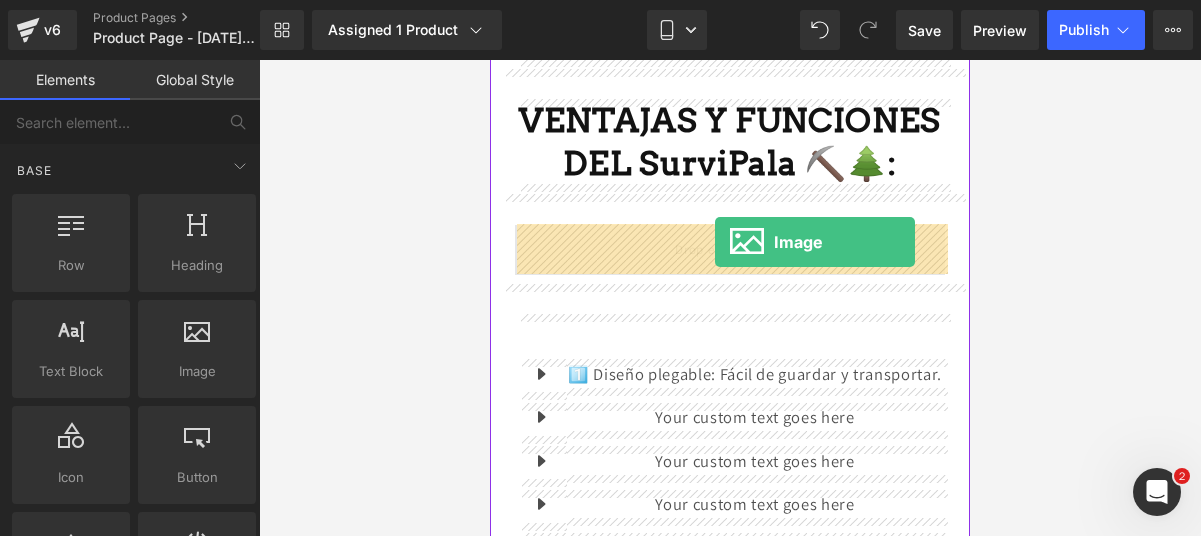 drag, startPoint x: 710, startPoint y: 386, endPoint x: 715, endPoint y: 242, distance: 144.08678 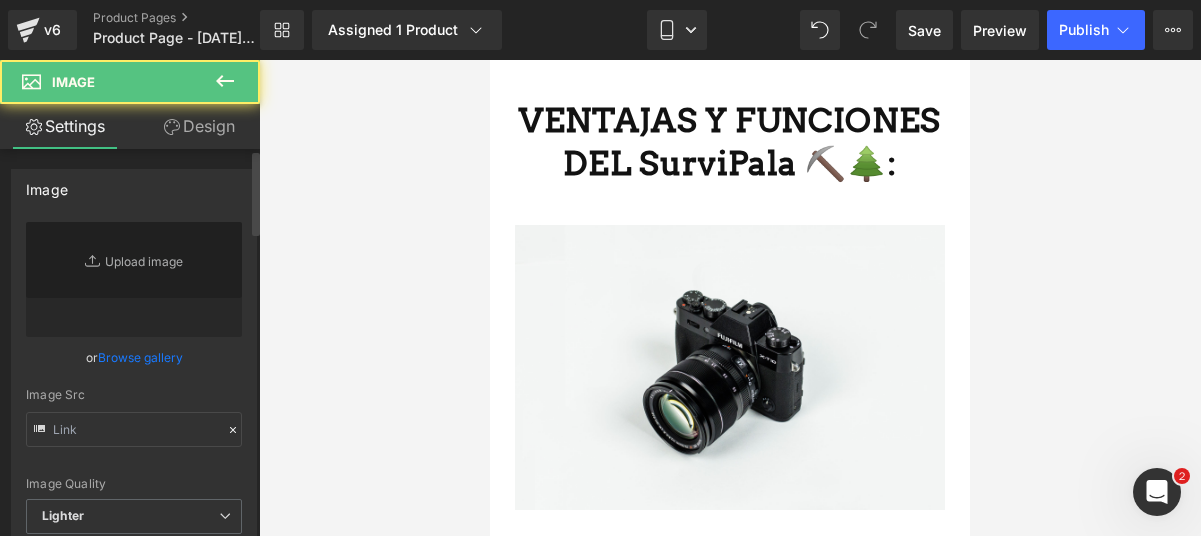 type on "//[DOMAIN_NAME][URL]" 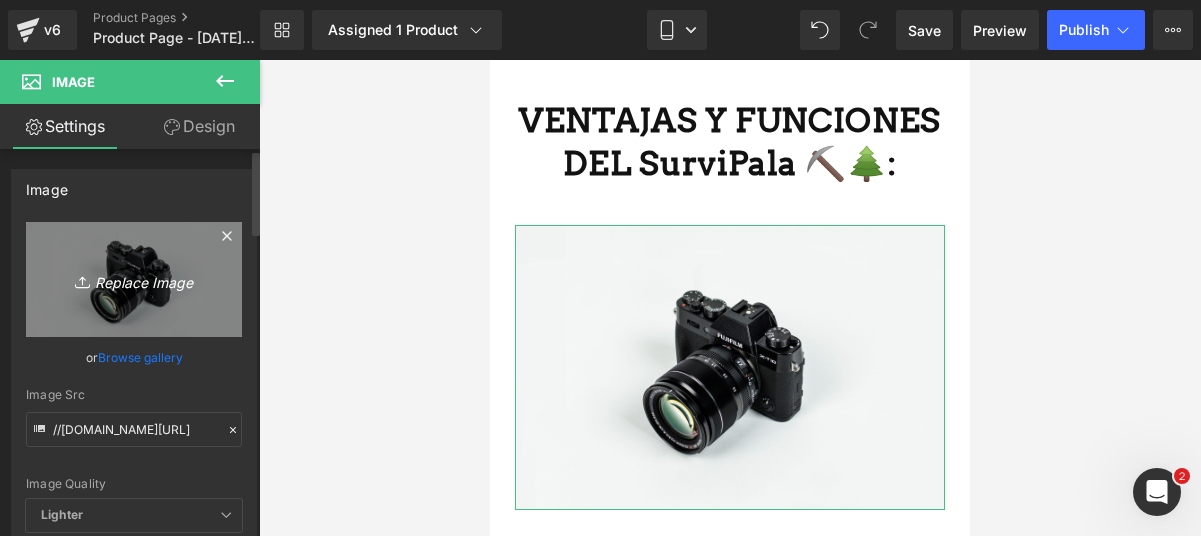 click on "Replace Image" at bounding box center [134, 279] 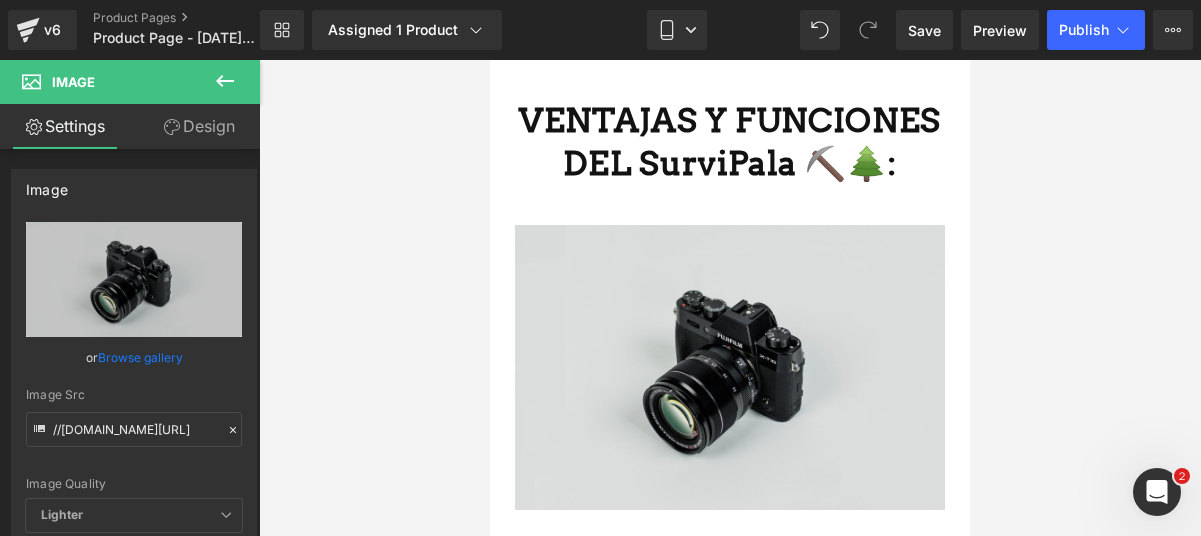 type on "C:\fakepath\WhatsApp GIF [DATE] 20.08.05.gif" 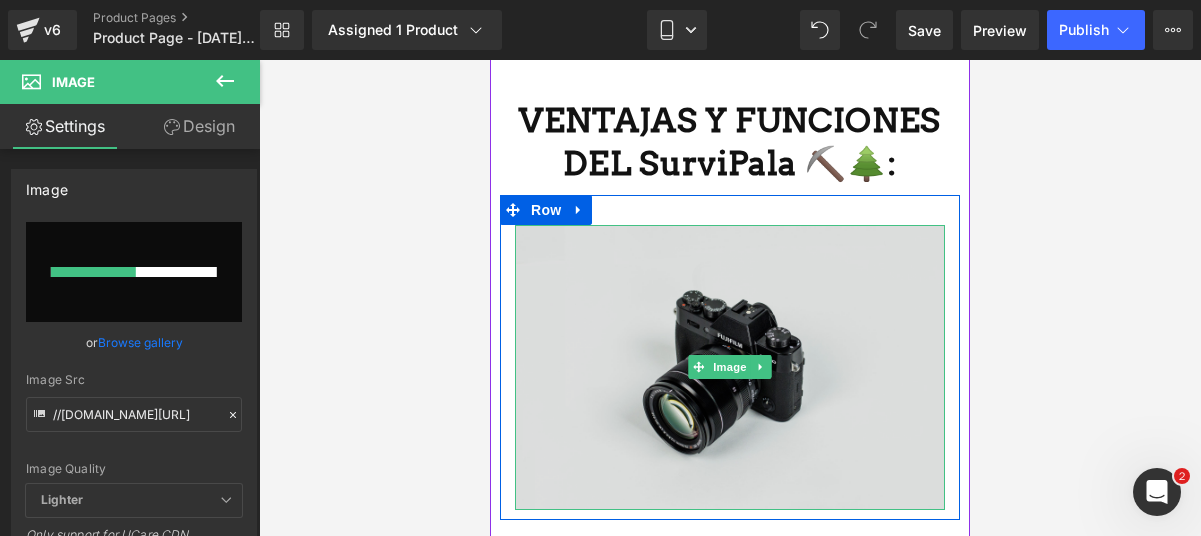 type 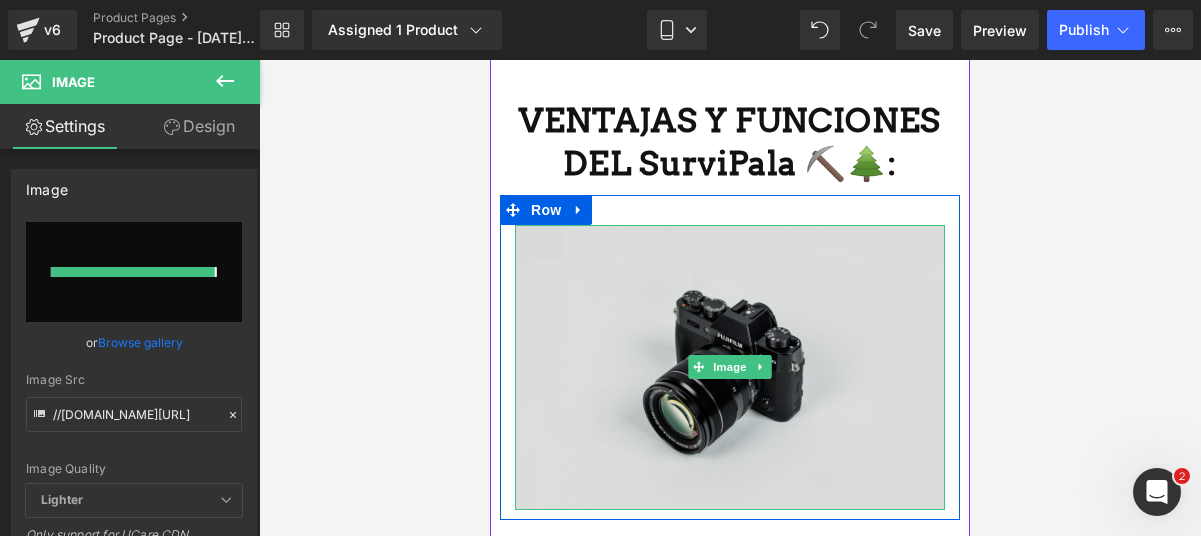 type on "[URL][DOMAIN_NAME][DATE]" 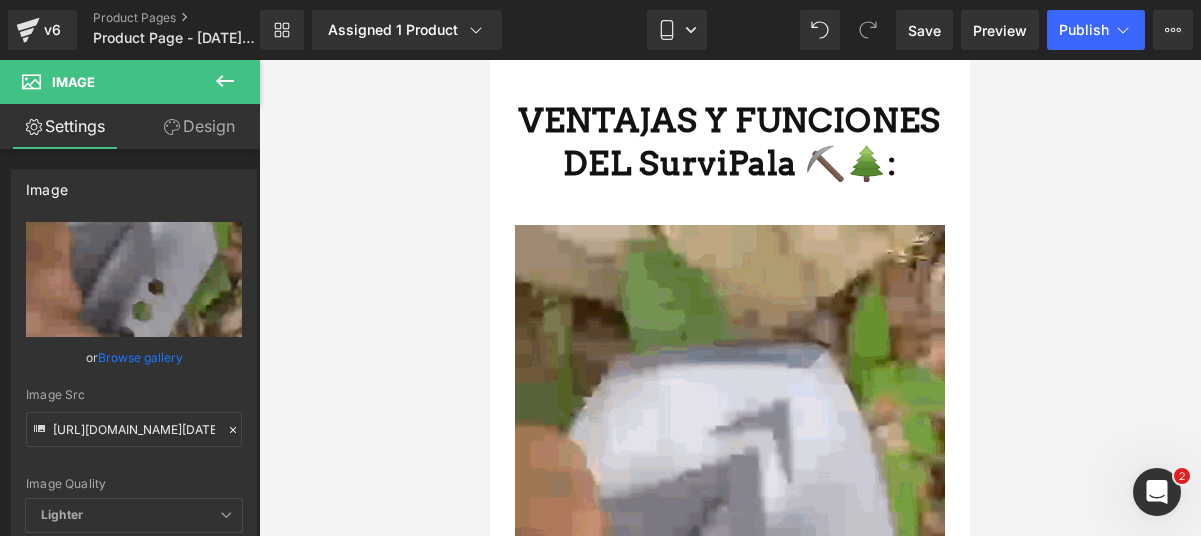 click at bounding box center [225, 82] 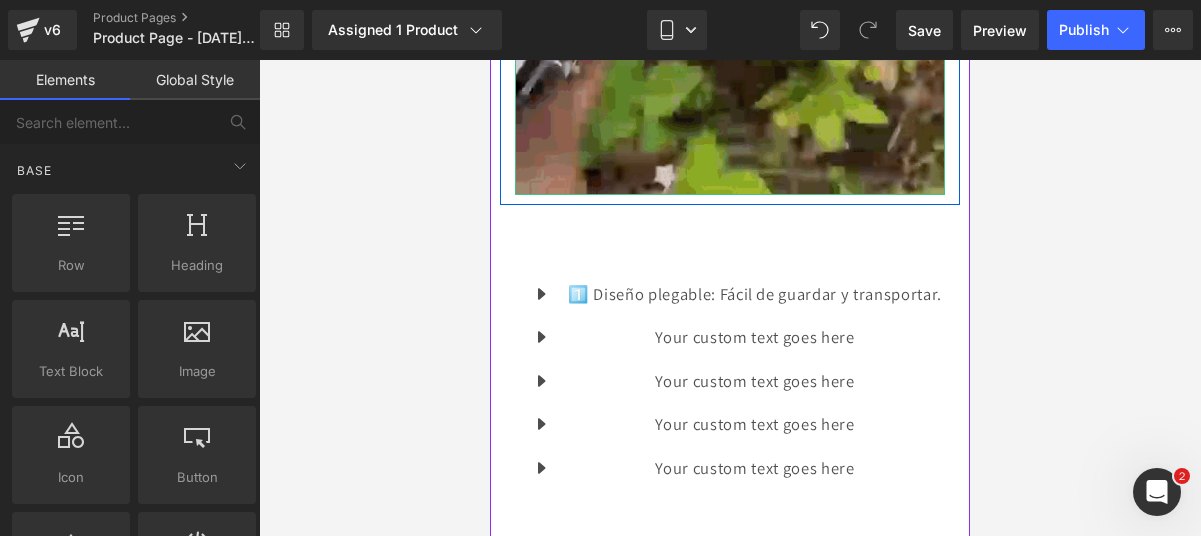 scroll, scrollTop: 2279, scrollLeft: 0, axis: vertical 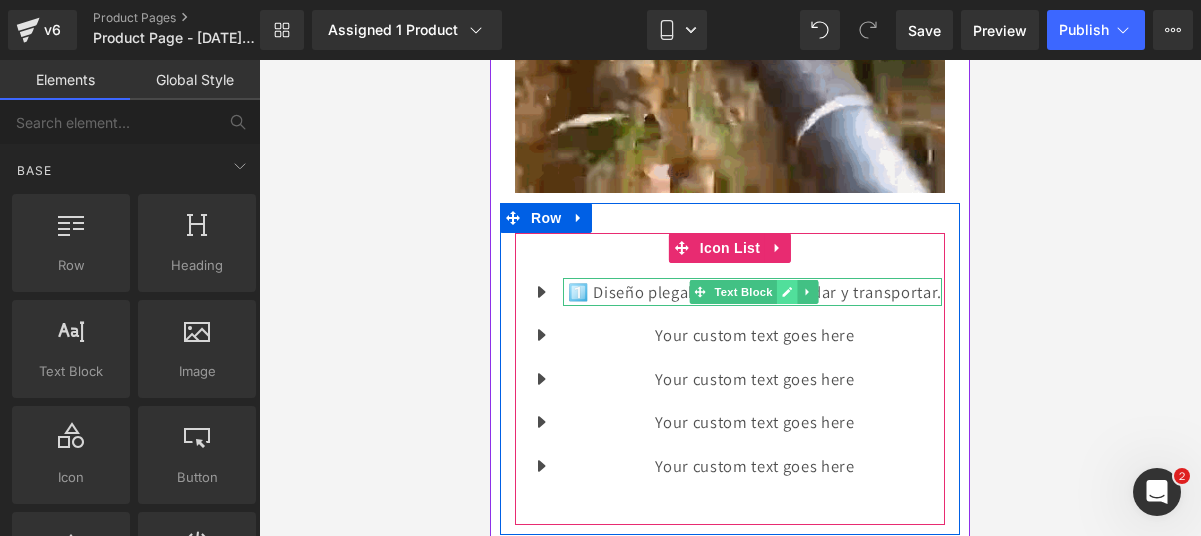 click 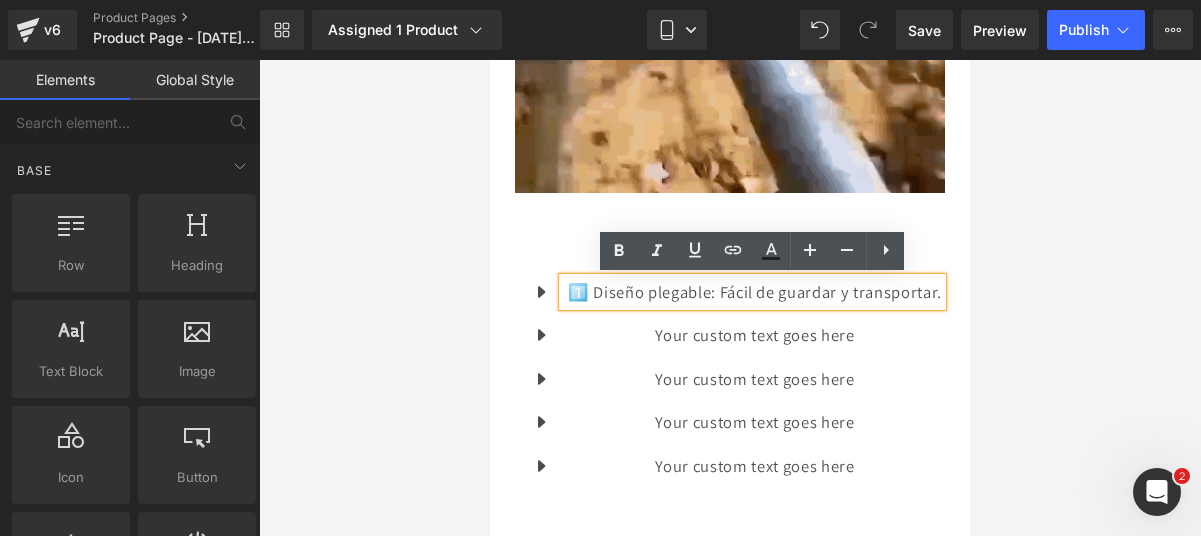 click on "1️⃣ Diseño plegable: Fácil de guardar y transportar." at bounding box center (752, 292) 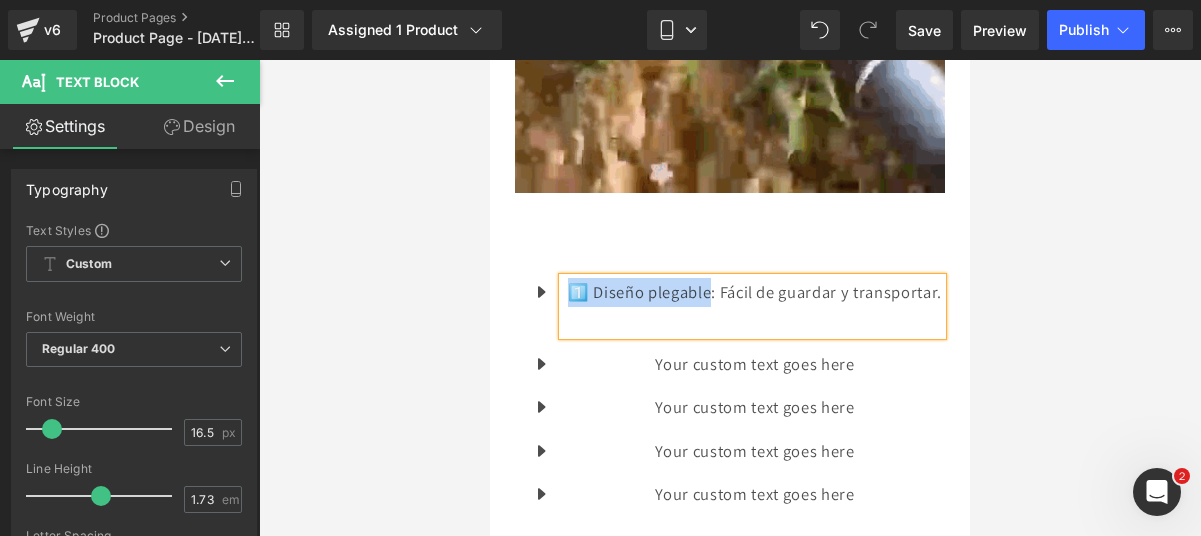 drag, startPoint x: 711, startPoint y: 291, endPoint x: 576, endPoint y: 280, distance: 135.4474 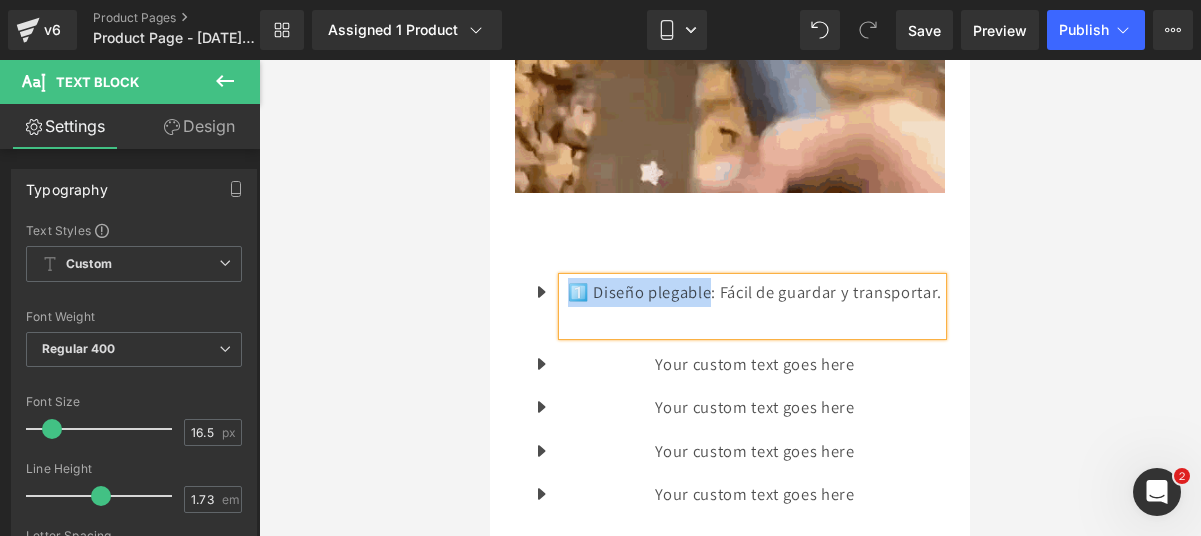 click on "1️⃣ Diseño plegable: Fácil de guardar y transportar." at bounding box center [755, 292] 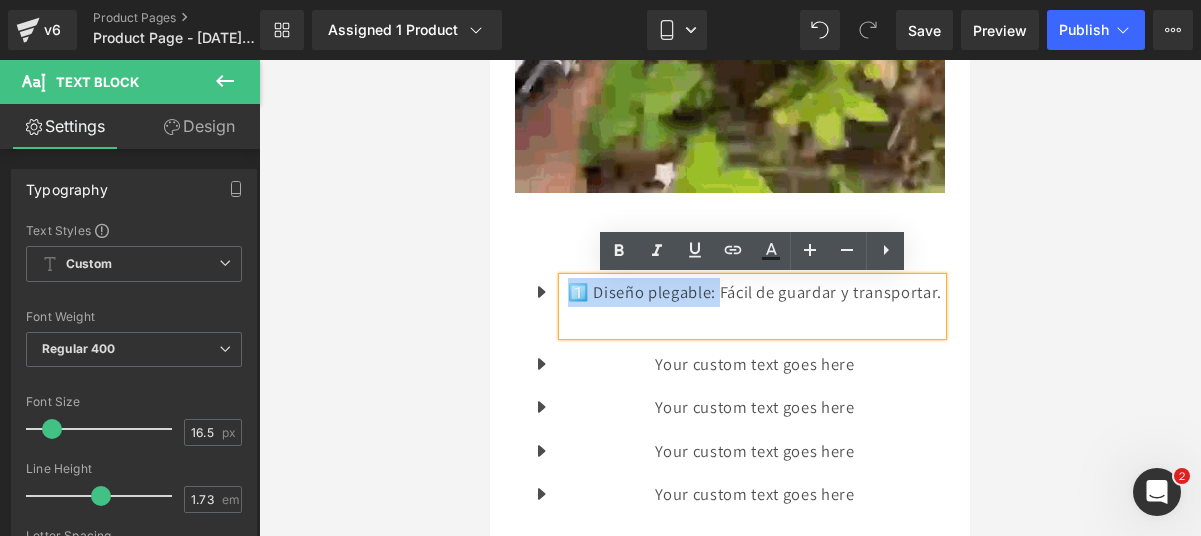 drag, startPoint x: 718, startPoint y: 287, endPoint x: 564, endPoint y: 289, distance: 154.01299 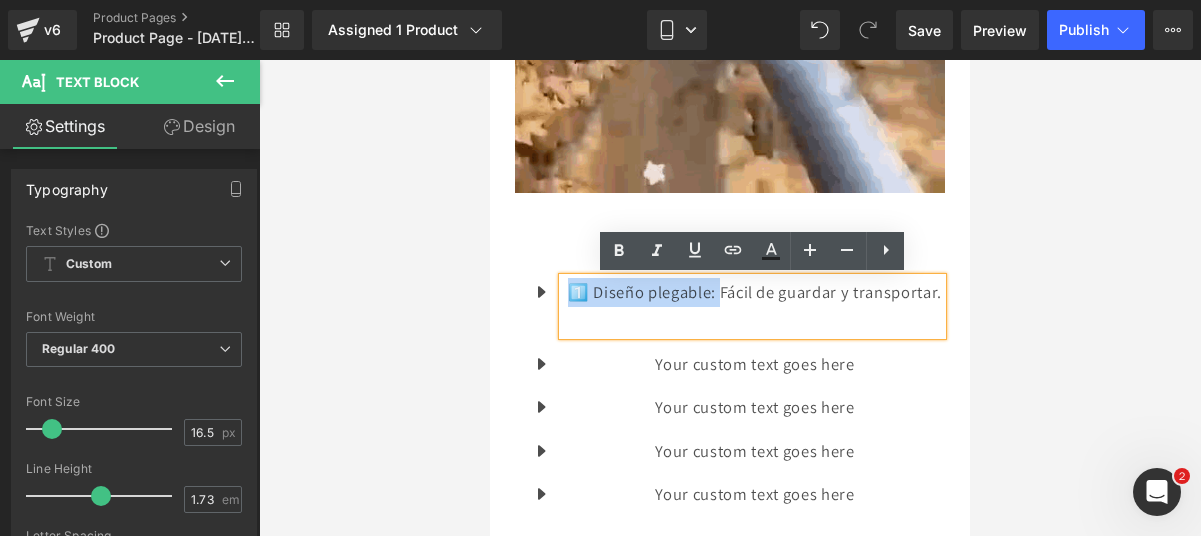 click on "1️⃣ Diseño plegable: Fácil de guardar y transportar." at bounding box center [752, 306] 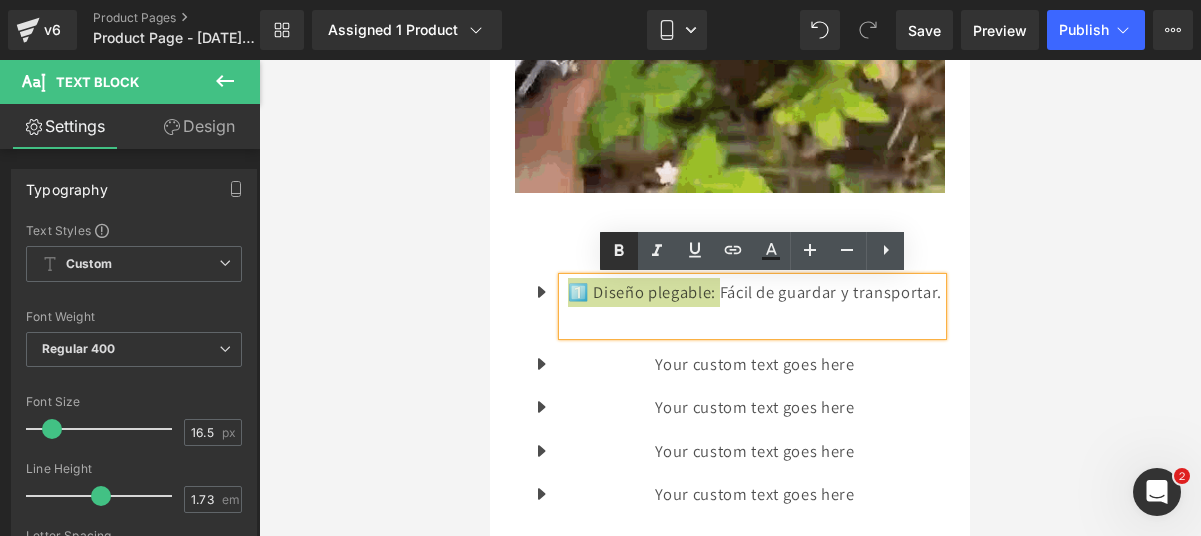 click 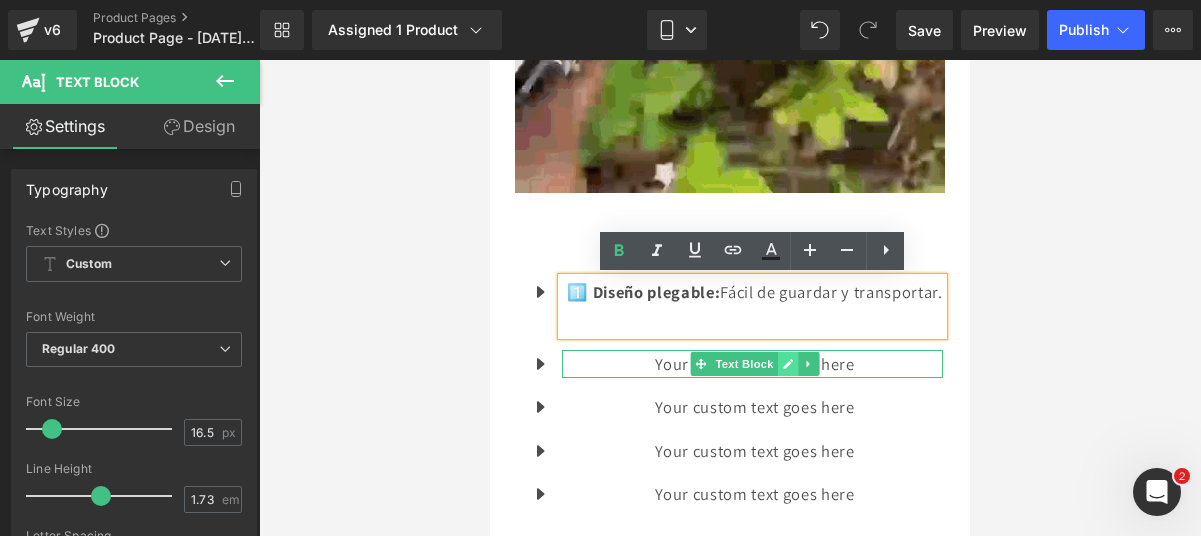 click 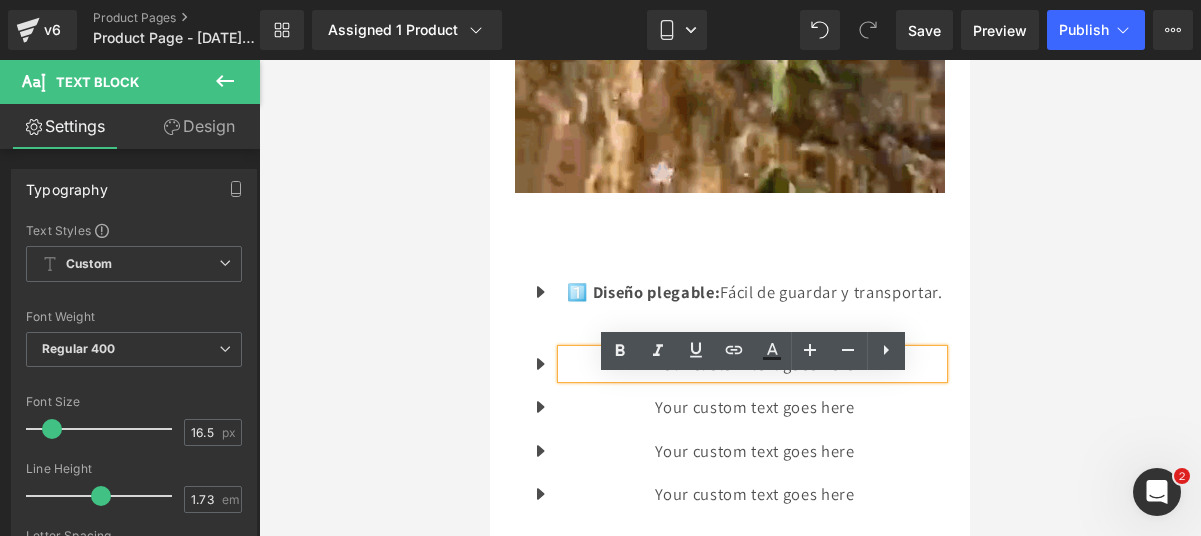 click on "Your custom text goes here" at bounding box center [754, 364] 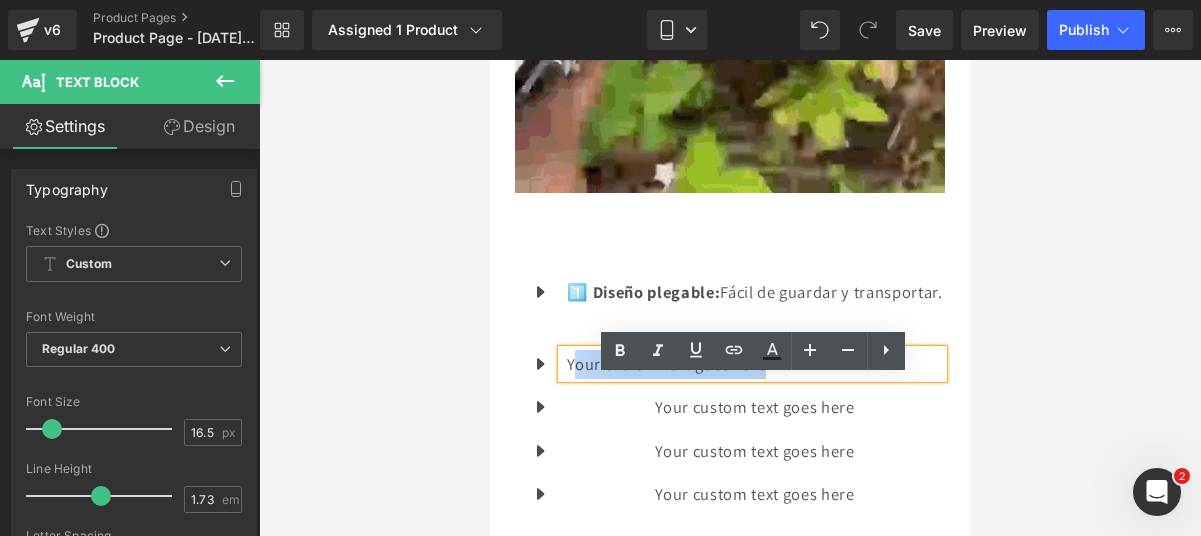 drag, startPoint x: 697, startPoint y: 398, endPoint x: 570, endPoint y: 389, distance: 127.3185 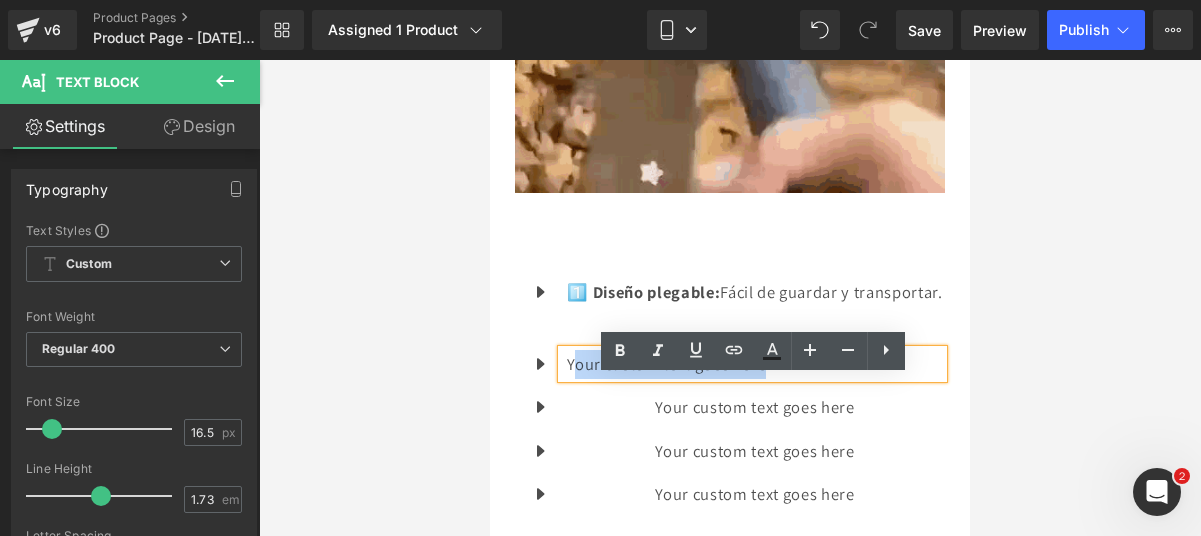 click on "Your custom text goes here" at bounding box center (754, 364) 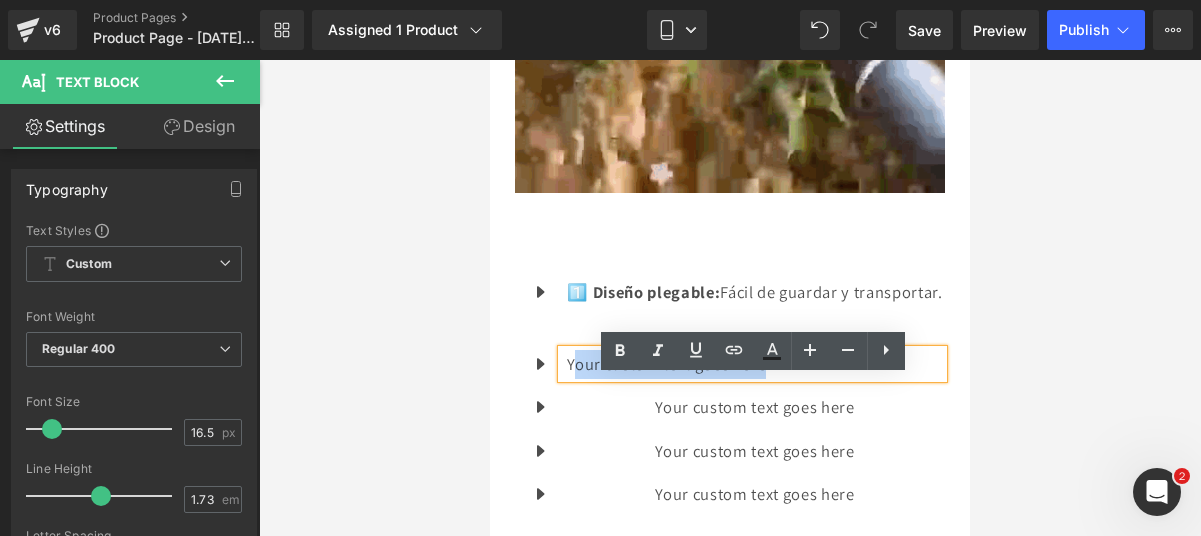 type 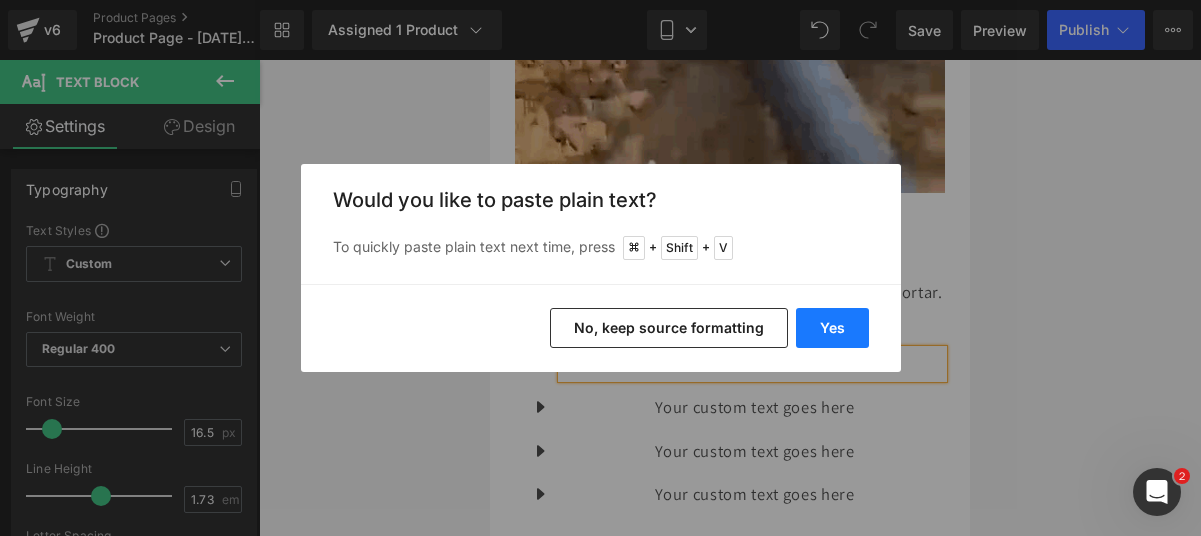 click on "Yes" at bounding box center [832, 328] 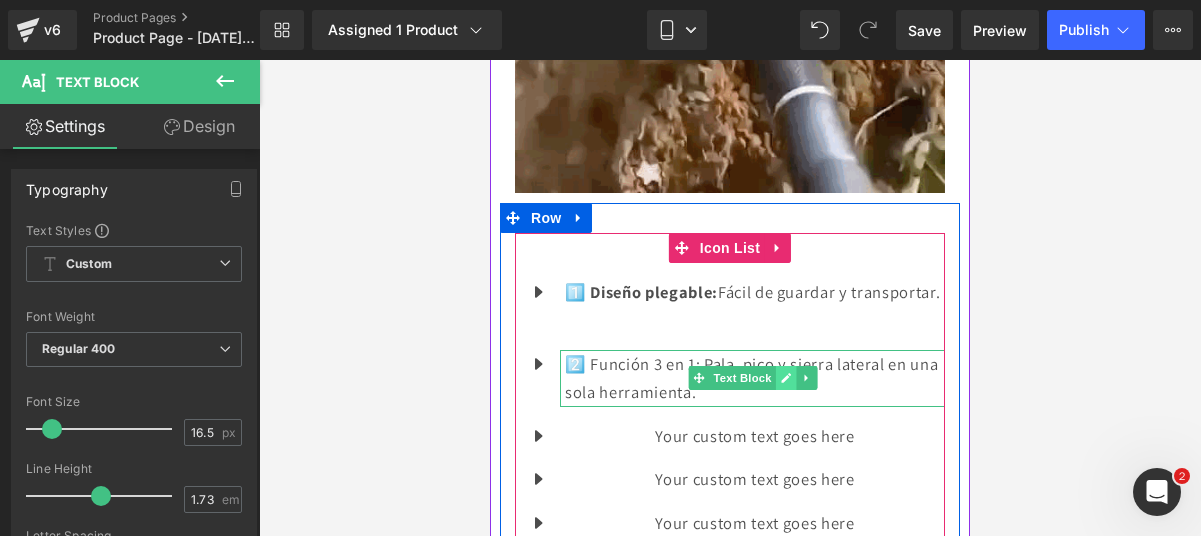 click 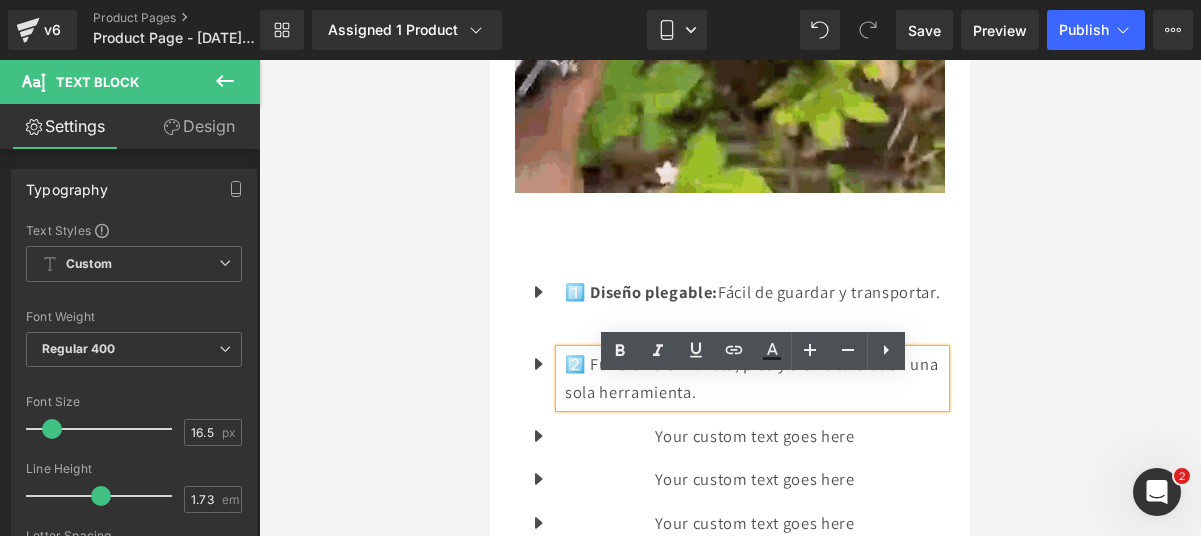 click on "2️⃣ Función 3 en 1: Pala, pico y sierra lateral en una sola herramienta." at bounding box center (755, 378) 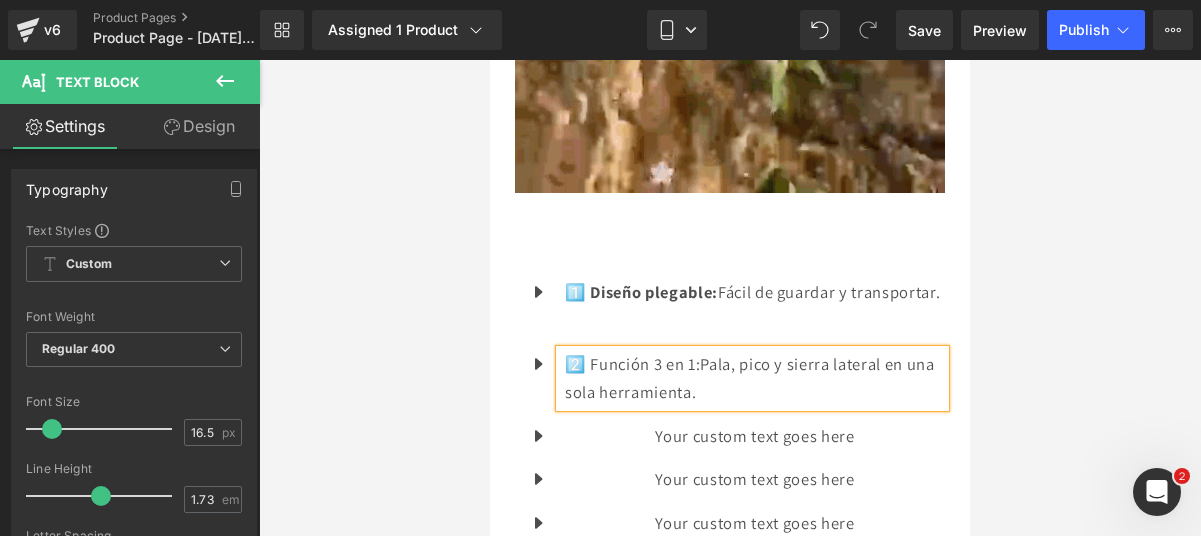 click on "2️⃣ Función 3 en 1:  Pala, pico y sierra lateral en una sola herramienta." at bounding box center [755, 378] 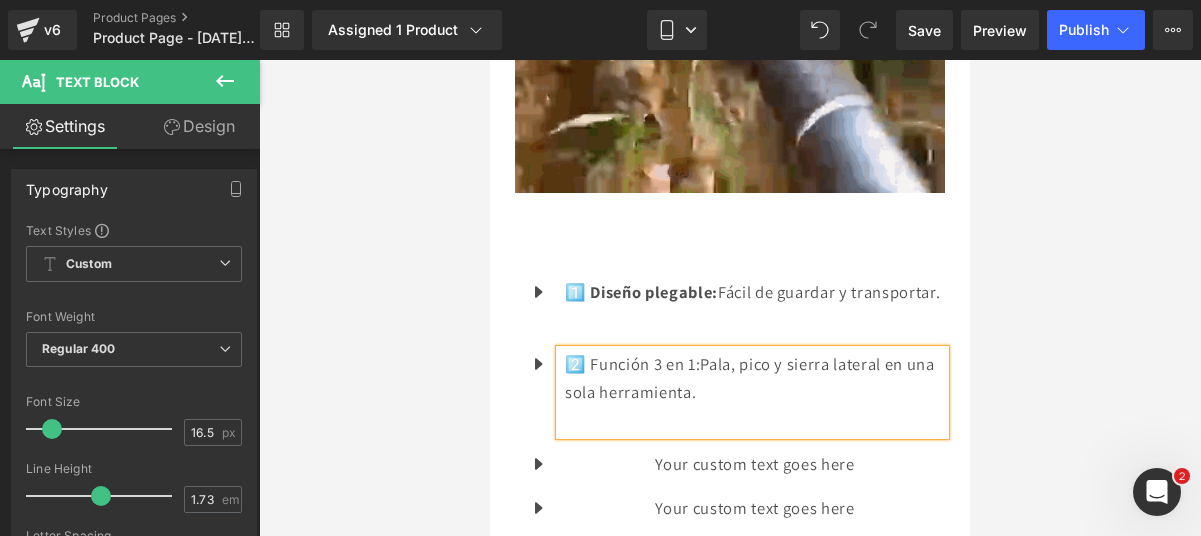 drag, startPoint x: 705, startPoint y: 388, endPoint x: 568, endPoint y: 384, distance: 137.05838 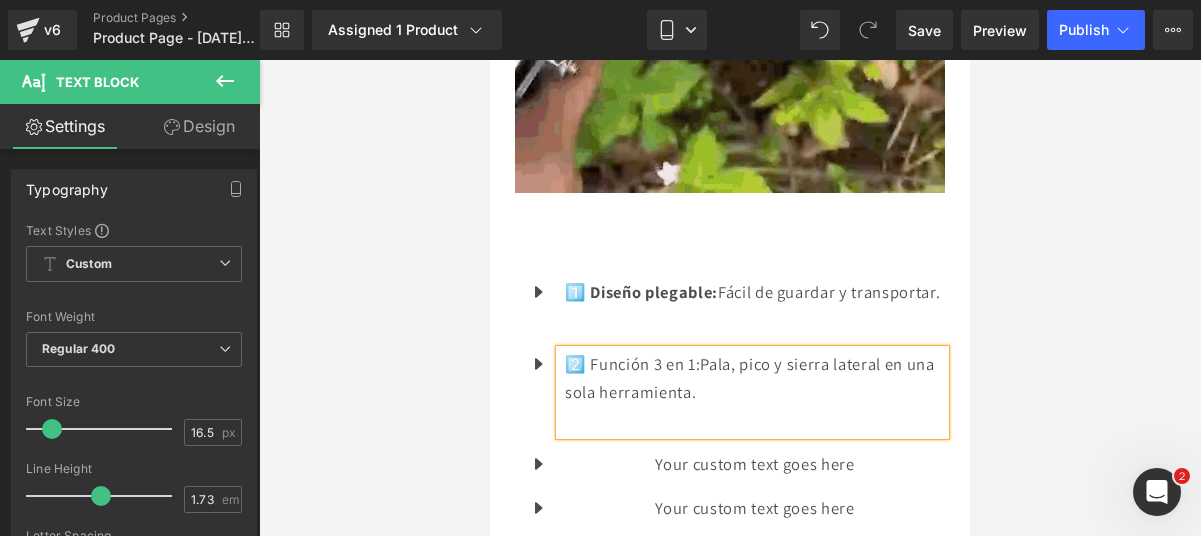 click on "2️⃣ Función 3 en 1:  Pala, pico y sierra lateral en una sola herramienta." at bounding box center (755, 378) 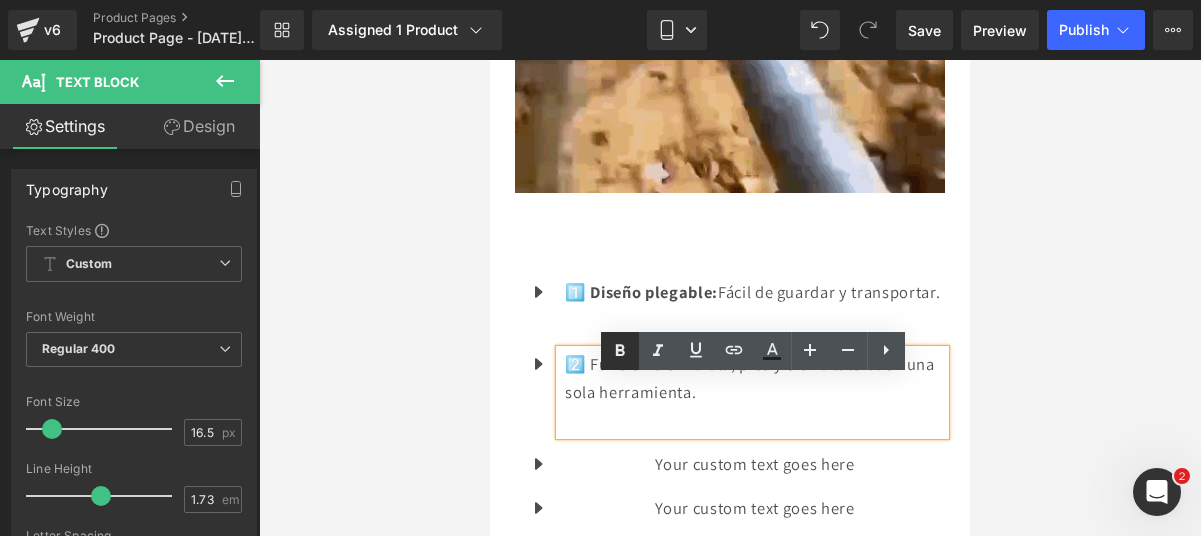 click 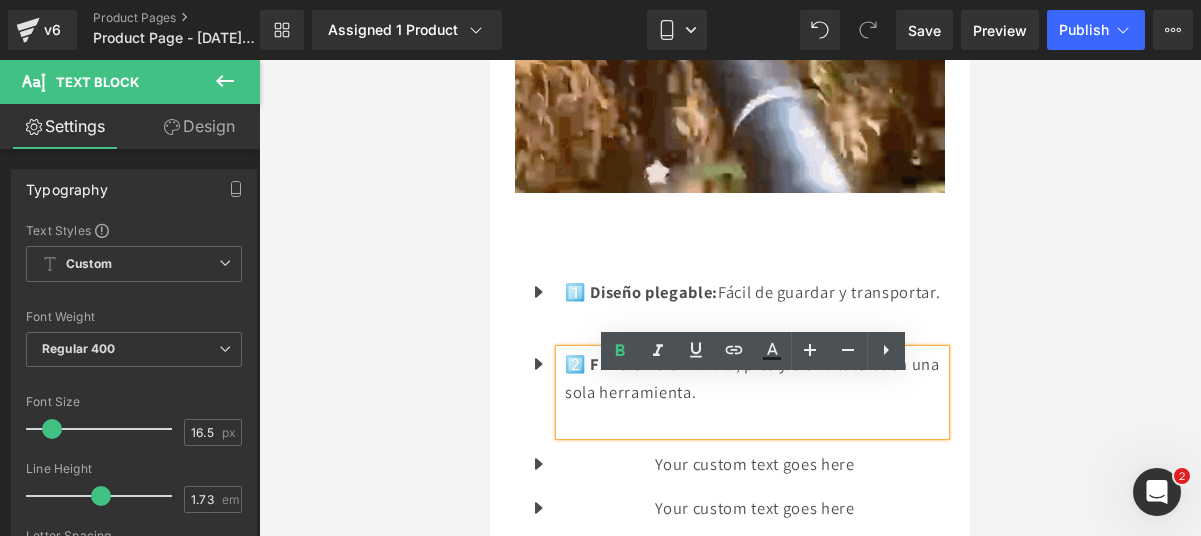 scroll, scrollTop: 2337, scrollLeft: 0, axis: vertical 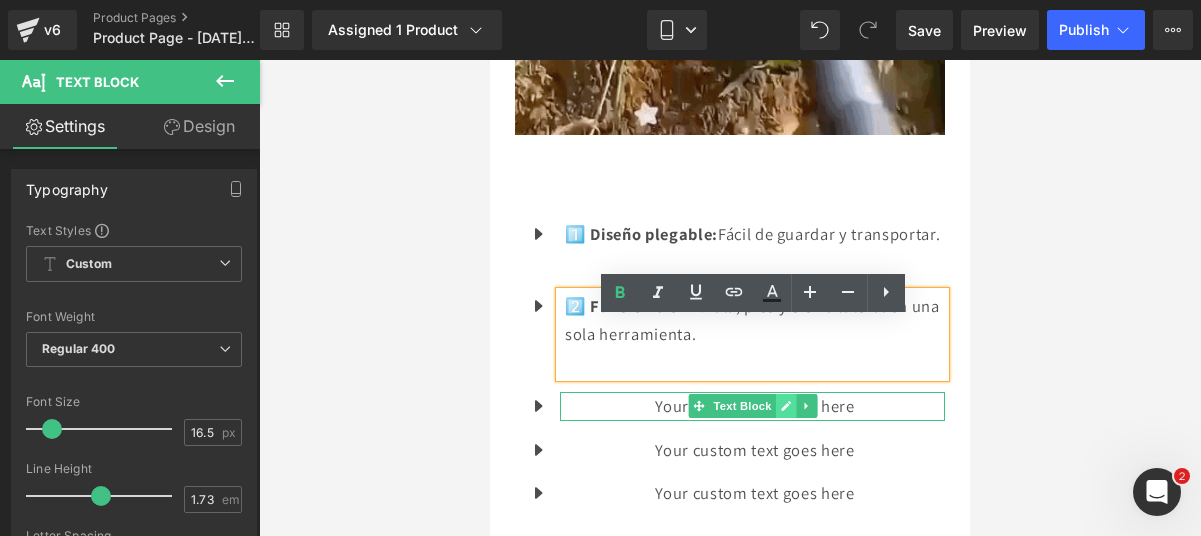 click 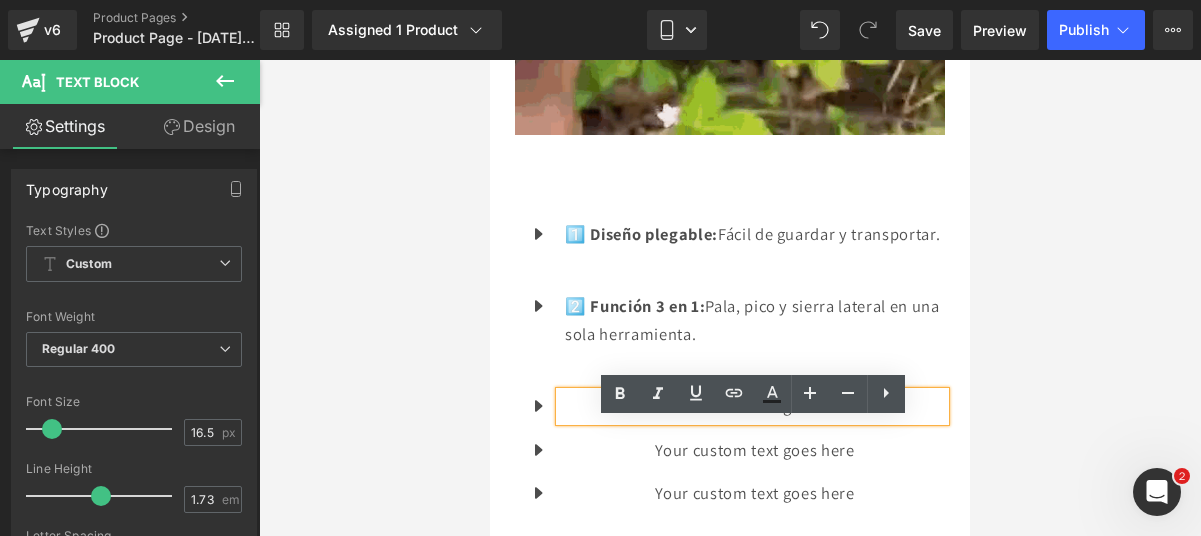 click on "Your custom text goes here" at bounding box center (755, 406) 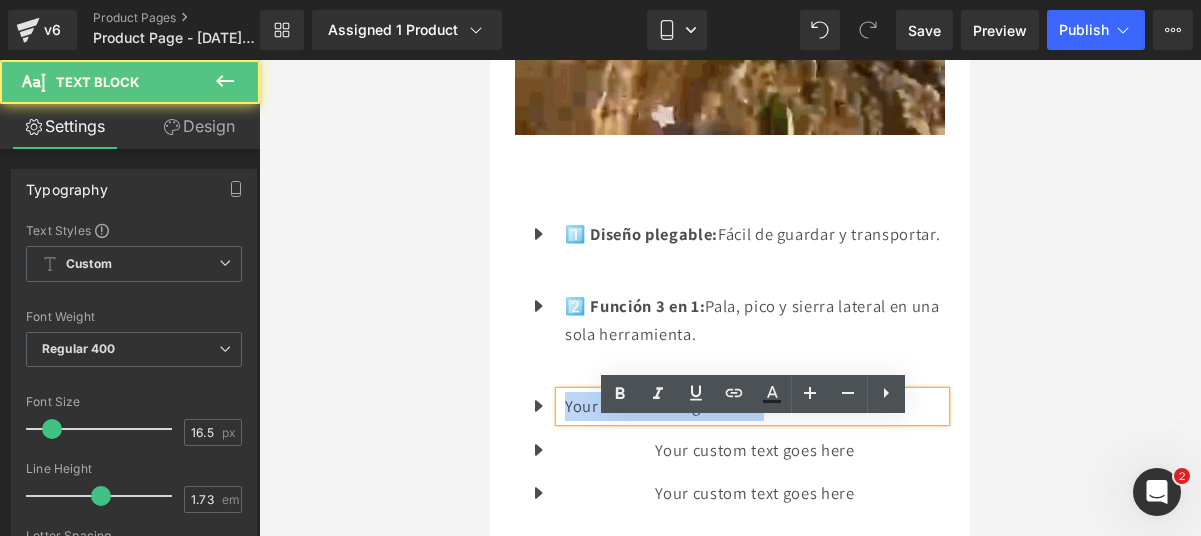 drag, startPoint x: 873, startPoint y: 432, endPoint x: 565, endPoint y: 439, distance: 308.07953 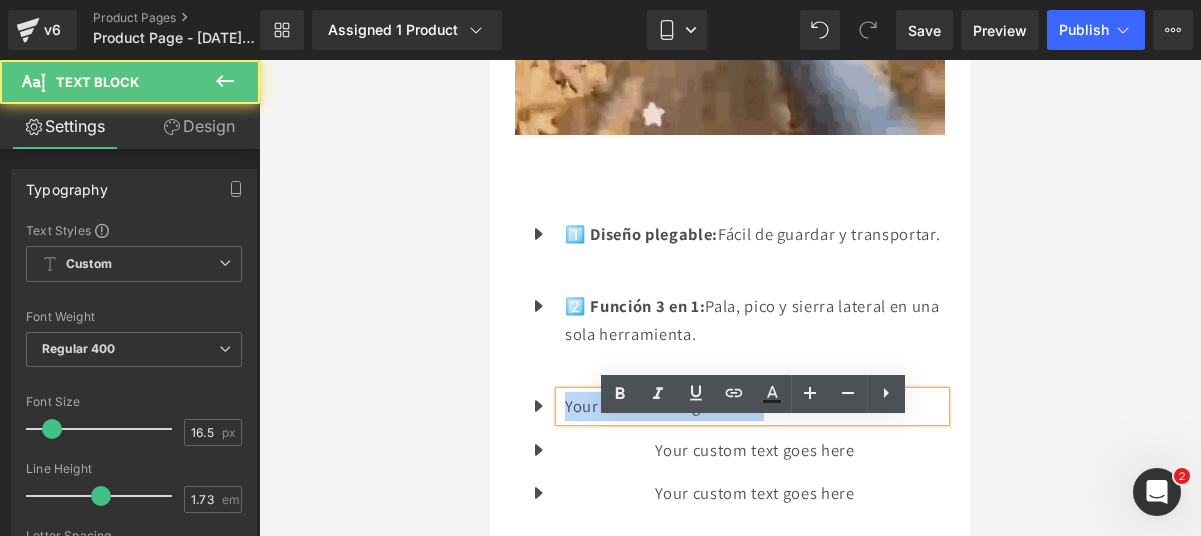 click on "Your custom text goes here" at bounding box center [755, 406] 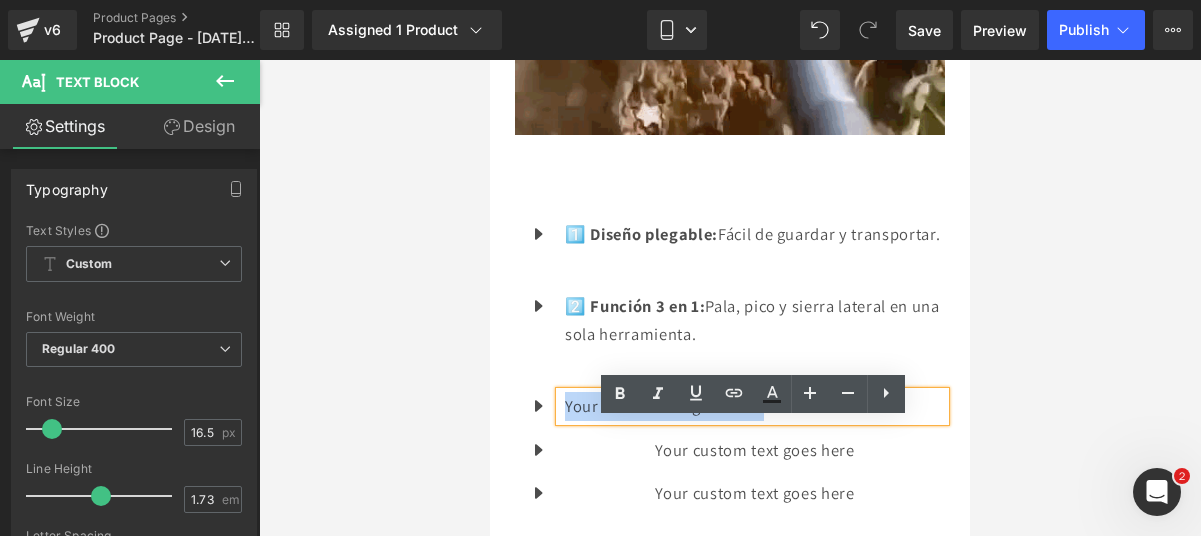 type 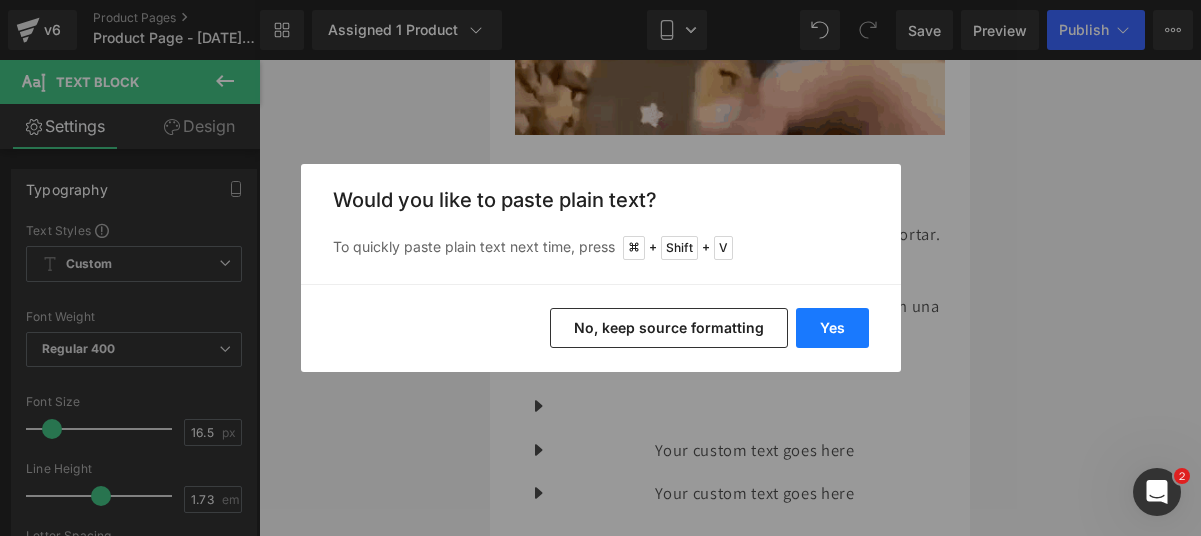 click on "Yes" at bounding box center [832, 328] 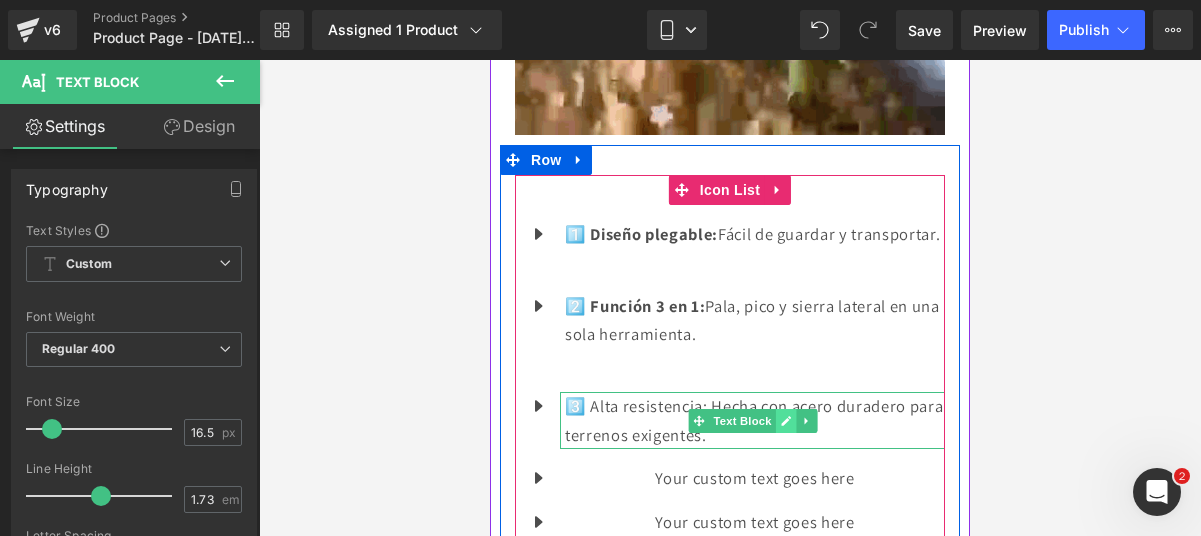 click at bounding box center [785, 421] 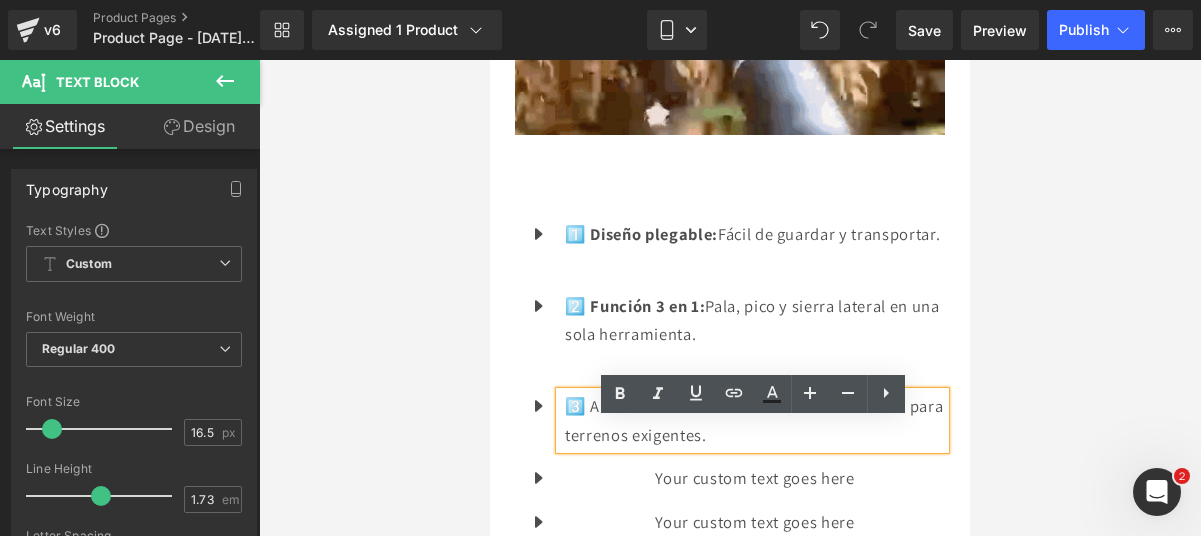 click on "3️⃣ Alta resistencia: Hecha con acero duradero para terrenos exigentes." at bounding box center [755, 420] 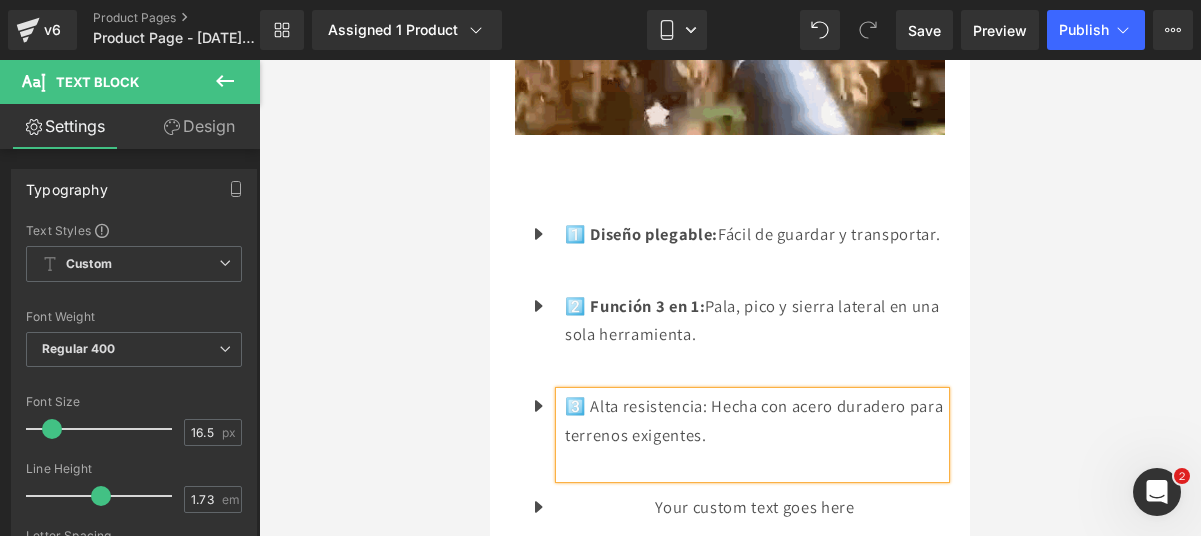 click on "3️⃣ Alta resistencia: Hecha con acero duradero para terrenos exigentes." at bounding box center [755, 420] 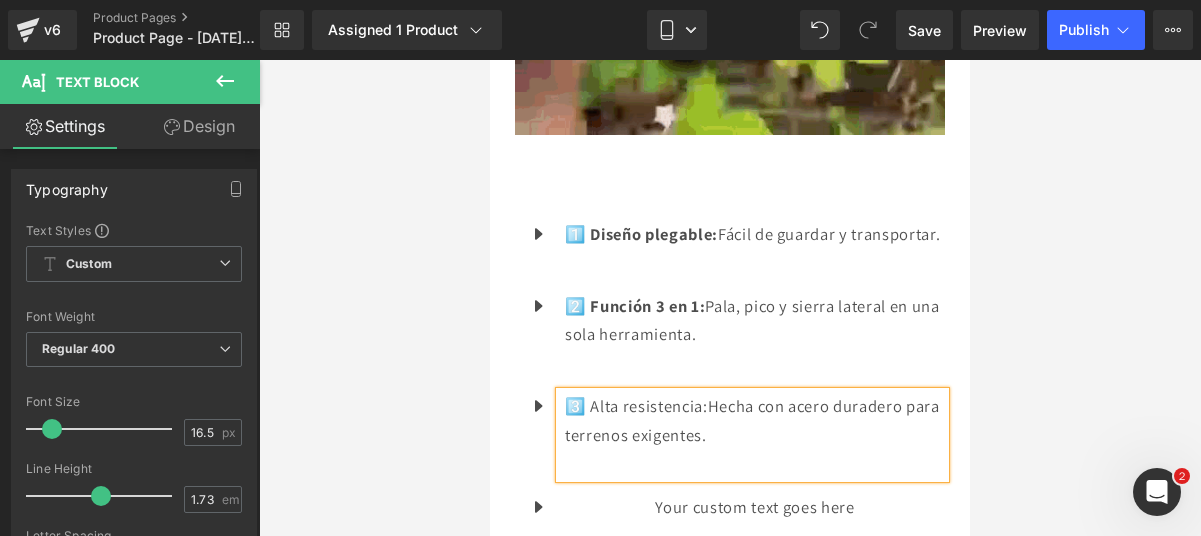 drag, startPoint x: 711, startPoint y: 428, endPoint x: 567, endPoint y: 428, distance: 144 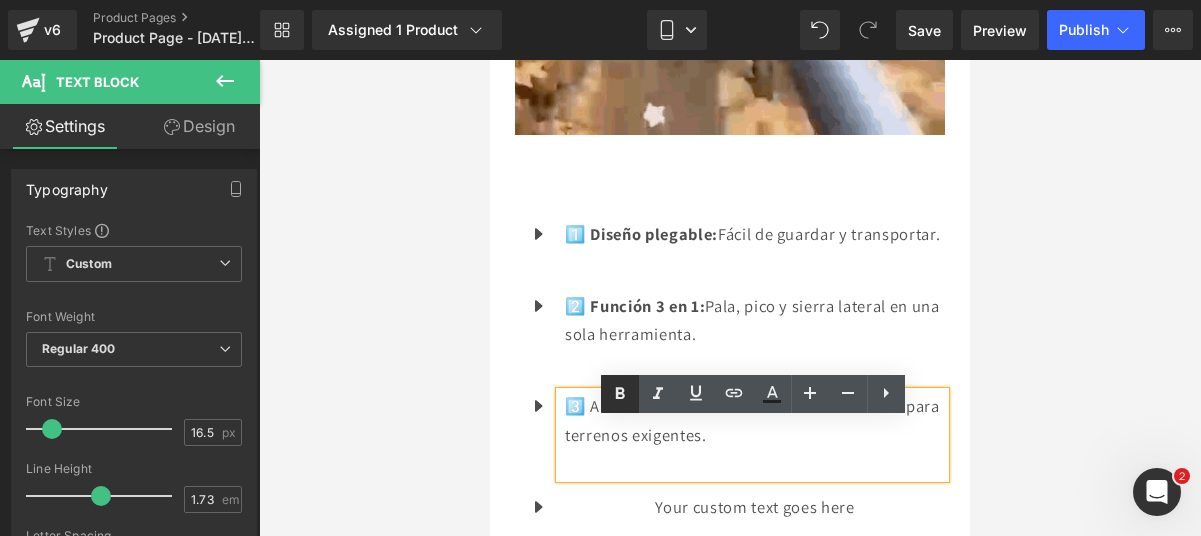 click 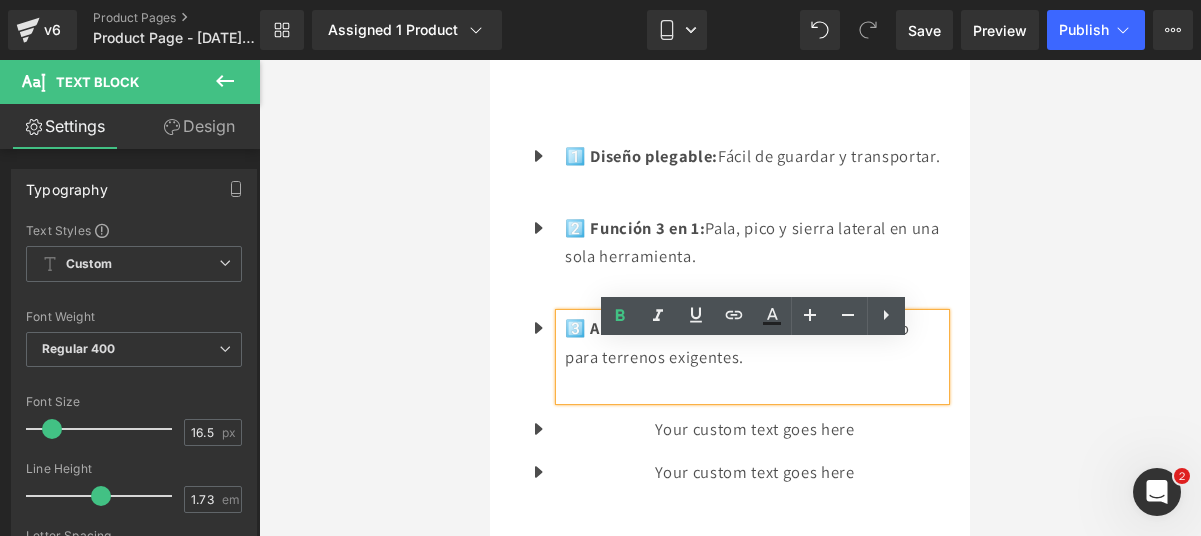 scroll, scrollTop: 2439, scrollLeft: 0, axis: vertical 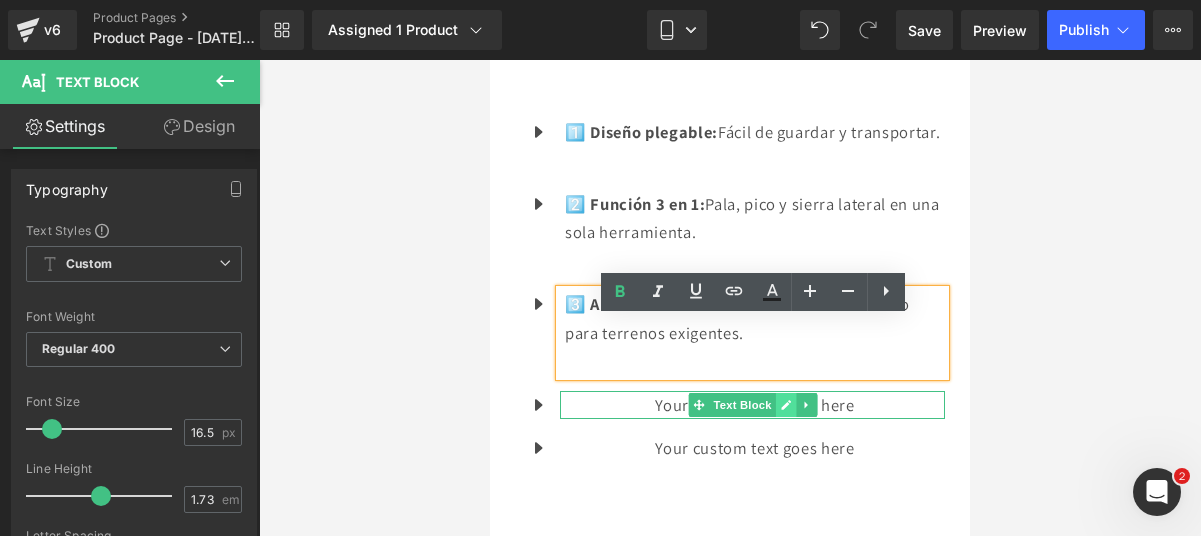 click at bounding box center [785, 405] 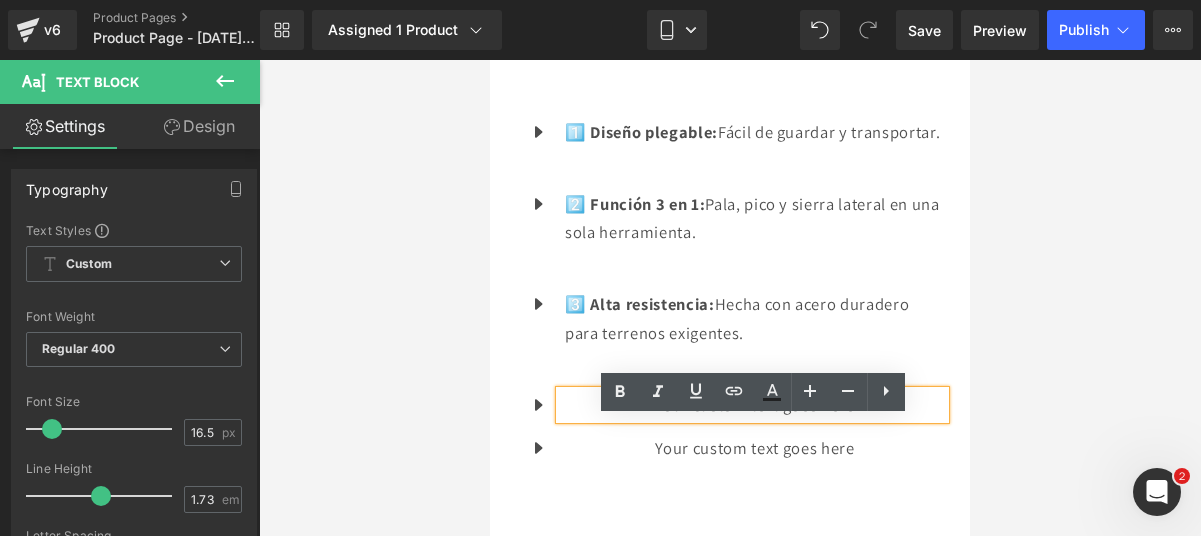 click on "Your custom text goes here" at bounding box center [755, 405] 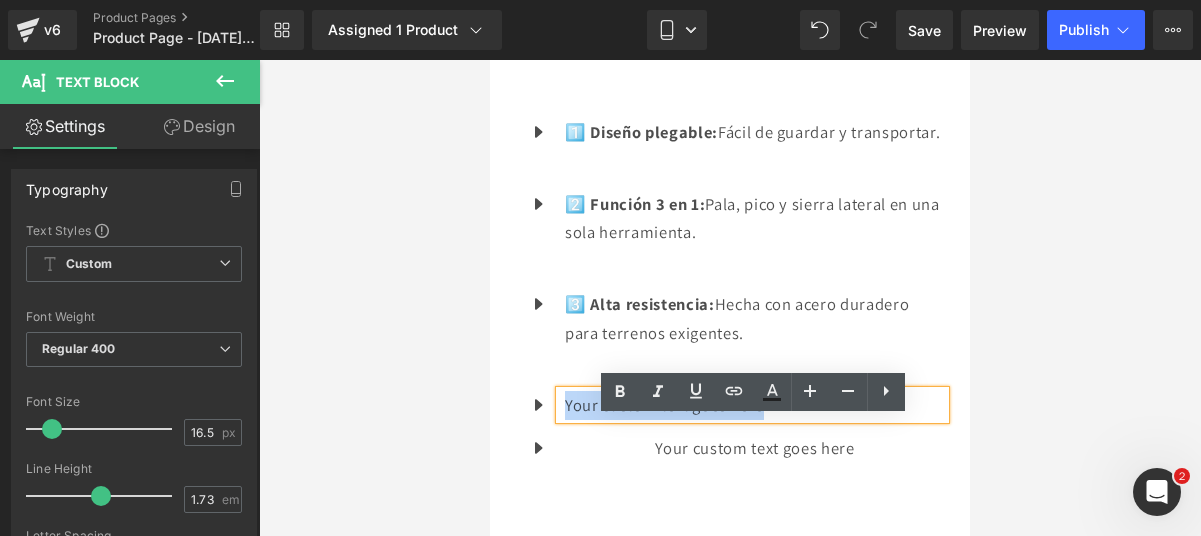 drag, startPoint x: 876, startPoint y: 442, endPoint x: 565, endPoint y: 427, distance: 311.3615 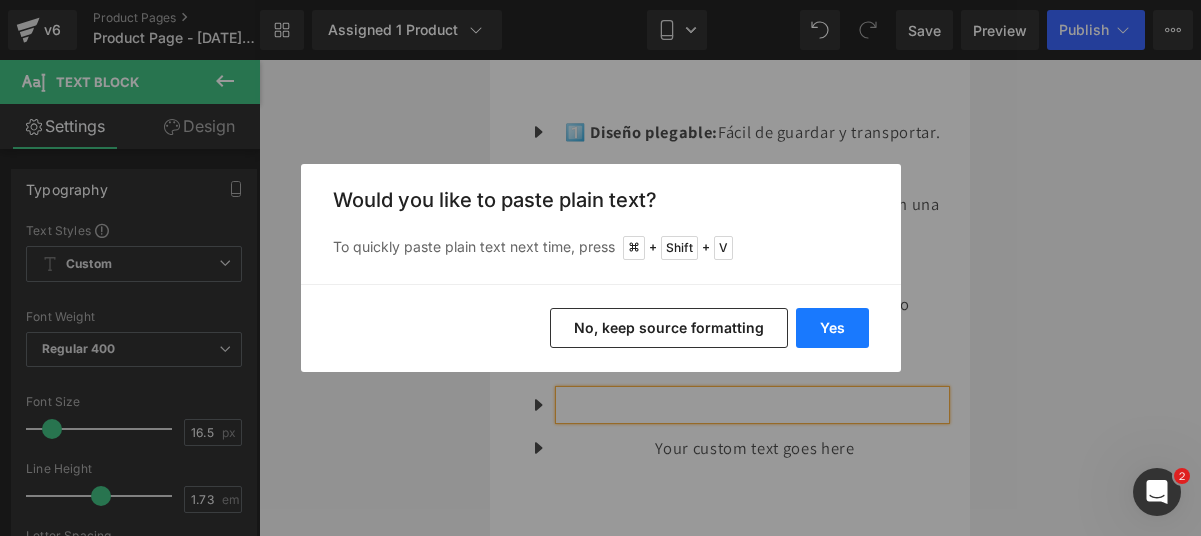 click on "Yes" at bounding box center (832, 328) 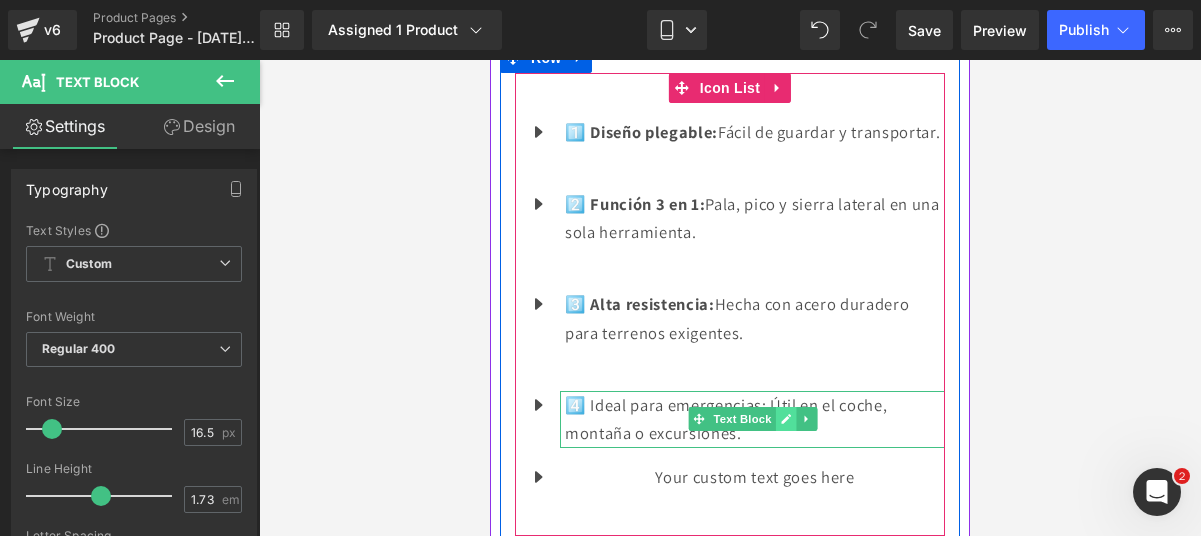 click at bounding box center (785, 419) 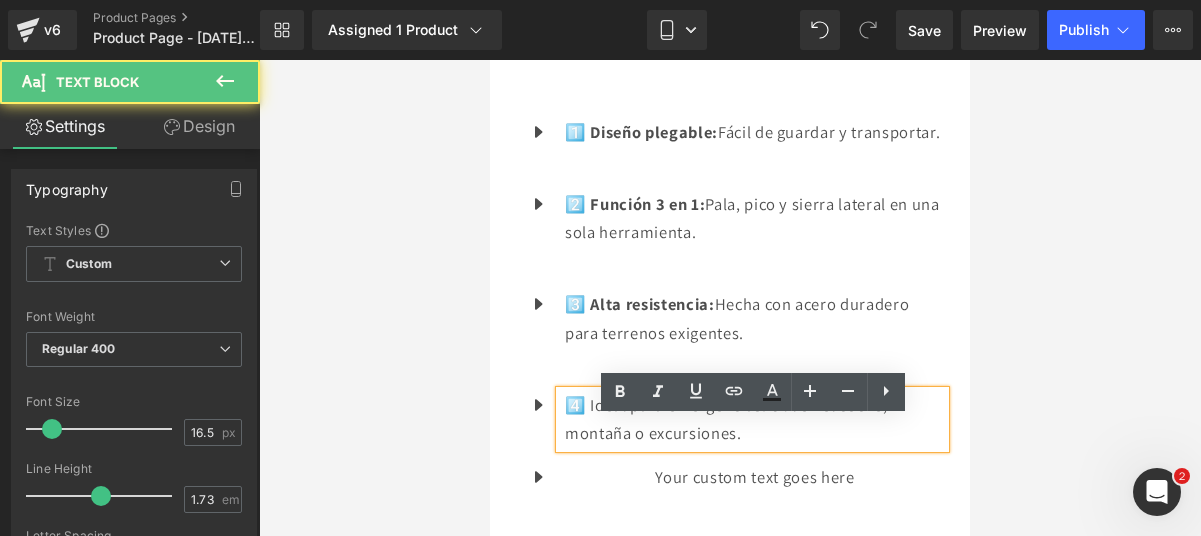 click on "4️⃣ Ideal para emergencias: Útil en el coche, montaña o excursiones." at bounding box center (755, 419) 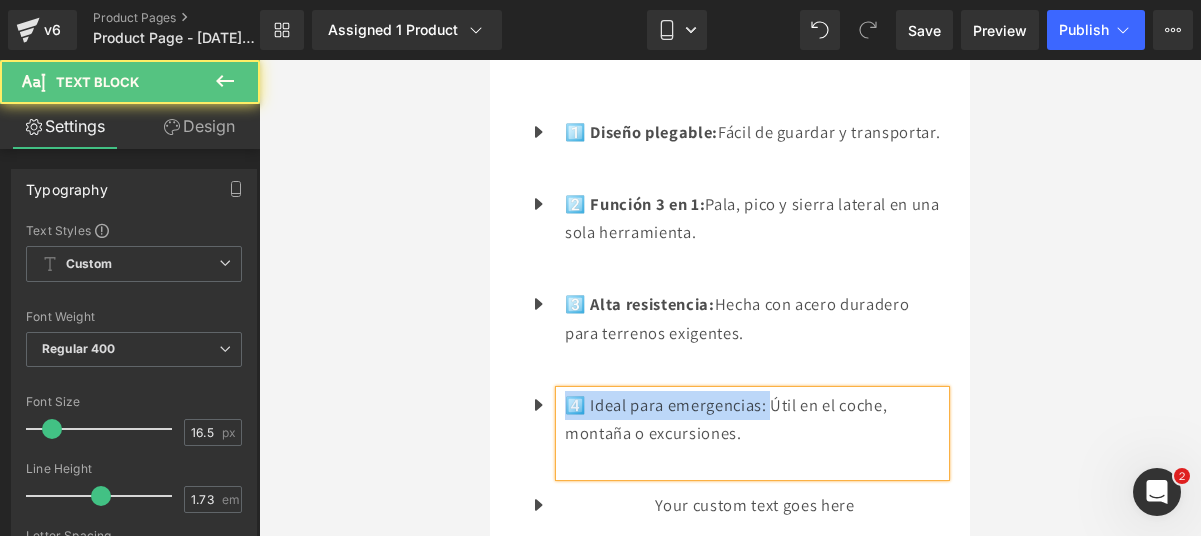 drag, startPoint x: 770, startPoint y: 431, endPoint x: 561, endPoint y: 430, distance: 209.0024 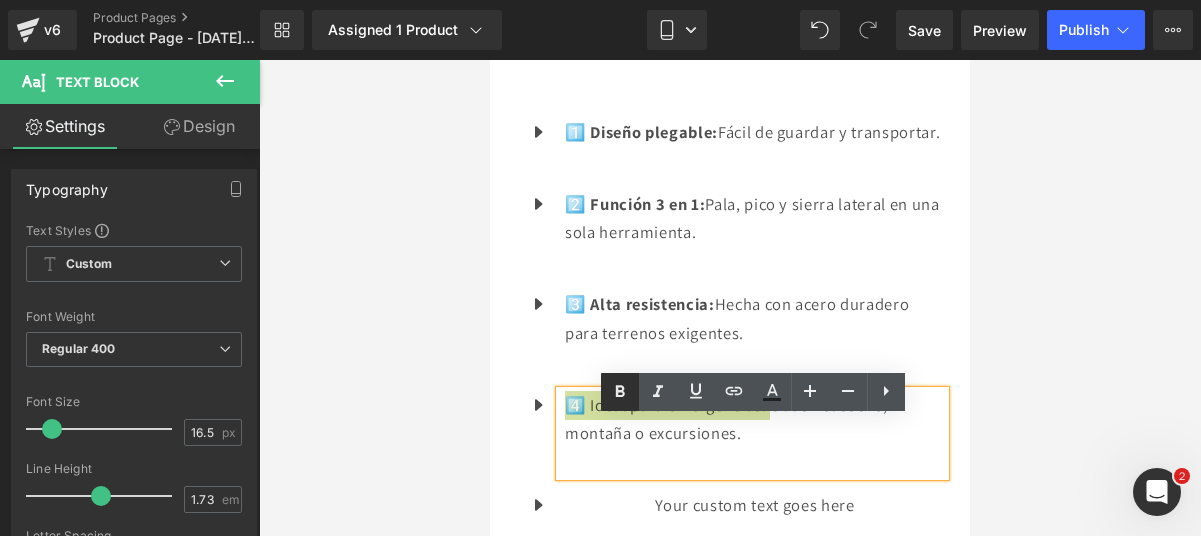 click 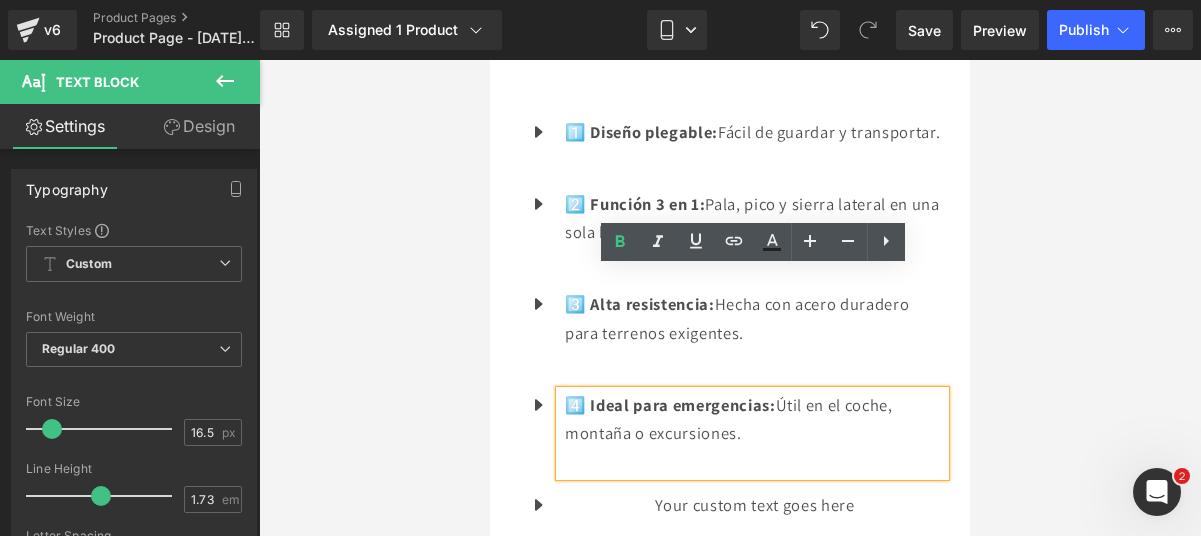 scroll, scrollTop: 2589, scrollLeft: 0, axis: vertical 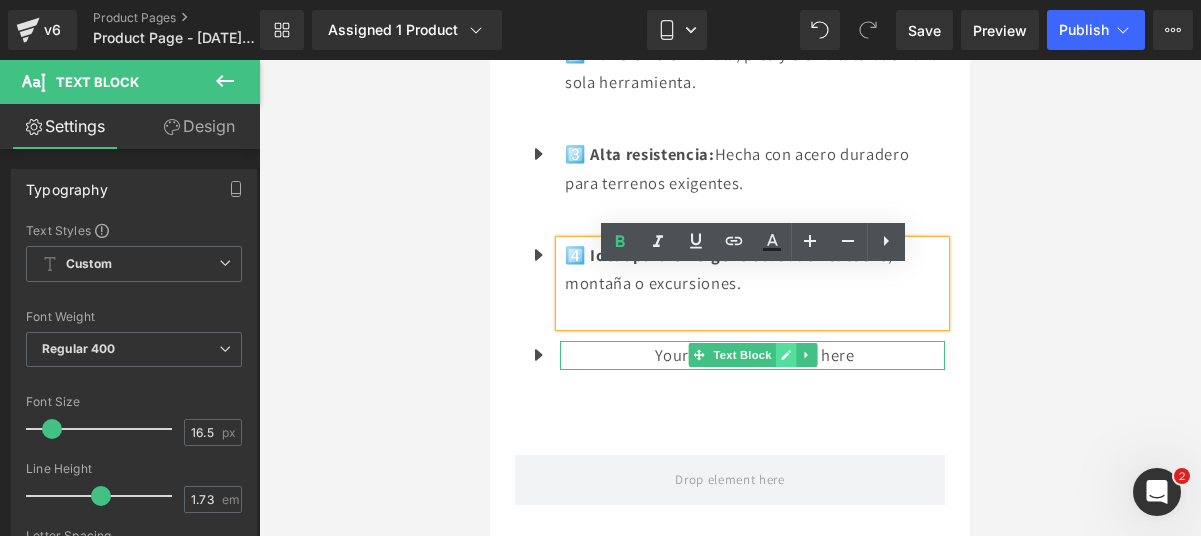 click at bounding box center (785, 355) 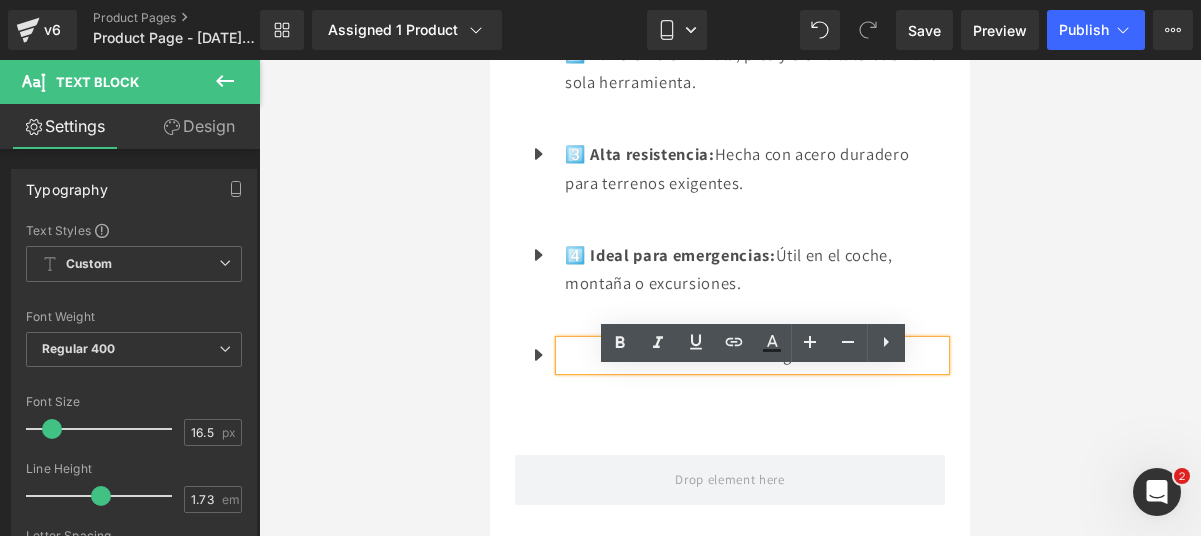 click on "Your custom text goes here" at bounding box center (752, 355) 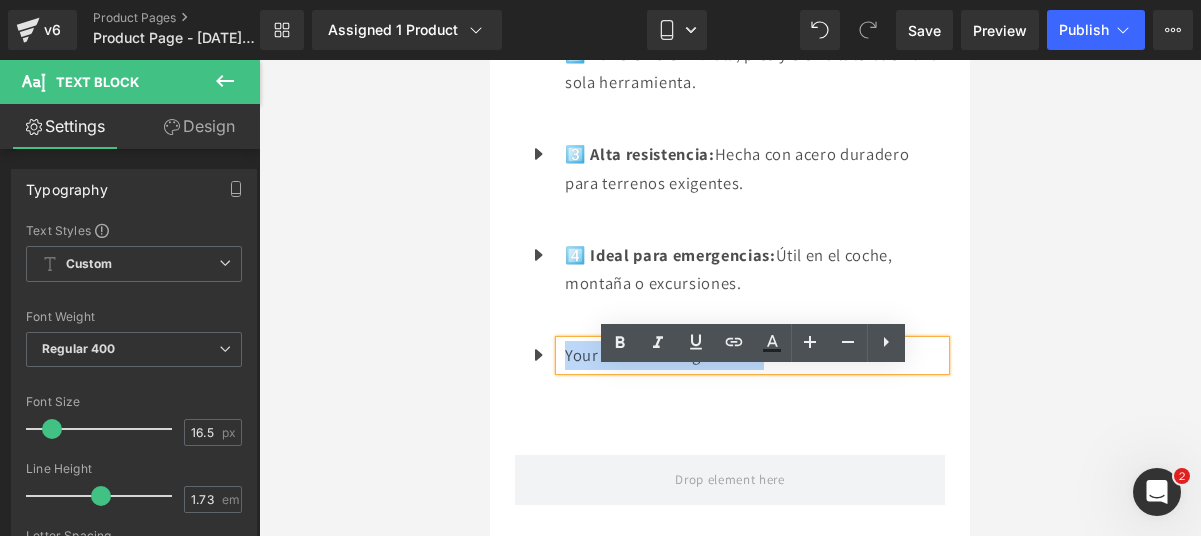 drag, startPoint x: 656, startPoint y: 395, endPoint x: 561, endPoint y: 382, distance: 95.885345 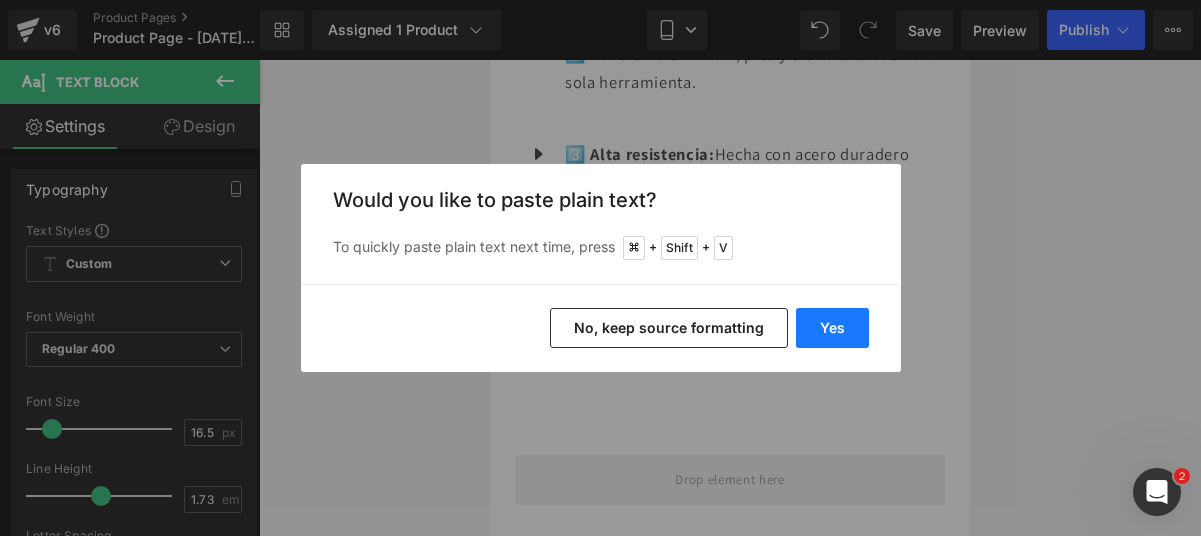 click on "Yes" at bounding box center (832, 328) 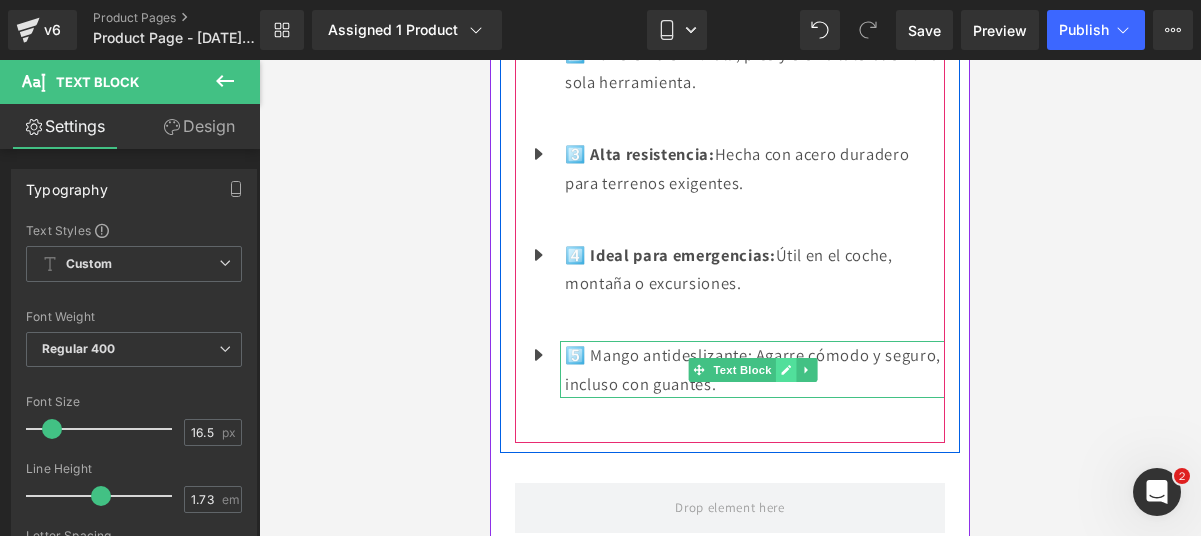 click at bounding box center (785, 370) 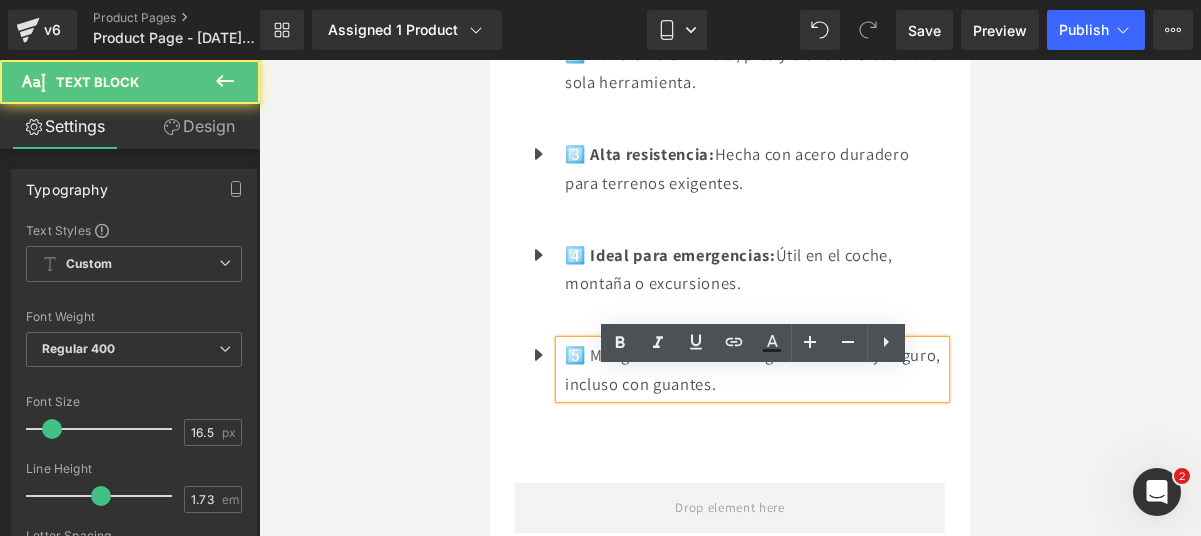 click on "5️⃣ Mango antideslizante: Agarre cómodo y seguro, incluso con guantes." at bounding box center [755, 369] 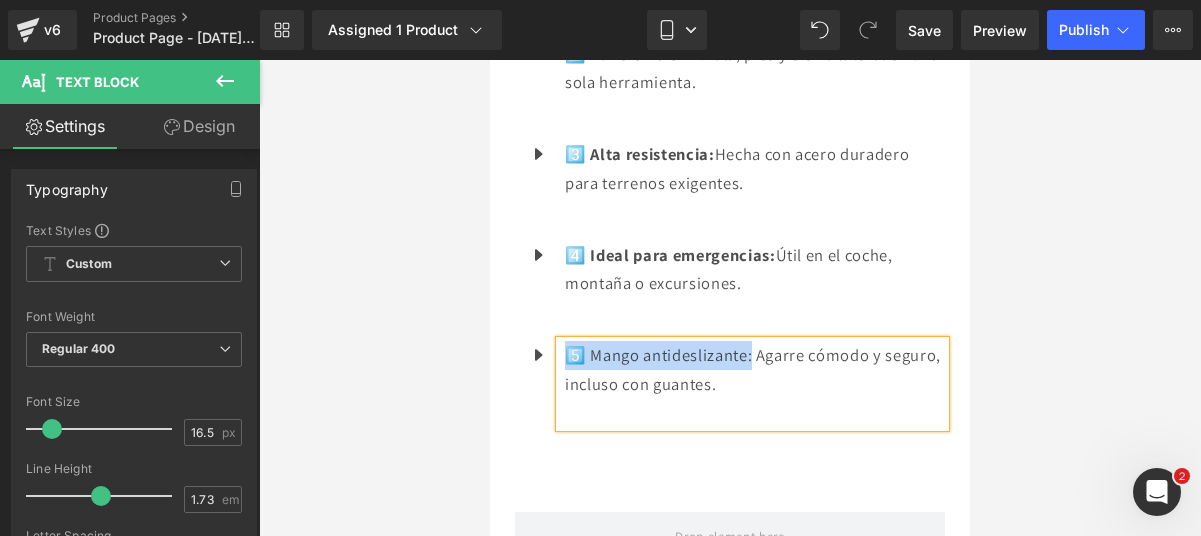 drag, startPoint x: 754, startPoint y: 382, endPoint x: 562, endPoint y: 371, distance: 192.31485 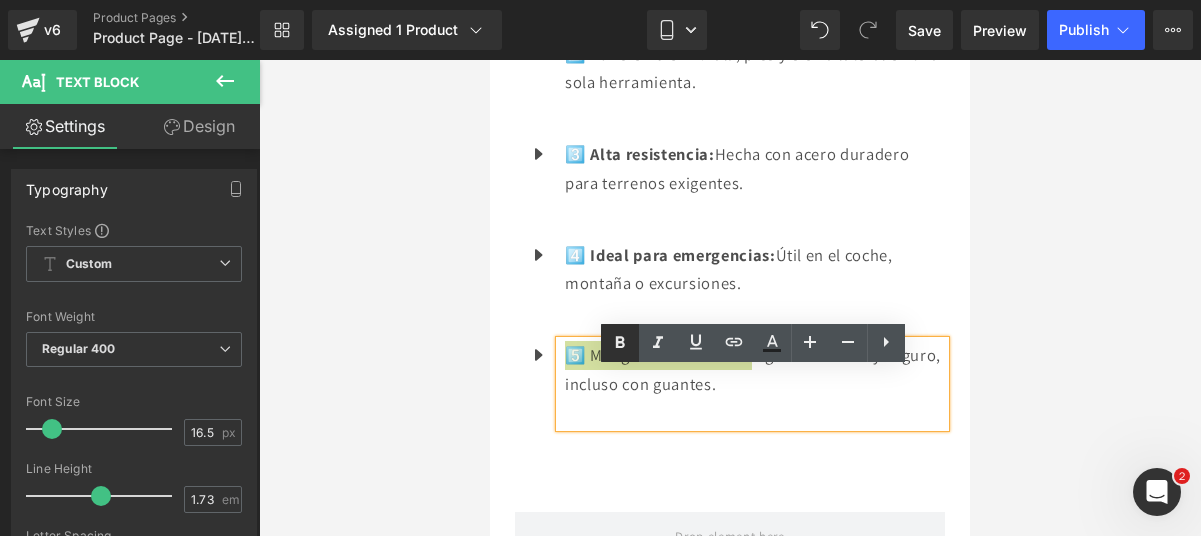 click at bounding box center (620, 343) 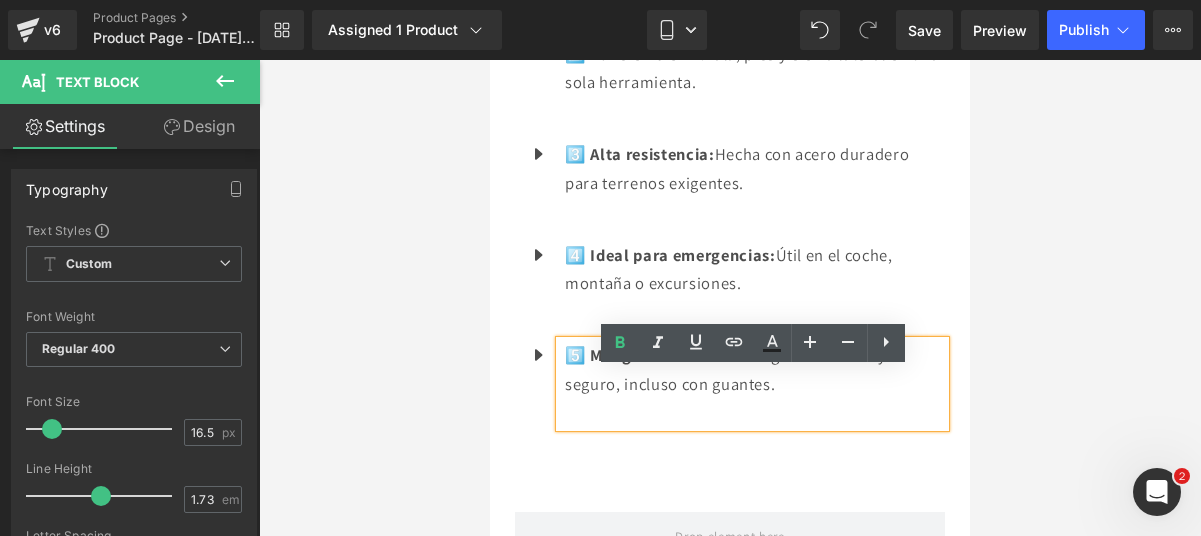 click at bounding box center [730, 298] 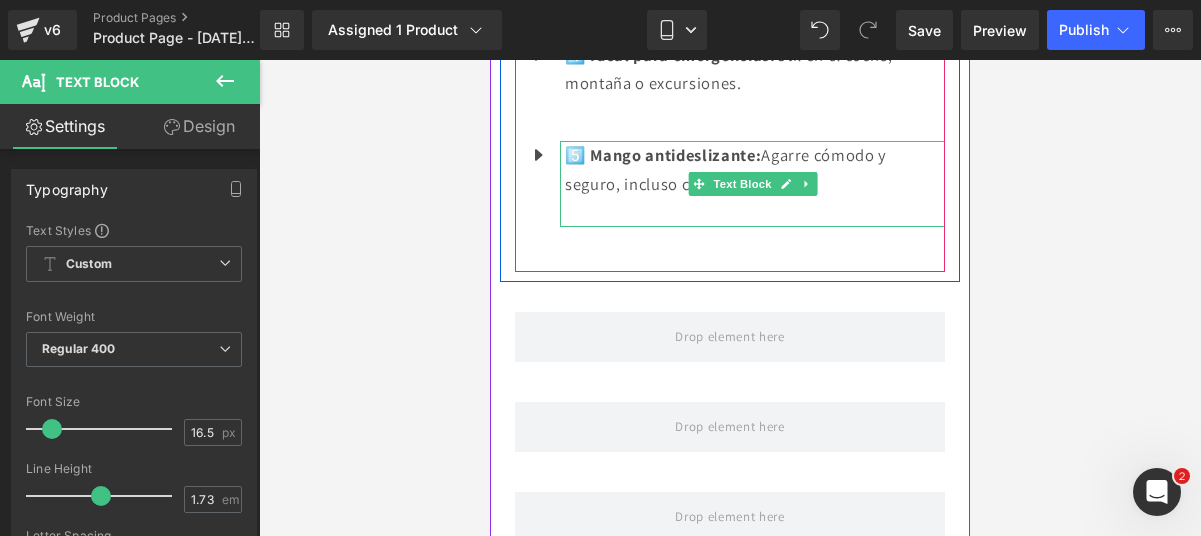 scroll, scrollTop: 2802, scrollLeft: 0, axis: vertical 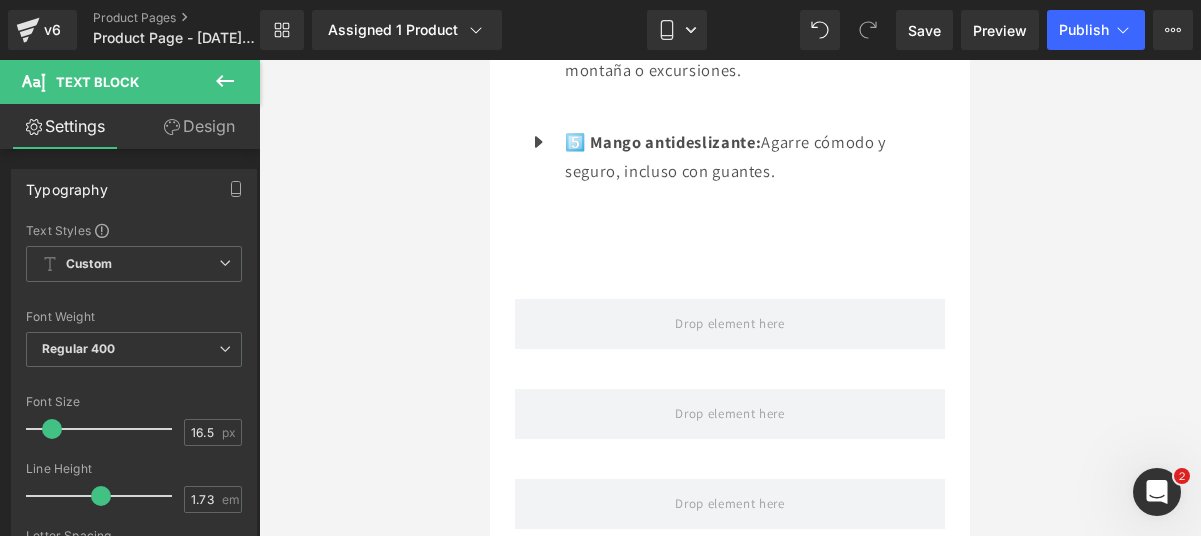 click 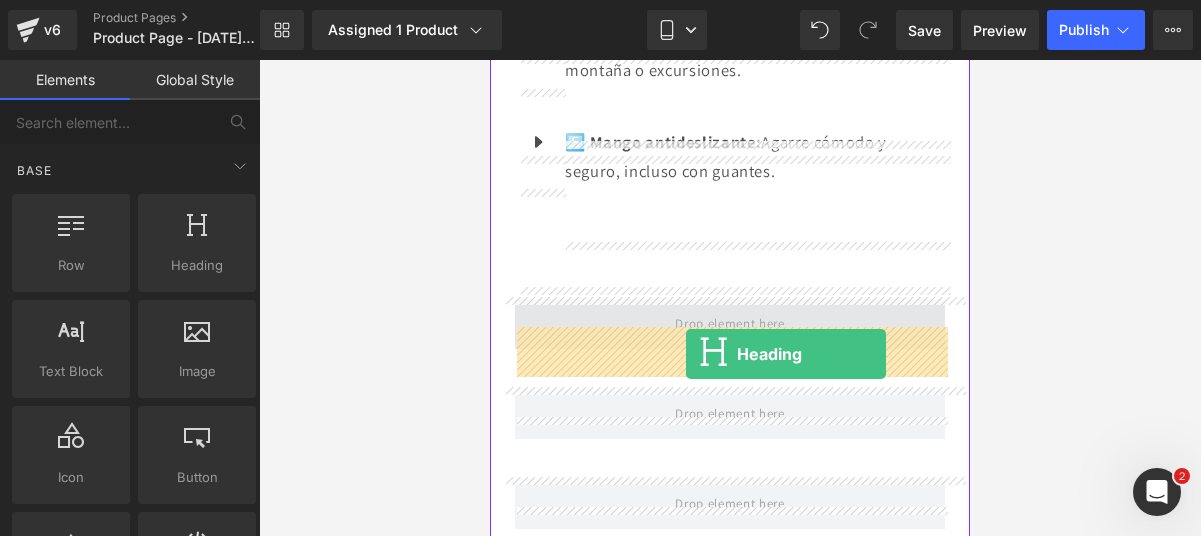 drag, startPoint x: 714, startPoint y: 310, endPoint x: 686, endPoint y: 354, distance: 52.153618 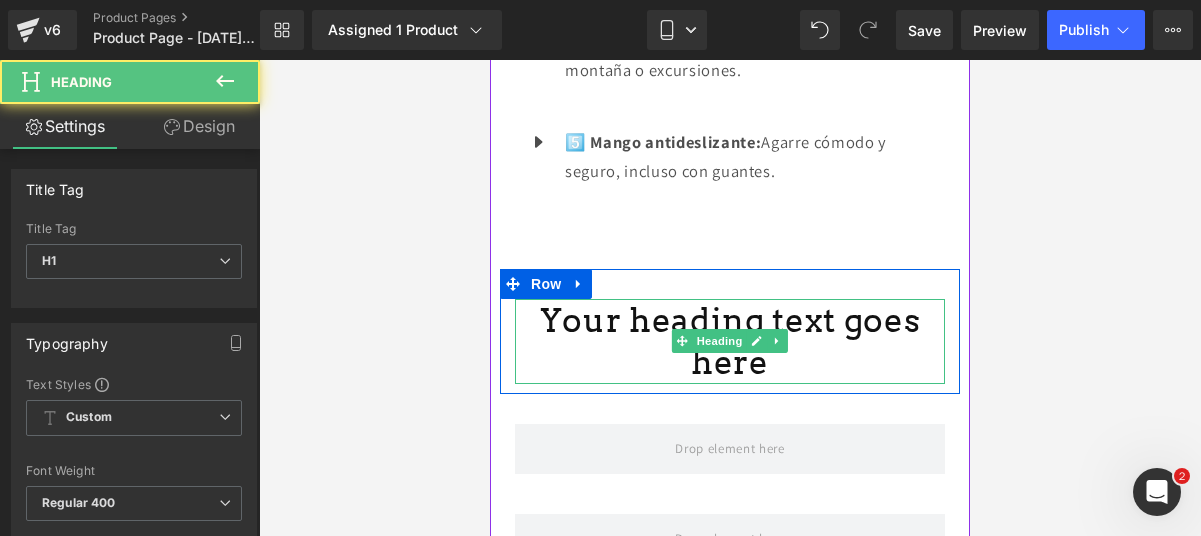 click on "Your heading text goes here" at bounding box center [730, 342] 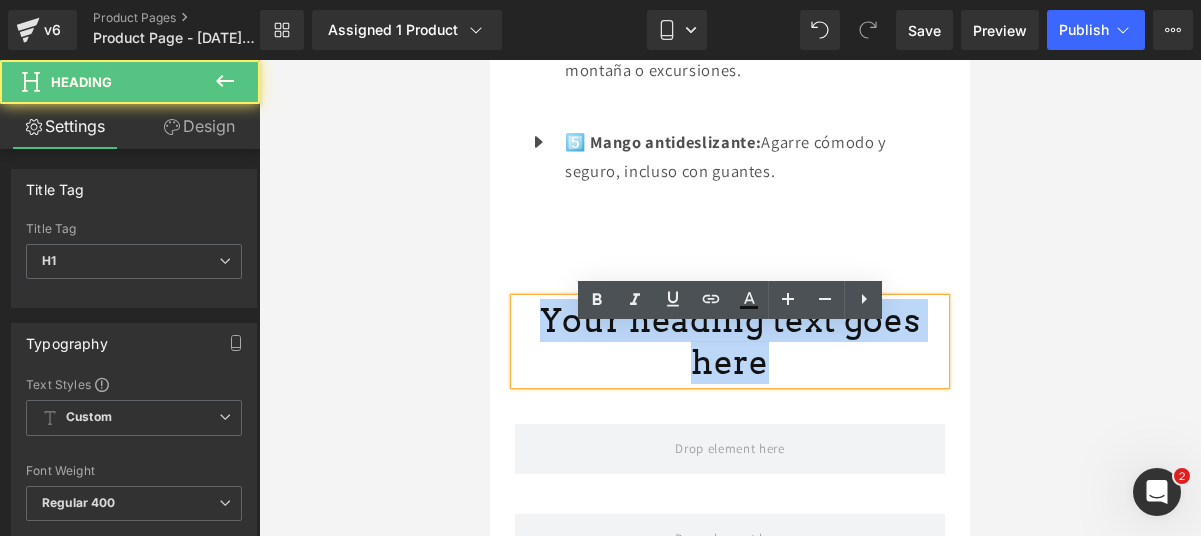 drag, startPoint x: 922, startPoint y: 357, endPoint x: 525, endPoint y: 356, distance: 397.00125 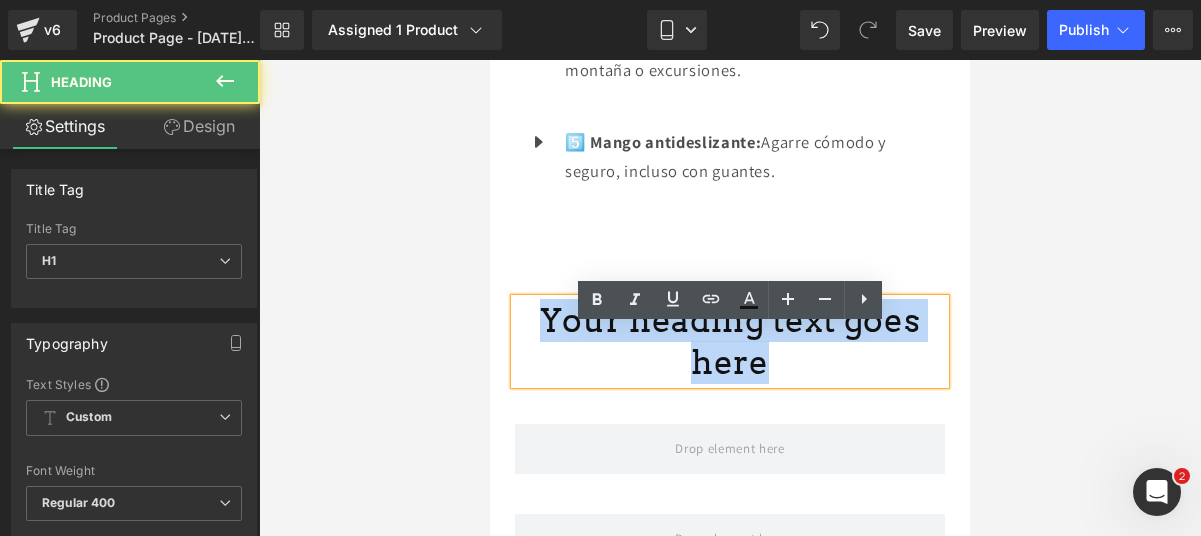 click on "Your heading text goes here" at bounding box center [730, 342] 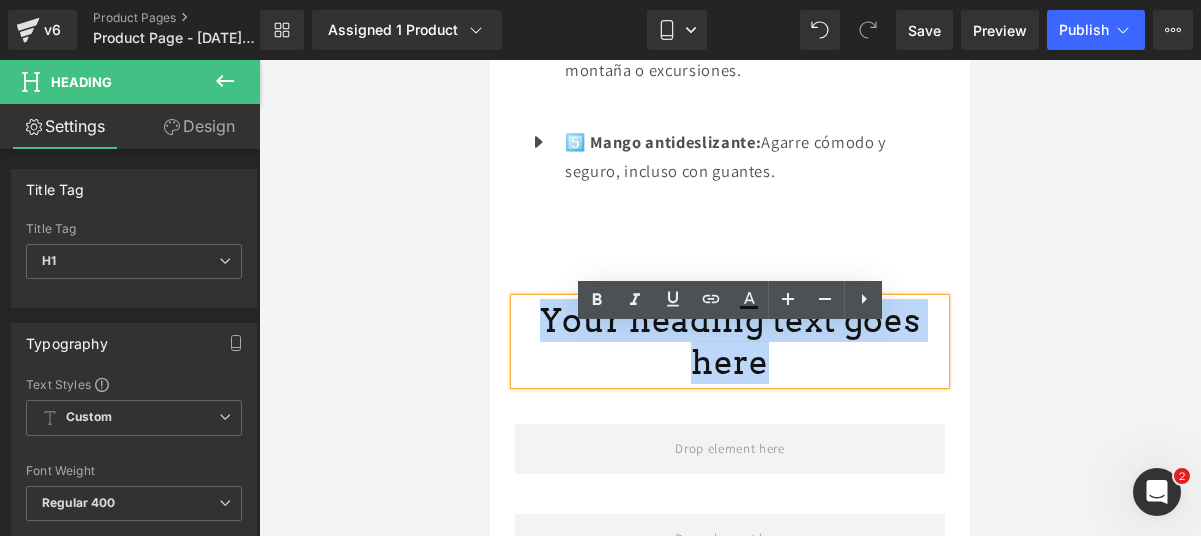 type 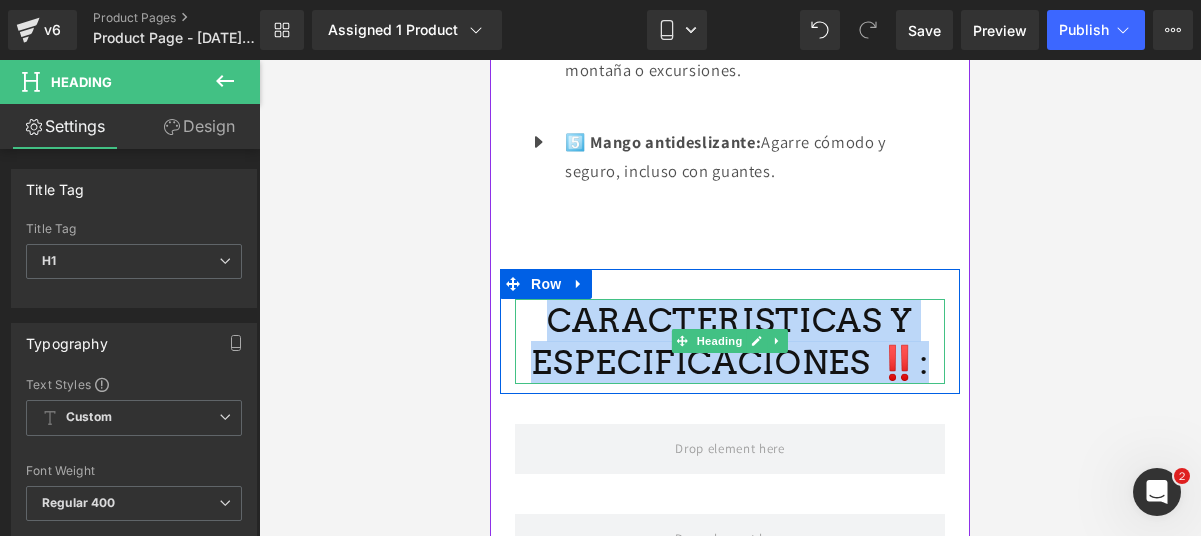 drag, startPoint x: 925, startPoint y: 395, endPoint x: 558, endPoint y: 341, distance: 370.95148 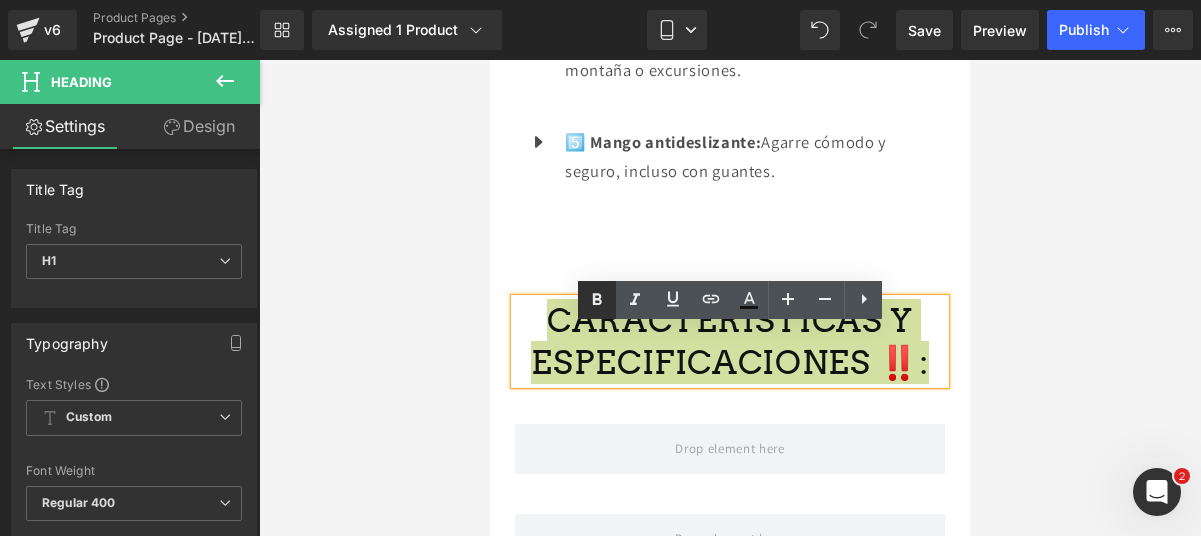 click 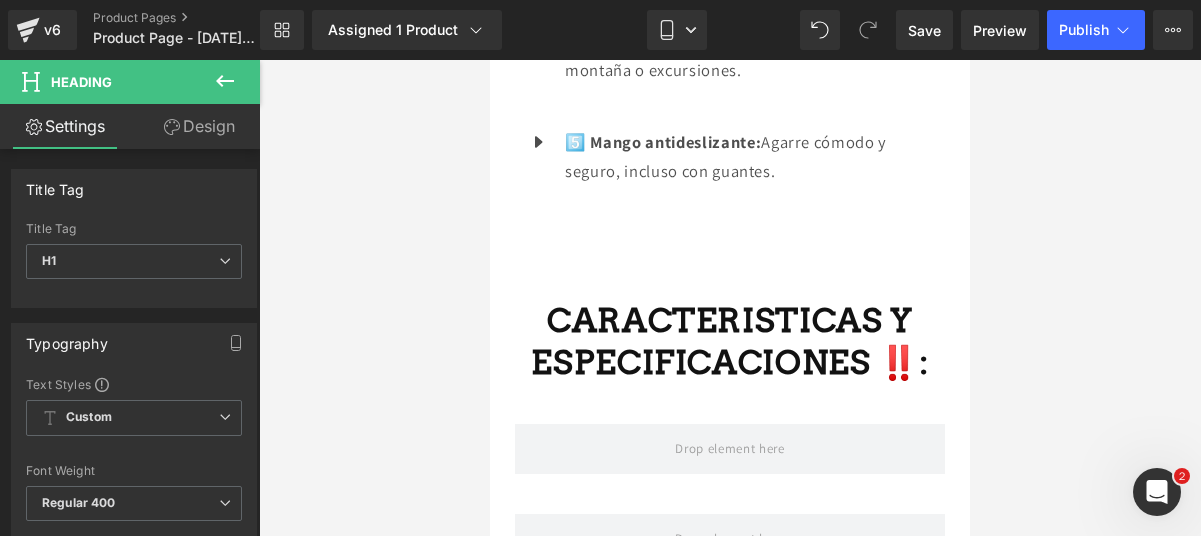 click 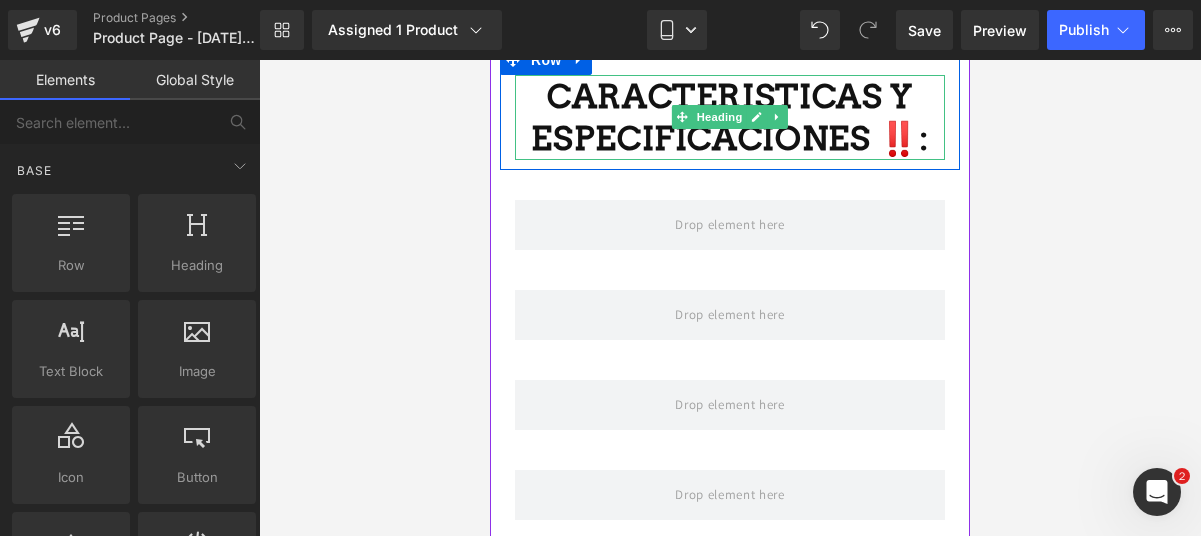 scroll, scrollTop: 3035, scrollLeft: 0, axis: vertical 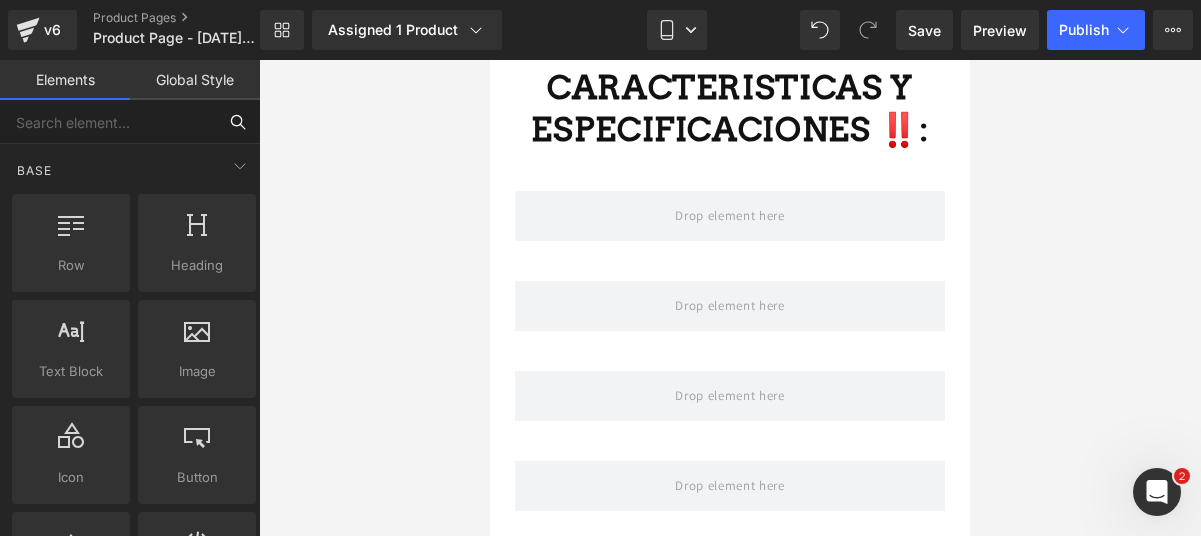 click at bounding box center [108, 122] 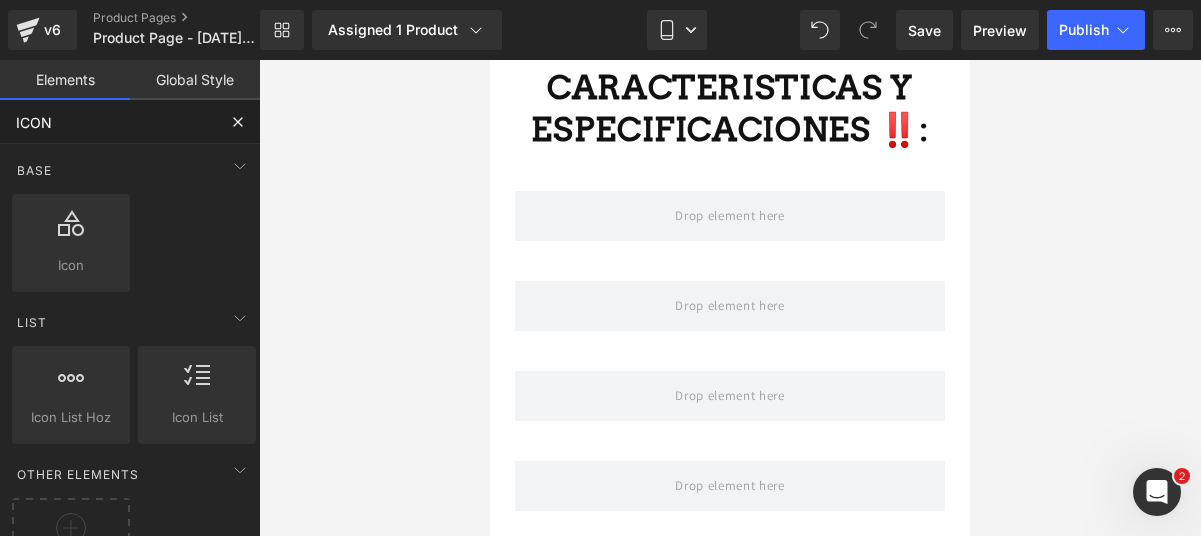 type on "ICON" 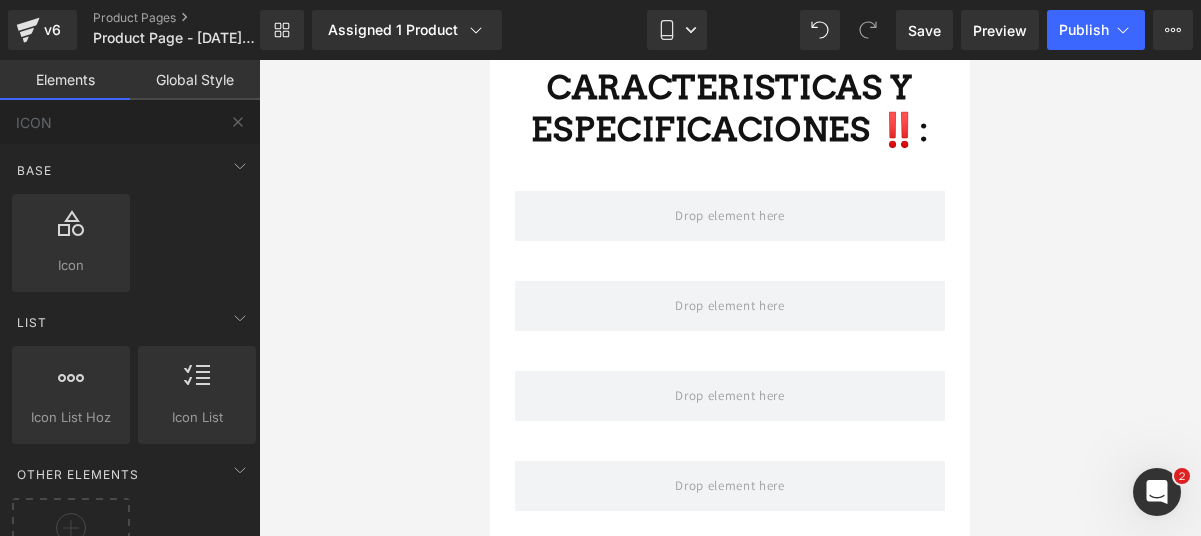 click on "Icon List  vertical, icons, symbols, lists, stars, ratings" 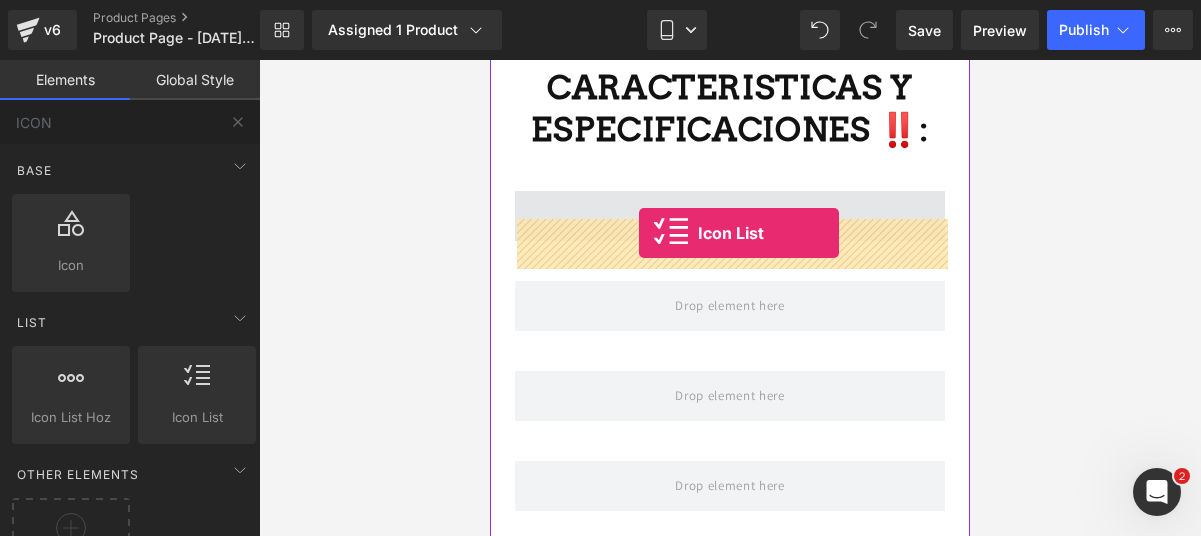 drag, startPoint x: 664, startPoint y: 434, endPoint x: 637, endPoint y: 233, distance: 202.80533 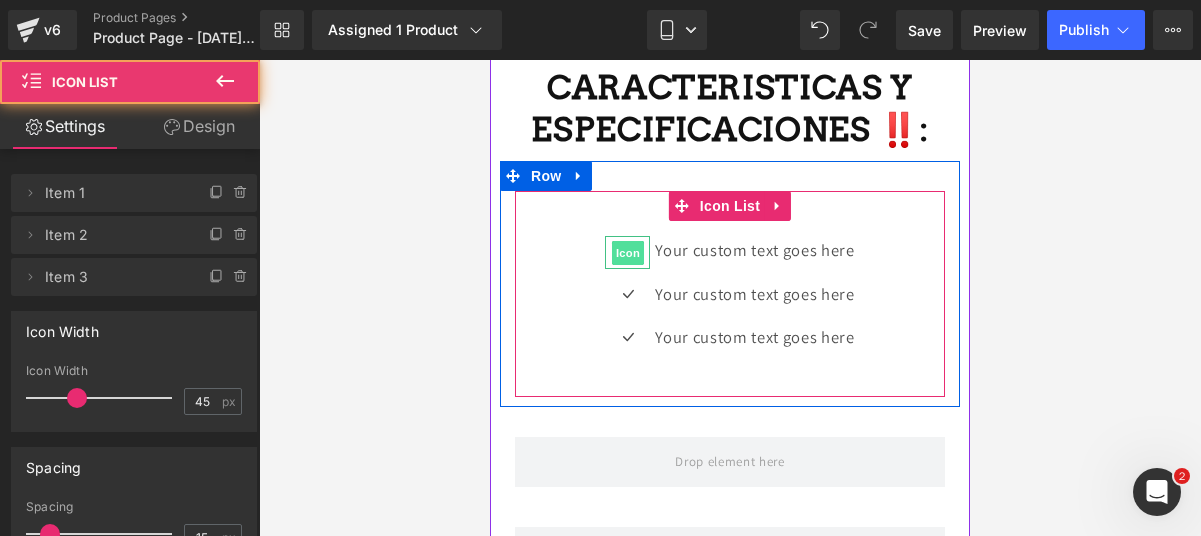 click on "Icon" at bounding box center [628, 253] 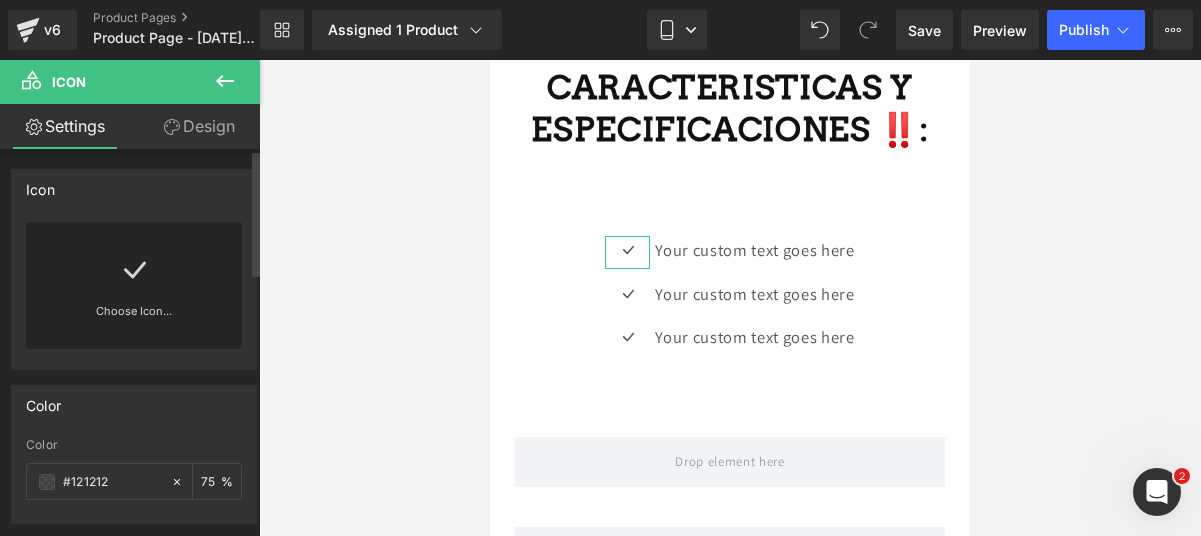 click on "Choose Icon..." at bounding box center (134, 285) 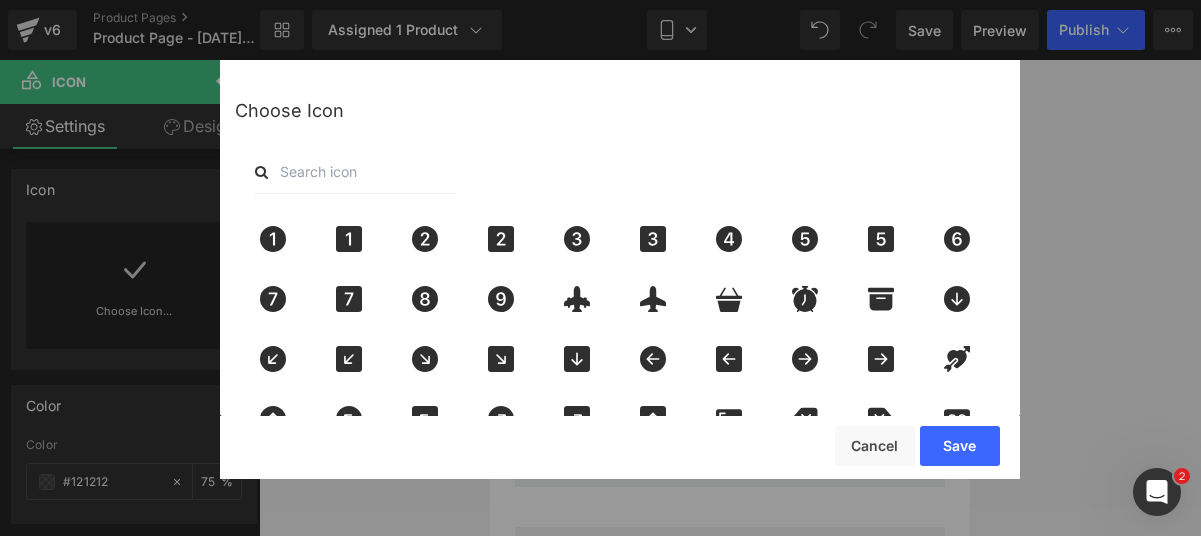 click at bounding box center [355, 172] 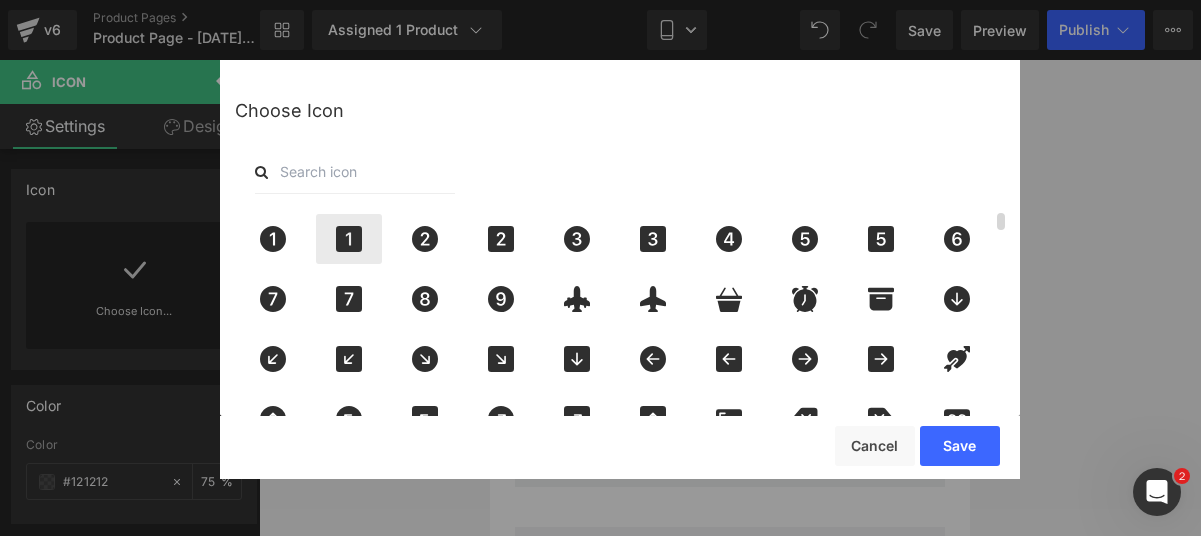 type on "pi" 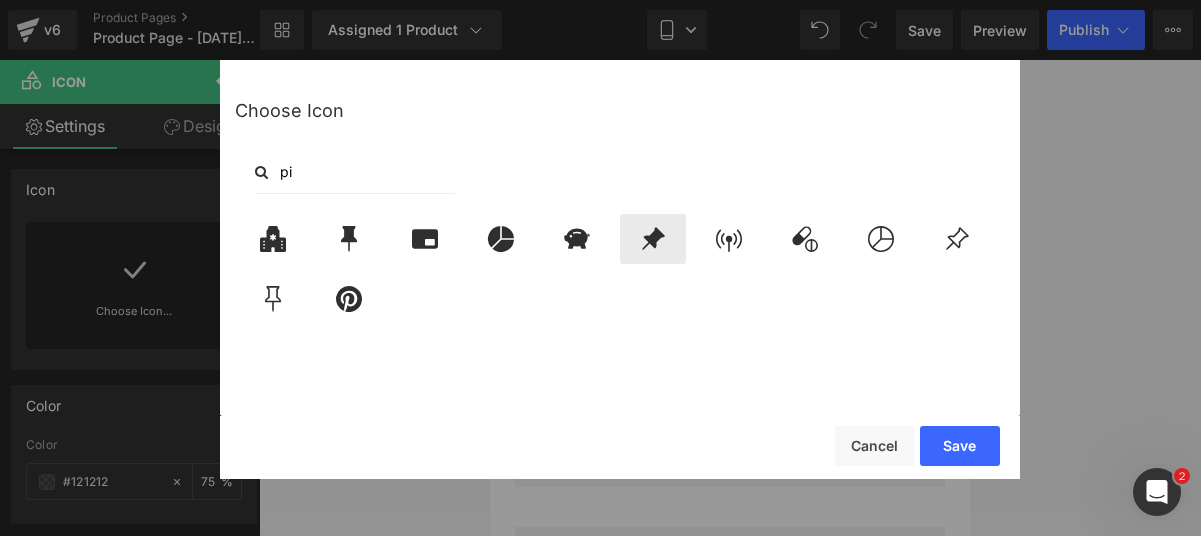click at bounding box center (653, 239) 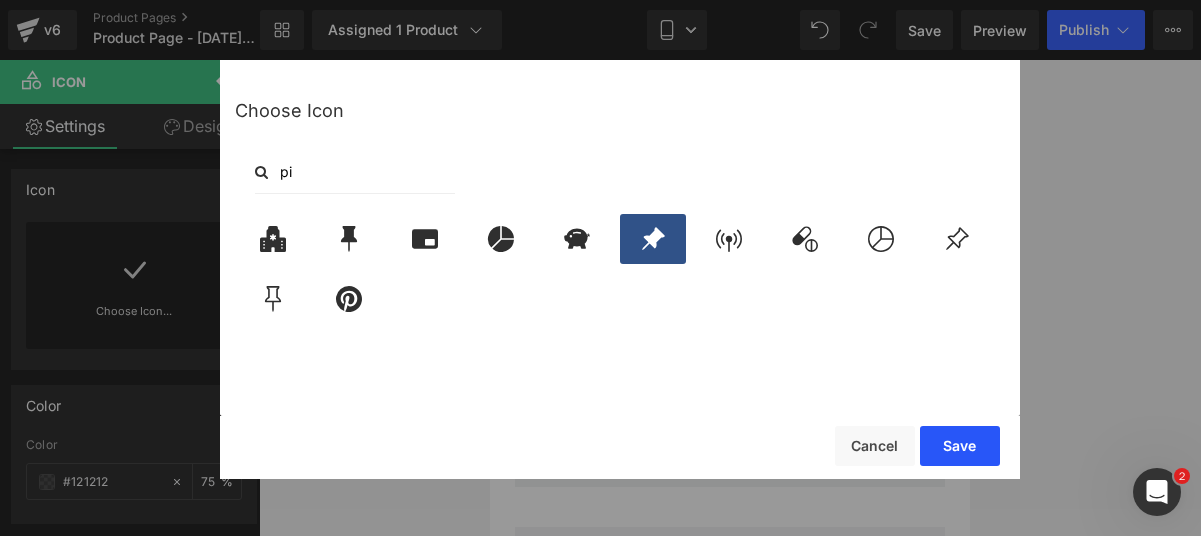 click on "Save" at bounding box center (960, 446) 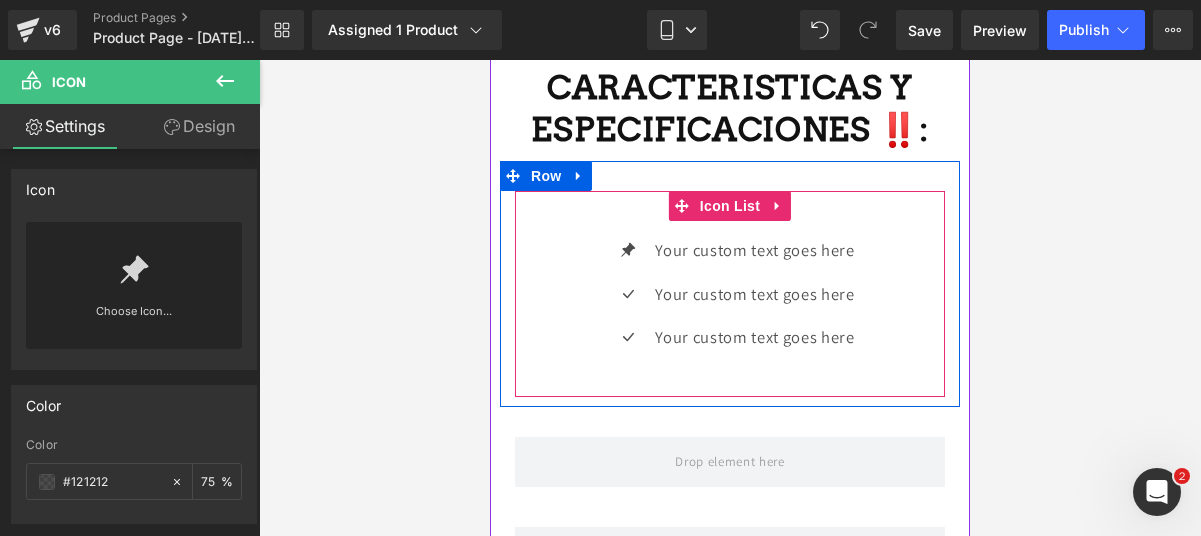 click on "Icon
Your custom text goes here
Text Block
Icon
Your custom text goes here
Text Block
Icon
Your custom text goes here
Text Block" at bounding box center [730, 301] 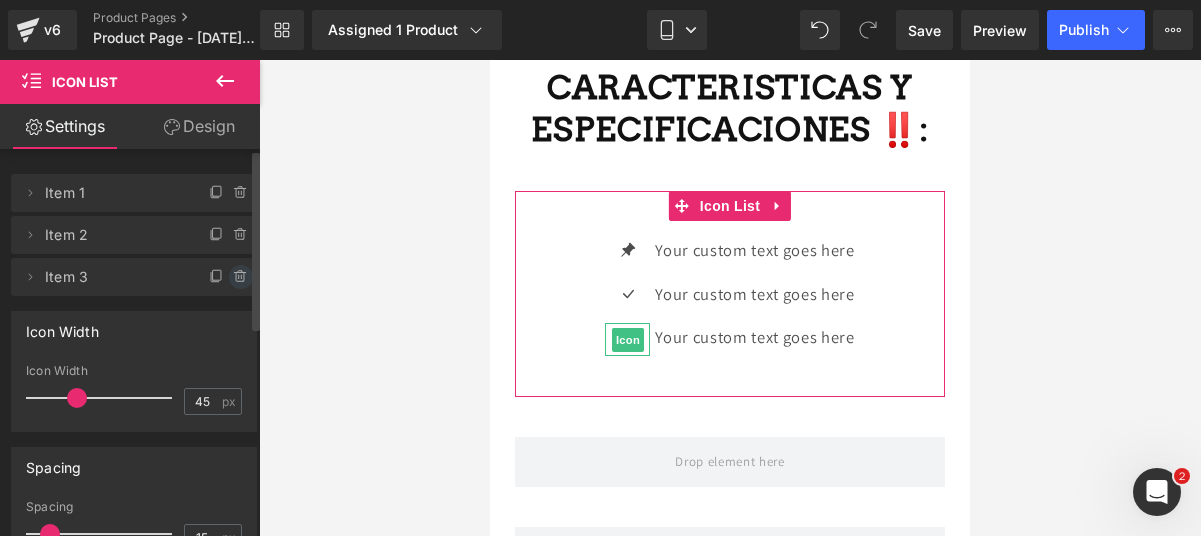 click 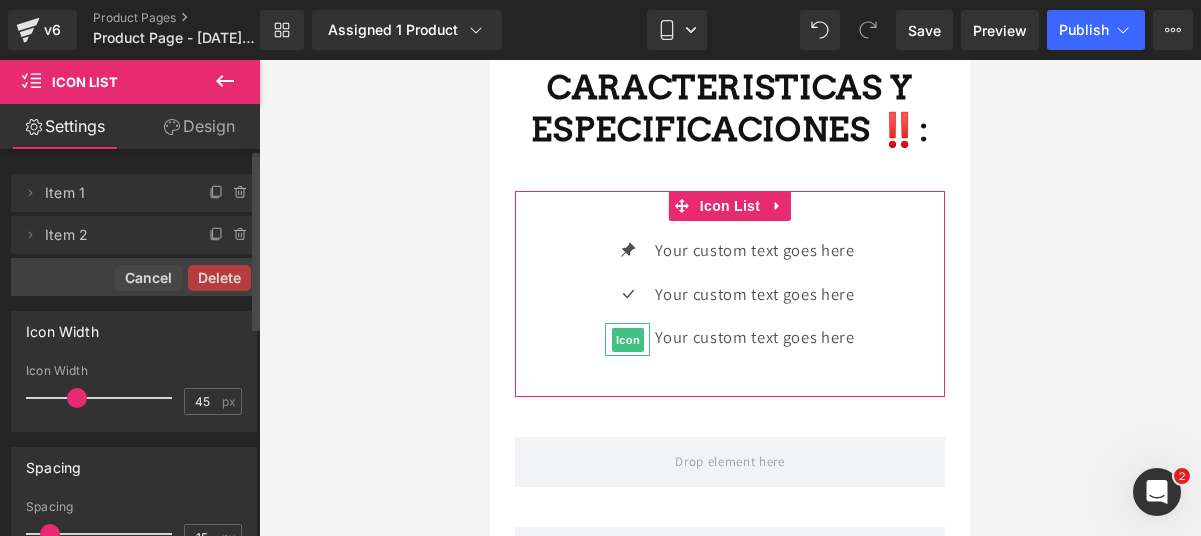 click on "Delete" at bounding box center [219, 278] 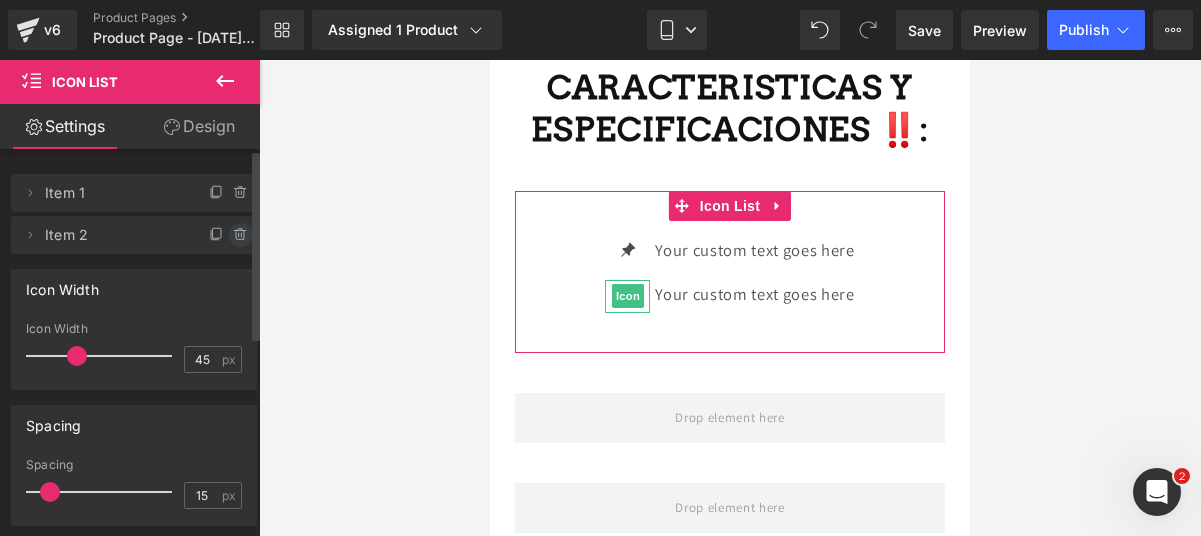 click 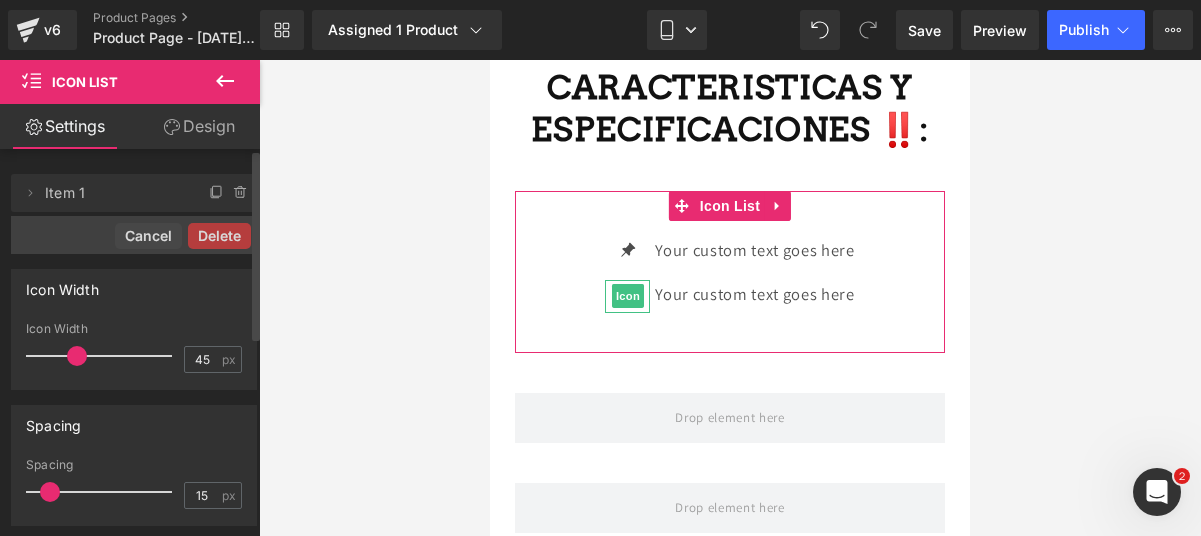 click on "Delete" at bounding box center (219, 236) 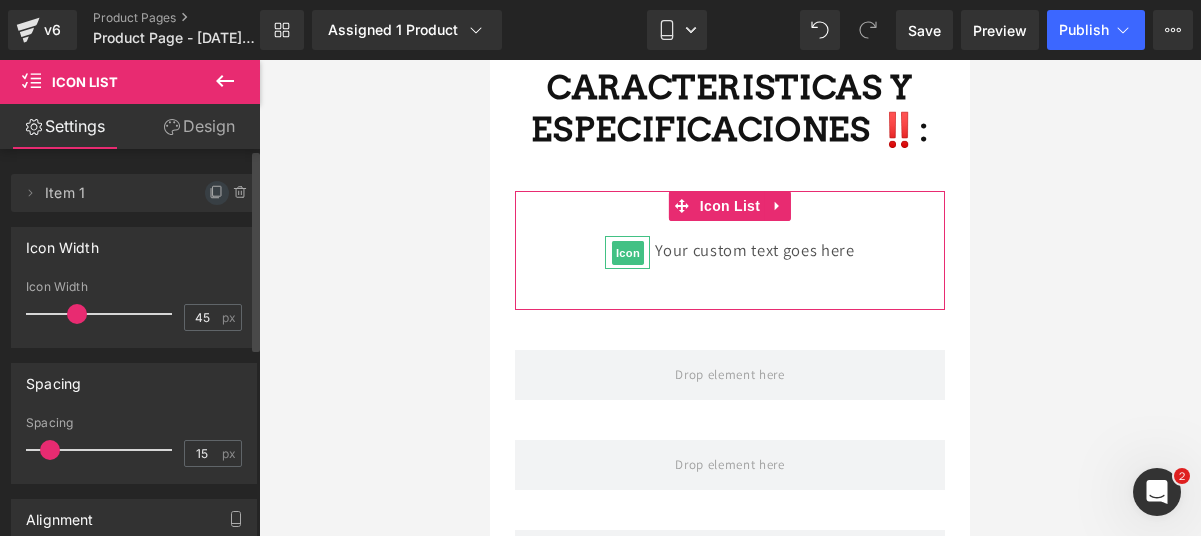 click 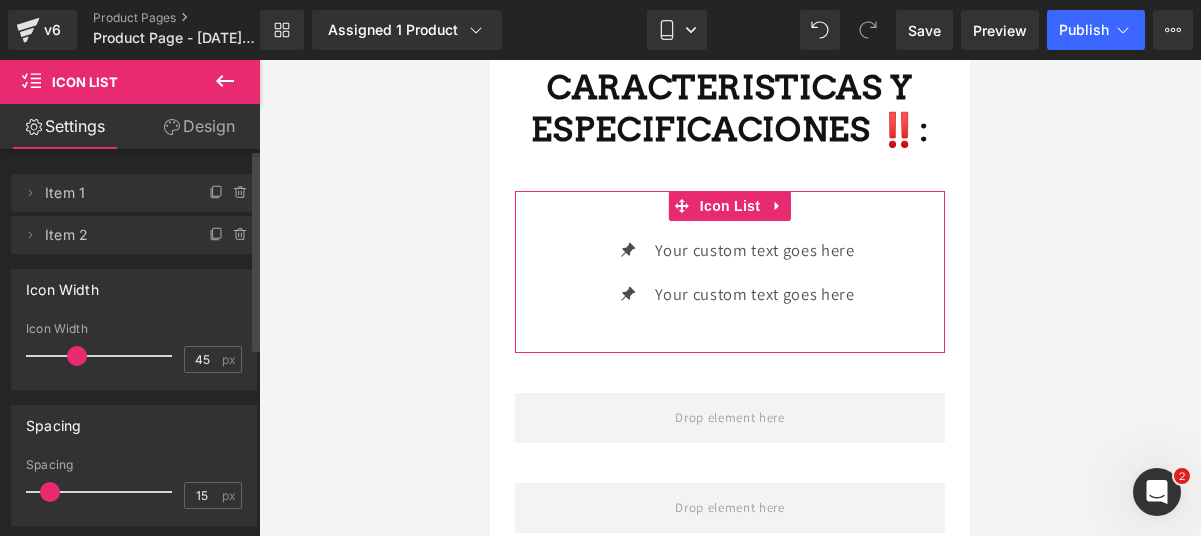 click 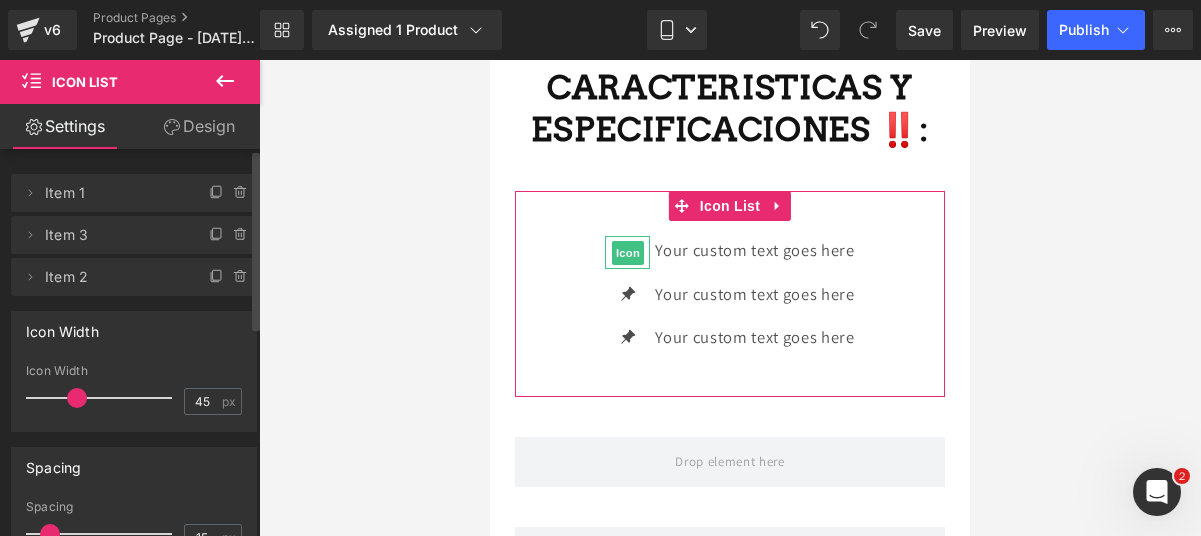 click 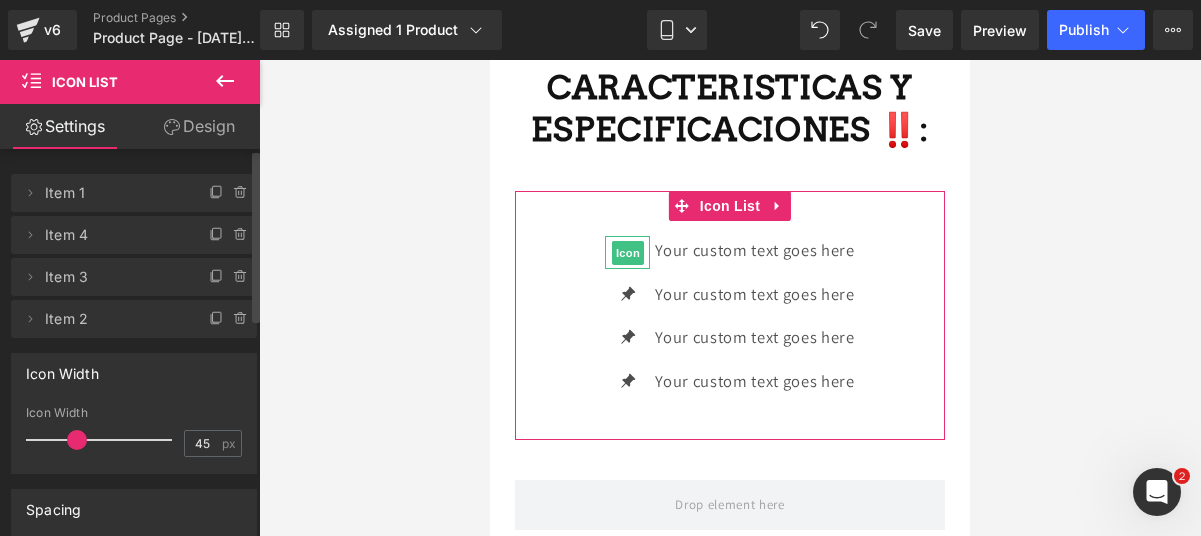 click 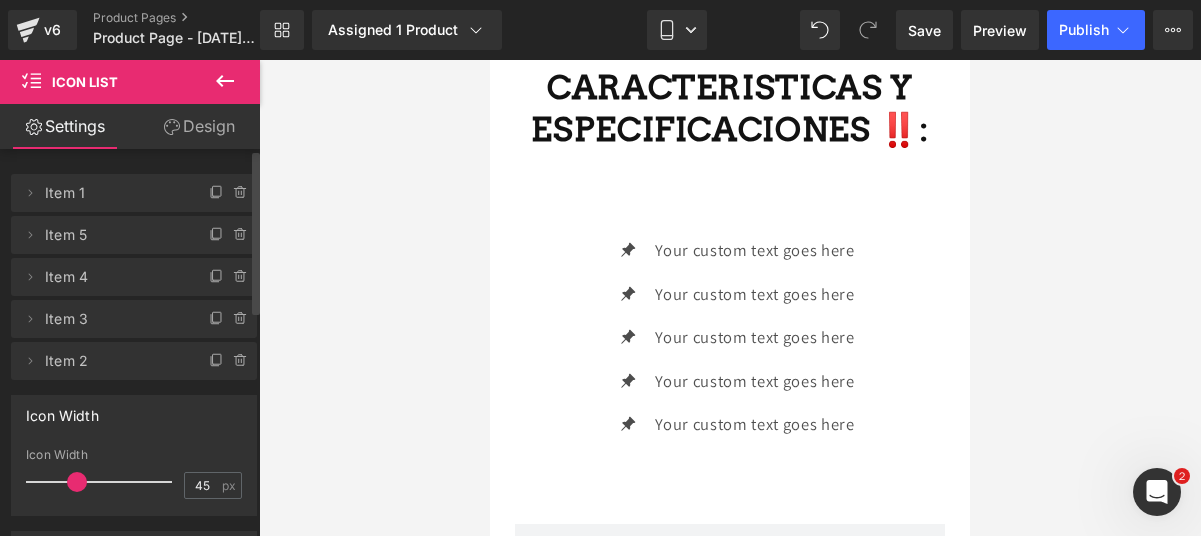 click 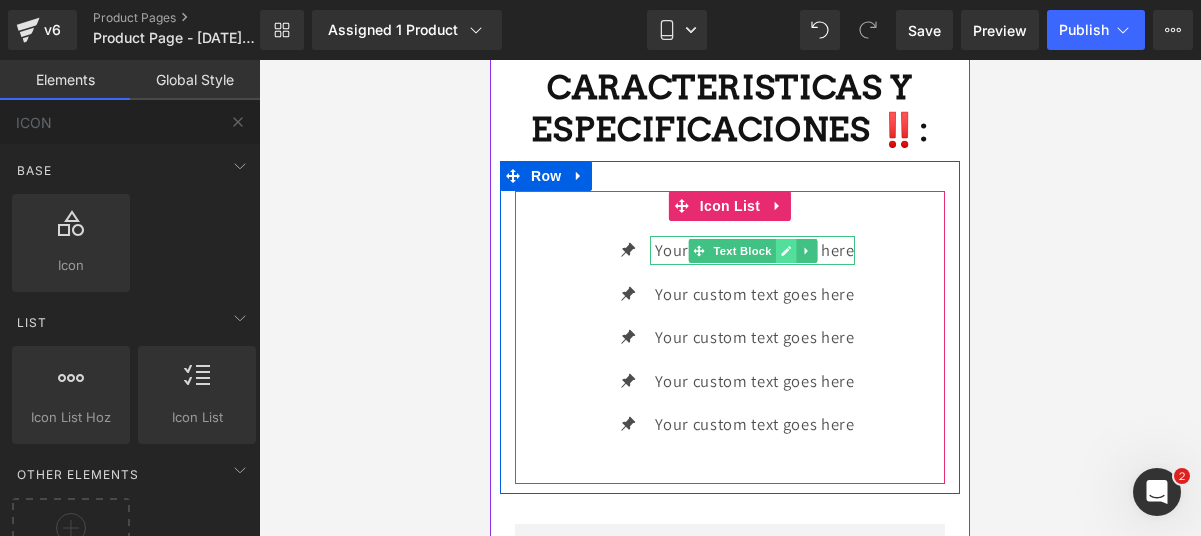click 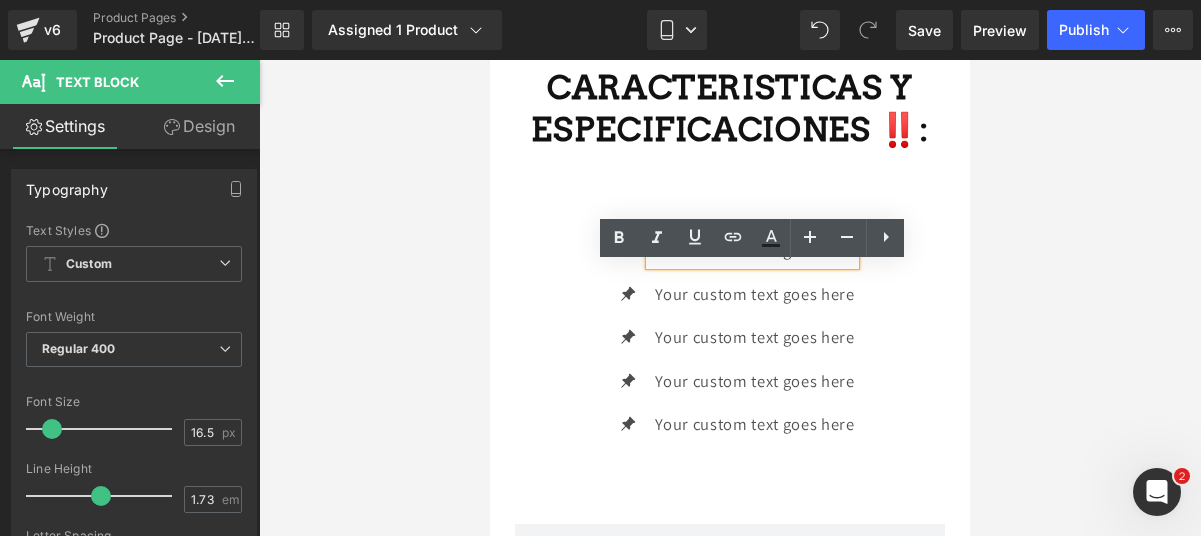 drag, startPoint x: 853, startPoint y: 278, endPoint x: 650, endPoint y: 267, distance: 203.2978 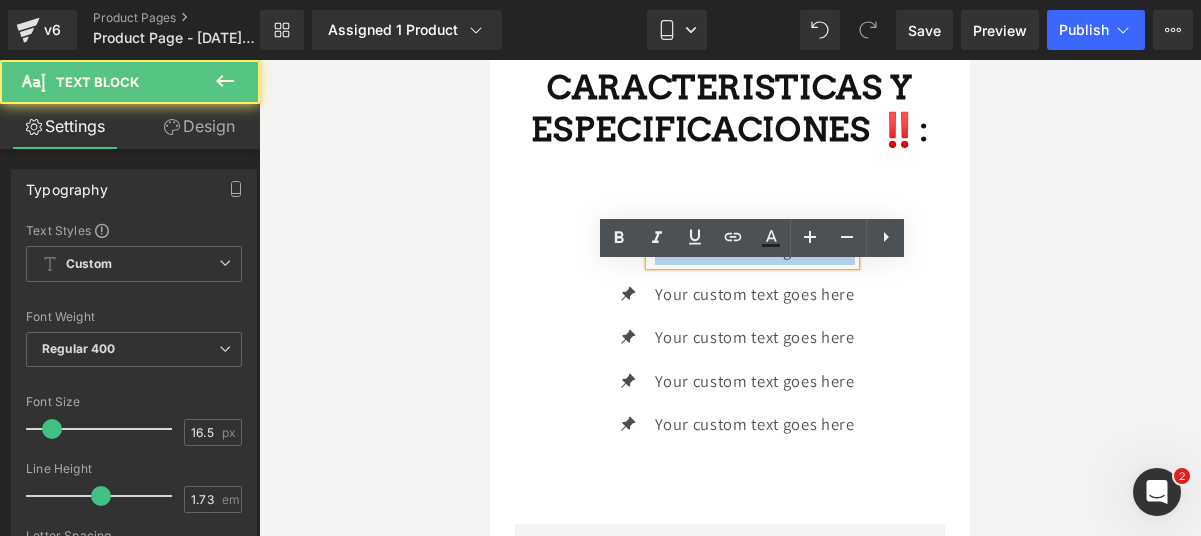 drag, startPoint x: 650, startPoint y: 267, endPoint x: 868, endPoint y: 281, distance: 218.44908 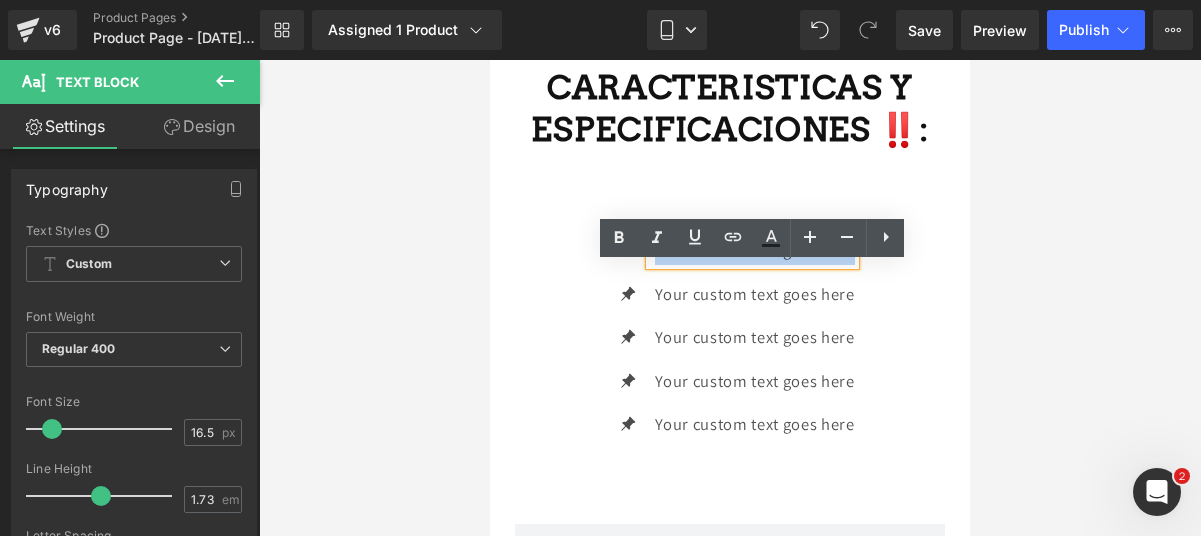 type 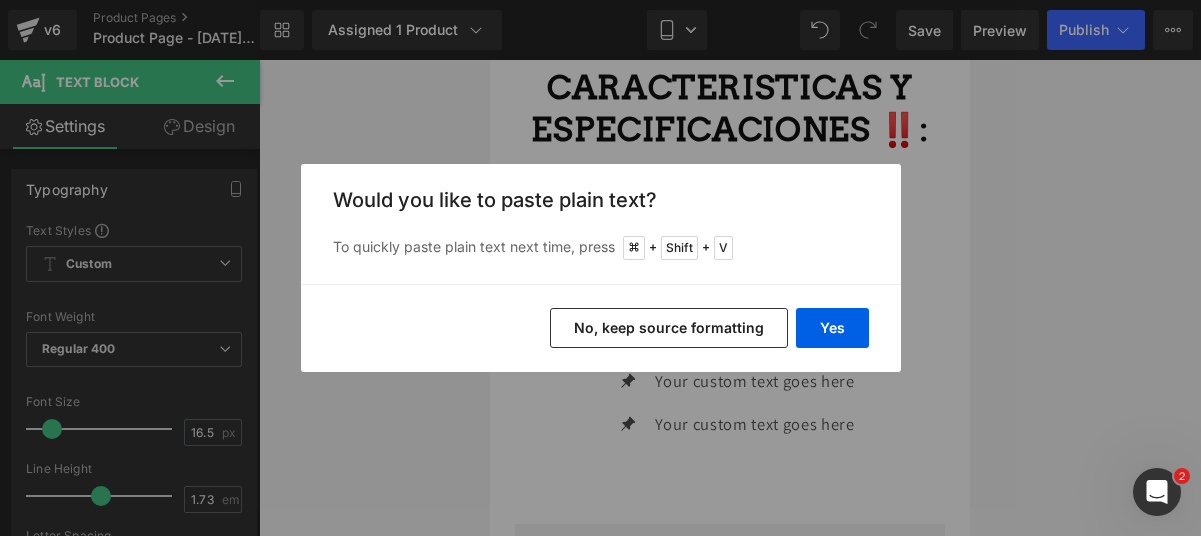 click on "Yes No, keep source formatting" at bounding box center [601, 328] 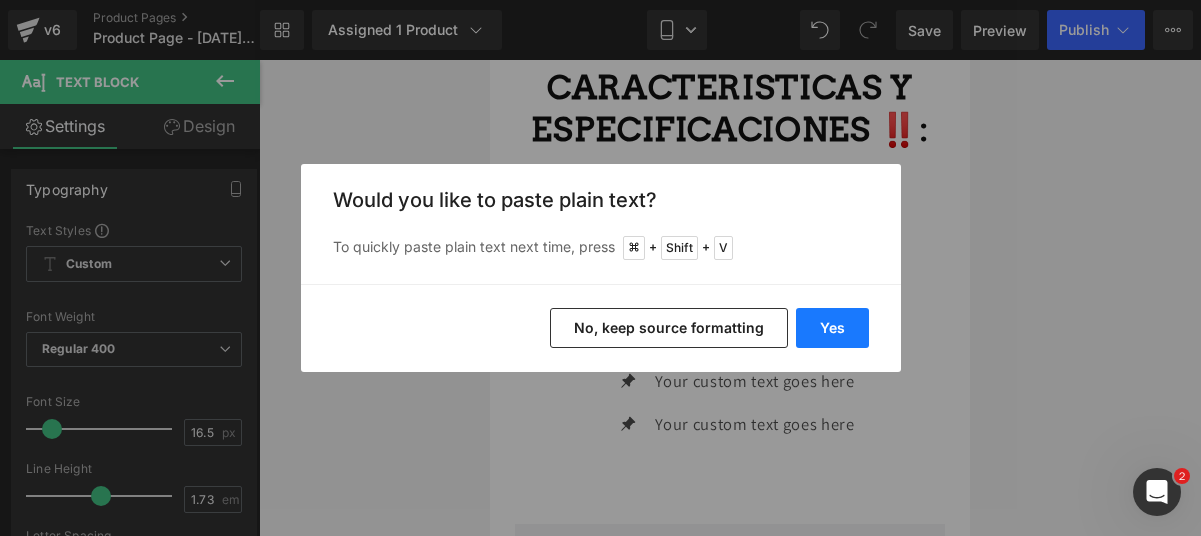 click on "Yes" at bounding box center [832, 328] 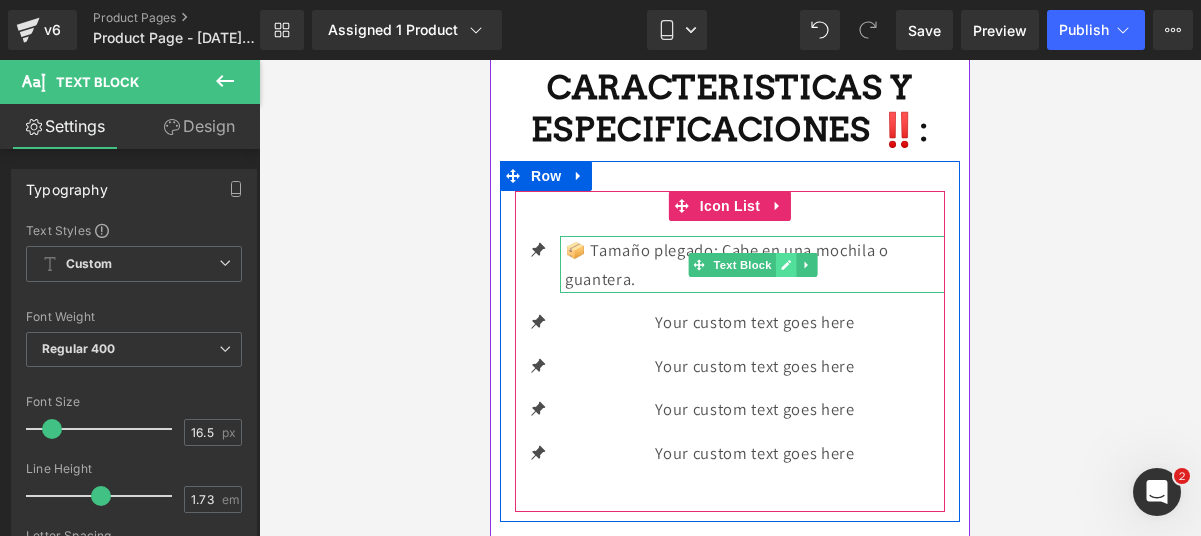 click at bounding box center (785, 265) 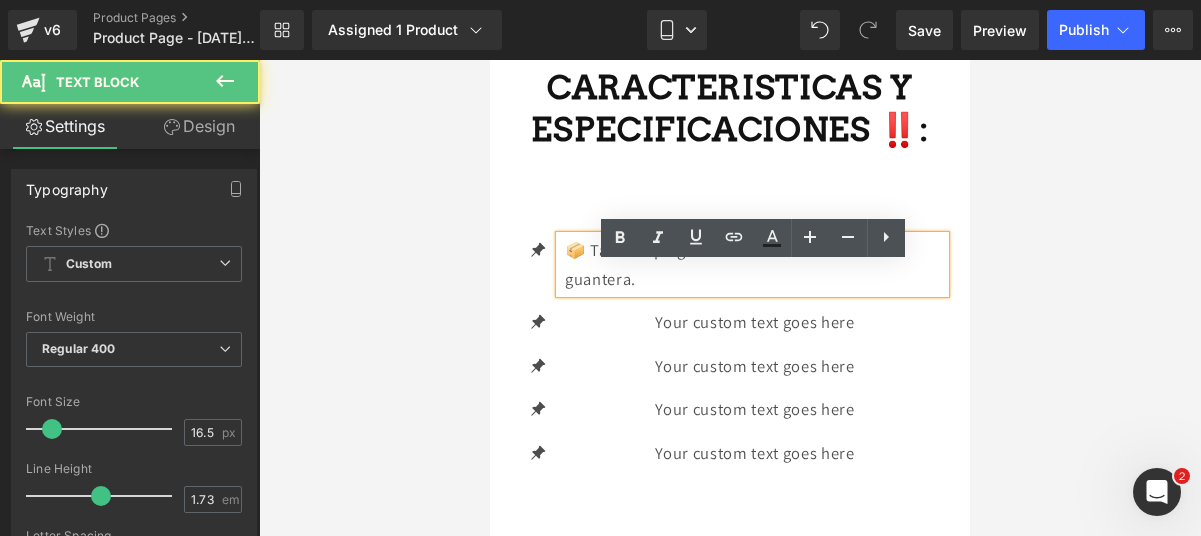 click on "📦 Tamaño plegado: Cabe en una mochila o guantera." at bounding box center [755, 264] 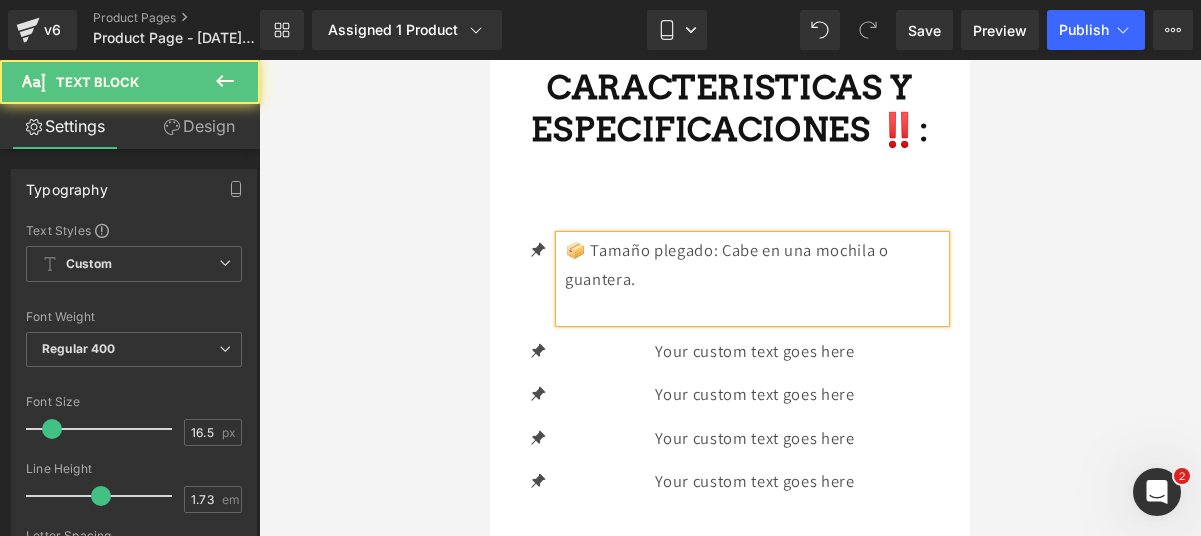 click on "📦 Tamaño plegado: Cabe en una mochila o guantera." at bounding box center [755, 264] 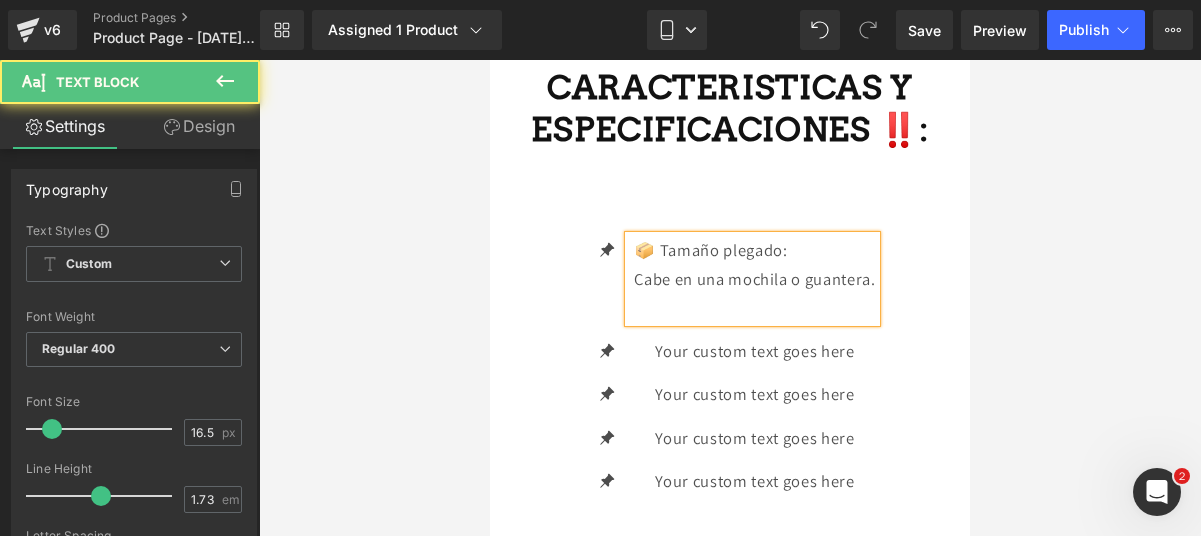 drag, startPoint x: 792, startPoint y: 278, endPoint x: 630, endPoint y: 278, distance: 162 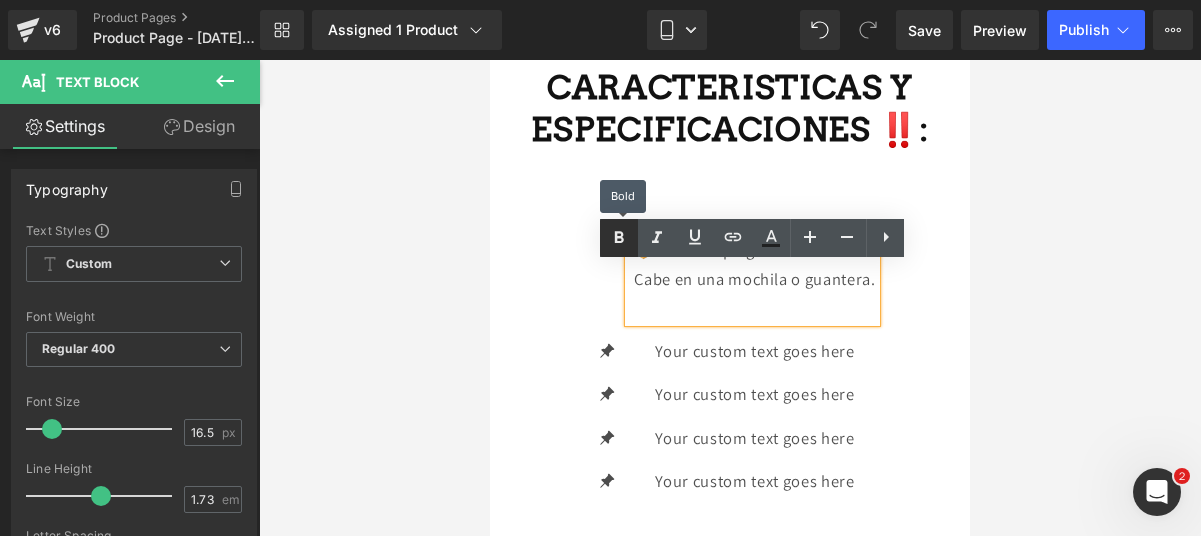 click 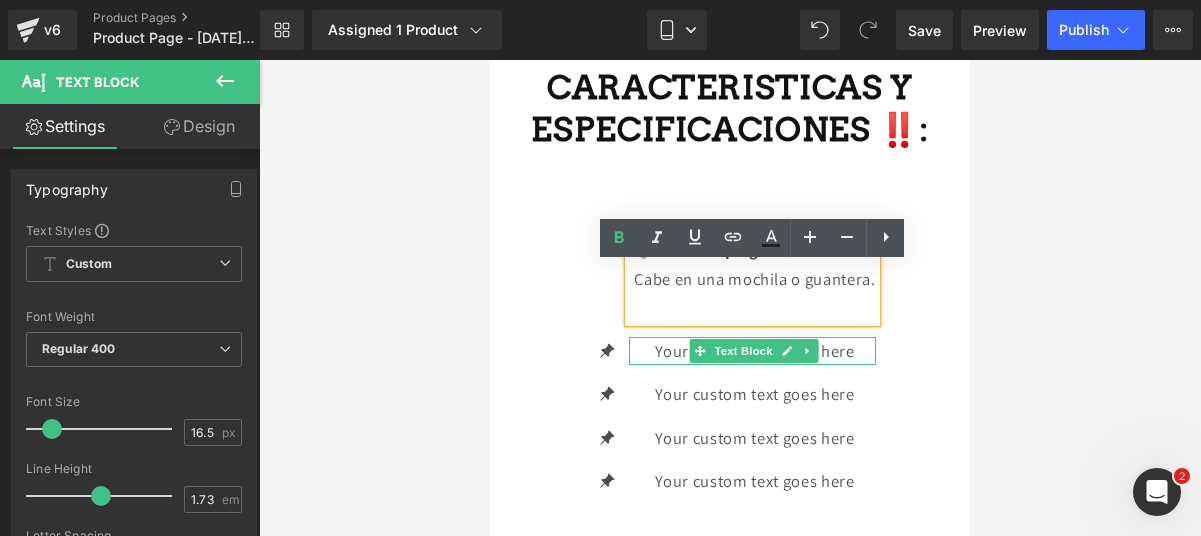 click at bounding box center [787, 351] 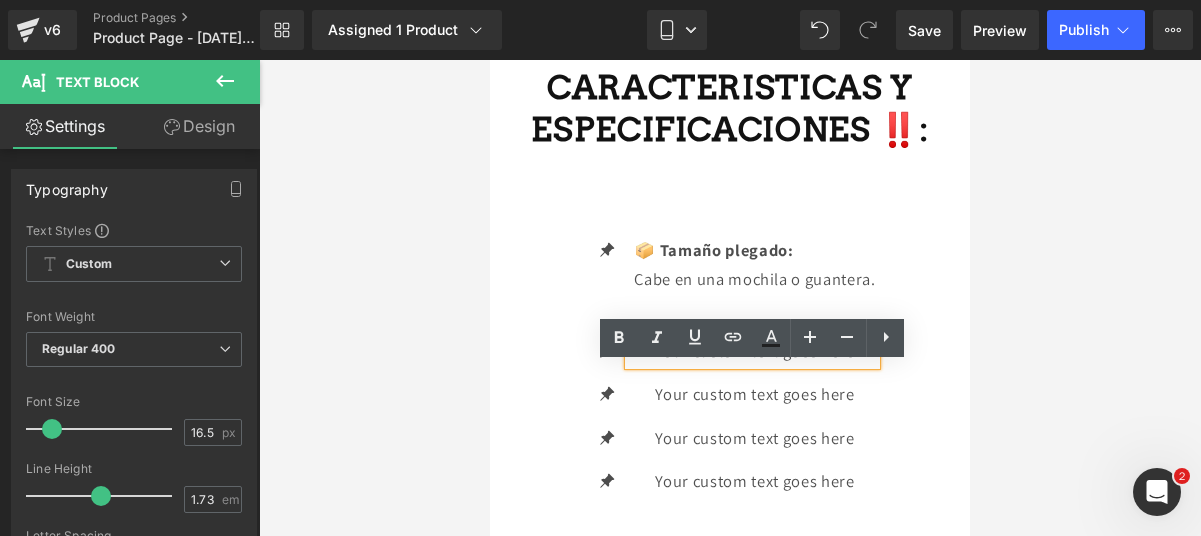 click on "Your custom text goes here" at bounding box center (754, 351) 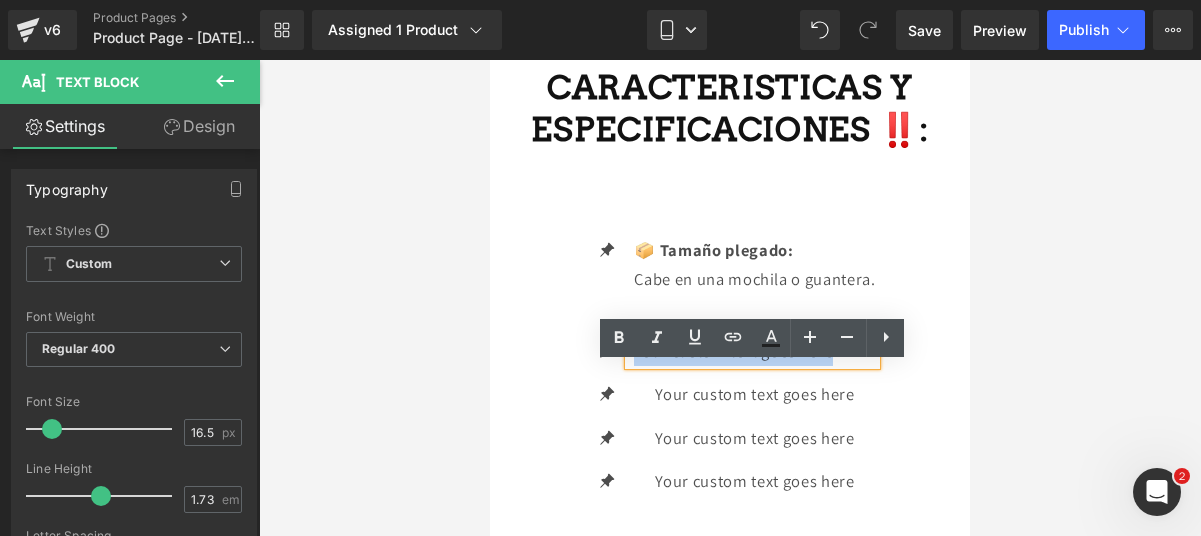 drag, startPoint x: 853, startPoint y: 383, endPoint x: 632, endPoint y: 374, distance: 221.18318 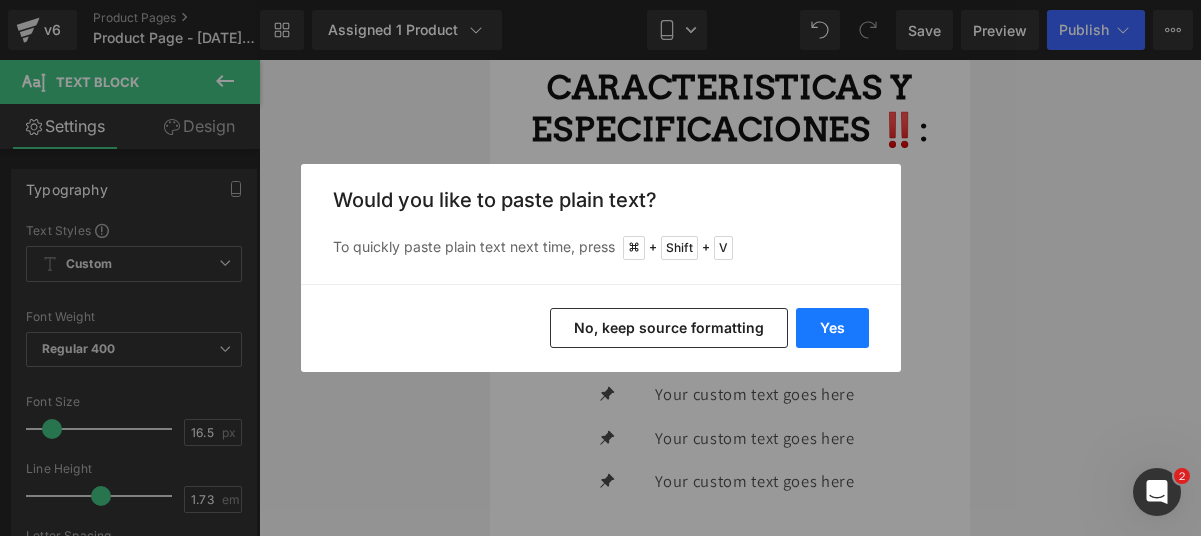 click on "Yes" at bounding box center (832, 328) 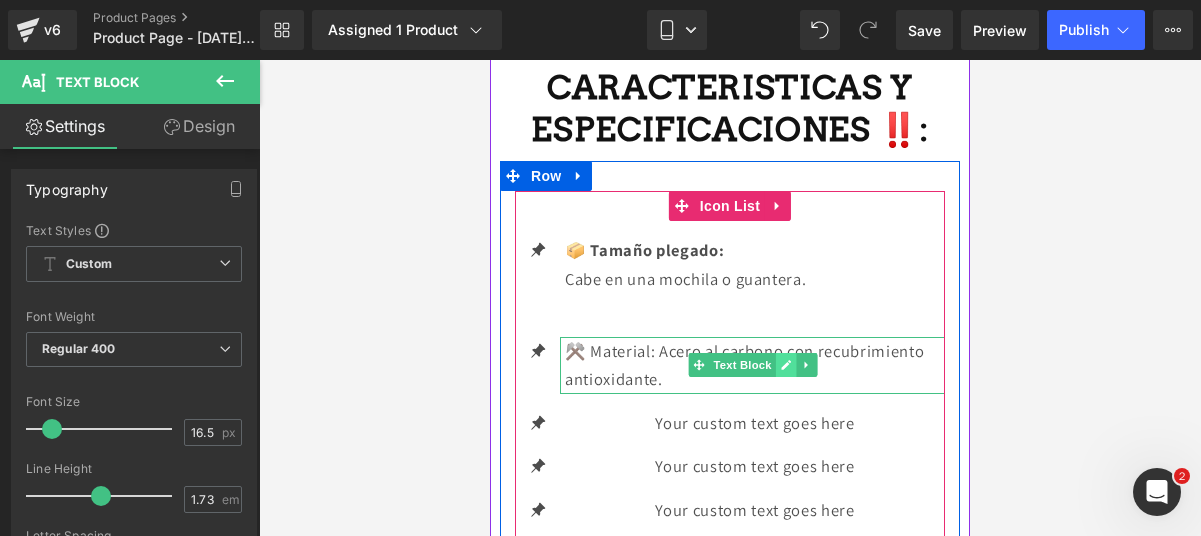 click at bounding box center [785, 365] 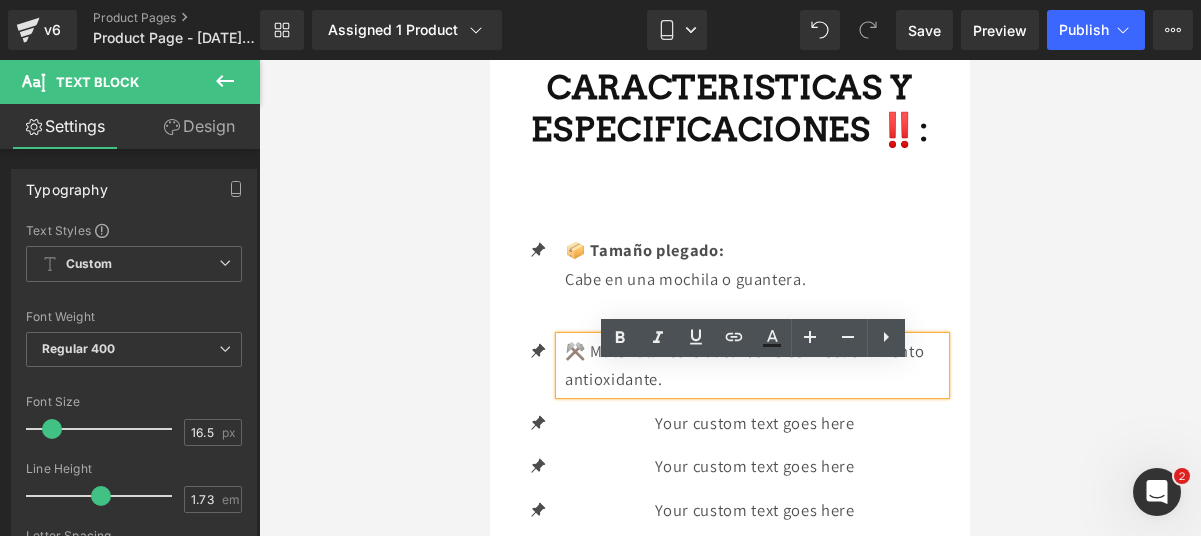 click on "⚒️ Material: Acero al carbono con recubrimiento antioxidante." at bounding box center [755, 365] 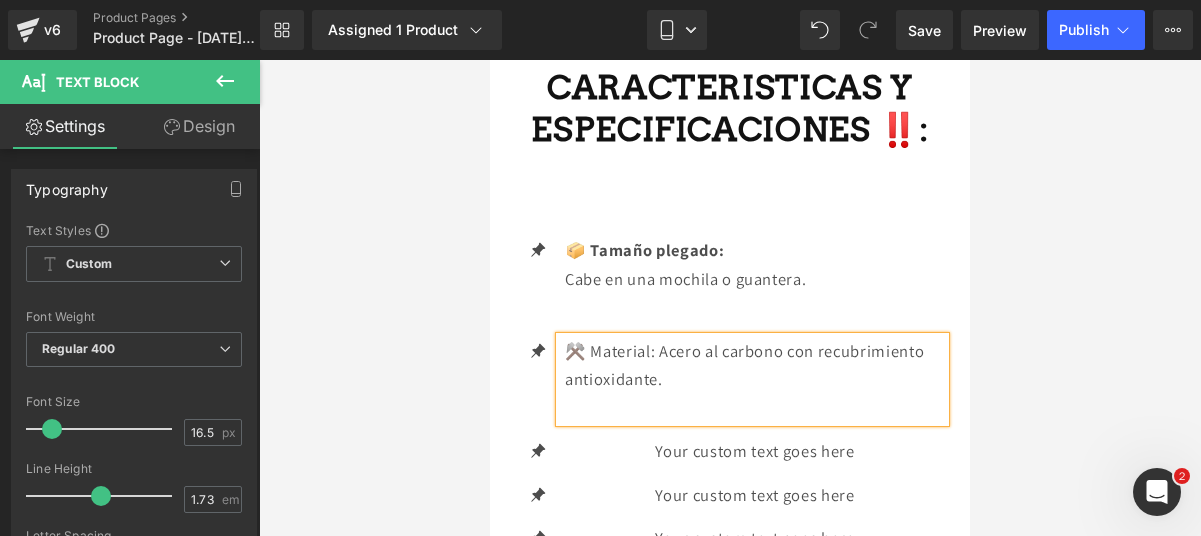 click on "⚒️ Material: Acero al carbono con recubrimiento antioxidante." at bounding box center (755, 365) 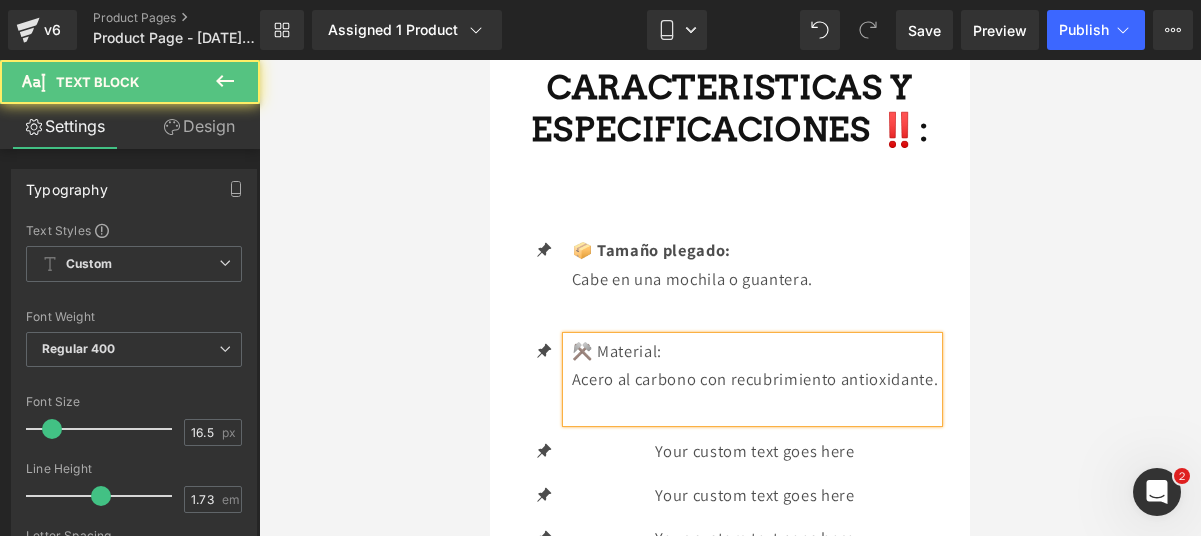 click on "⚒️ Material:" at bounding box center [755, 351] 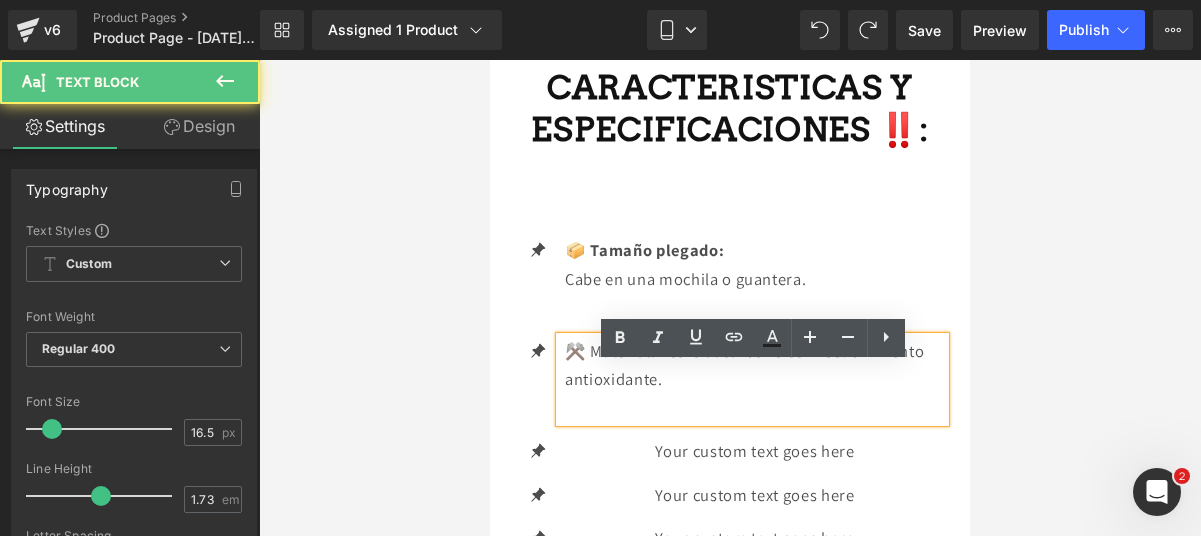 click on "⚒️ Material: Acero al carbono con recubrimiento antioxidante." at bounding box center (755, 365) 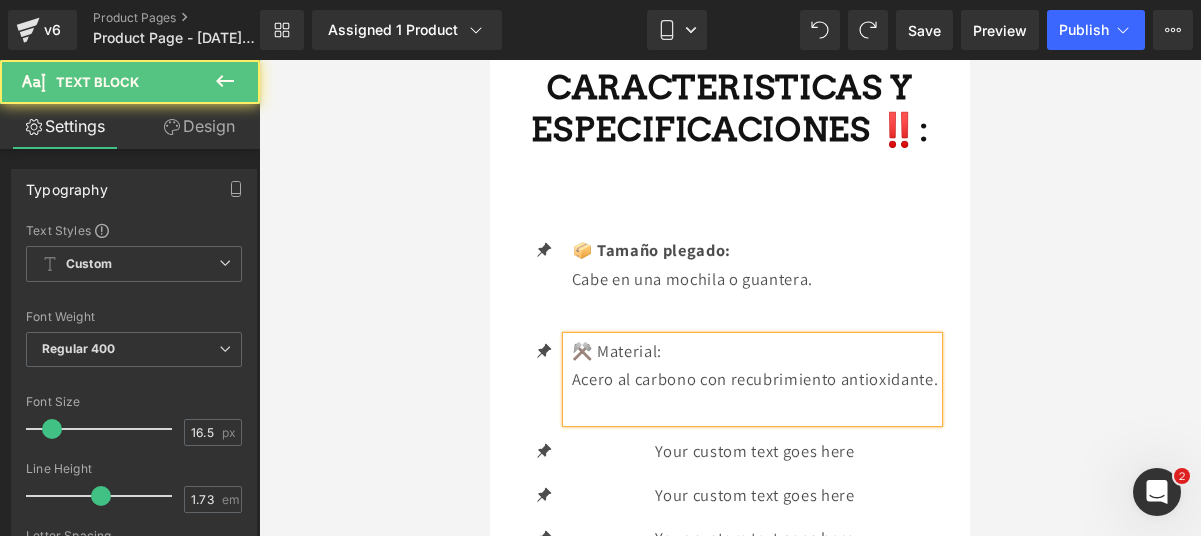 drag, startPoint x: 666, startPoint y: 378, endPoint x: 571, endPoint y: 376, distance: 95.02105 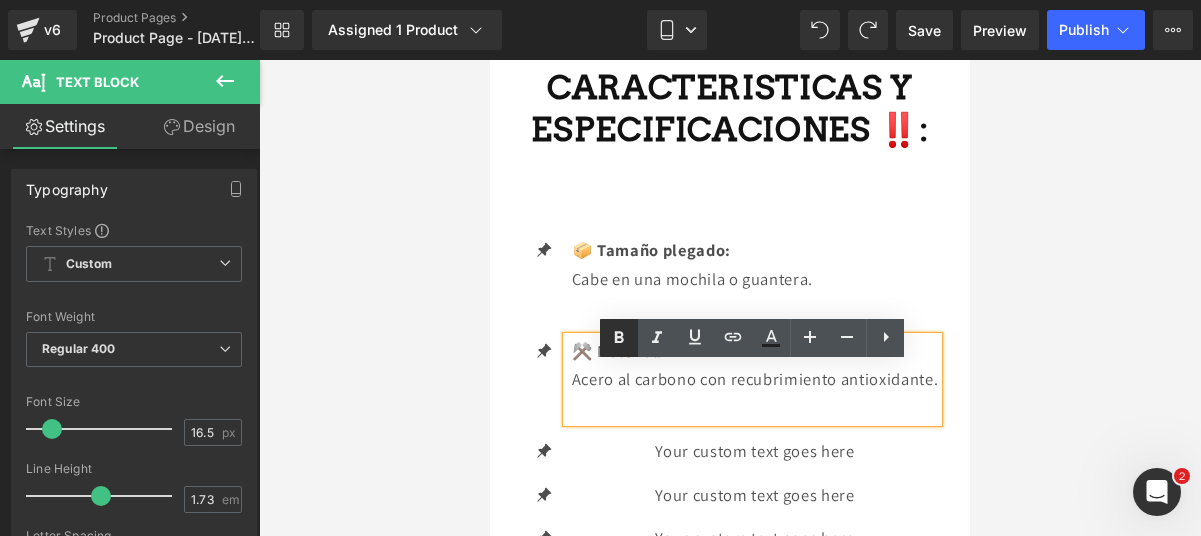 click at bounding box center [619, 338] 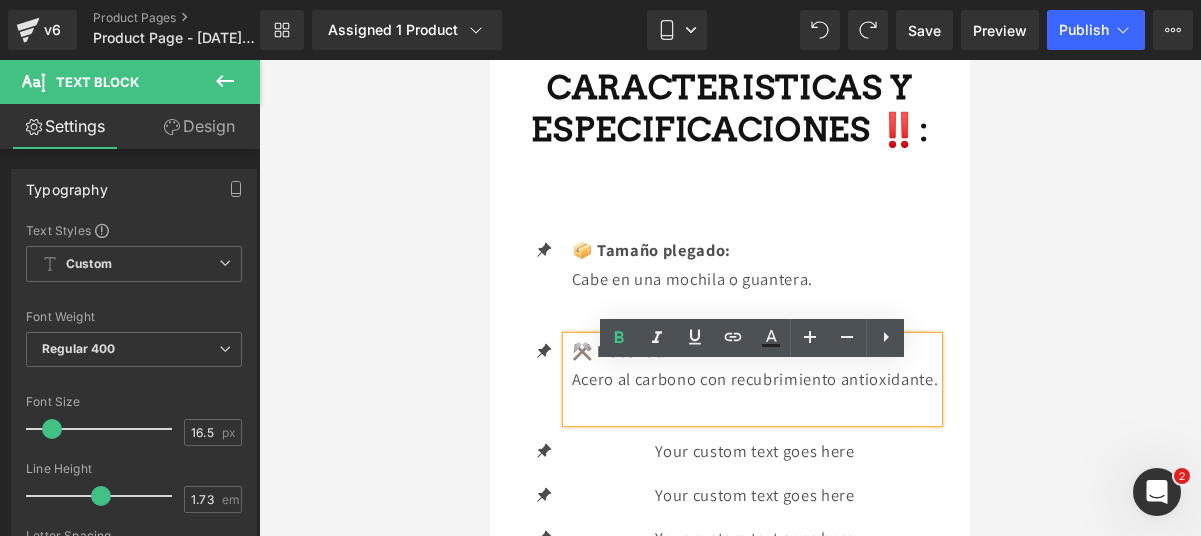 scroll, scrollTop: 3118, scrollLeft: 0, axis: vertical 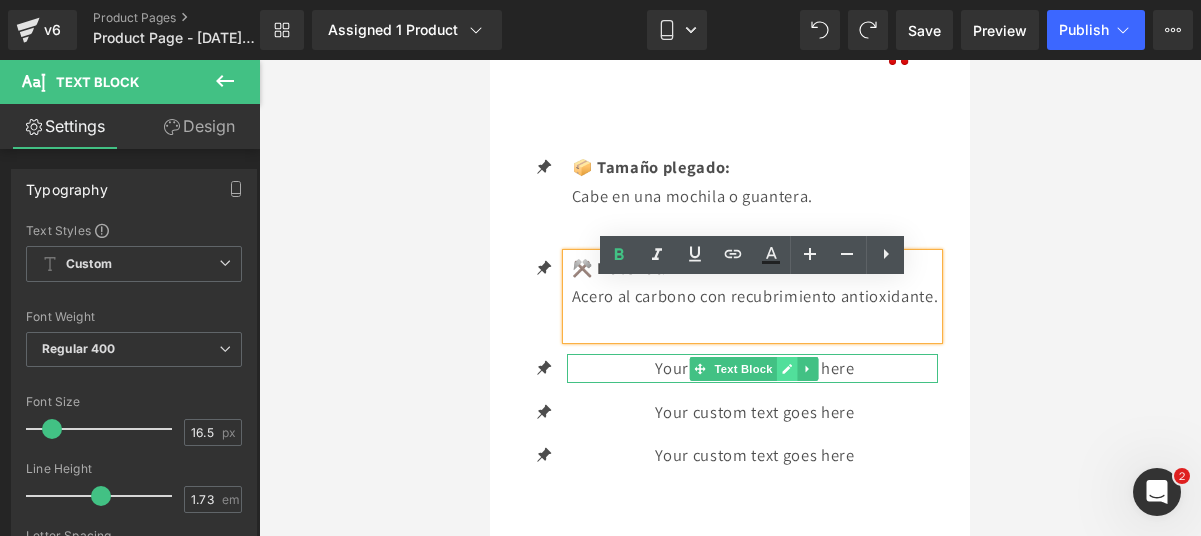 click 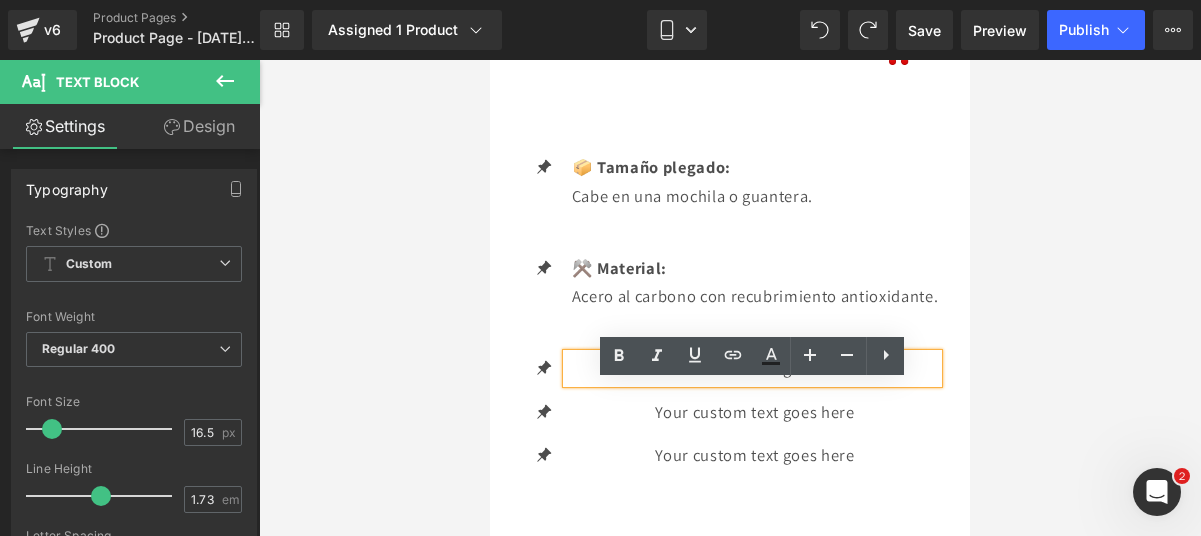 click on "Your custom text goes here" at bounding box center [755, 368] 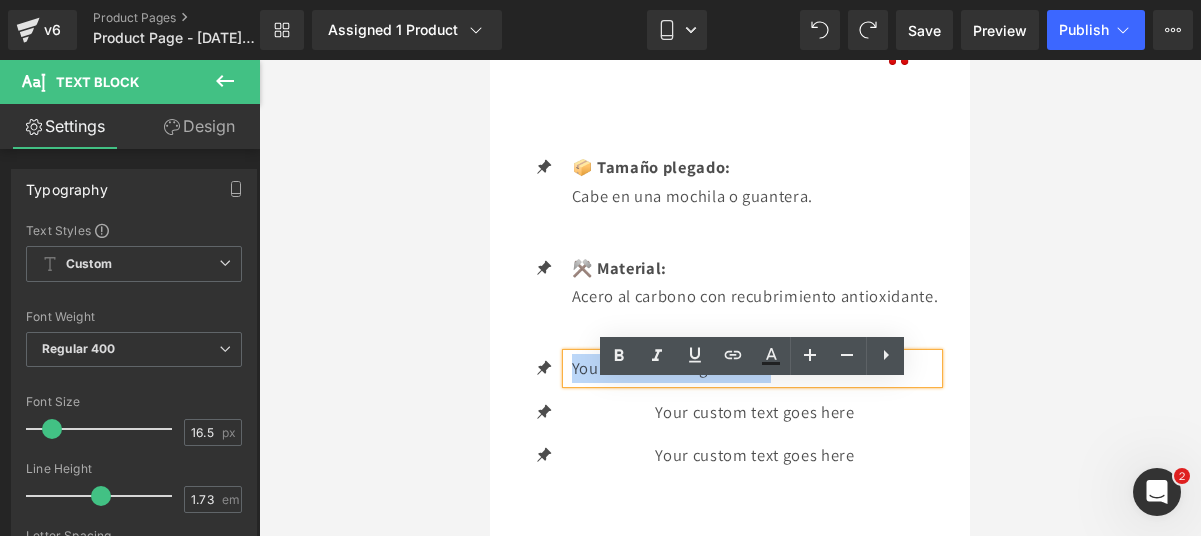 drag, startPoint x: 878, startPoint y: 399, endPoint x: 573, endPoint y: 393, distance: 305.05902 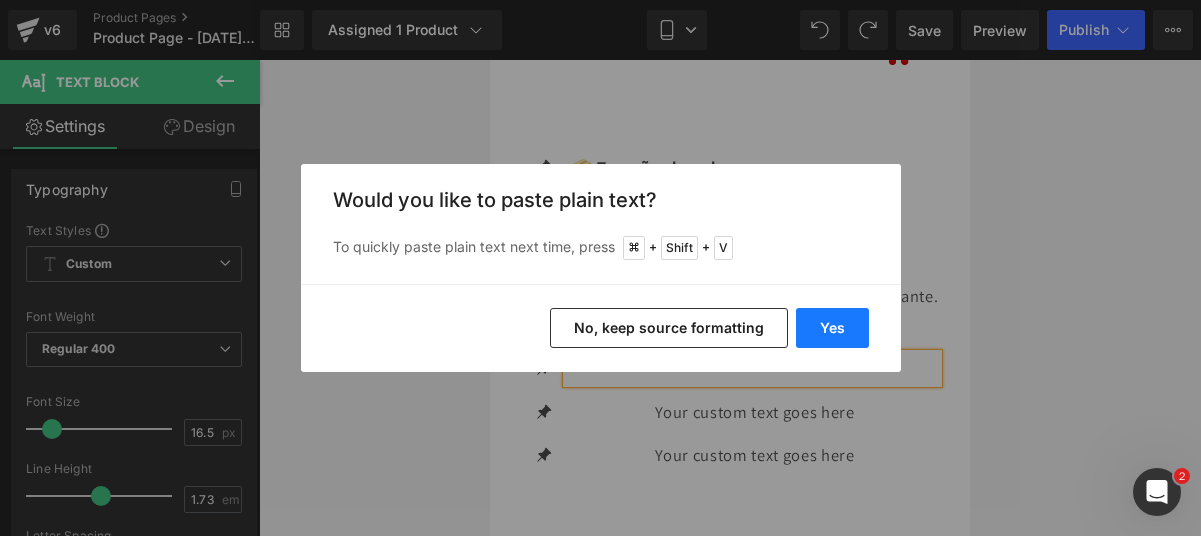 click on "Yes" at bounding box center [832, 328] 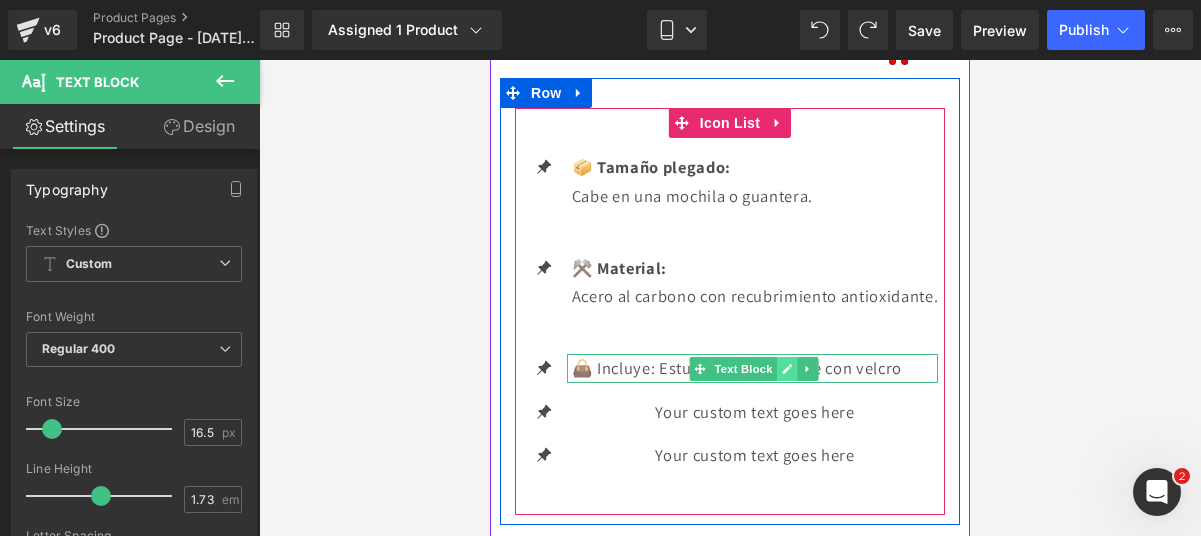 click 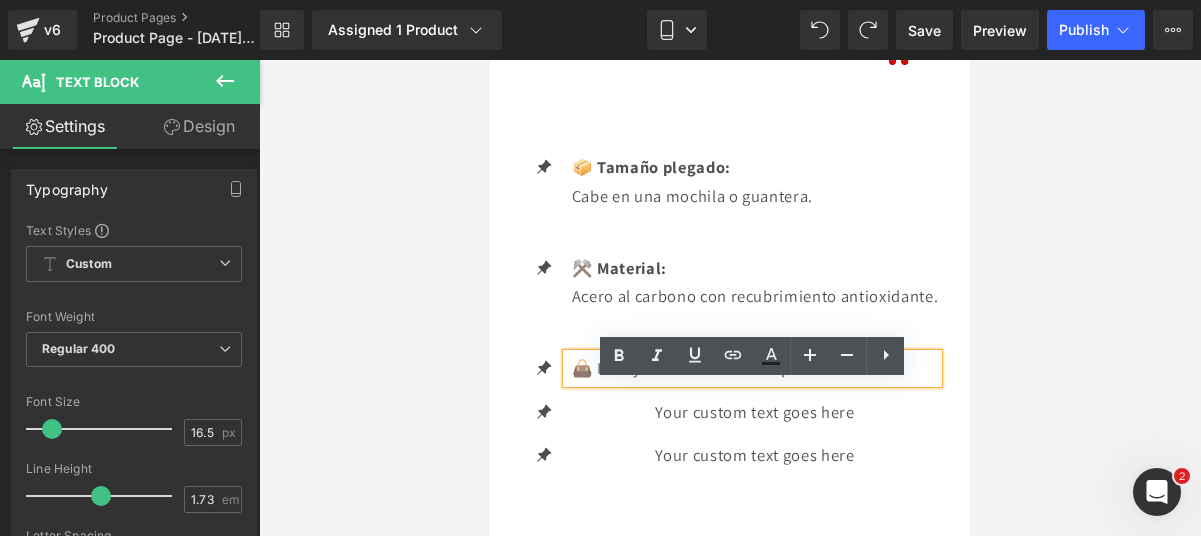 click on "👜 Incluye: Estuche de transporte con velcro" at bounding box center (755, 368) 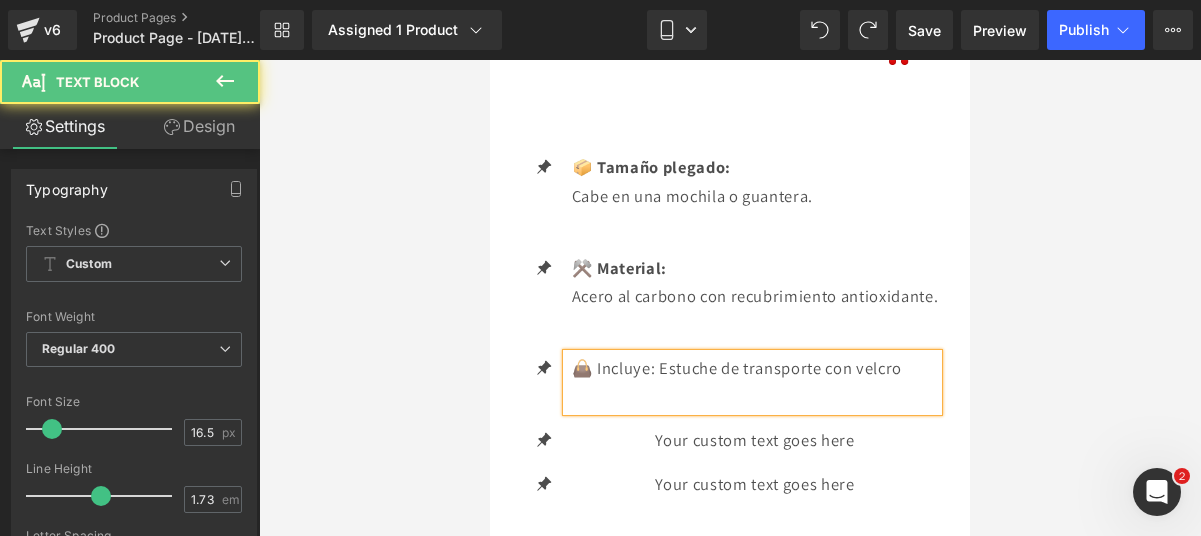 click on "👜 Incluye: Estuche de transporte con velcro" at bounding box center [755, 368] 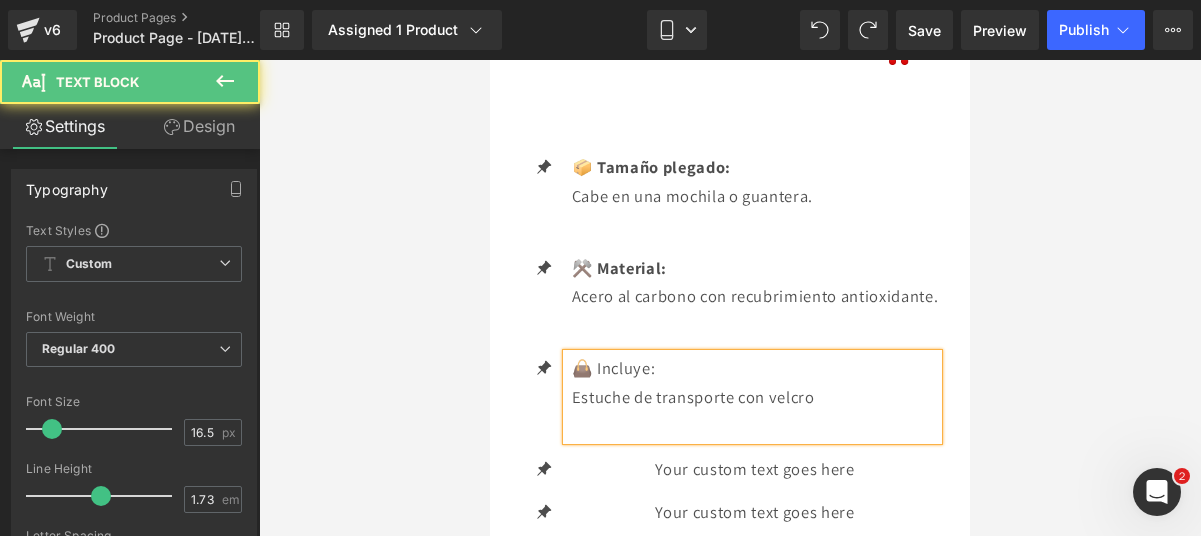 drag, startPoint x: 663, startPoint y: 399, endPoint x: 573, endPoint y: 399, distance: 90 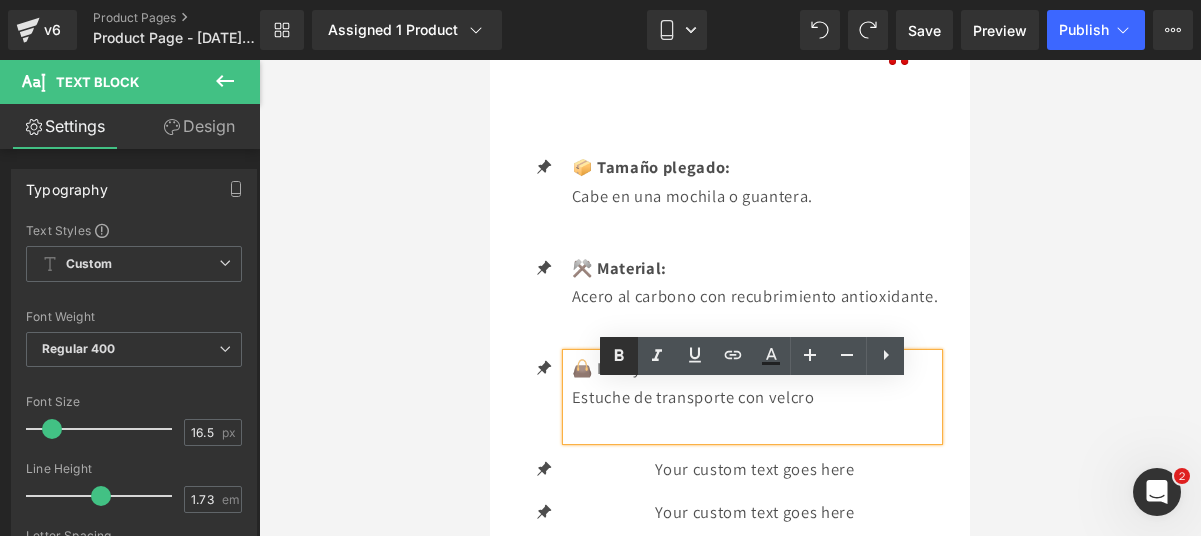 click 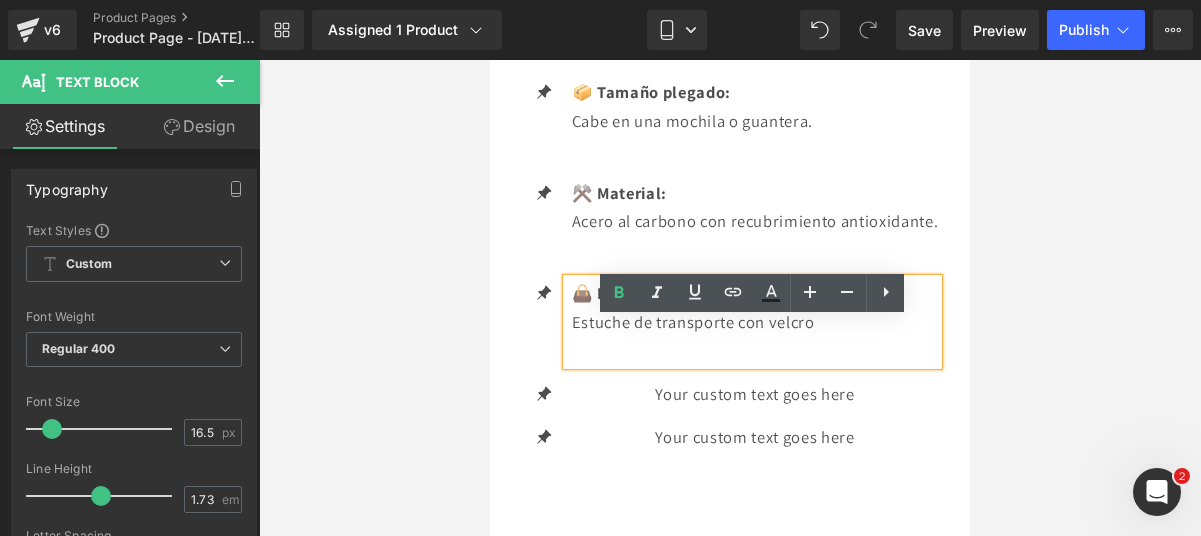 scroll, scrollTop: 3190, scrollLeft: 0, axis: vertical 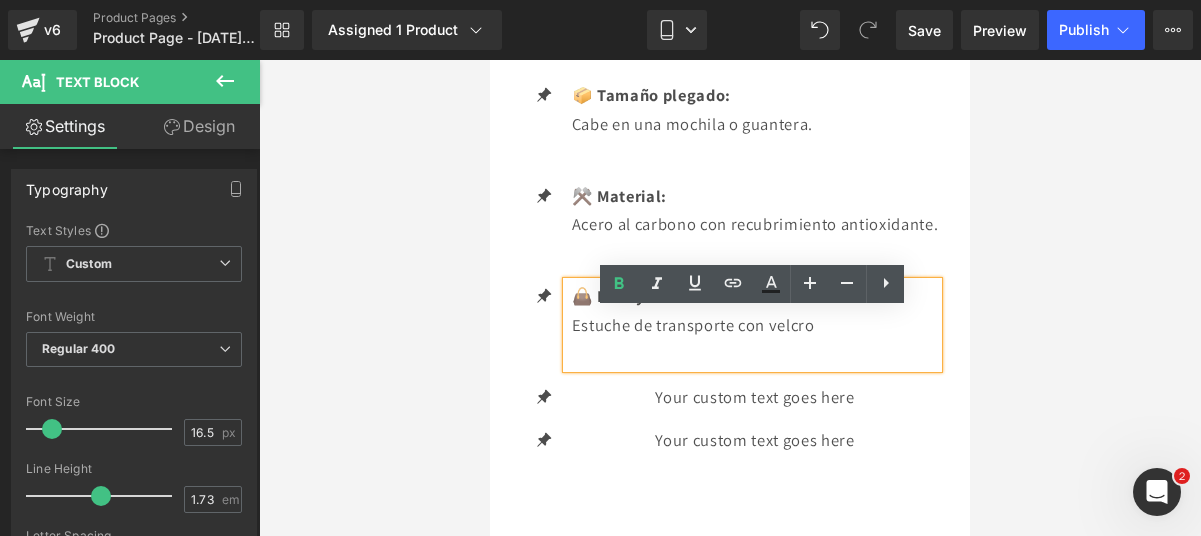 click on "Your custom text goes here Text Block" at bounding box center (753, 397) 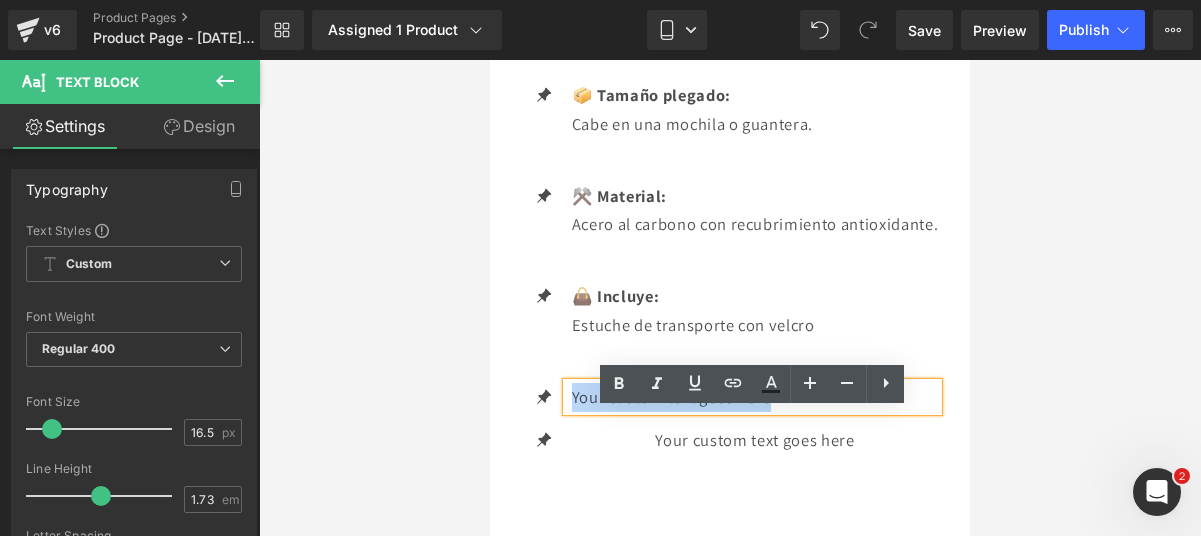 drag, startPoint x: 746, startPoint y: 422, endPoint x: 569, endPoint y: 422, distance: 177 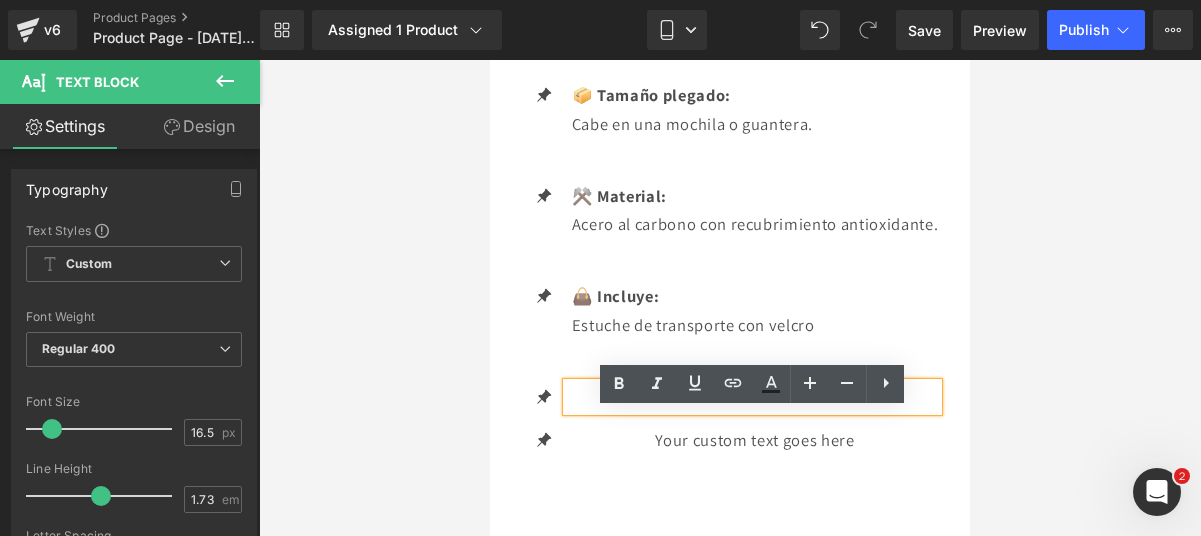 type 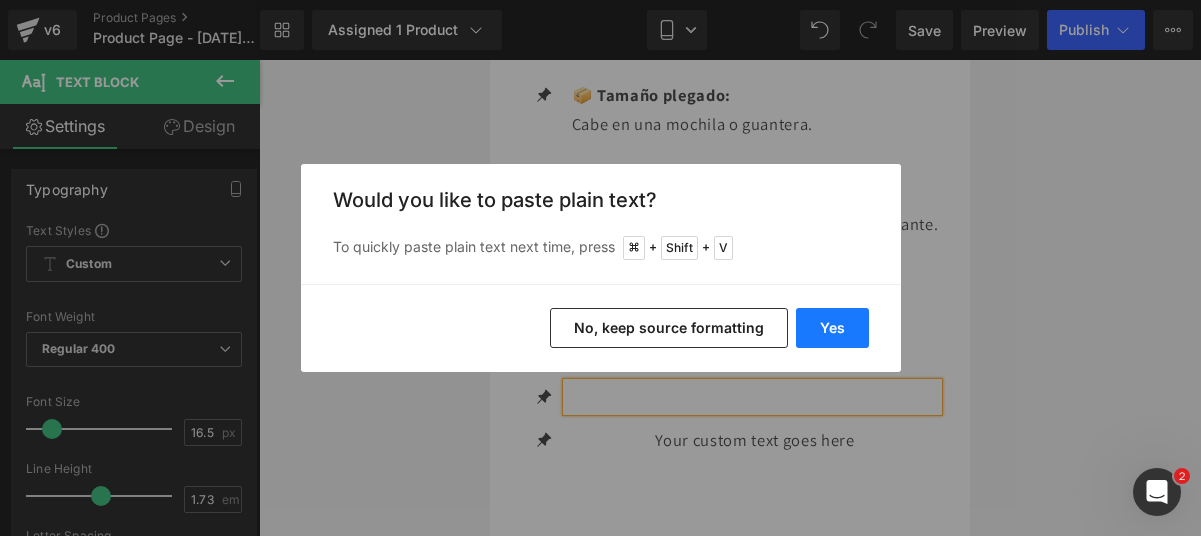click on "Yes" at bounding box center (832, 328) 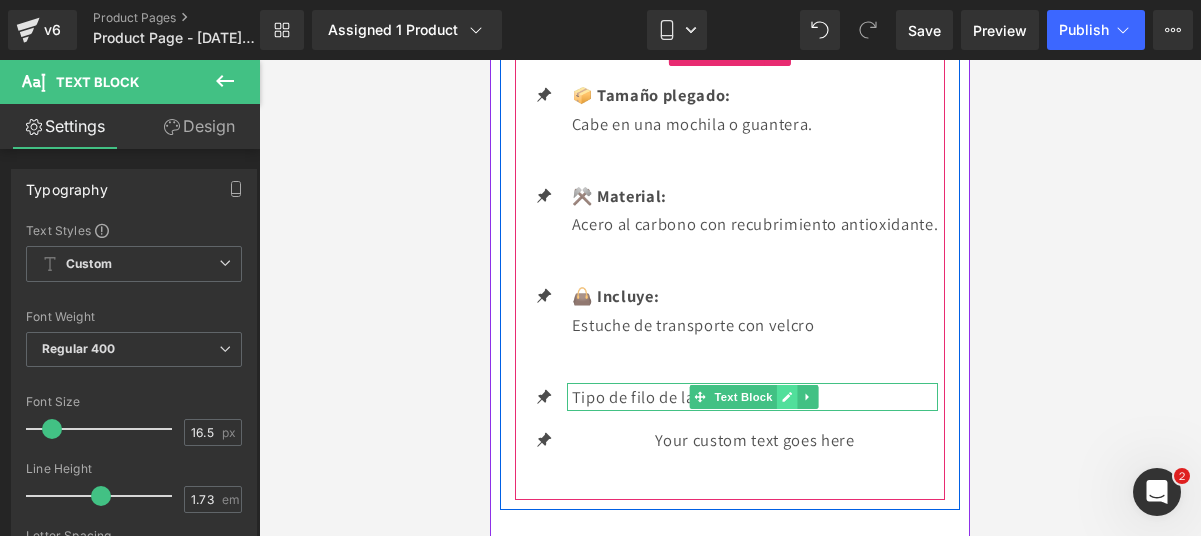 click 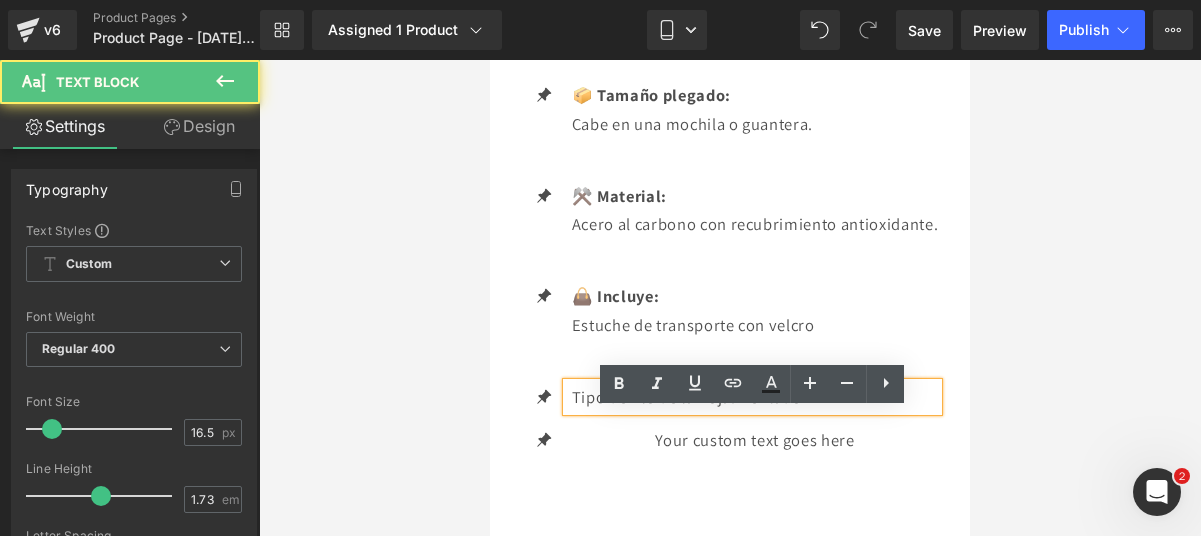 click on "Tipo de filo de la hoja: Dentado" at bounding box center [755, 397] 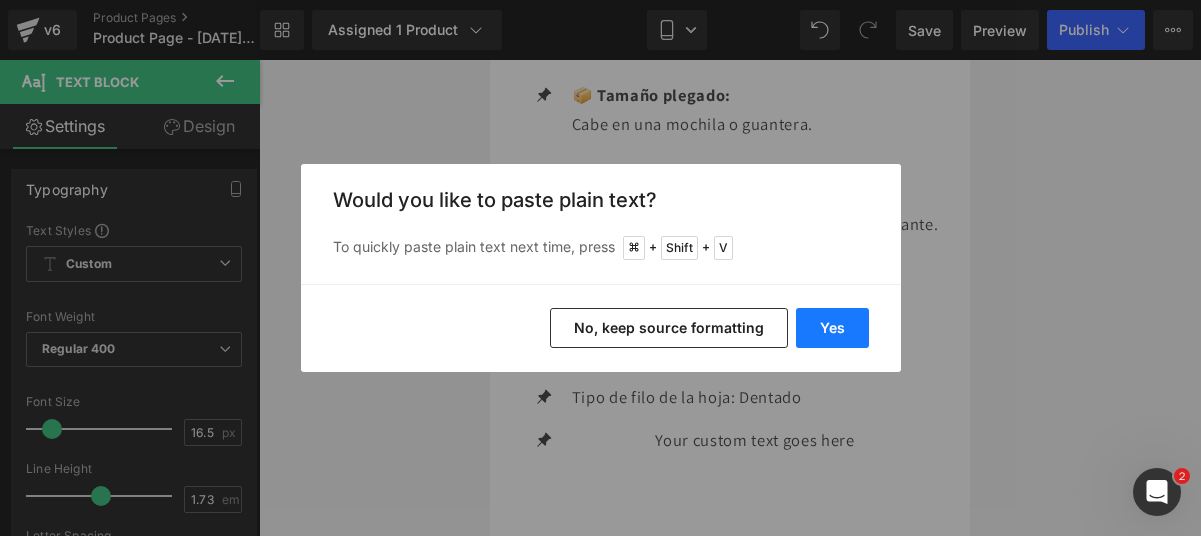 click on "Yes" at bounding box center [832, 328] 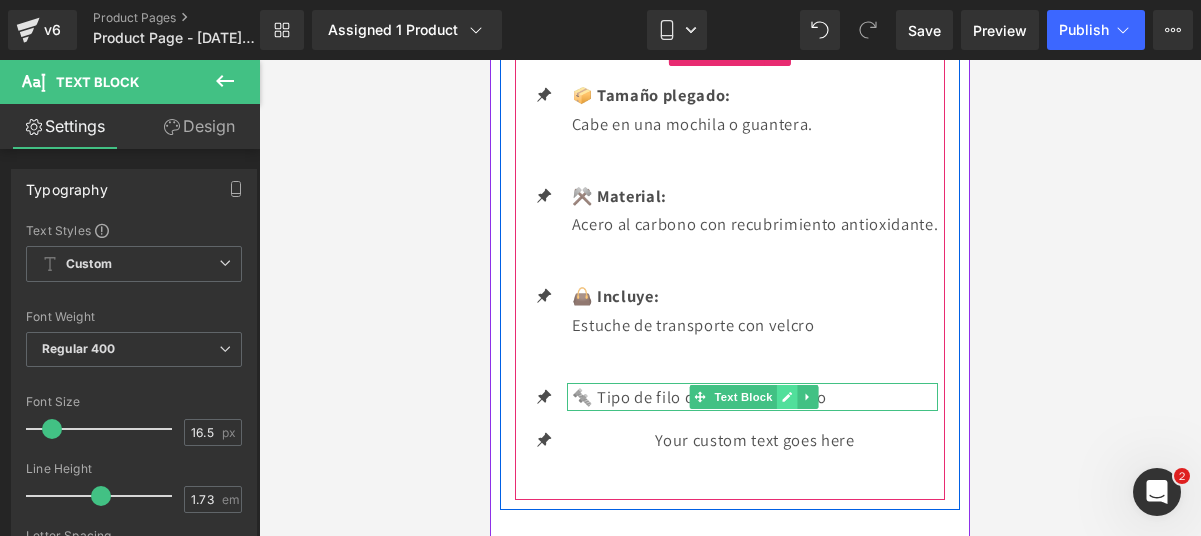 click 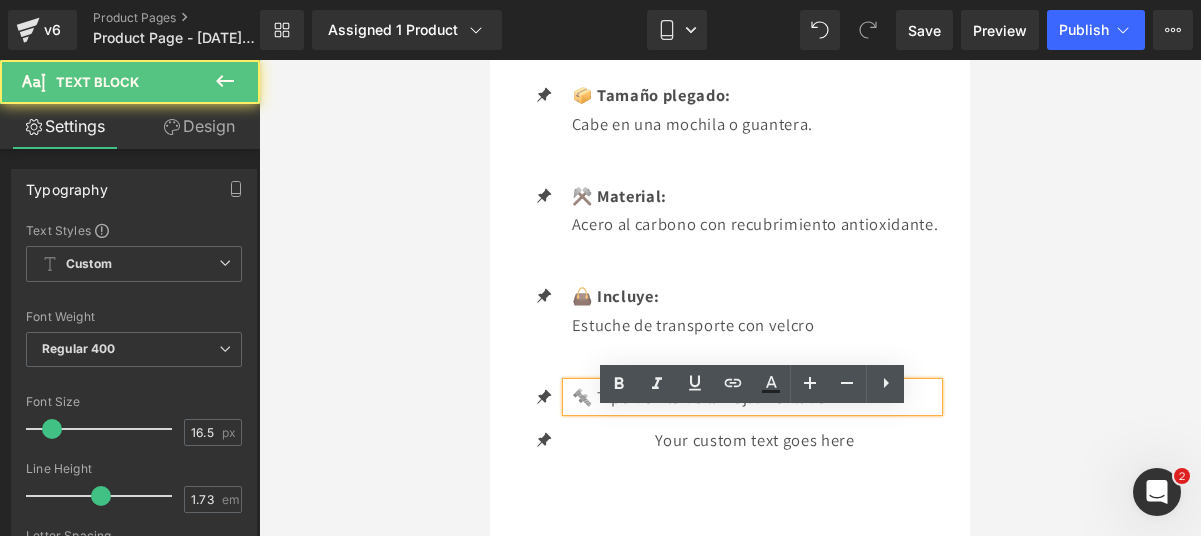 click on "🔩 Tipo de filo de la hoja: Dentado" at bounding box center (755, 397) 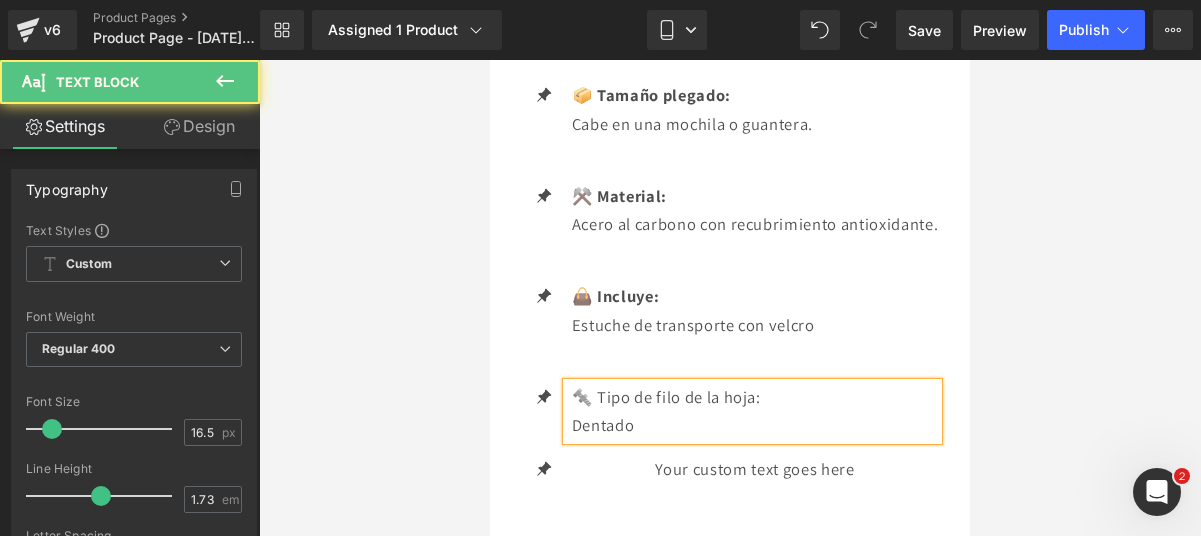 drag, startPoint x: 793, startPoint y: 425, endPoint x: 580, endPoint y: 411, distance: 213.4596 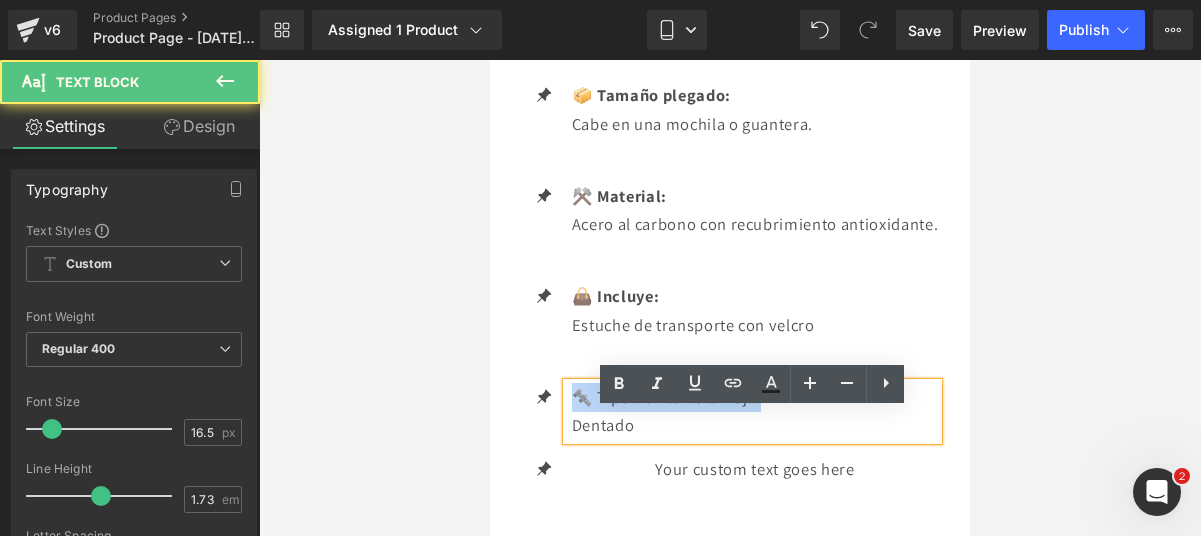 drag, startPoint x: 574, startPoint y: 425, endPoint x: 761, endPoint y: 423, distance: 187.0107 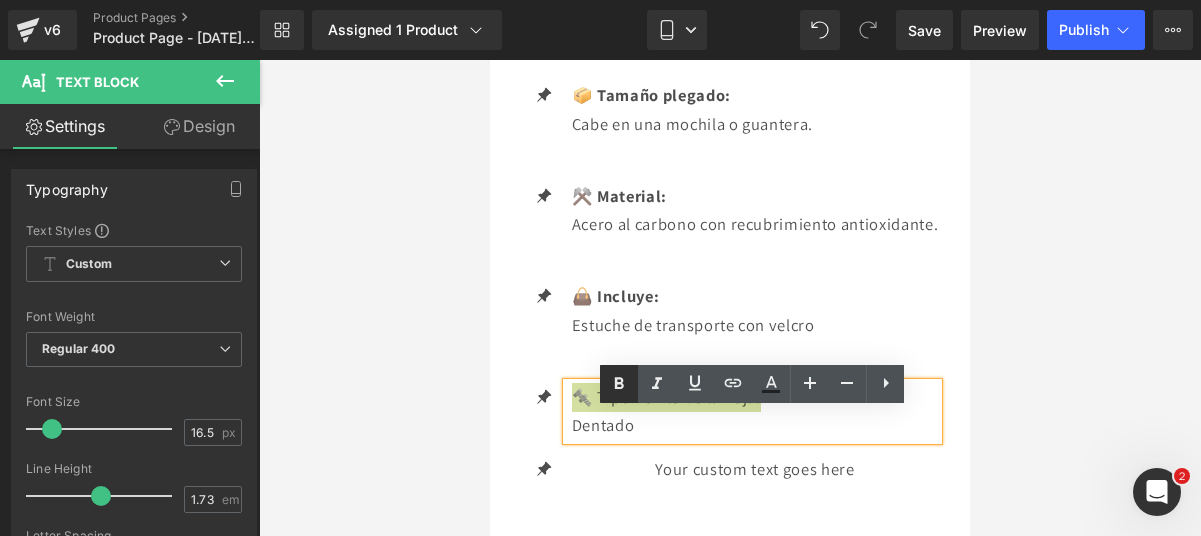click 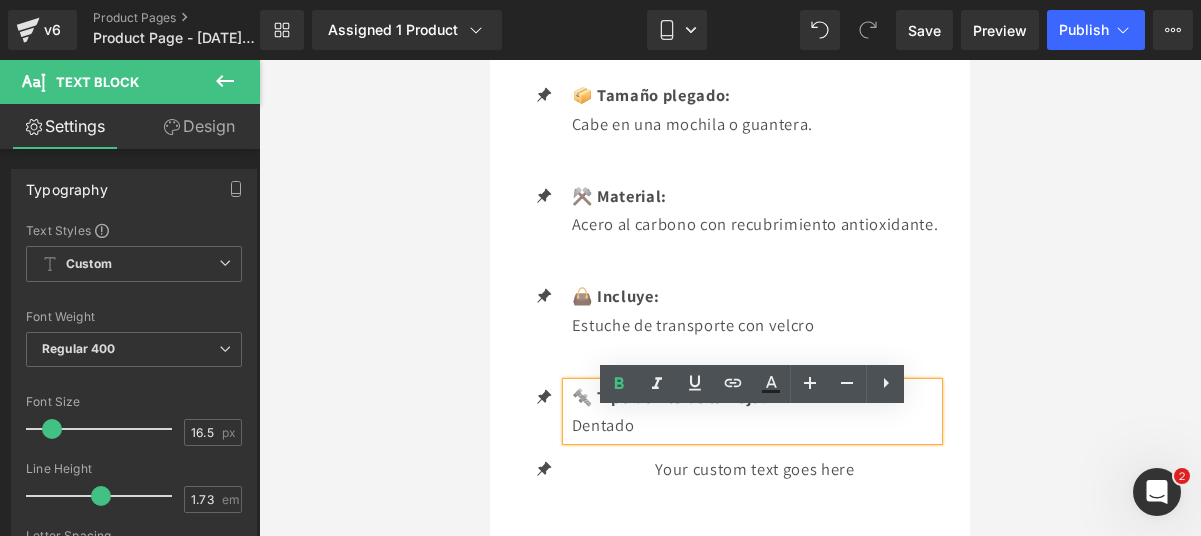 click on "Dentado" at bounding box center (755, 425) 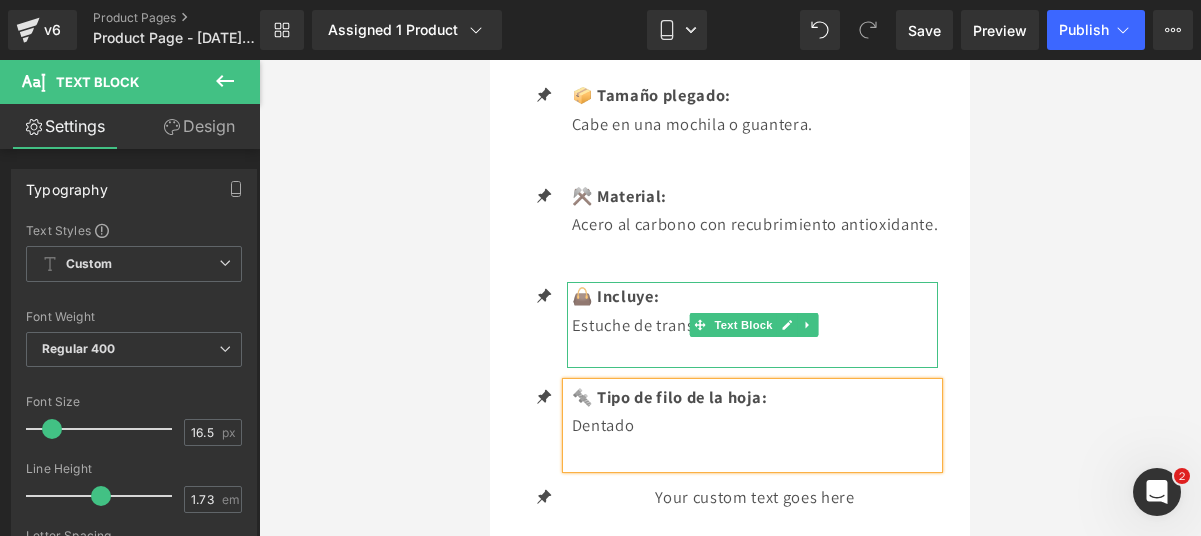 click on "Estuche de transporte con velcro" at bounding box center [755, 325] 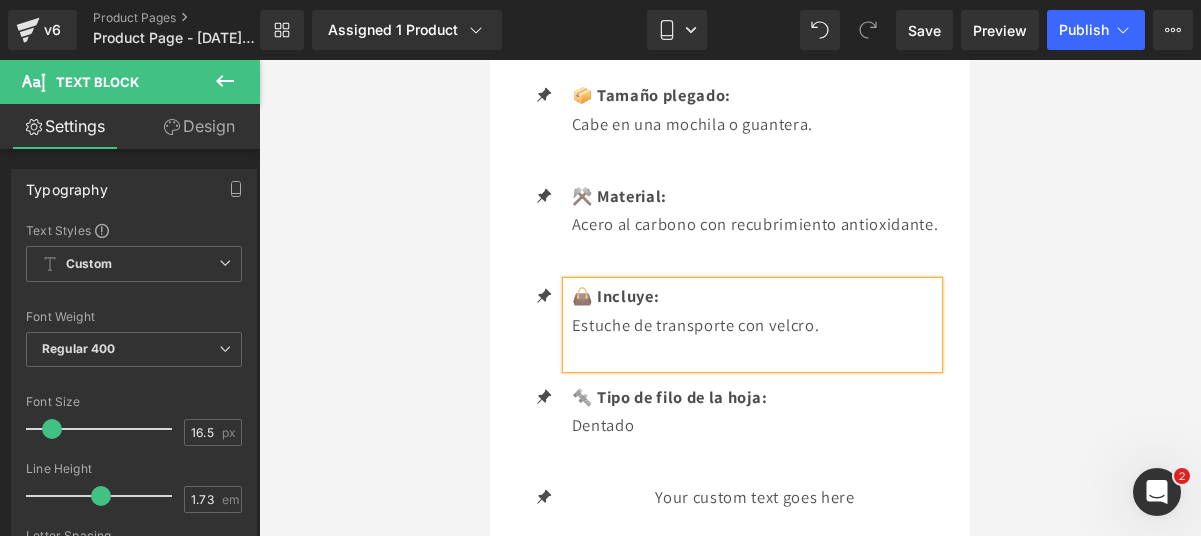 click on "Loading Product" at bounding box center [600, 457] 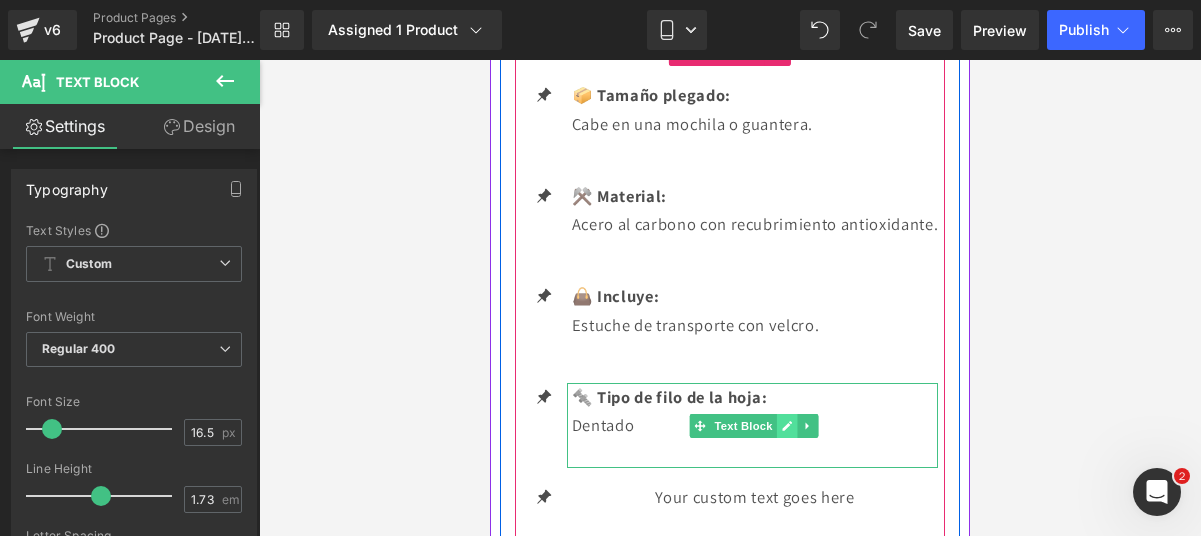 click 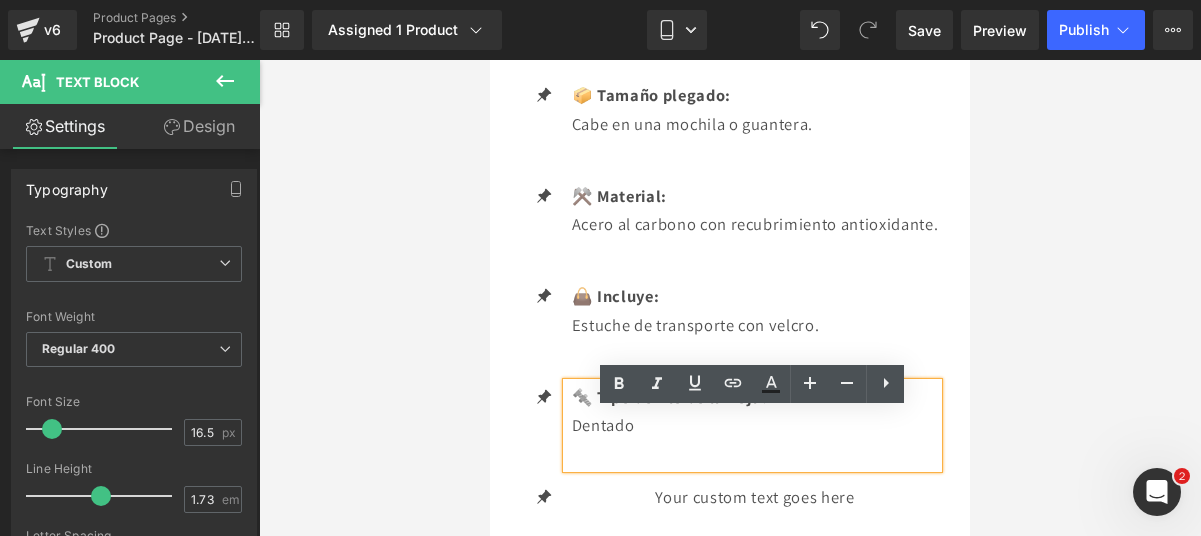 click on "Loading Product" at bounding box center [600, 457] 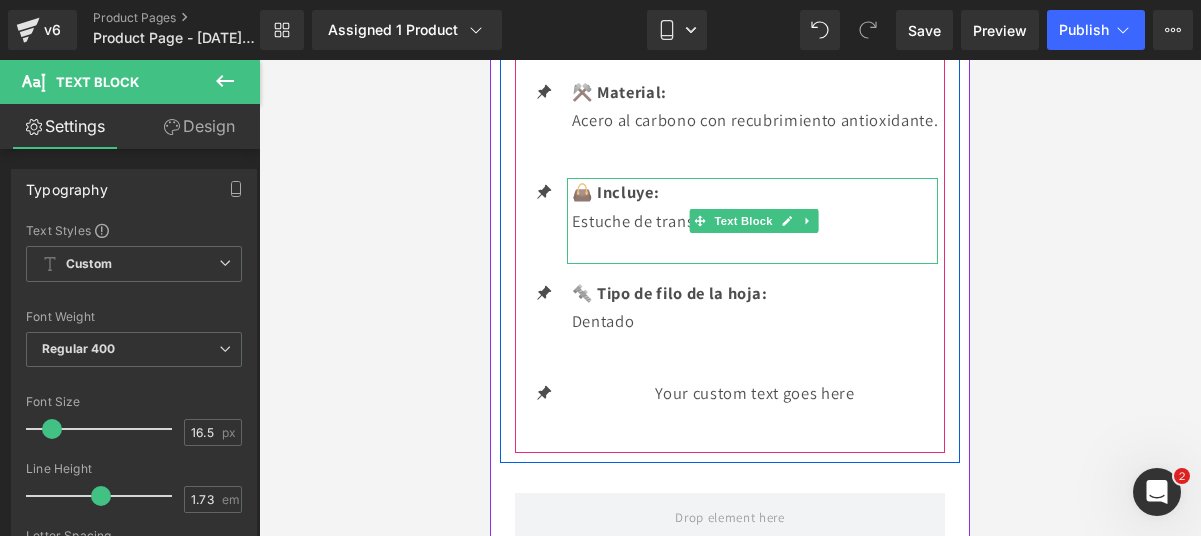 scroll, scrollTop: 3328, scrollLeft: 0, axis: vertical 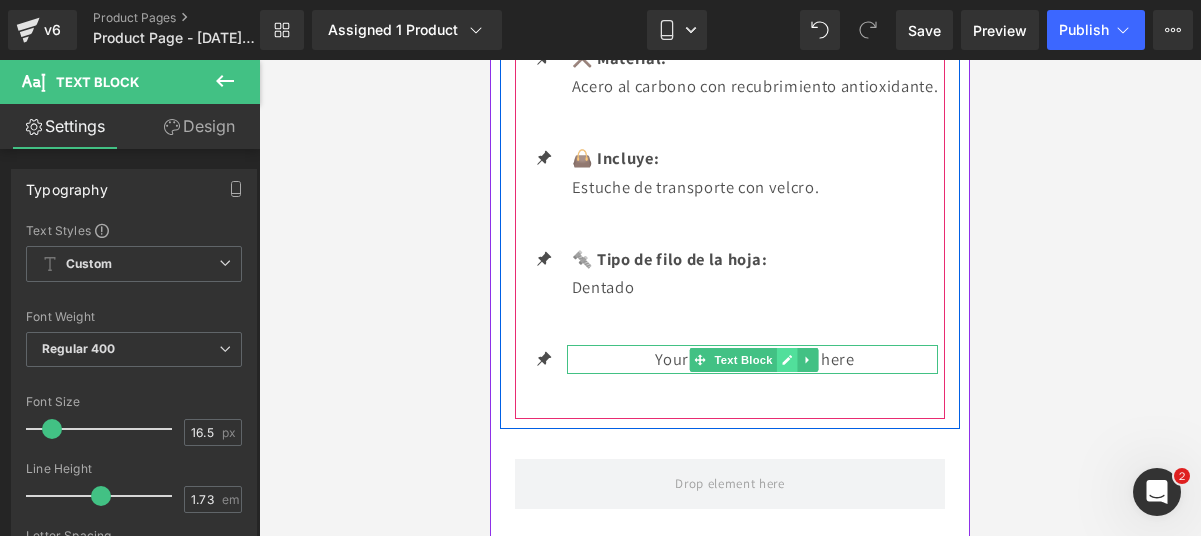 click 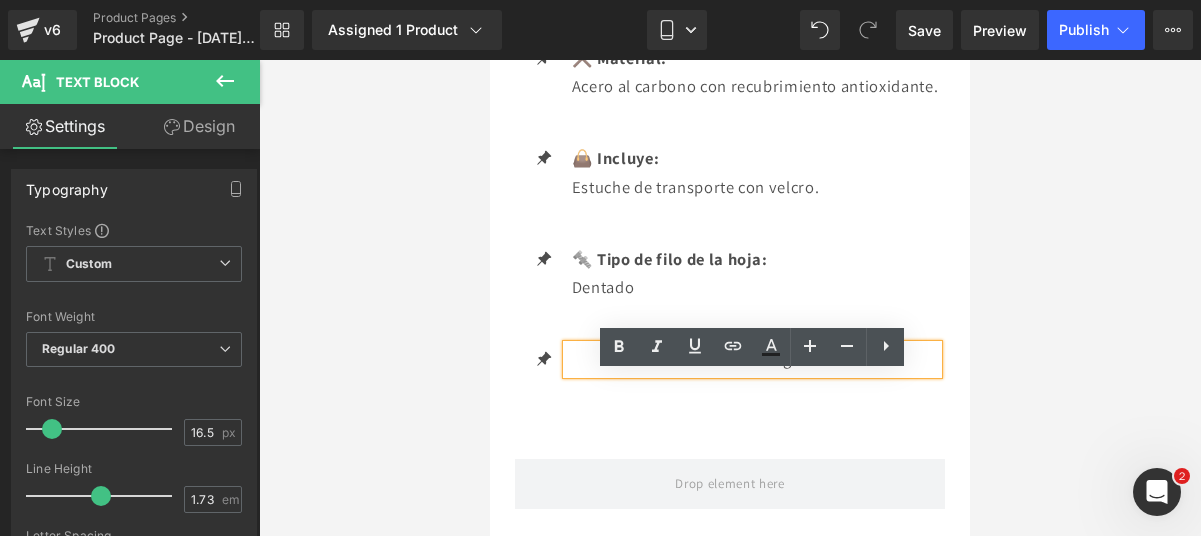 click on "Your custom text goes here" at bounding box center [755, 359] 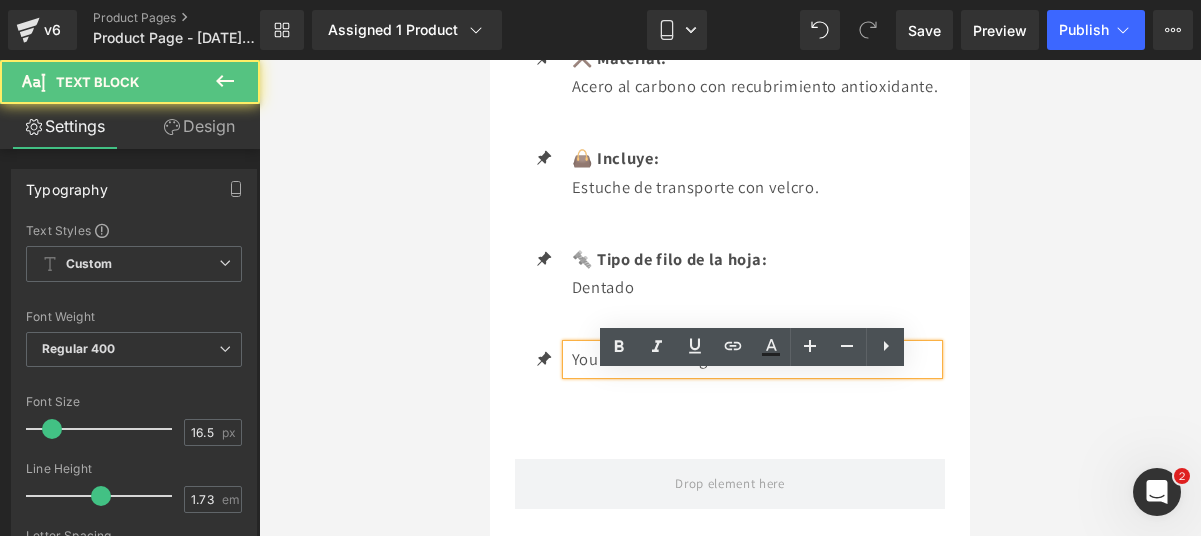 drag, startPoint x: 885, startPoint y: 388, endPoint x: 570, endPoint y: 379, distance: 315.12854 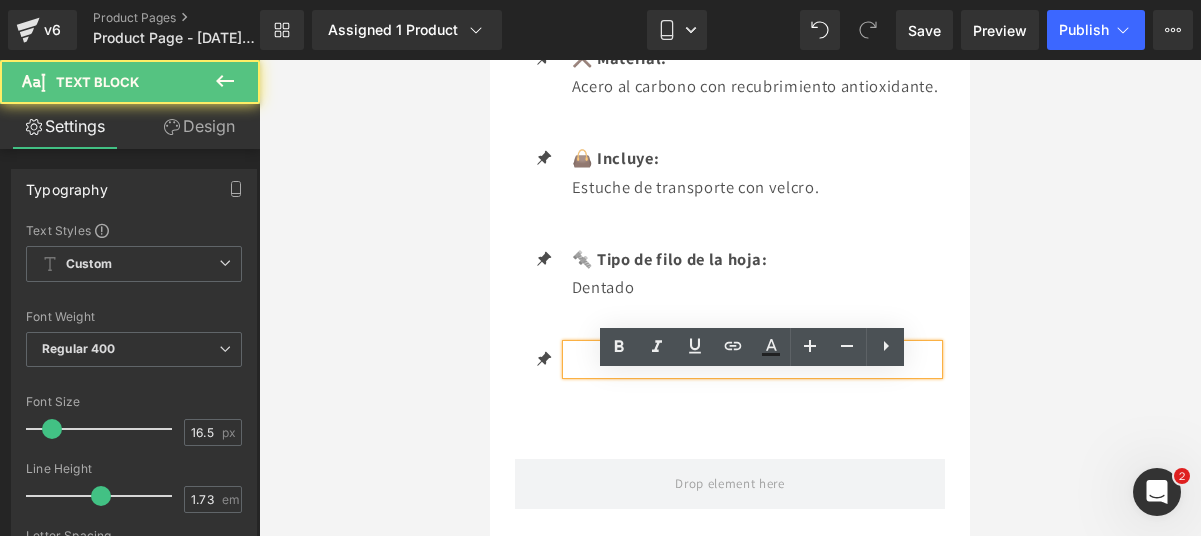 type 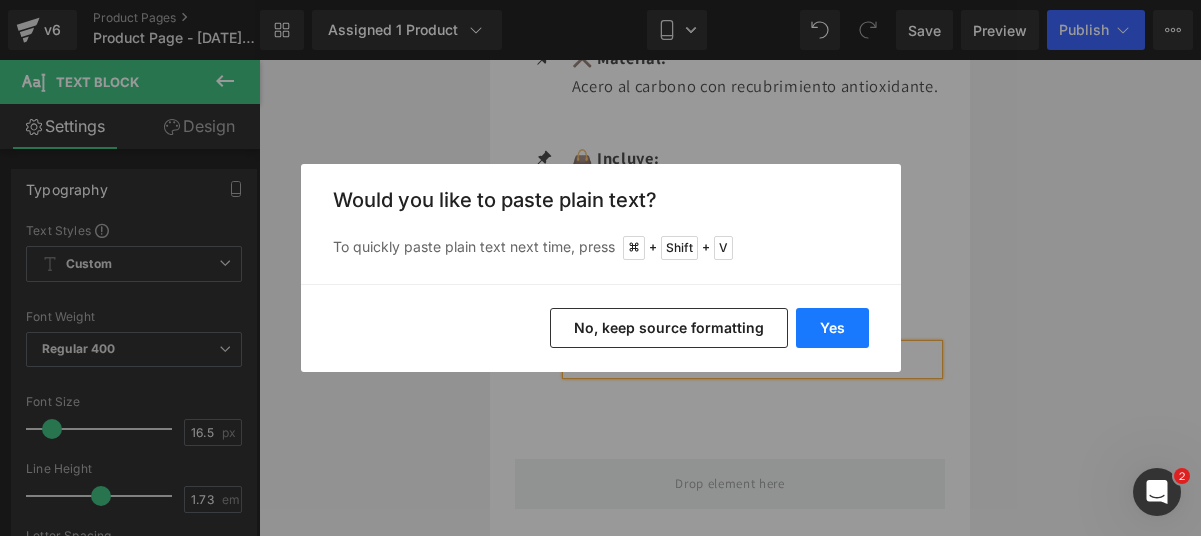 drag, startPoint x: 835, startPoint y: 320, endPoint x: 345, endPoint y: 261, distance: 493.53925 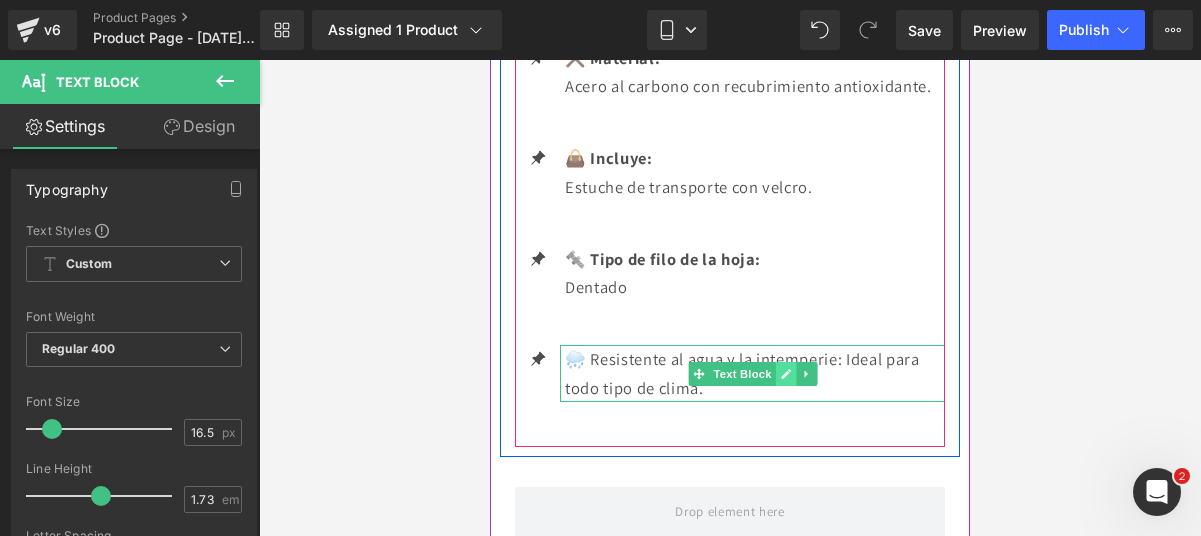 click 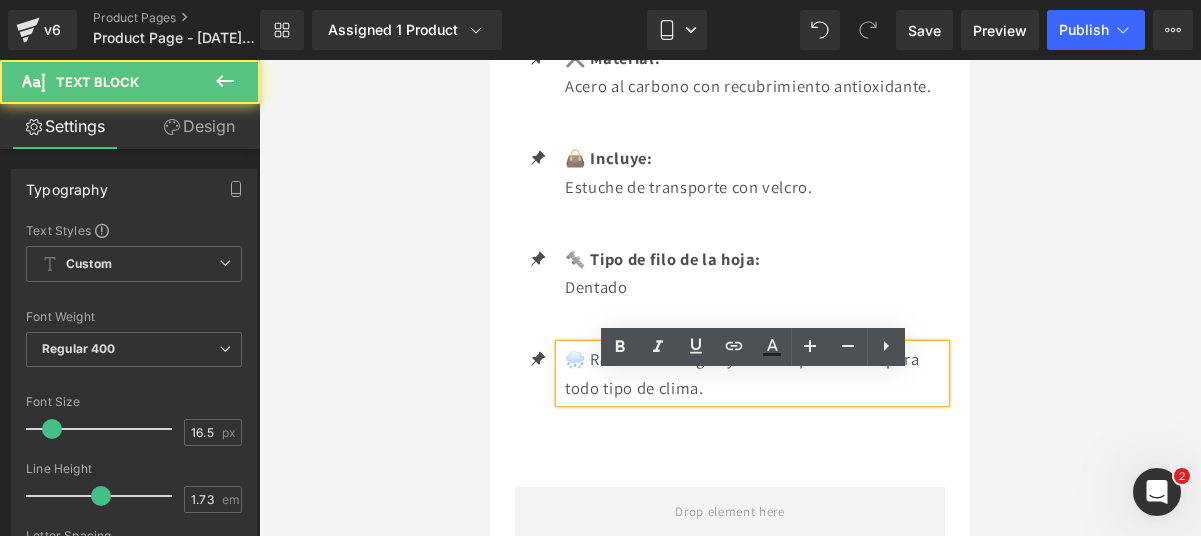 click on "🌧️ Resistente al agua y la intemperie: Ideal para todo tipo de clima." at bounding box center [755, 373] 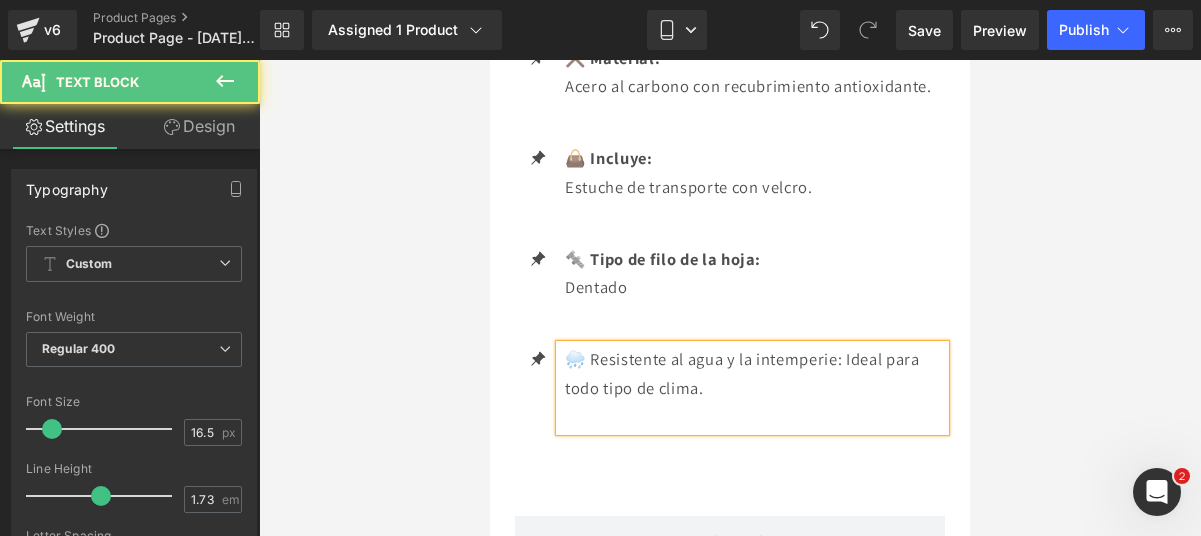 click on "🌧️ Resistente al agua y la intemperie: Ideal para todo tipo de clima." at bounding box center [755, 373] 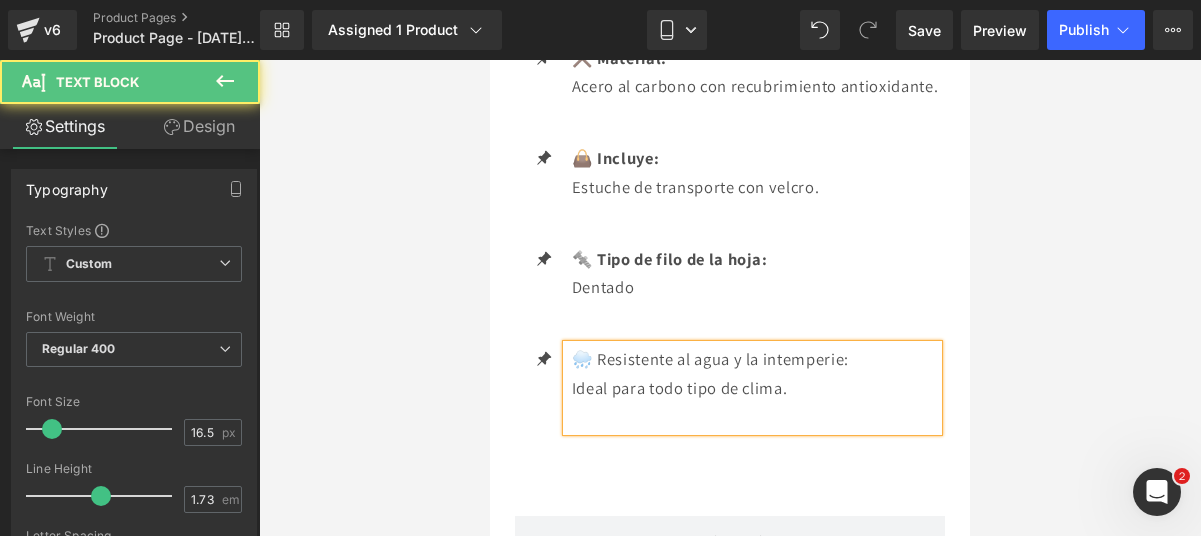 drag, startPoint x: 866, startPoint y: 386, endPoint x: 571, endPoint y: 381, distance: 295.04236 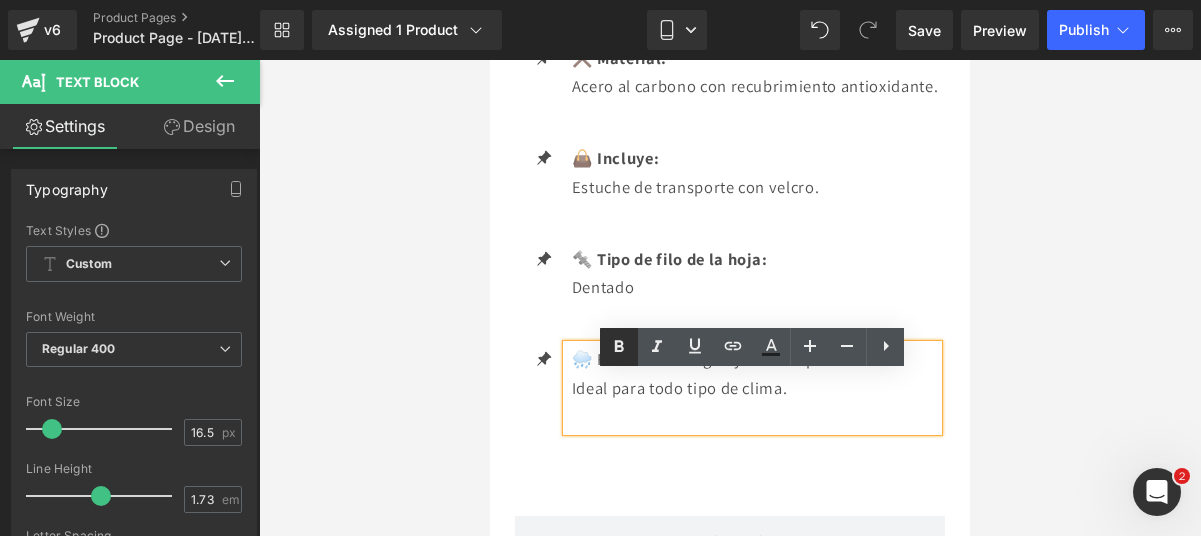 click 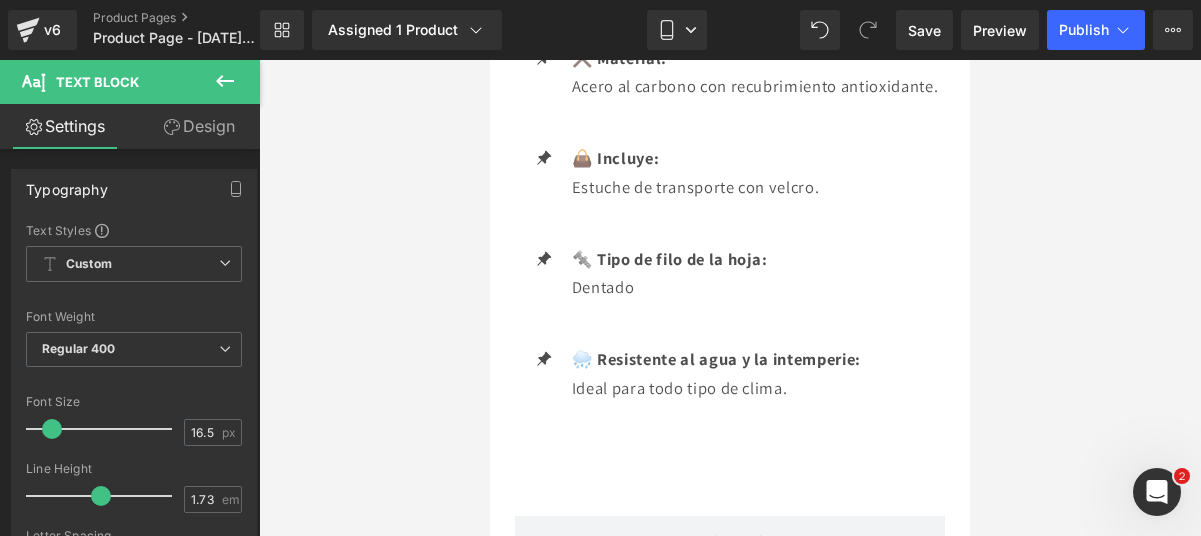 click 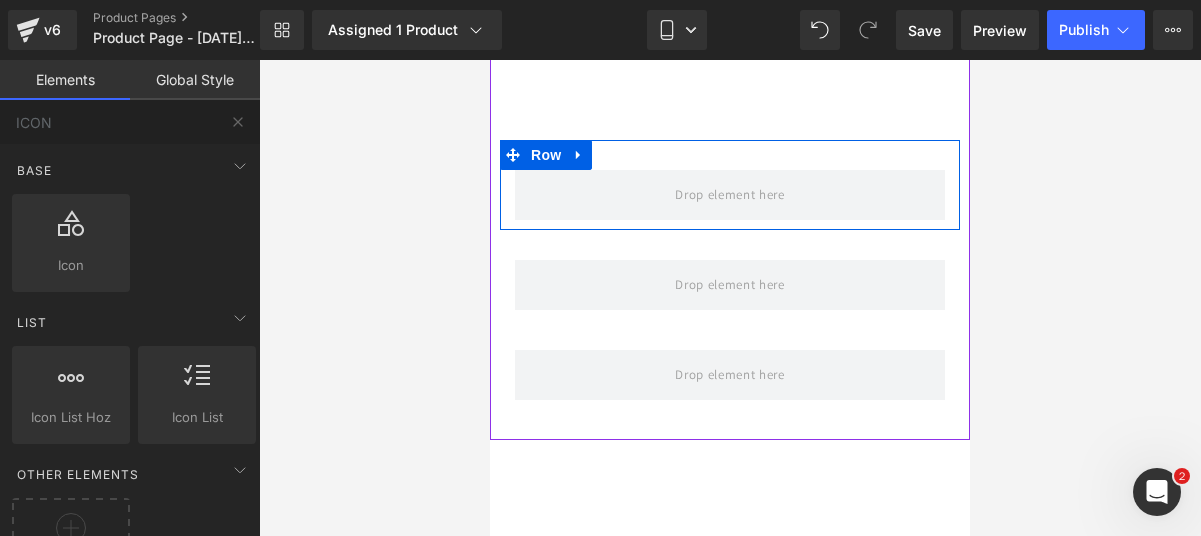 scroll, scrollTop: 3696, scrollLeft: 0, axis: vertical 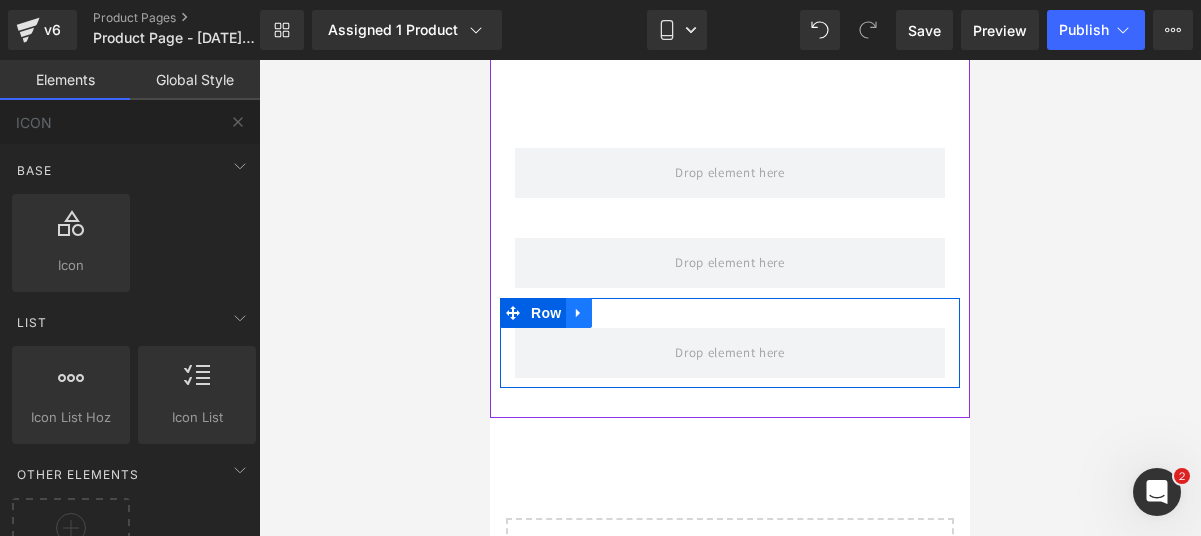 click 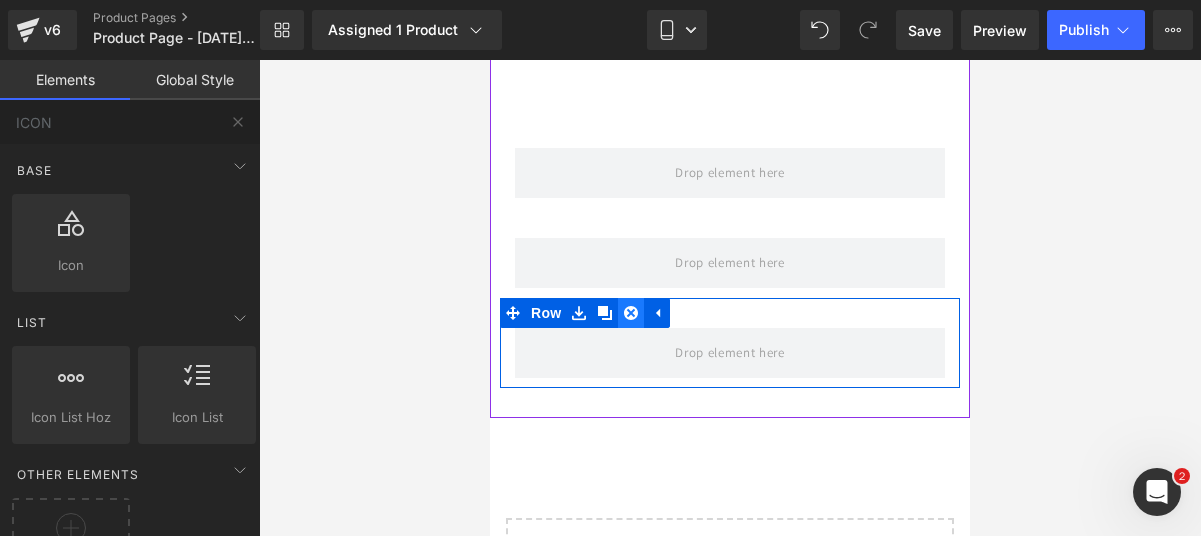 click 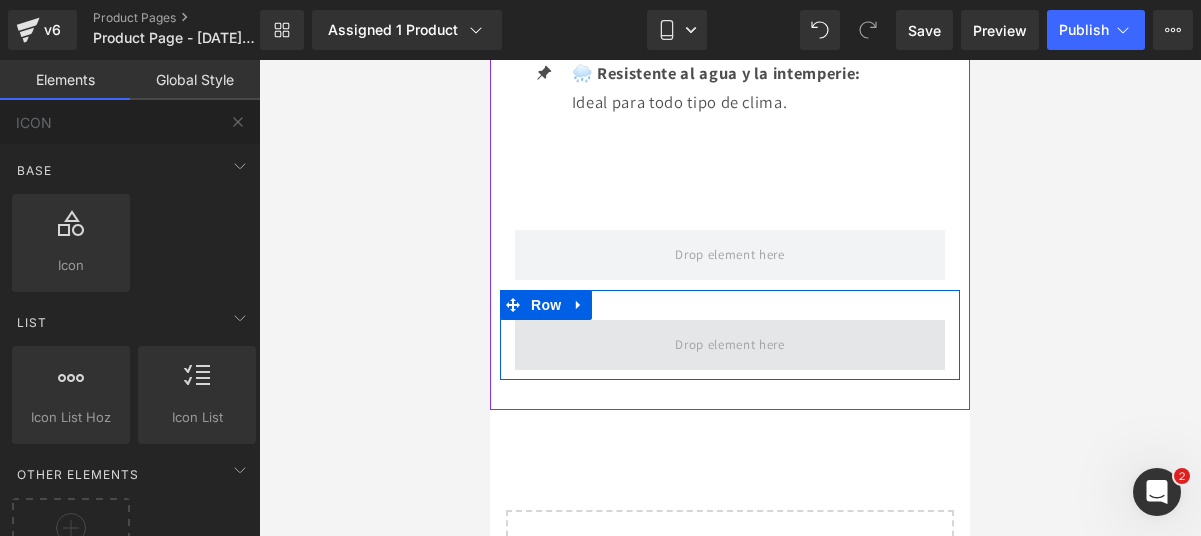 scroll, scrollTop: 3613, scrollLeft: 0, axis: vertical 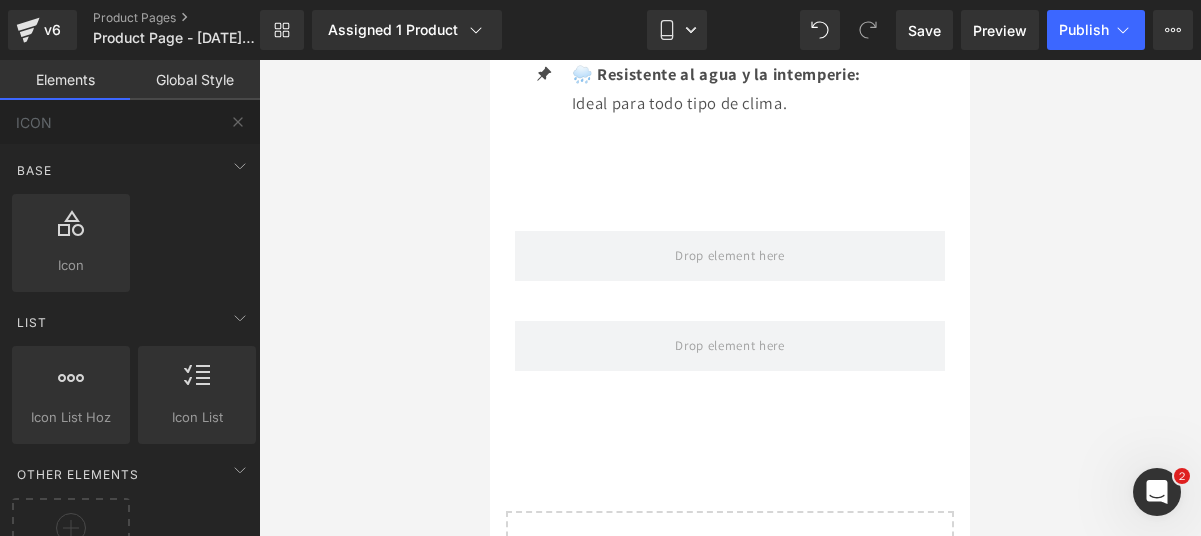 type 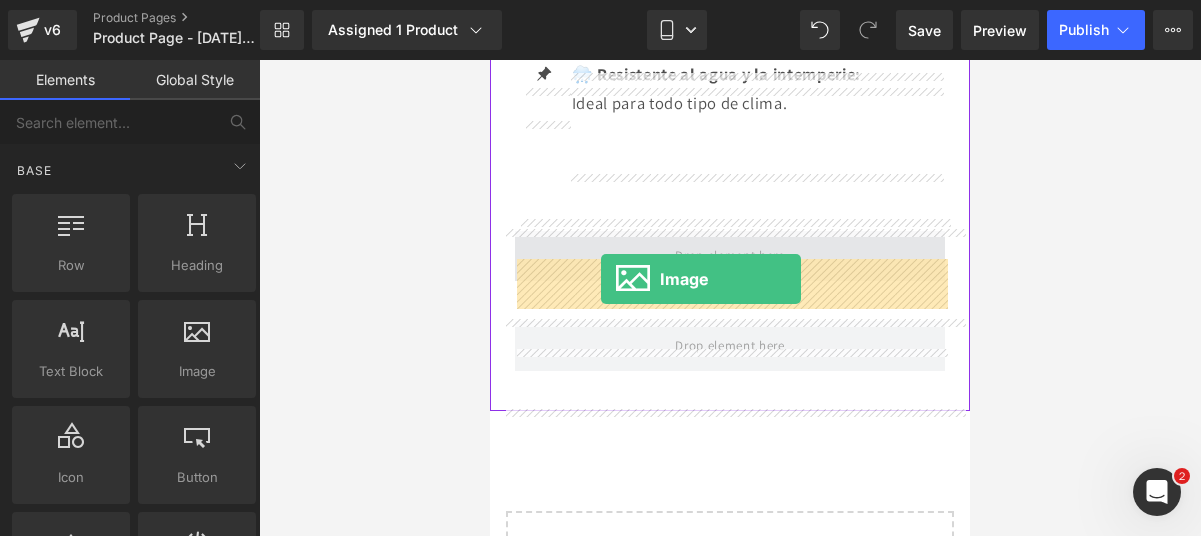 drag, startPoint x: 627, startPoint y: 441, endPoint x: 601, endPoint y: 278, distance: 165.0606 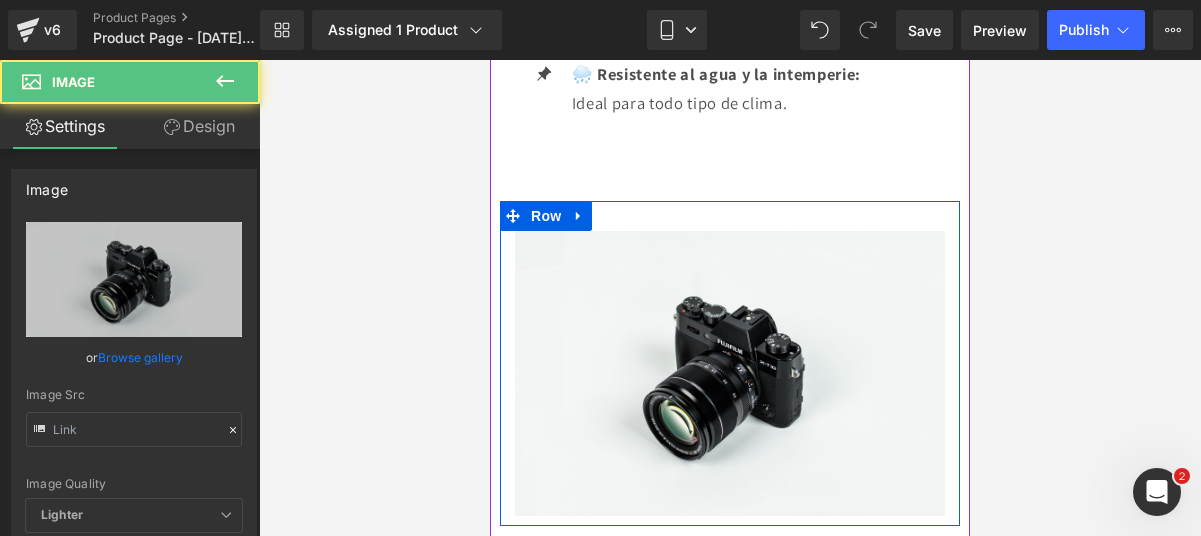 type on "//[DOMAIN_NAME][URL]" 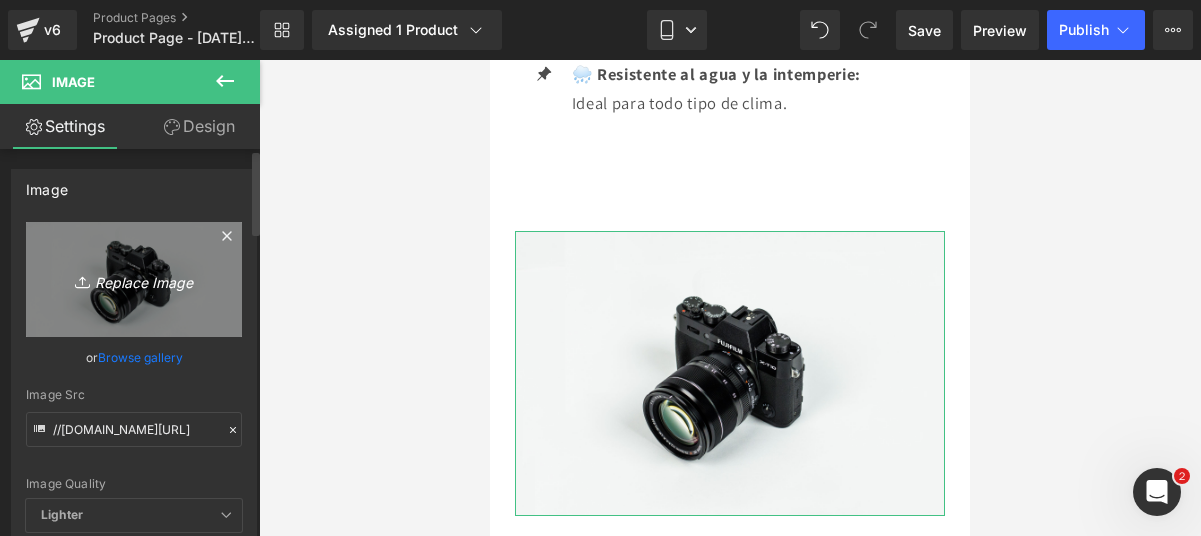 click on "Replace Image" at bounding box center (134, 279) 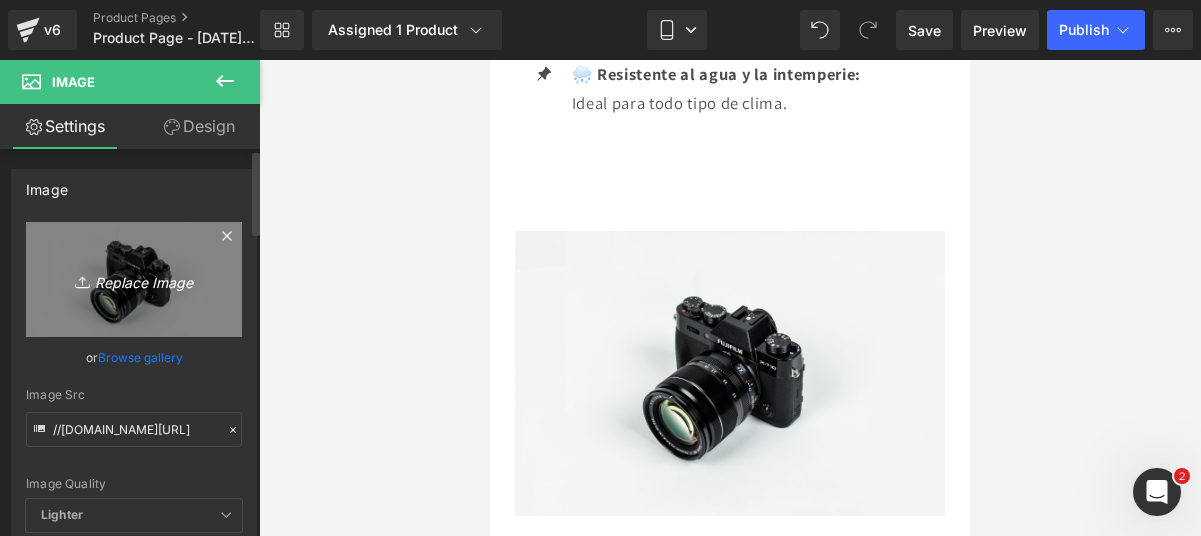 type on "C:\fakepath\WhatsApp GIF [DATE] 20.08.44.gif" 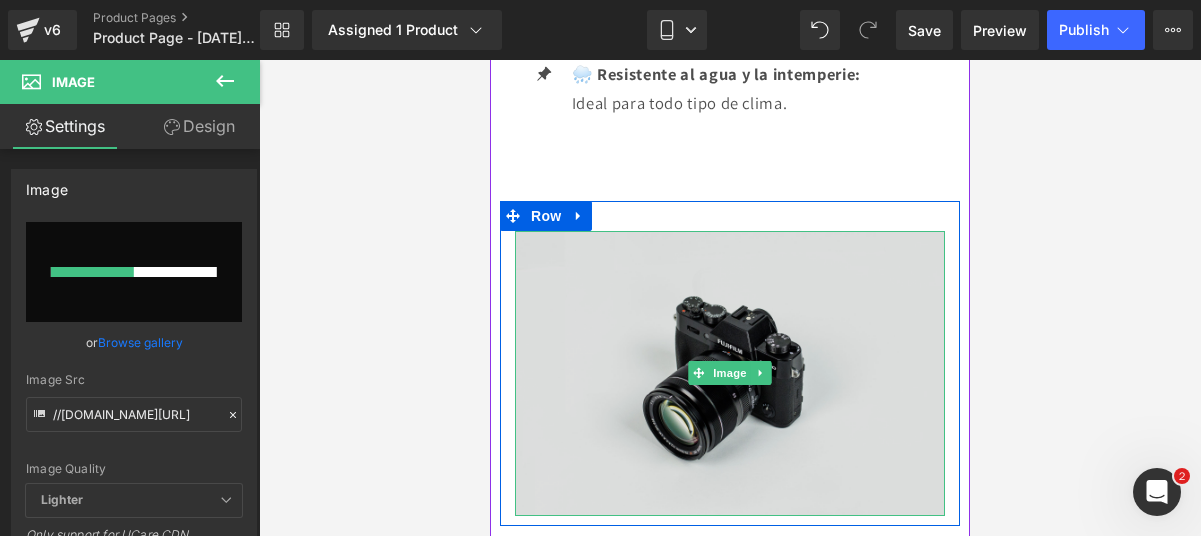 type 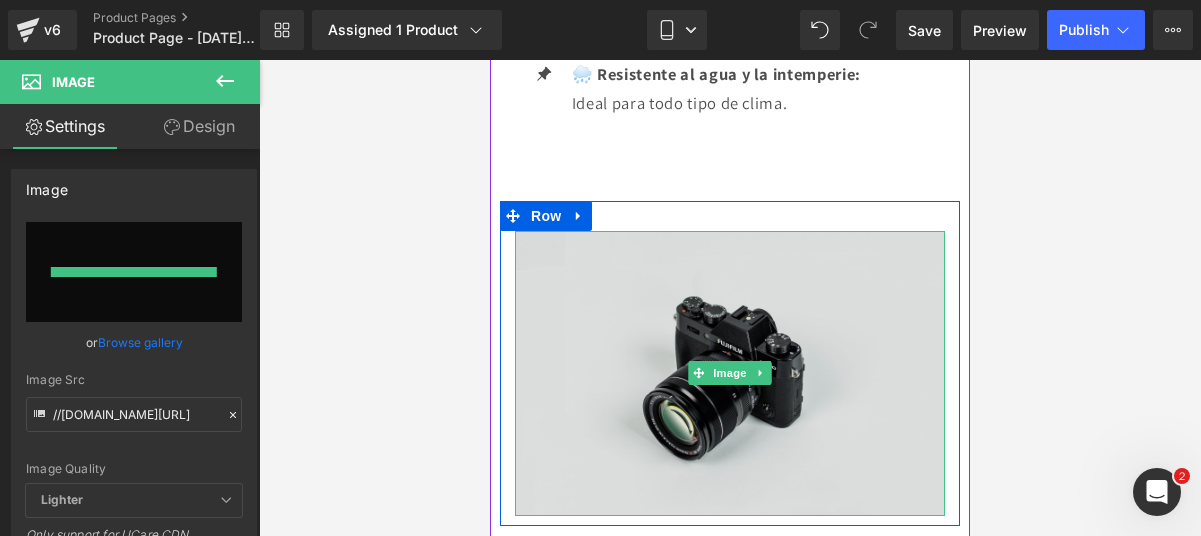 type on "[URL][DOMAIN_NAME]" 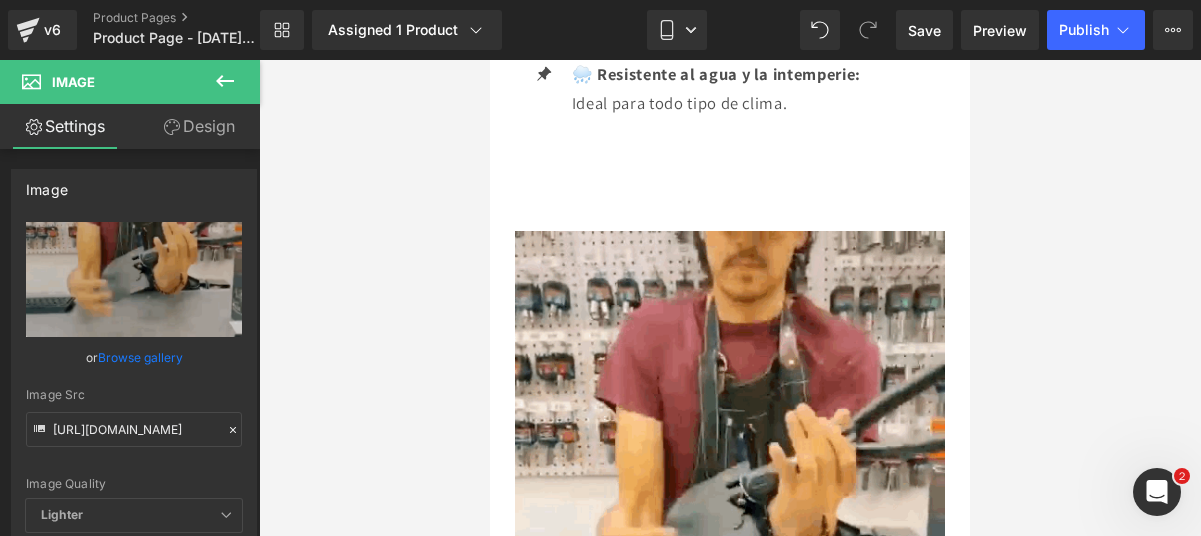 click 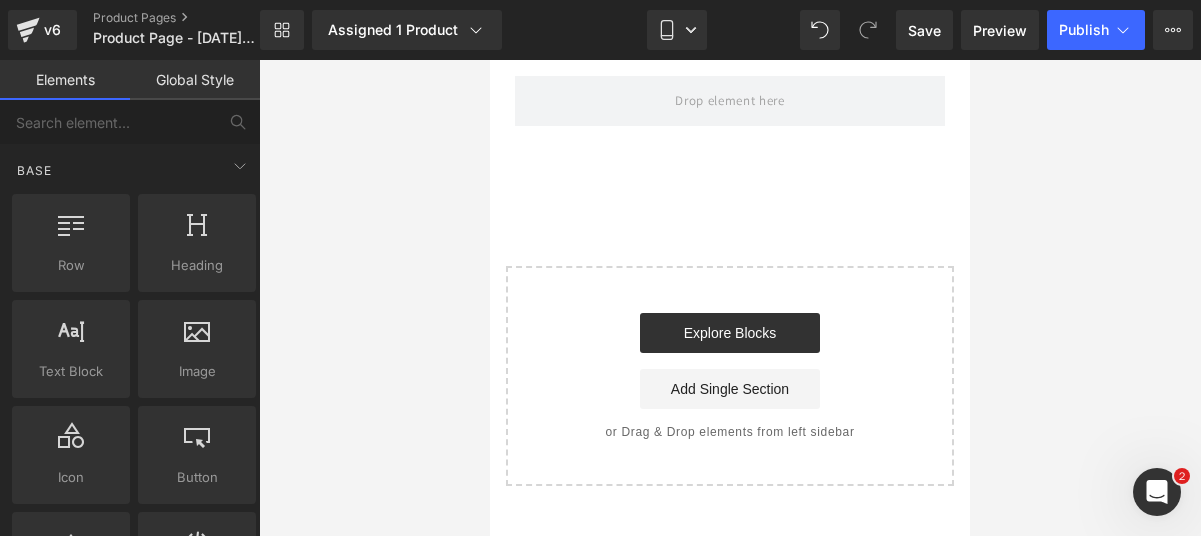 scroll, scrollTop: 4392, scrollLeft: 0, axis: vertical 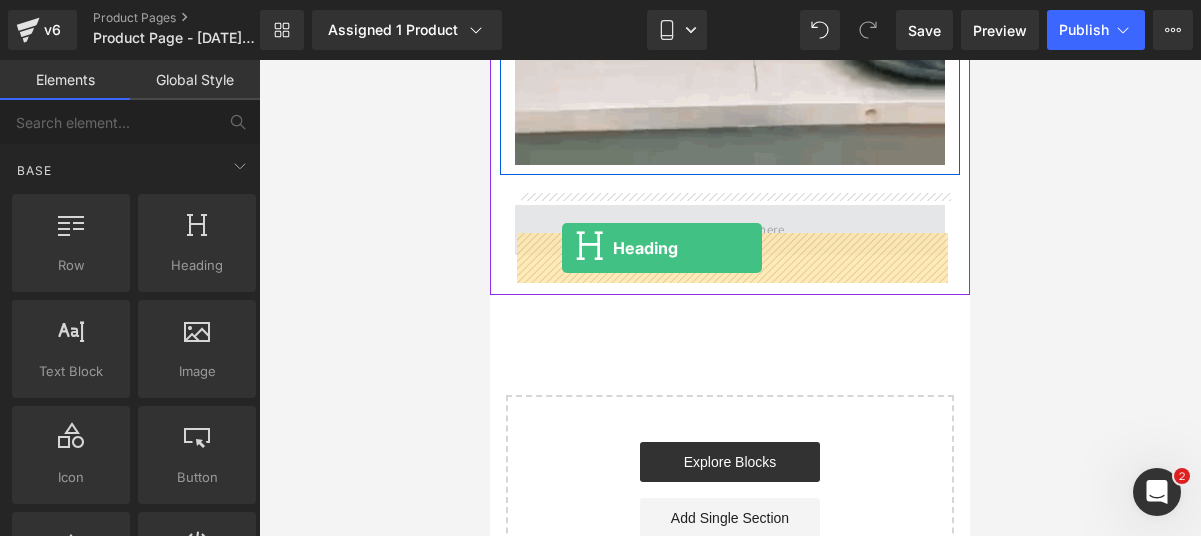 drag, startPoint x: 979, startPoint y: 259, endPoint x: 562, endPoint y: 249, distance: 417.11987 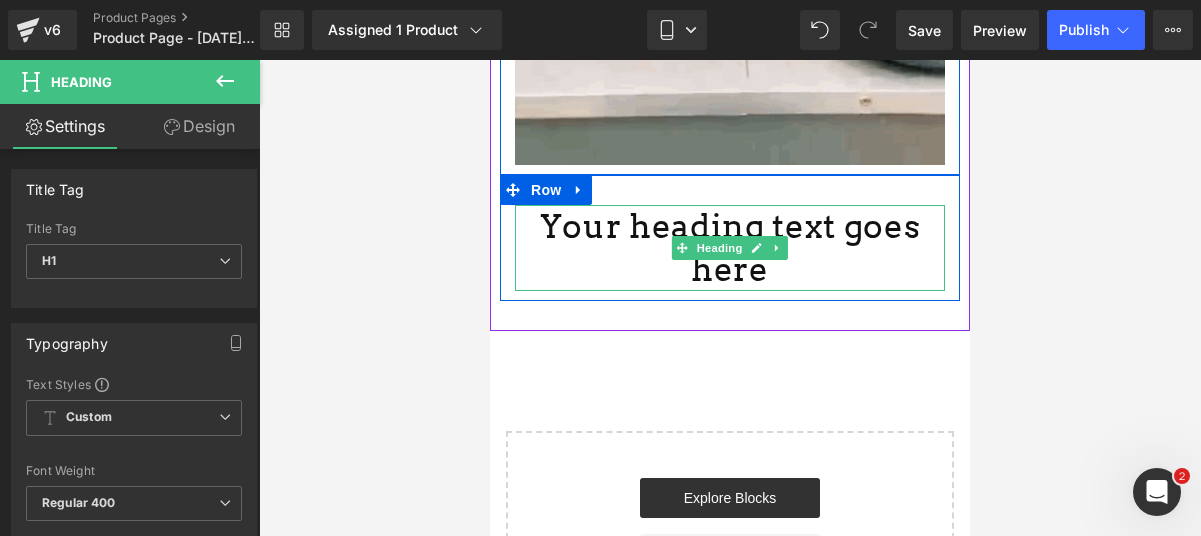 click on "Your heading text goes here" at bounding box center (730, 248) 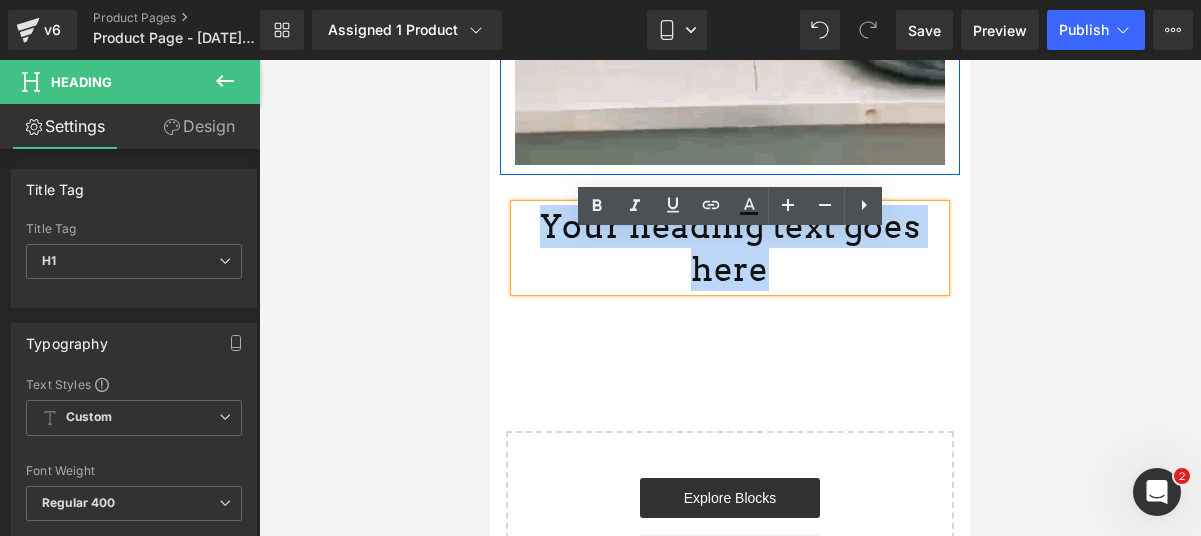 drag, startPoint x: 926, startPoint y: 250, endPoint x: 533, endPoint y: 246, distance: 393.02036 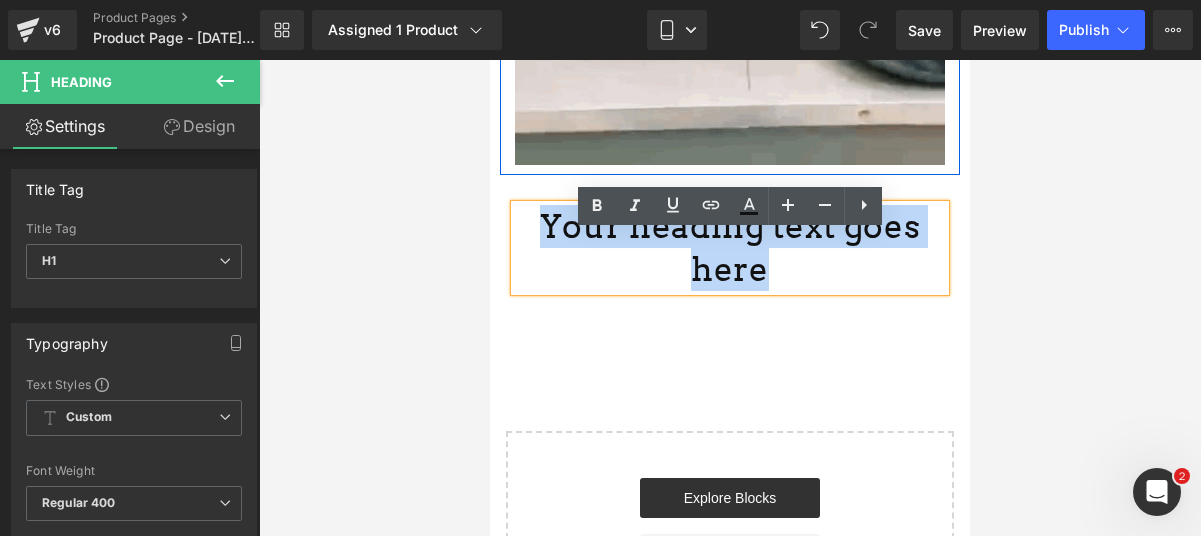 click on "Your heading text goes here" at bounding box center [730, 248] 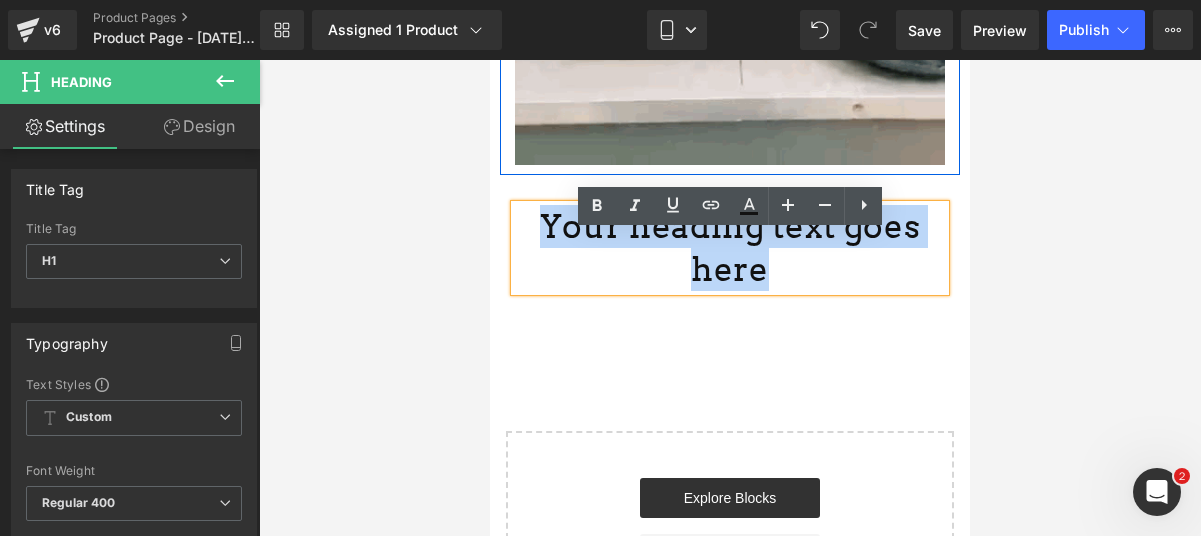type 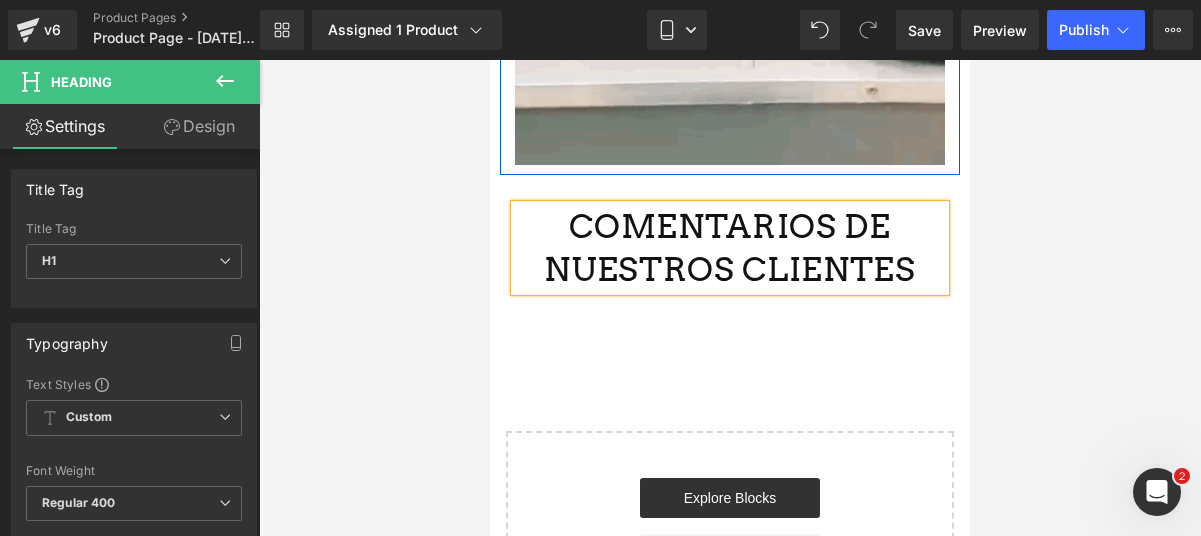 click on "COMENTARIOS DE NUESTROS CLIENTES" at bounding box center (730, 248) 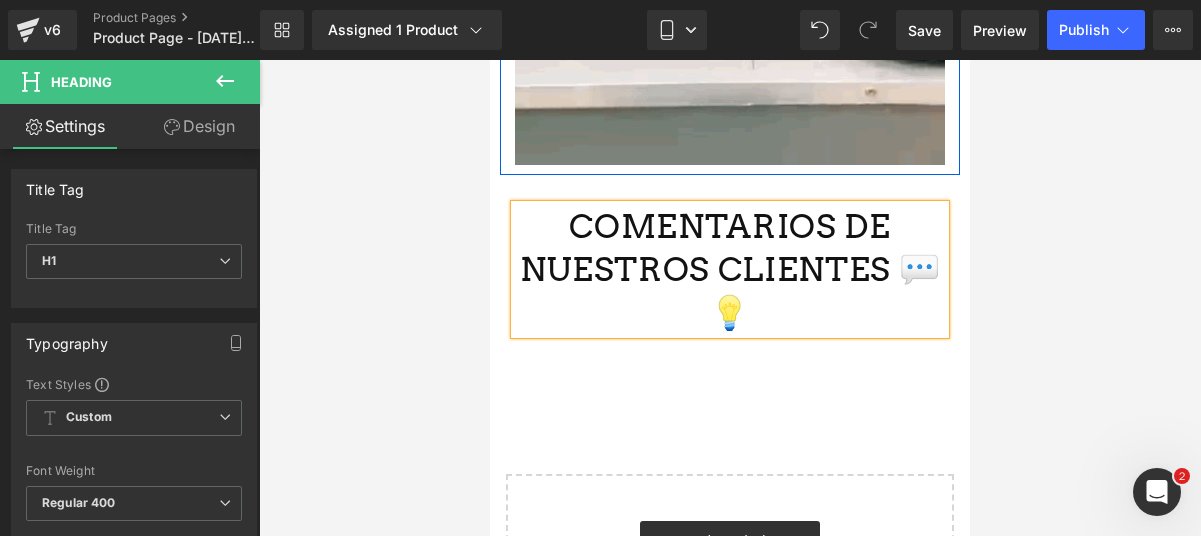 click on "COMENTARIOS DE NUESTROS CLIENTES 💬💡" at bounding box center (730, 269) 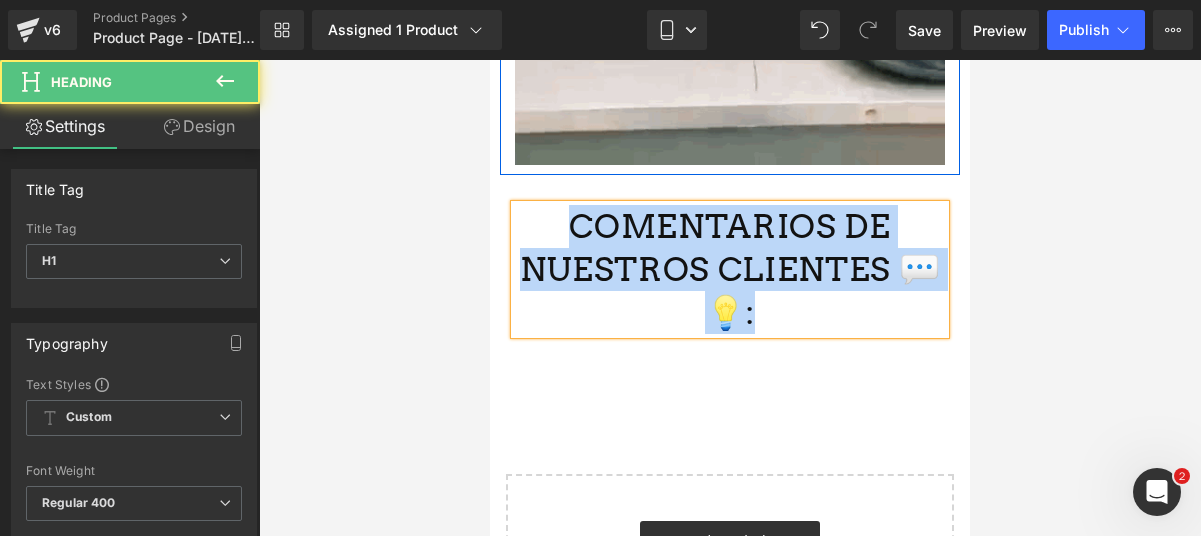 drag, startPoint x: 873, startPoint y: 339, endPoint x: 563, endPoint y: 249, distance: 322.80026 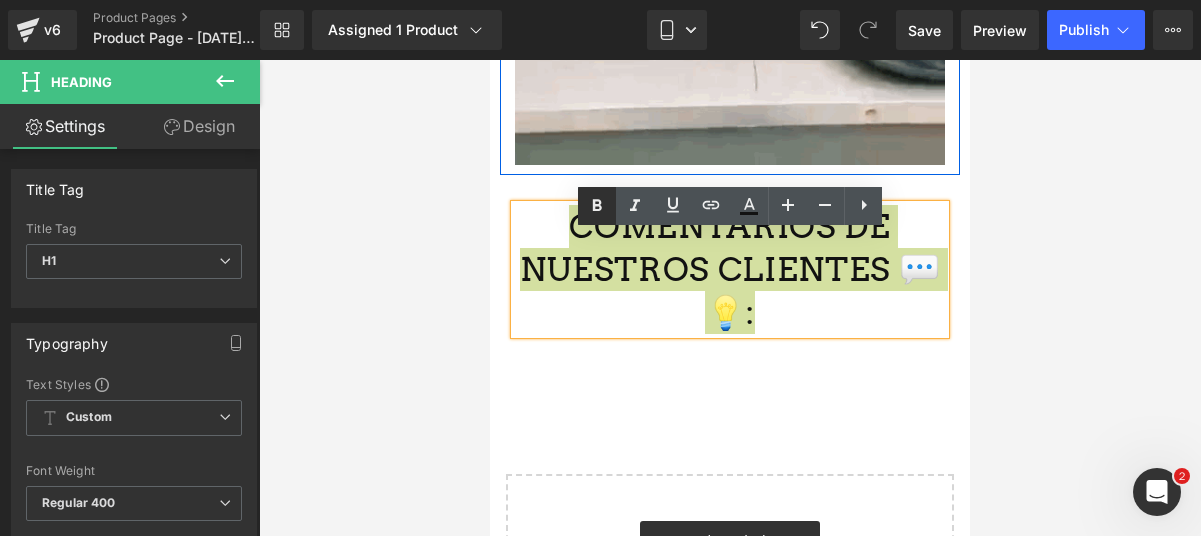 click 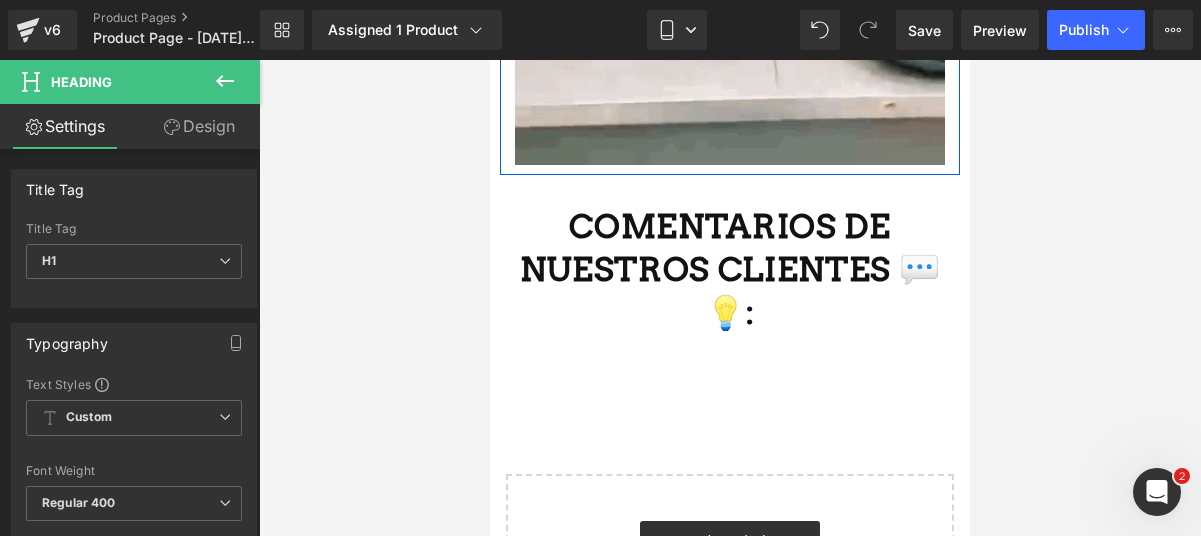 click 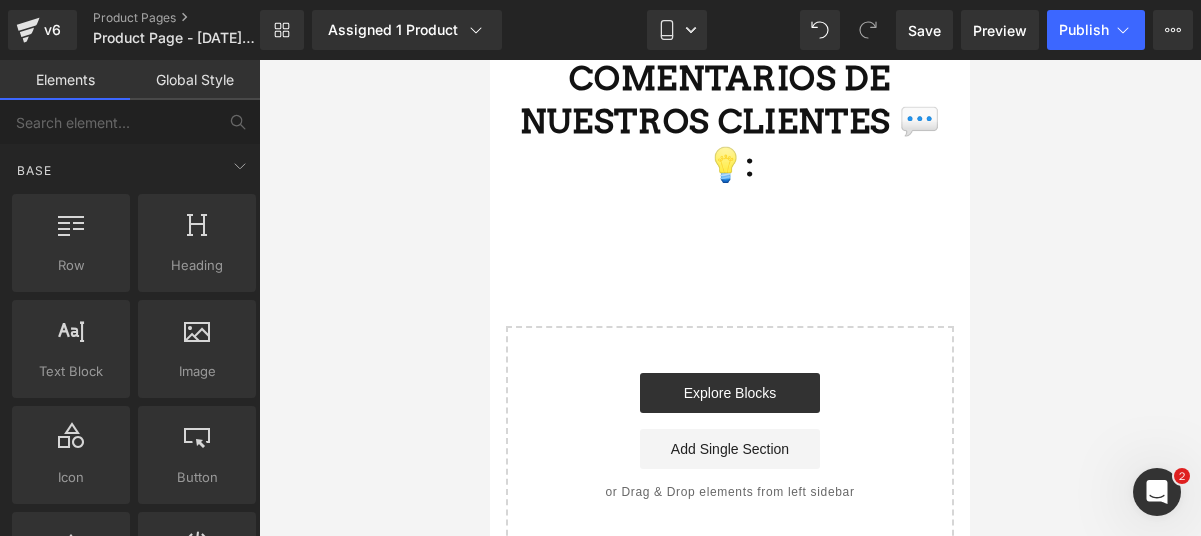 scroll, scrollTop: 4424, scrollLeft: 0, axis: vertical 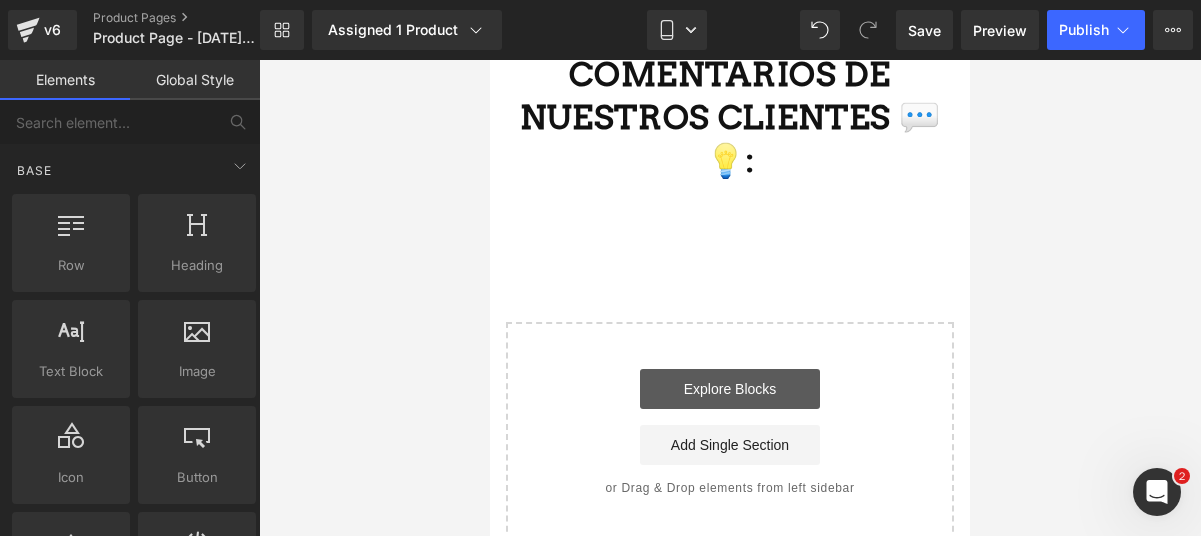 click on "Explore Blocks" at bounding box center [730, 389] 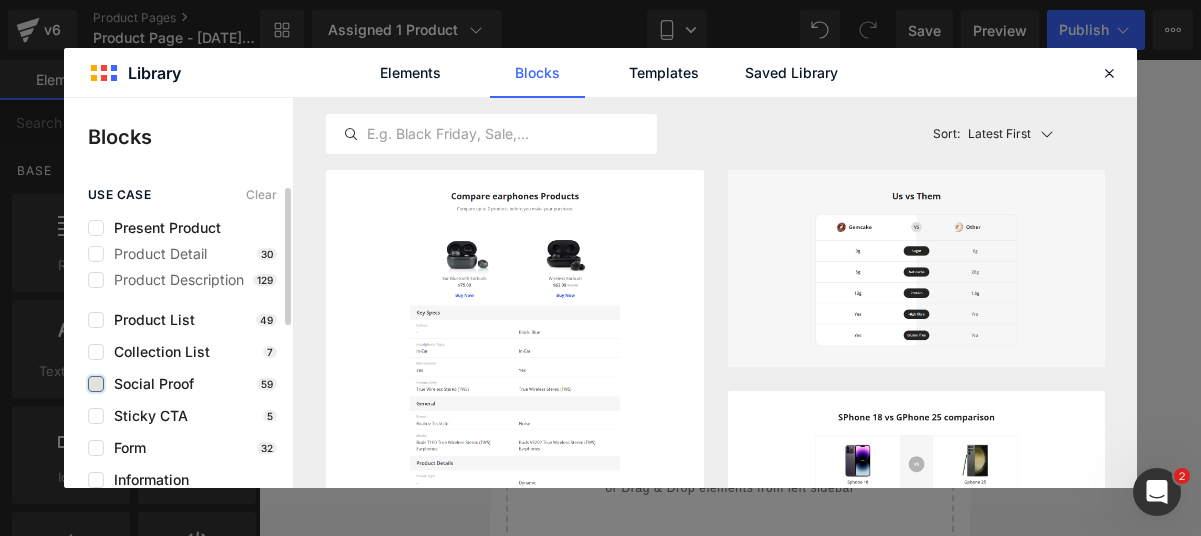 click at bounding box center (96, 384) 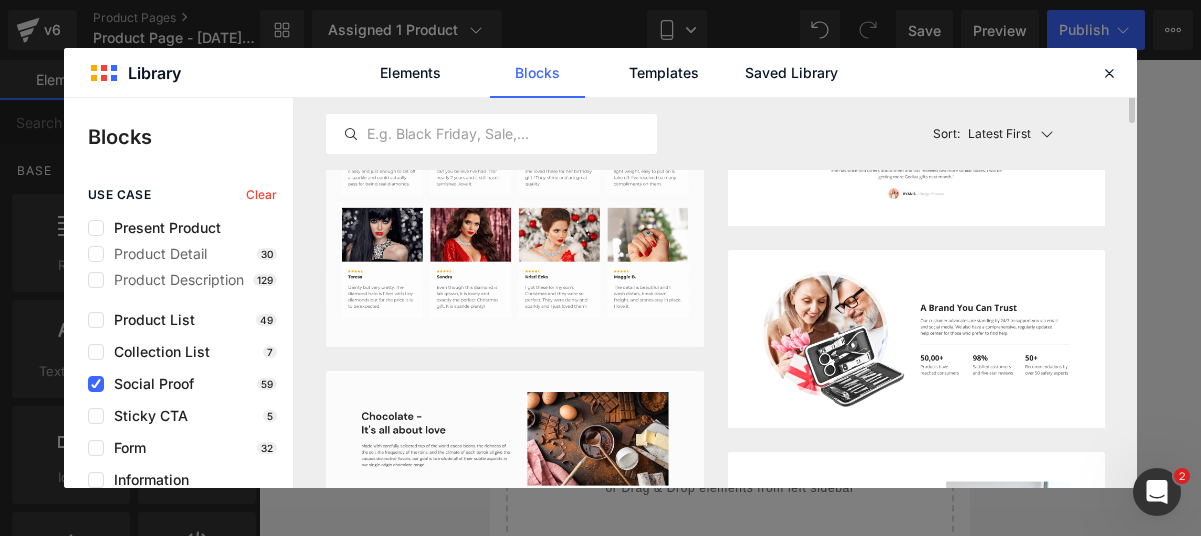 scroll, scrollTop: 468, scrollLeft: 0, axis: vertical 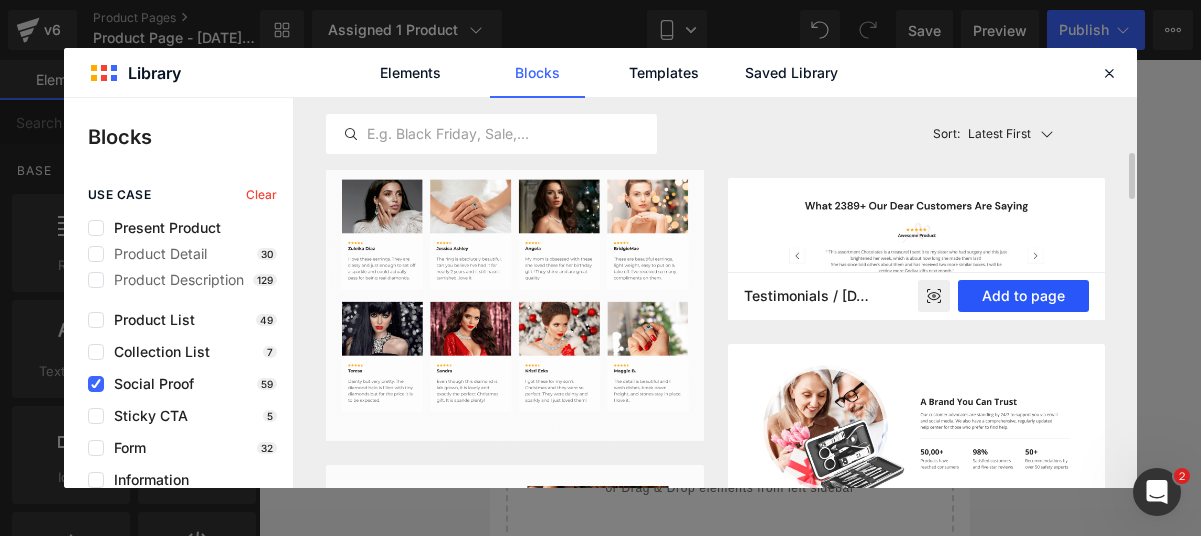 click on "Add to page" at bounding box center [1023, 296] 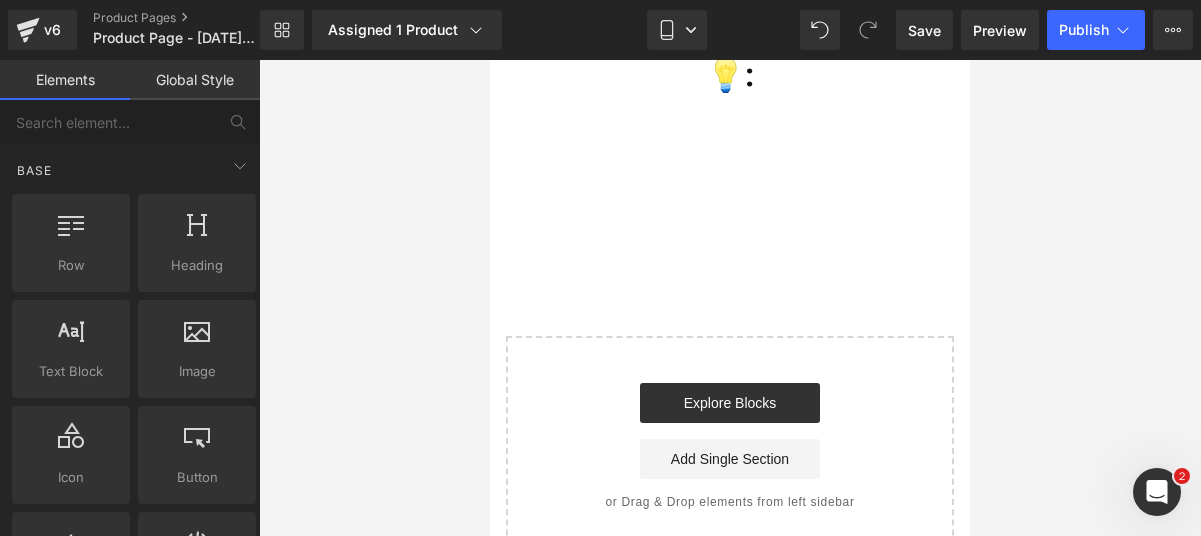 scroll, scrollTop: 4514, scrollLeft: 0, axis: vertical 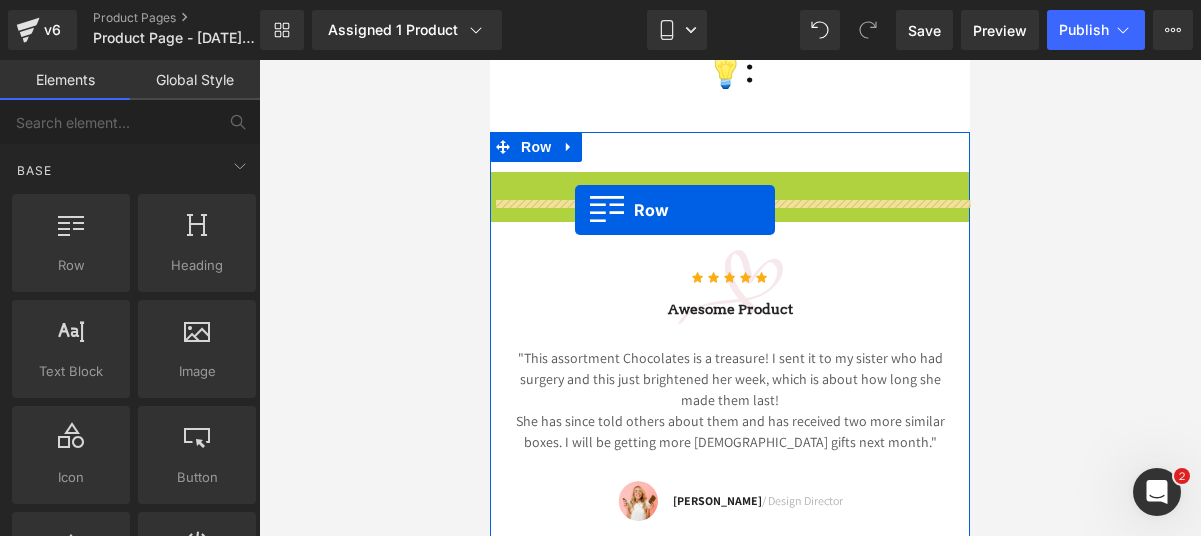 drag, startPoint x: 554, startPoint y: 202, endPoint x: 575, endPoint y: 210, distance: 22.472204 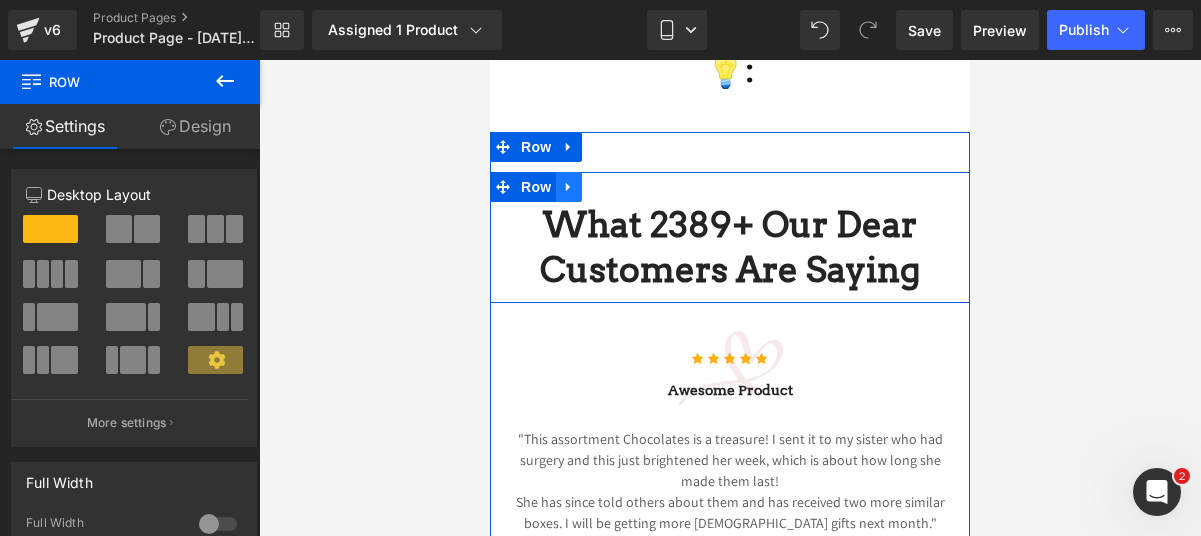 click at bounding box center [569, 187] 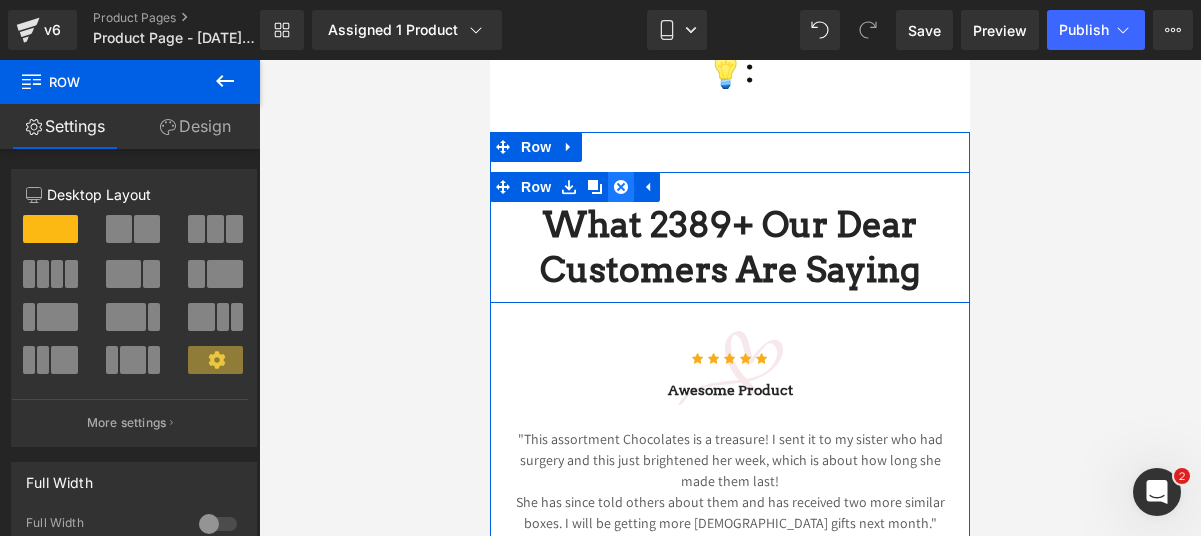 click 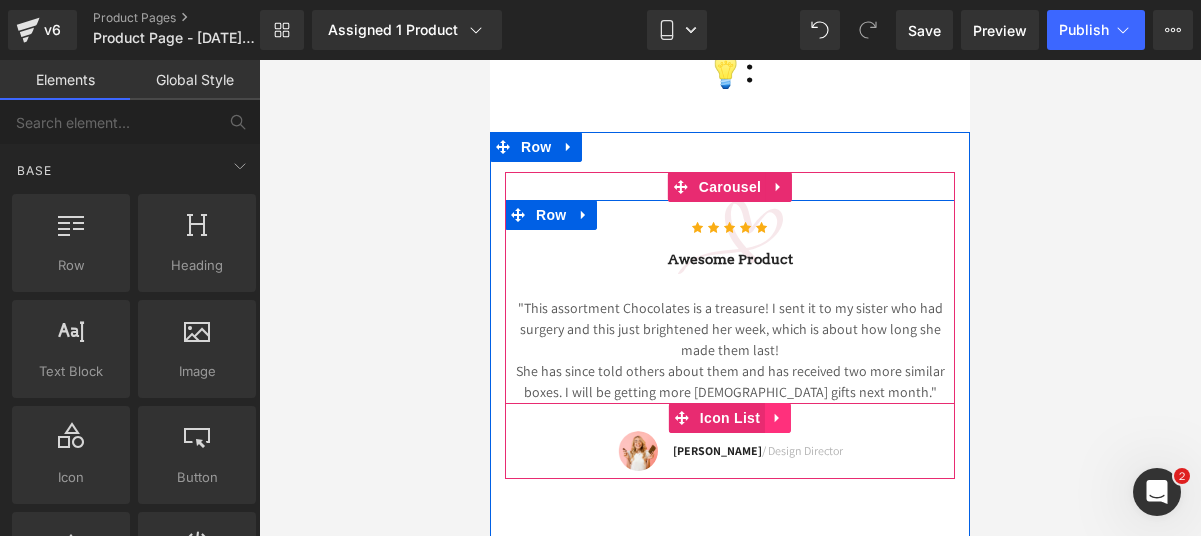 click 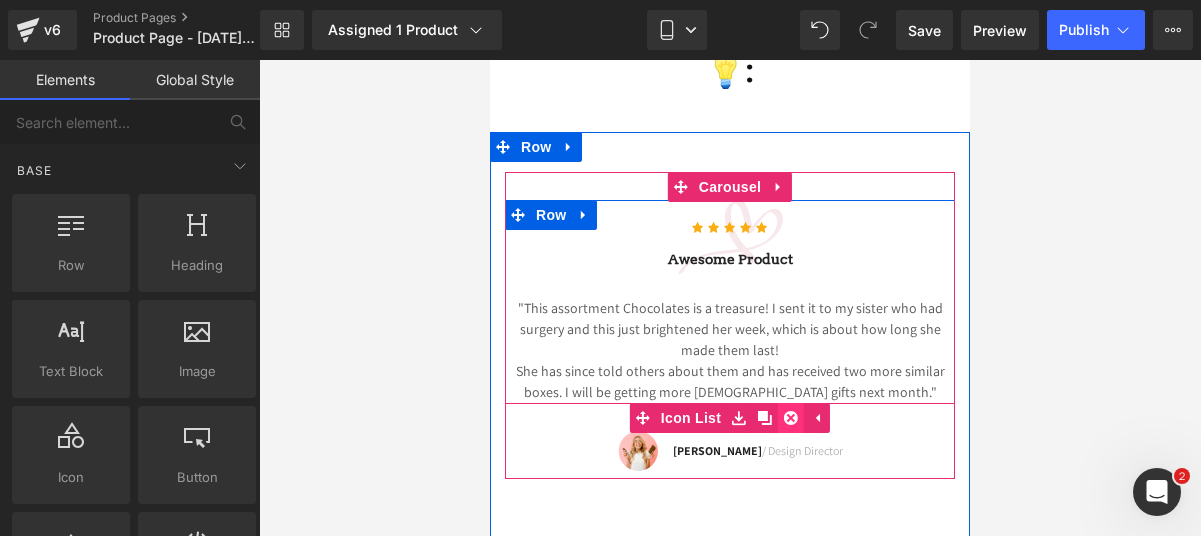 click 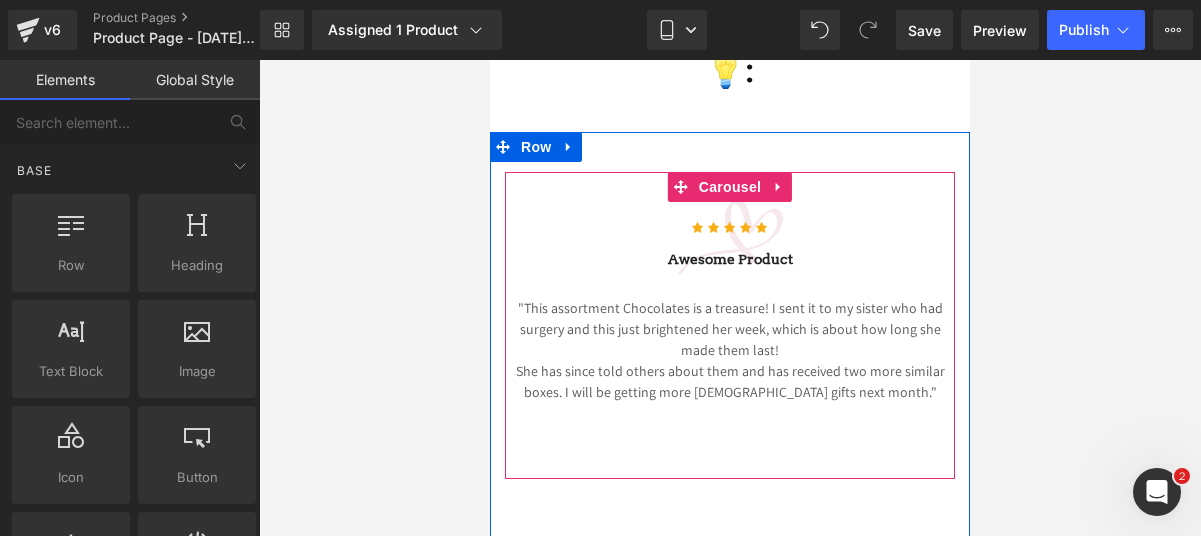 click on "She has since told others about them and has received two more similar boxes. I will be getting more [DEMOGRAPHIC_DATA] gifts next month."" at bounding box center [730, 382] 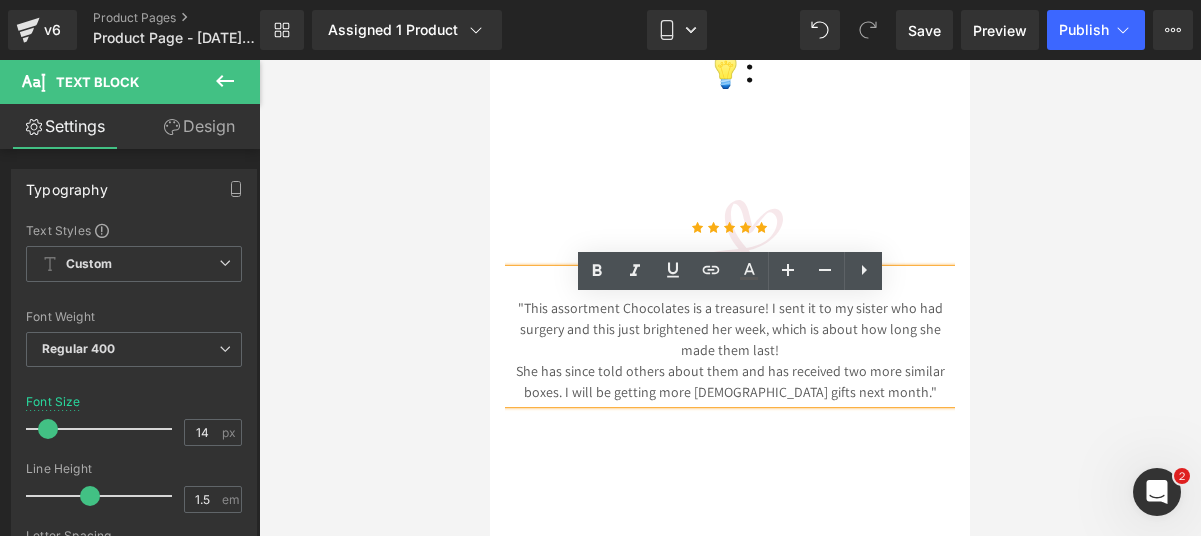 click on "She has since told others about them and has received two more similar boxes. I will be getting more [DEMOGRAPHIC_DATA] gifts next month."" at bounding box center (730, 382) 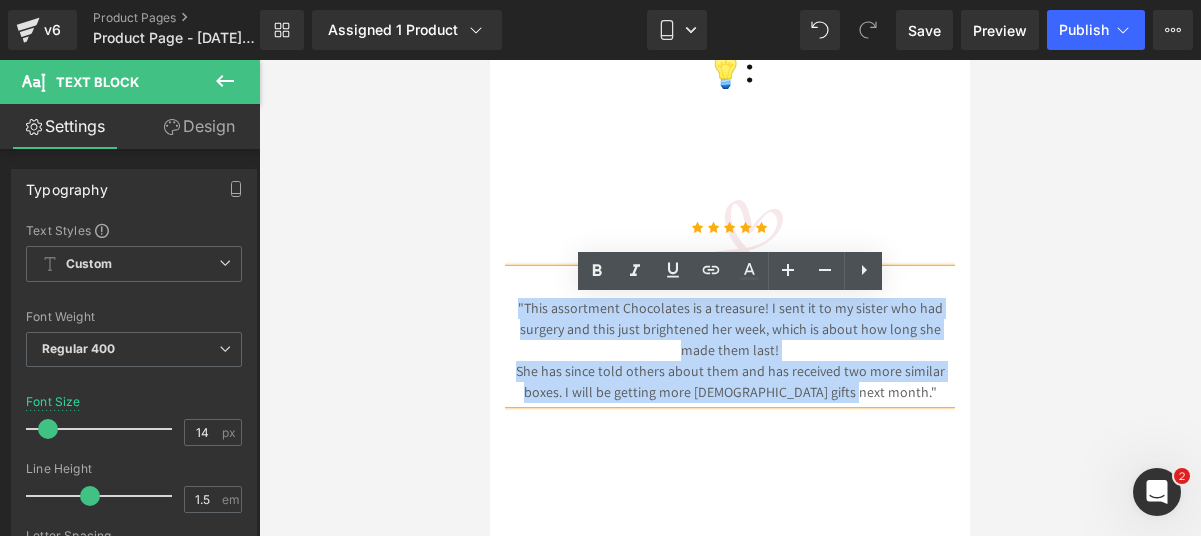 drag, startPoint x: 909, startPoint y: 412, endPoint x: 526, endPoint y: 337, distance: 390.27426 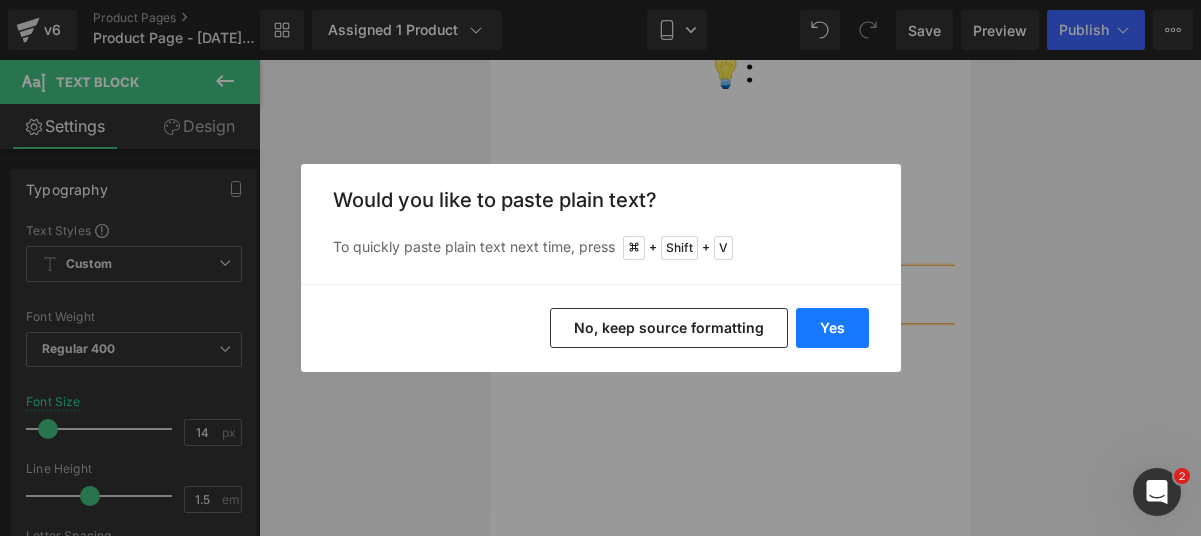 click on "Yes" at bounding box center (832, 328) 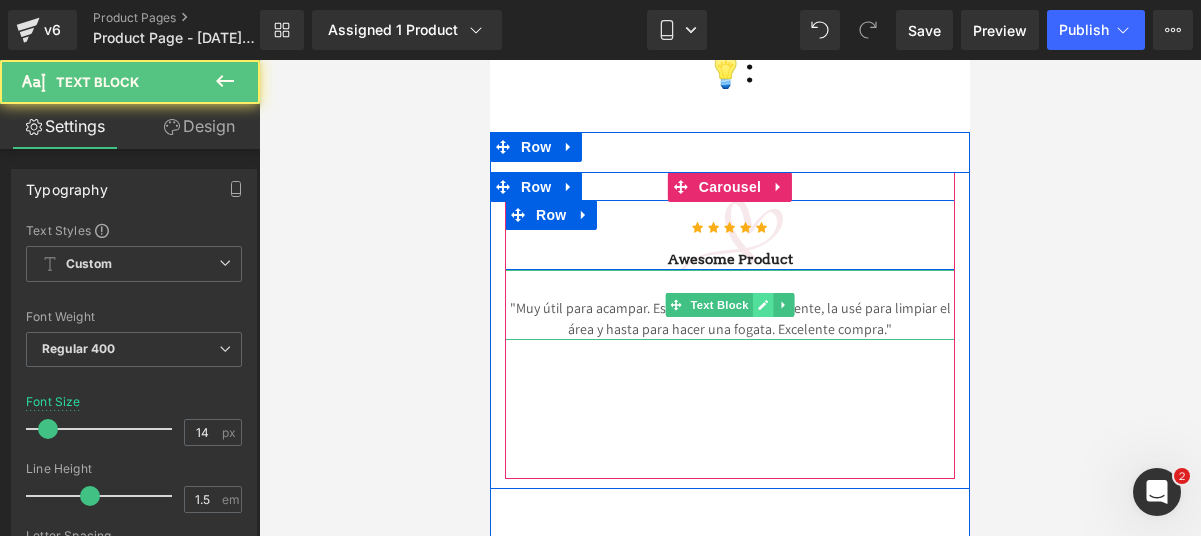 click 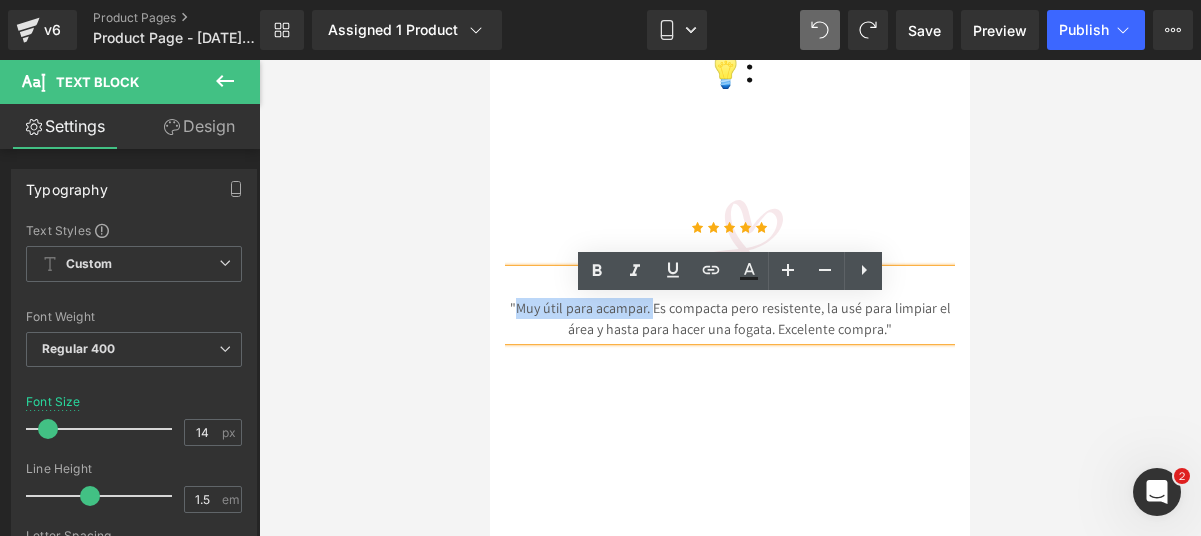 drag, startPoint x: 523, startPoint y: 337, endPoint x: 652, endPoint y: 331, distance: 129.13947 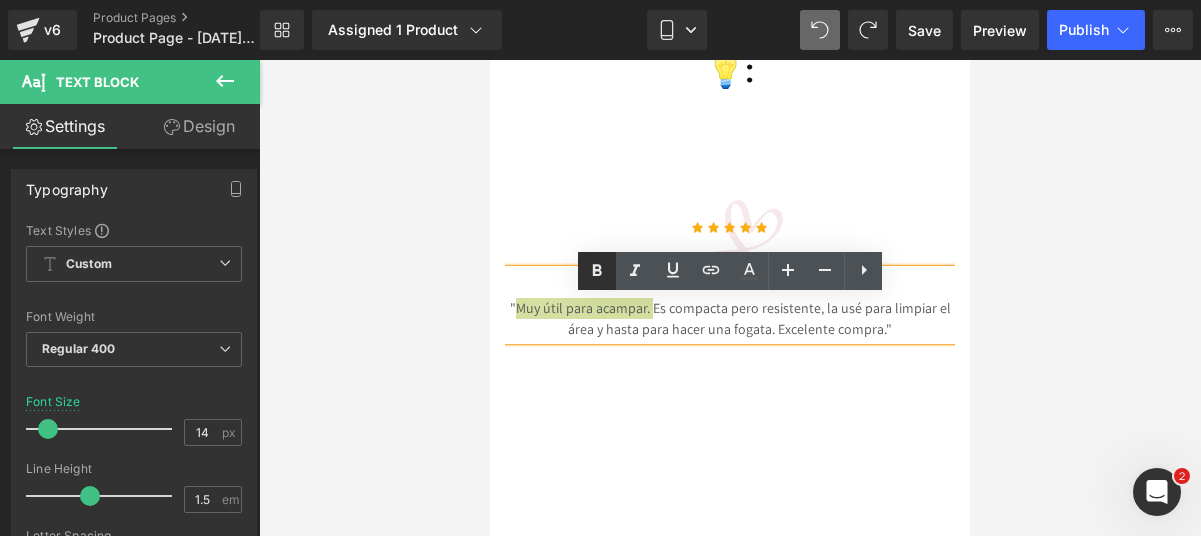click 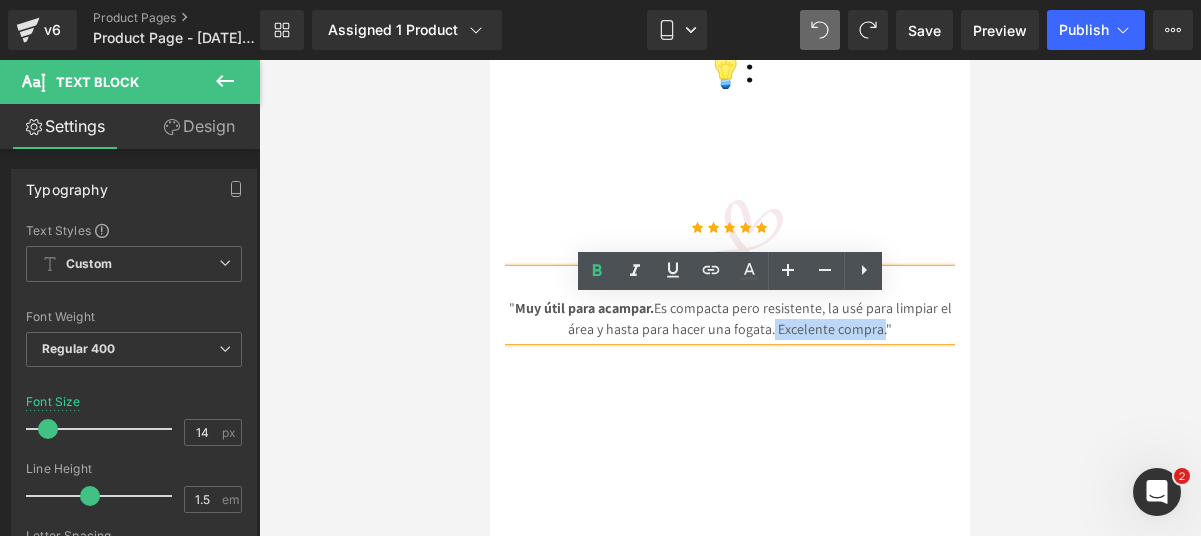 drag, startPoint x: 773, startPoint y: 353, endPoint x: 881, endPoint y: 353, distance: 108 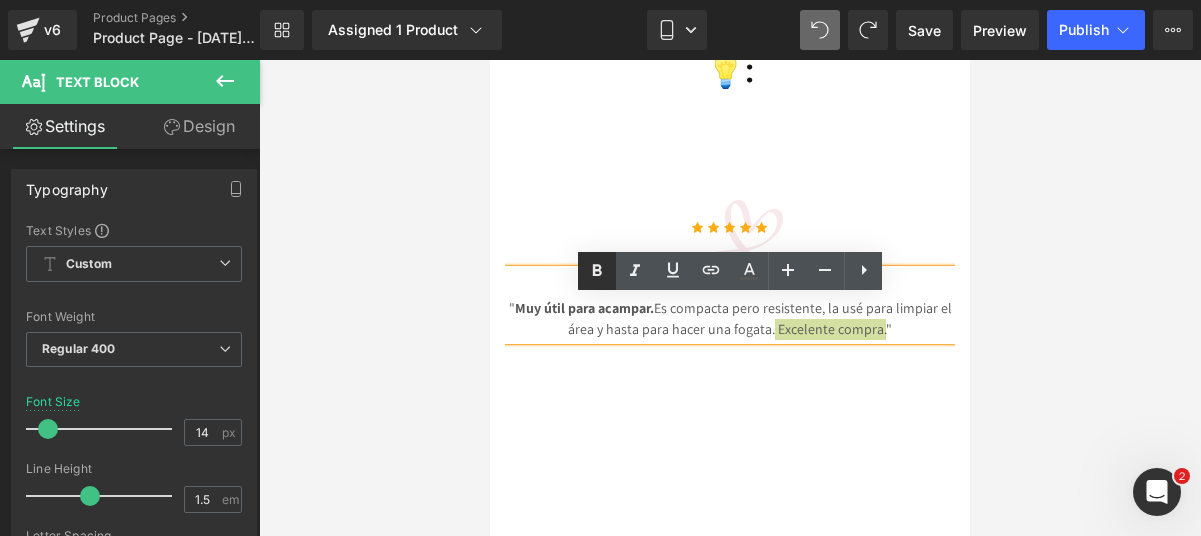 click 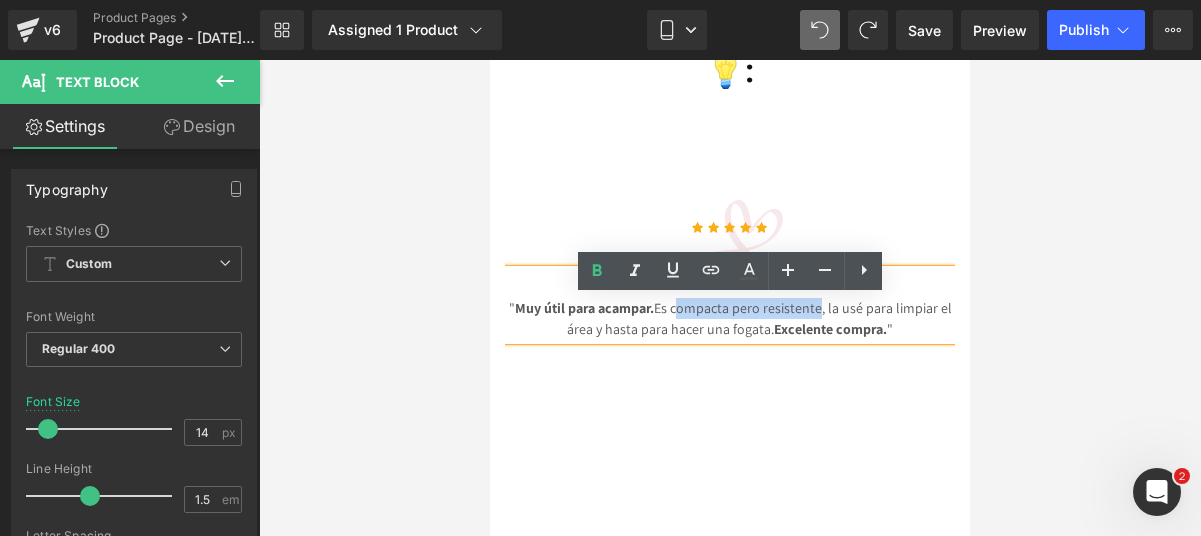 drag, startPoint x: 679, startPoint y: 335, endPoint x: 822, endPoint y: 332, distance: 143.03146 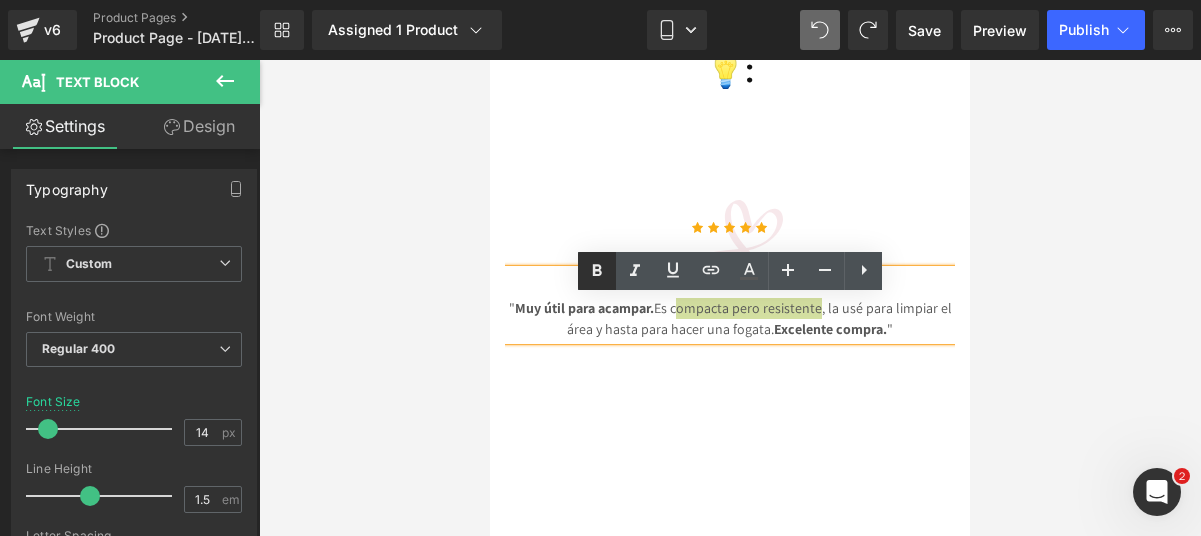 click 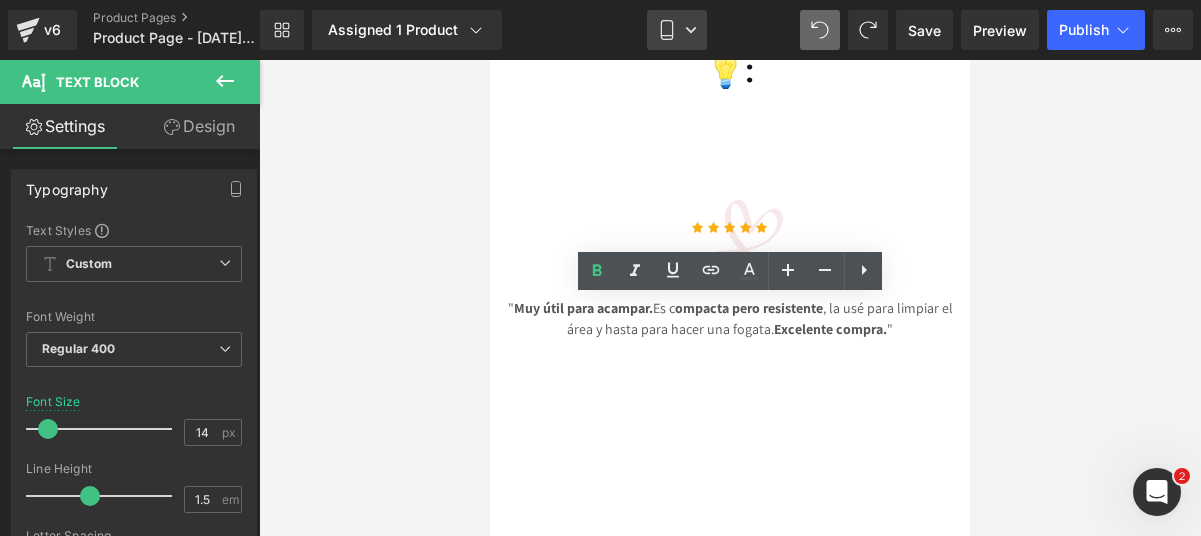 click 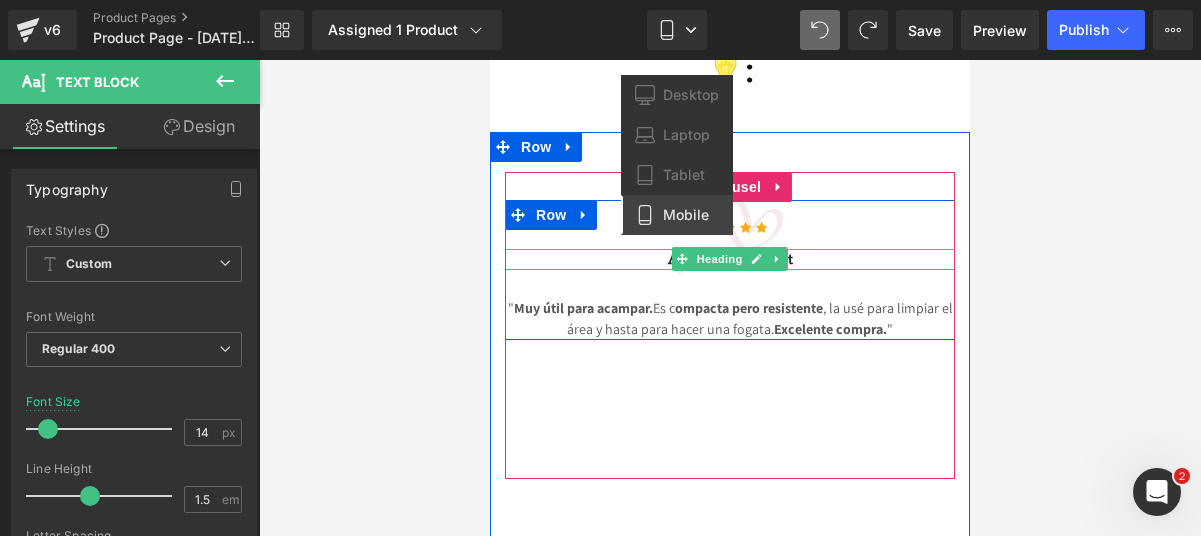 click on "Awesome Product" at bounding box center (730, 259) 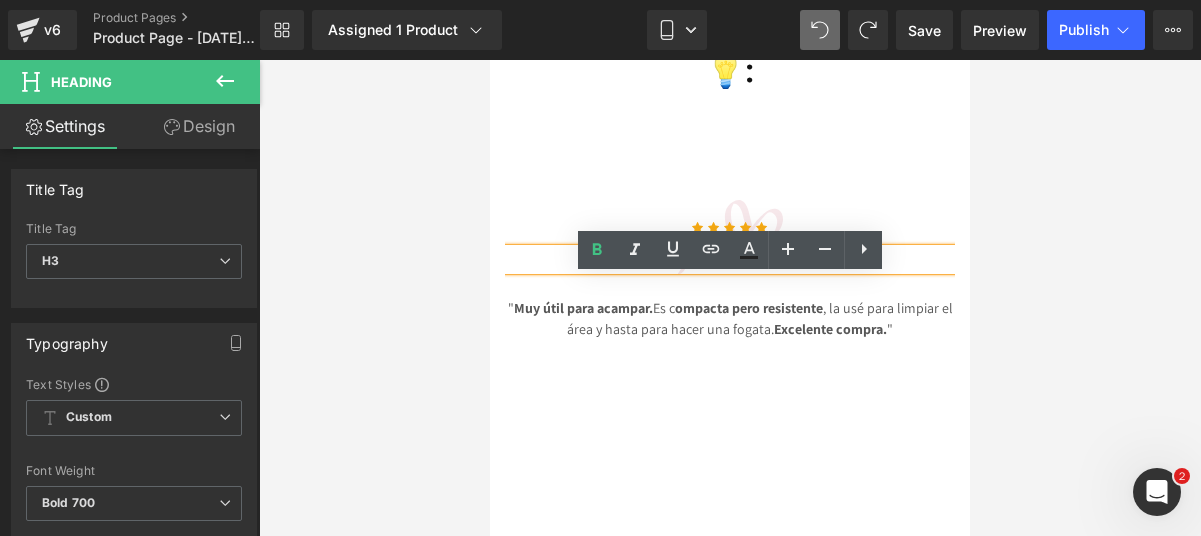drag, startPoint x: 790, startPoint y: 288, endPoint x: 672, endPoint y: 286, distance: 118.016945 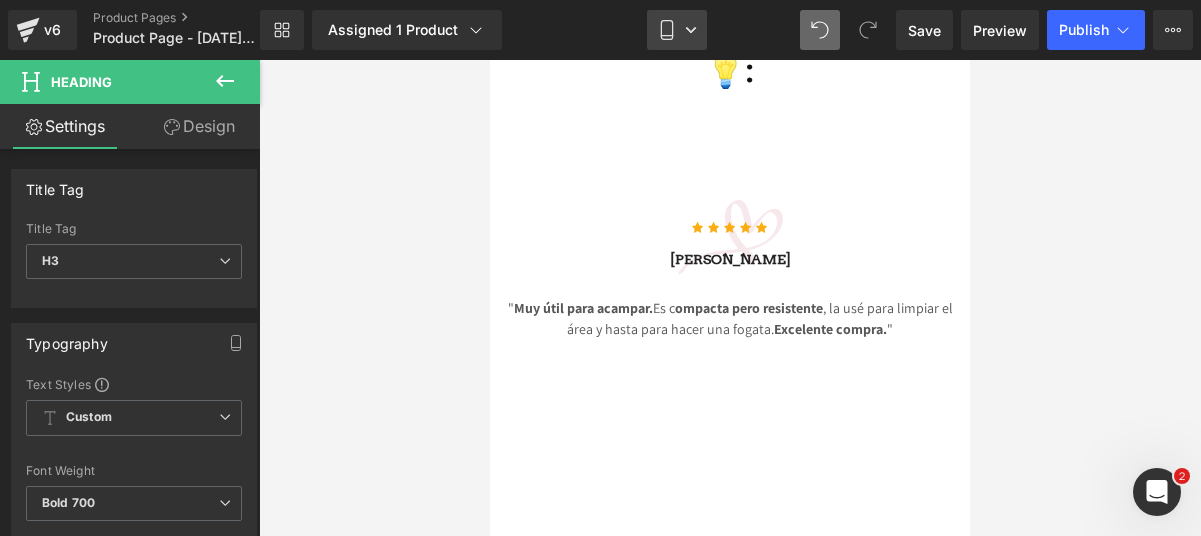 click on "Mobile" at bounding box center (677, 30) 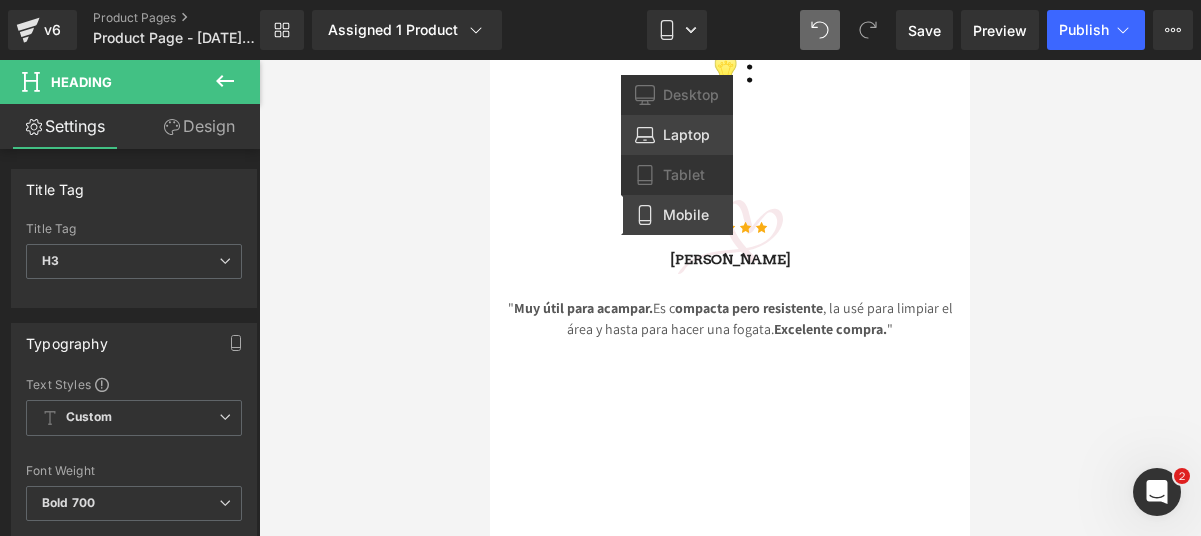 click on "Laptop" at bounding box center [686, 135] 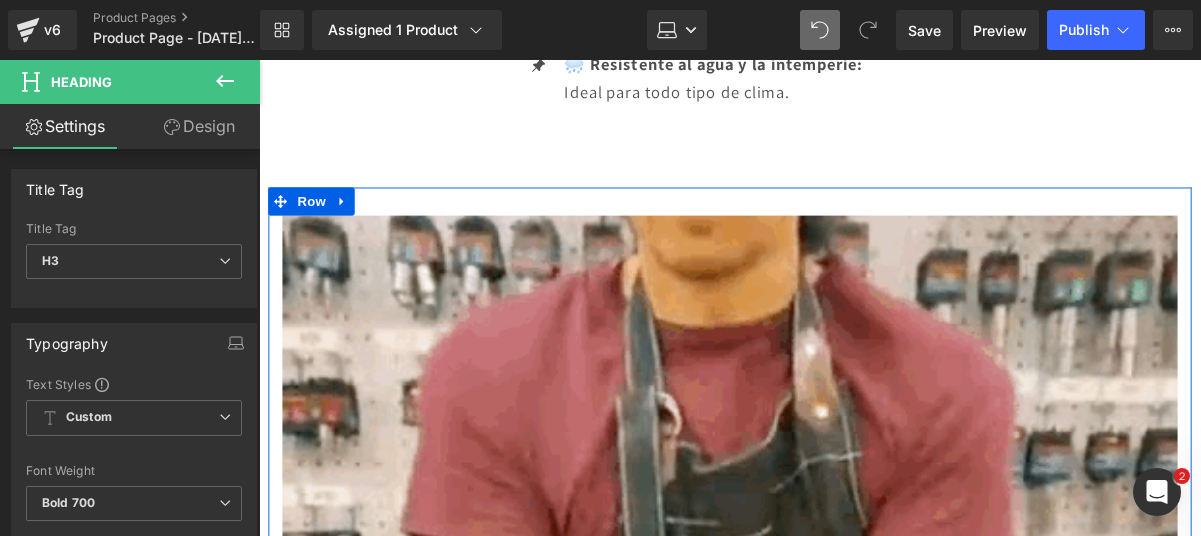 scroll, scrollTop: 6106, scrollLeft: 0, axis: vertical 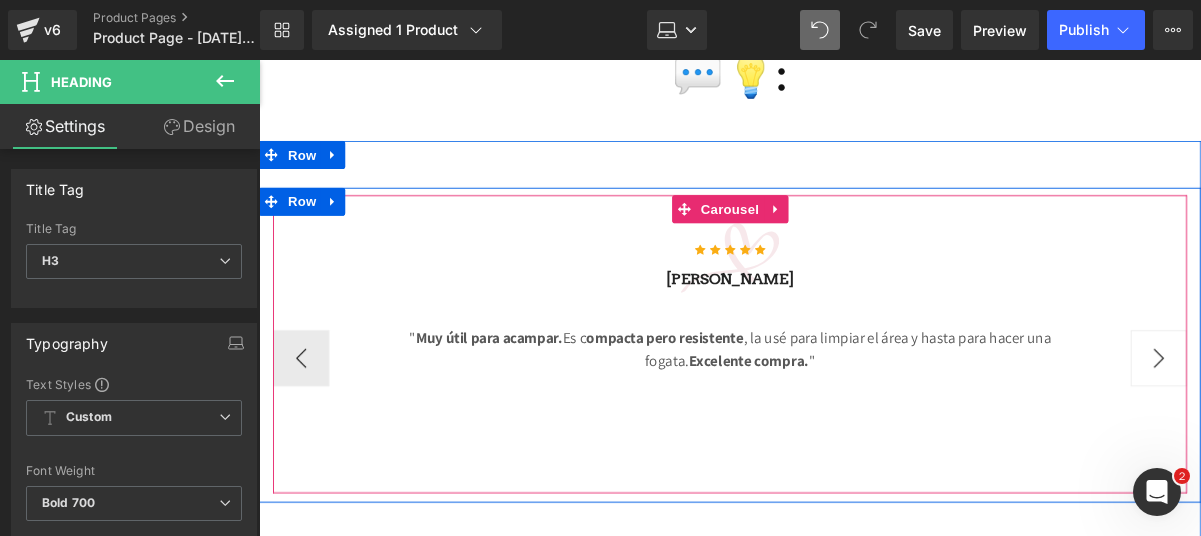 click on "›" at bounding box center [1219, 378] 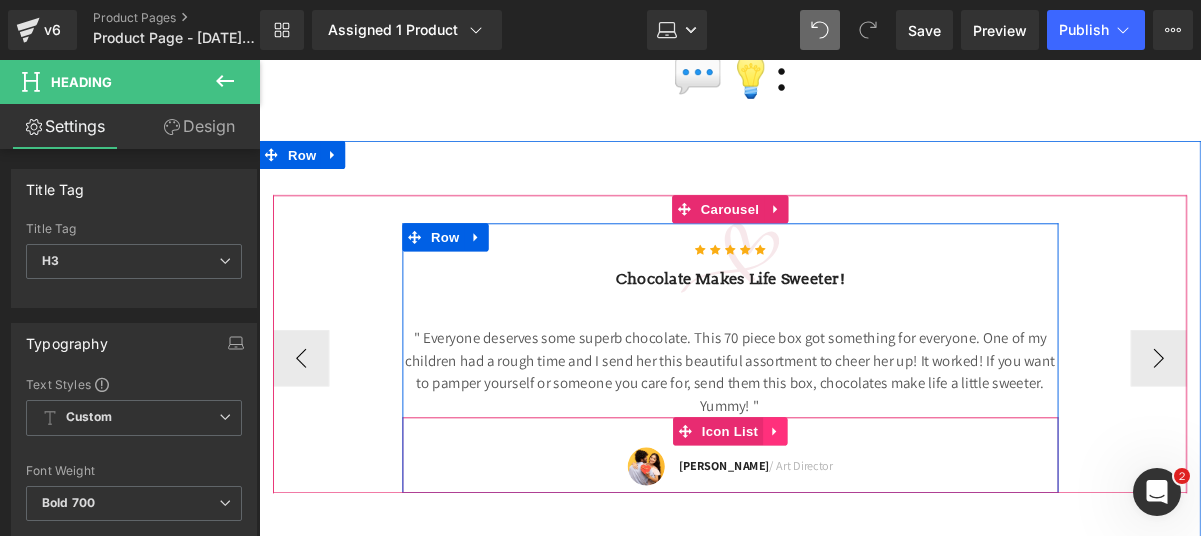 click at bounding box center (810, 456) 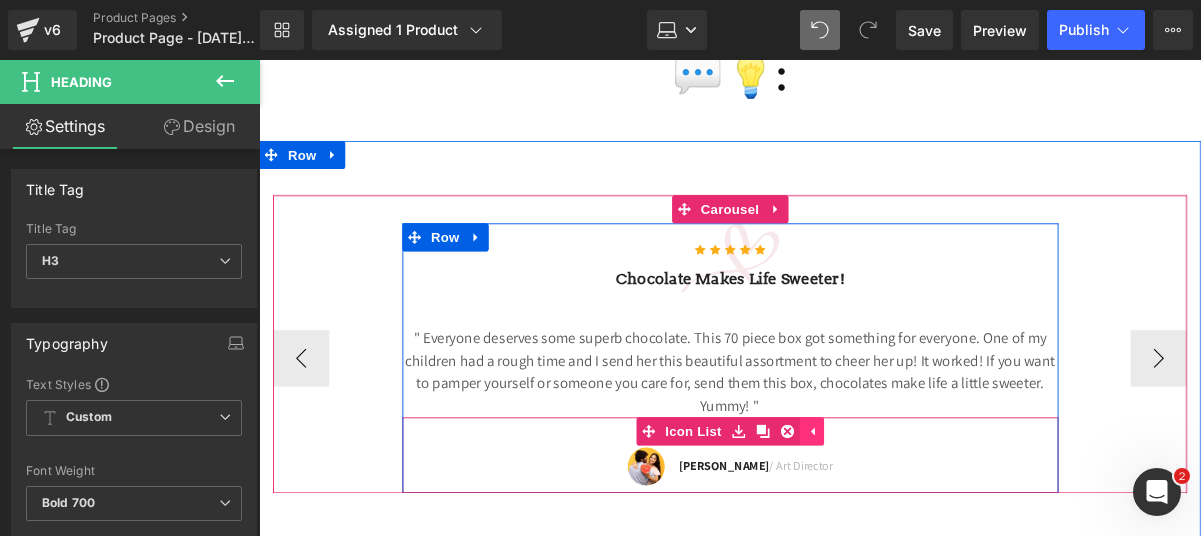 click 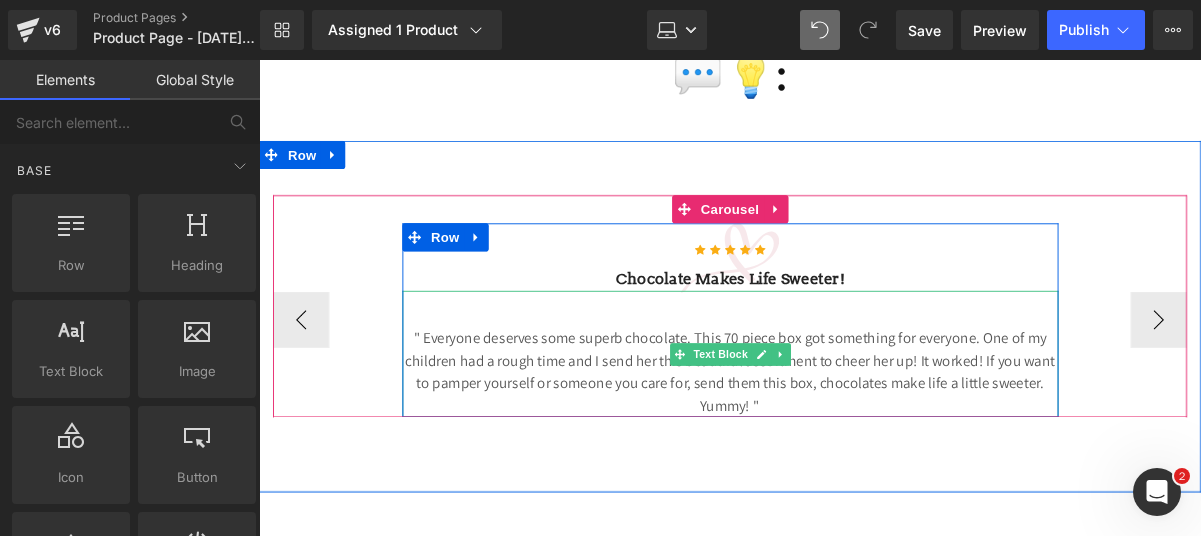 click on "" Everyone deserves some superb chocolate. This 70 piece box got something for everyone. One of my children had a rough time and I send her this beautiful assortment to cheer her up! It worked! If you want to pamper yourself or someone you care for, send them this box, chocolates make life a little sweeter. Yummy! "" at bounding box center (762, 393) 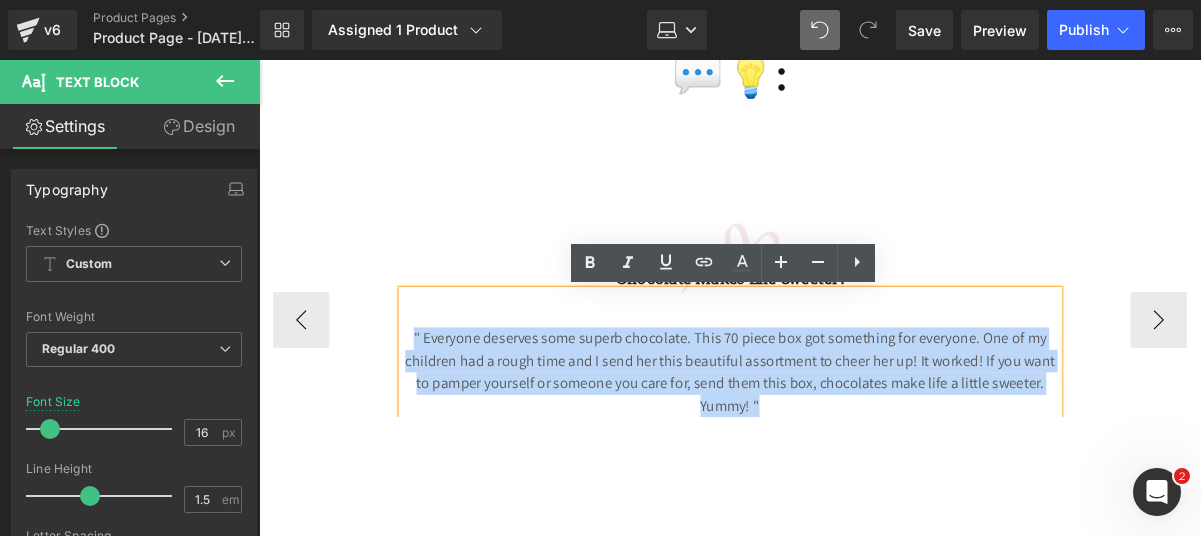 drag, startPoint x: 811, startPoint y: 428, endPoint x: 457, endPoint y: 338, distance: 365.26154 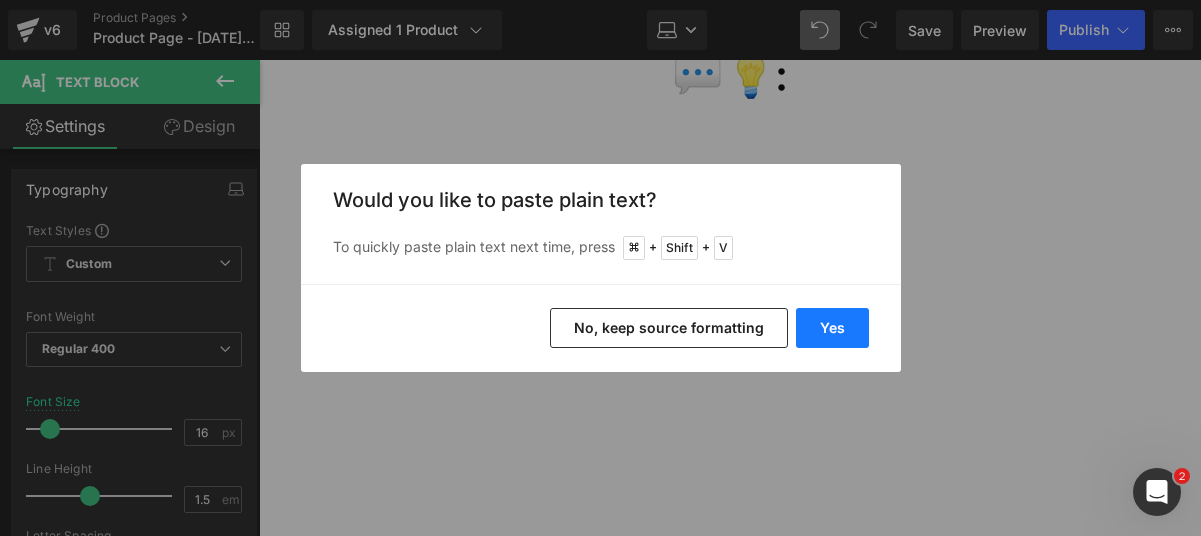 click on "Yes" at bounding box center (832, 328) 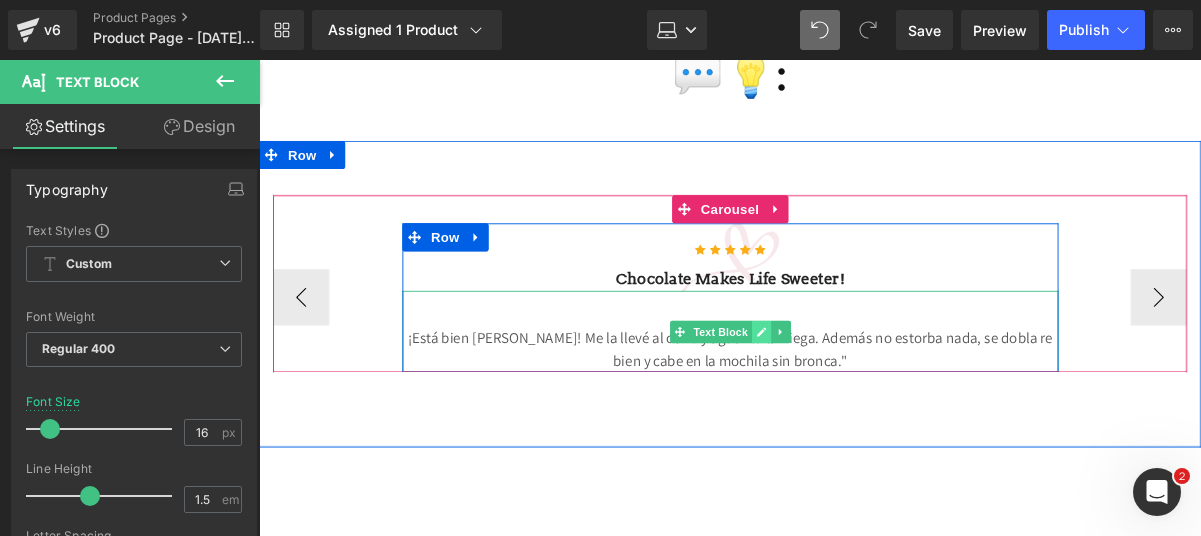 click at bounding box center [794, 350] 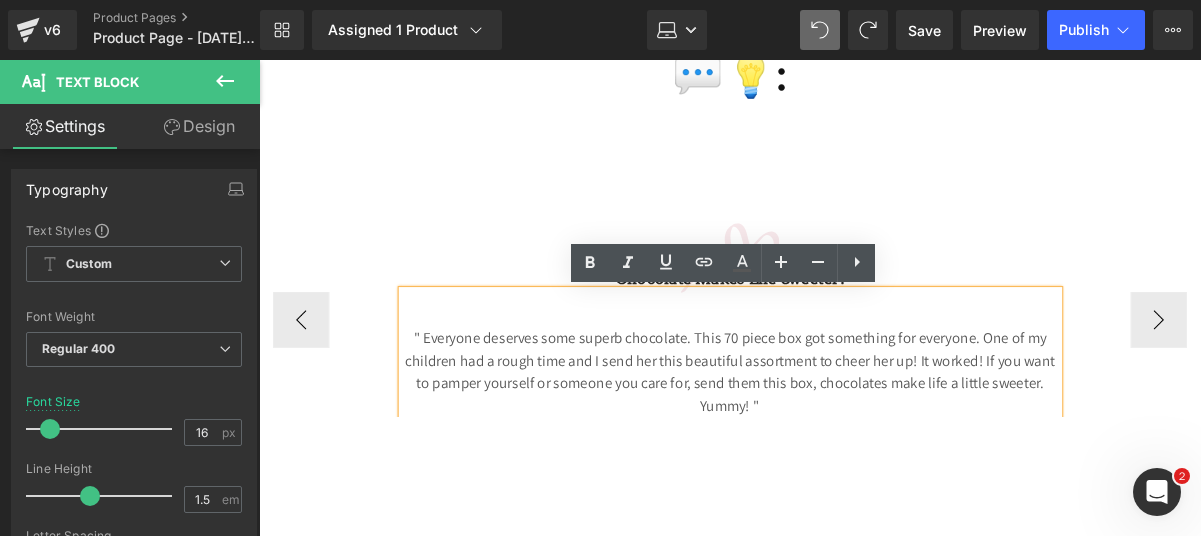 click on "" Everyone deserves some superb chocolate. This 70 piece box got something for everyone. One of my children had a rough time and I send her this beautiful assortment to cheer her up! It worked! If you want to pamper yourself or someone you care for, send them this box, chocolates make life a little sweeter. Yummy! "" at bounding box center [762, 393] 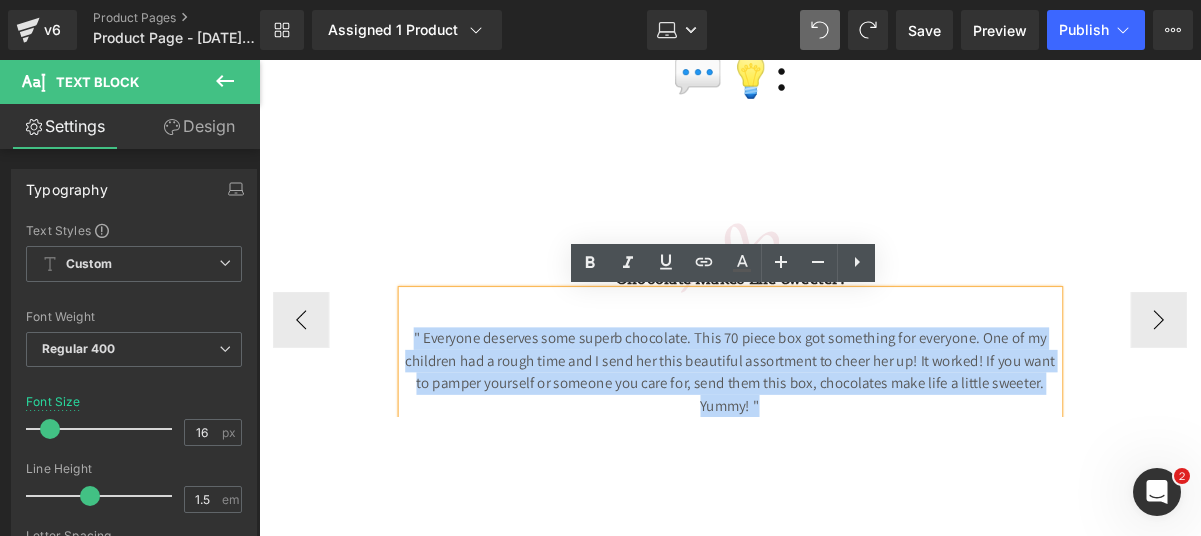 drag, startPoint x: 802, startPoint y: 424, endPoint x: 424, endPoint y: 351, distance: 384.9844 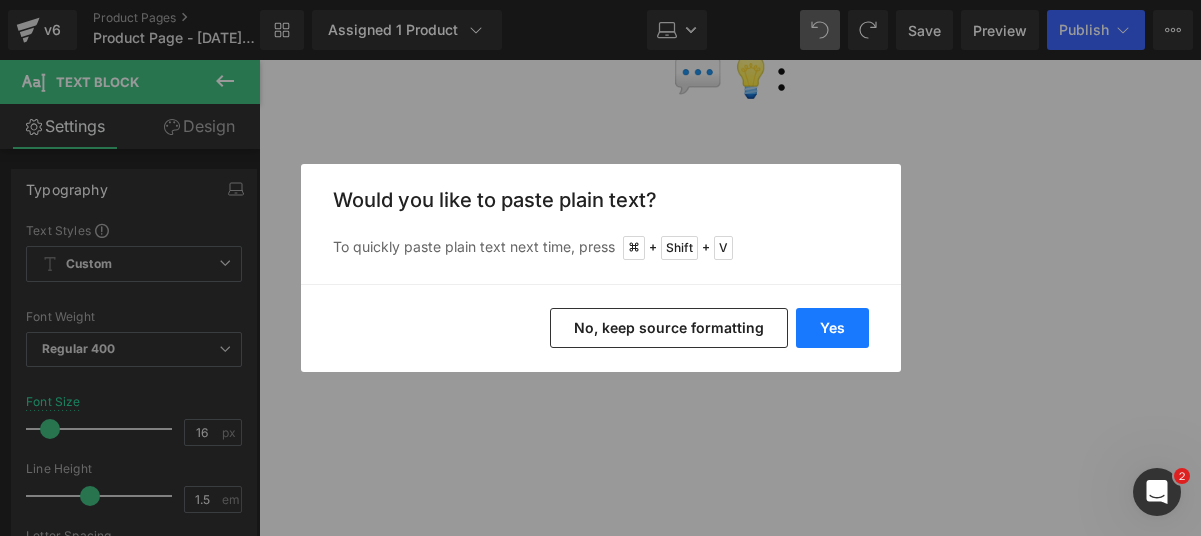 click on "Yes" at bounding box center [832, 328] 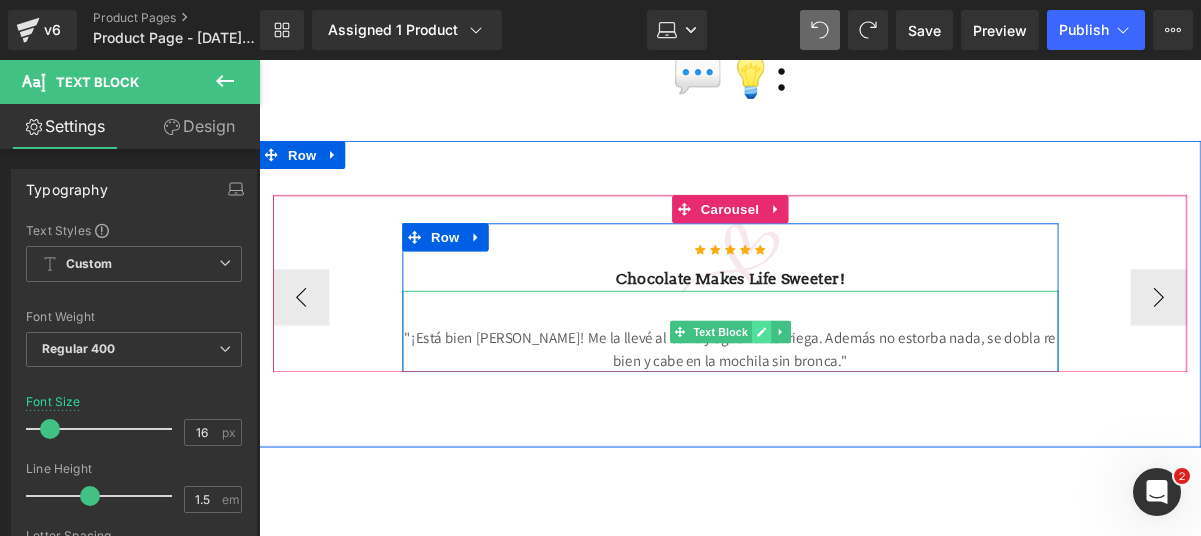 click at bounding box center [794, 350] 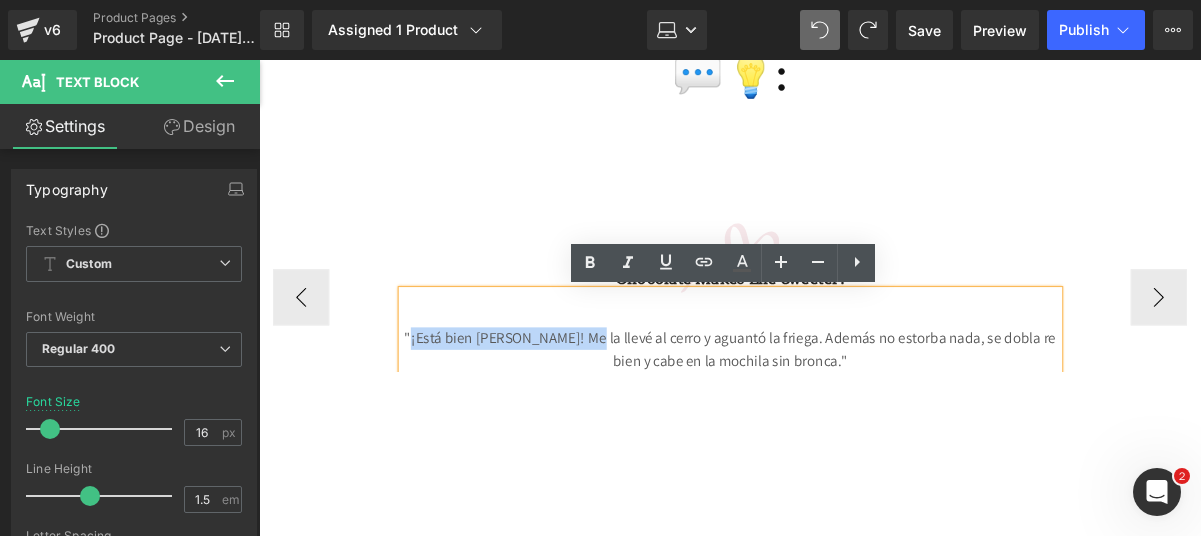 drag, startPoint x: 433, startPoint y: 353, endPoint x: 601, endPoint y: 353, distance: 168 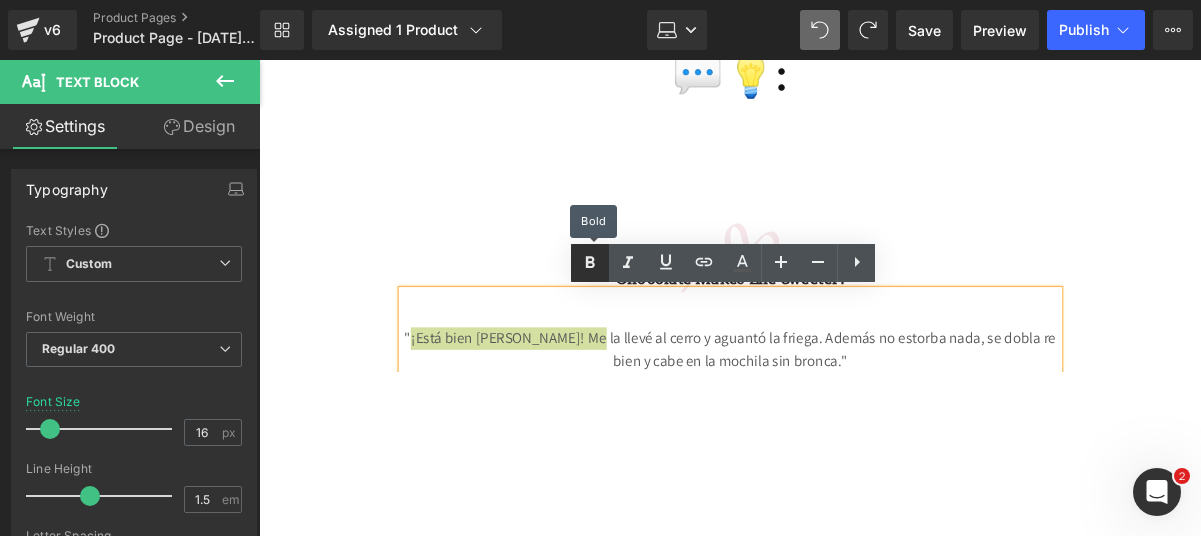 click 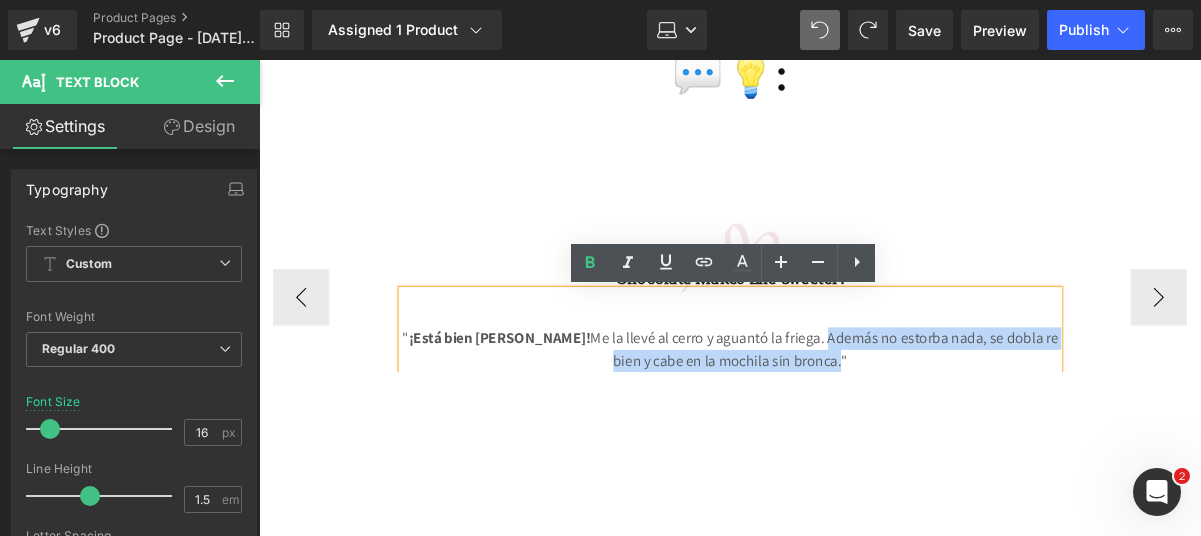drag, startPoint x: 858, startPoint y: 354, endPoint x: 877, endPoint y: 380, distance: 32.202484 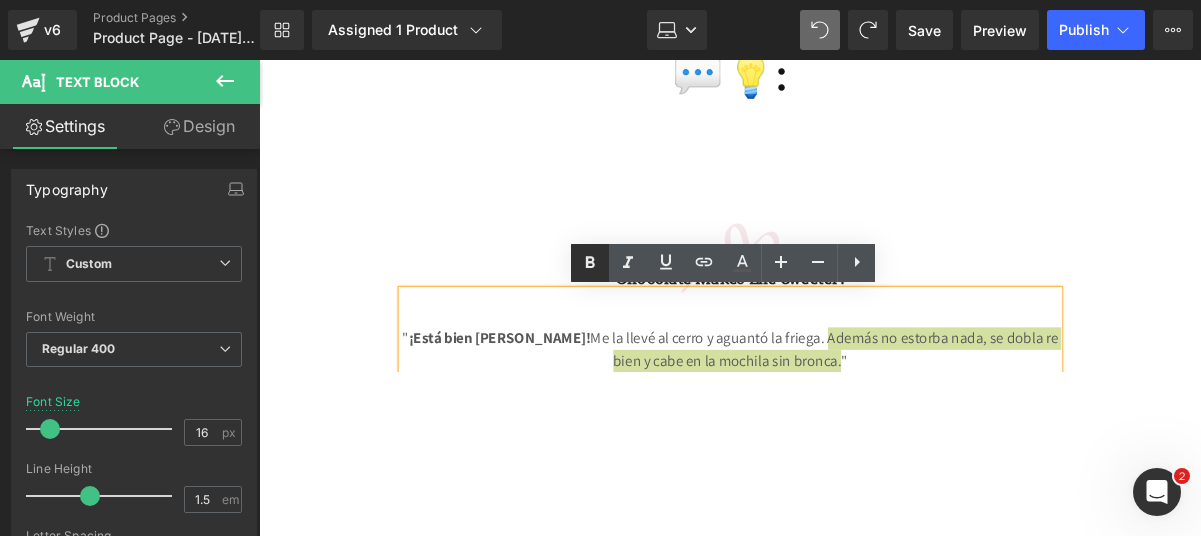 click at bounding box center (590, 263) 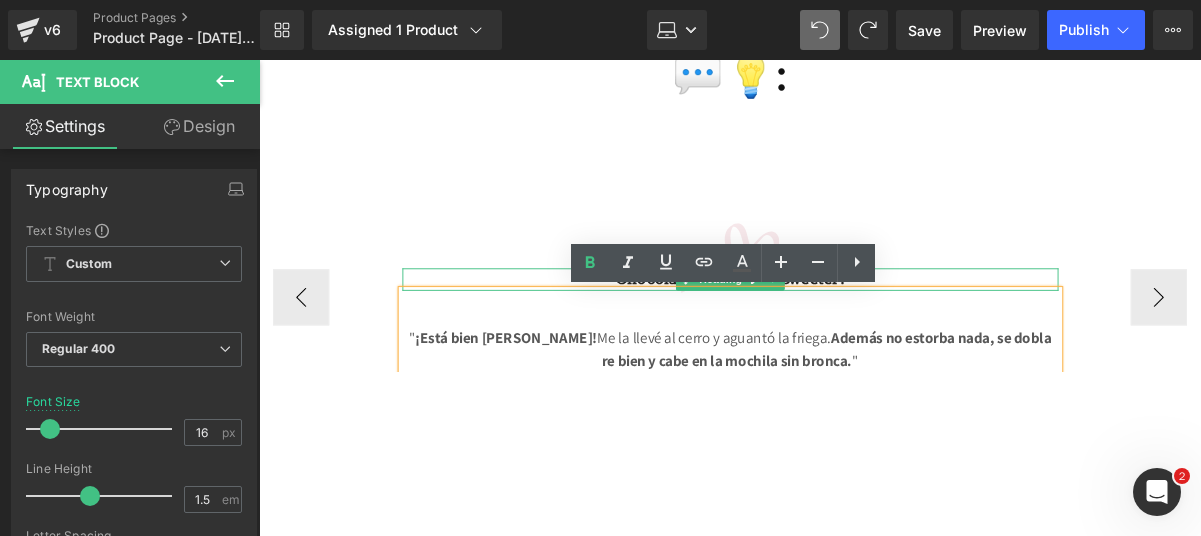 click on "Chocolate makes Life sweeter!" at bounding box center (762, 294) 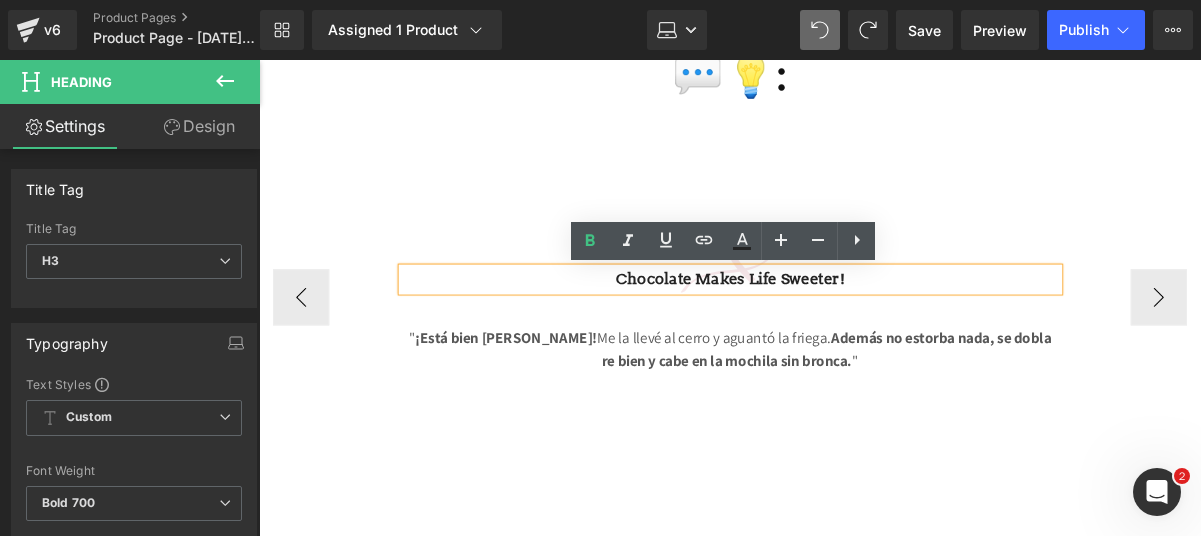 drag, startPoint x: 947, startPoint y: 290, endPoint x: 656, endPoint y: 277, distance: 291.29022 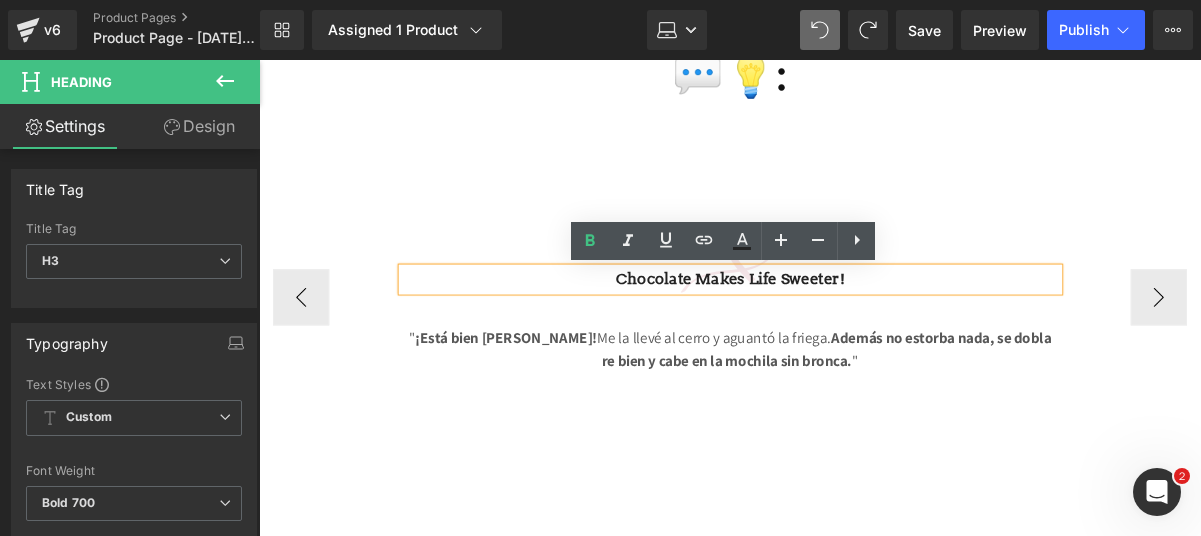 click on "Chocolate makes Life sweeter!" at bounding box center [762, 294] 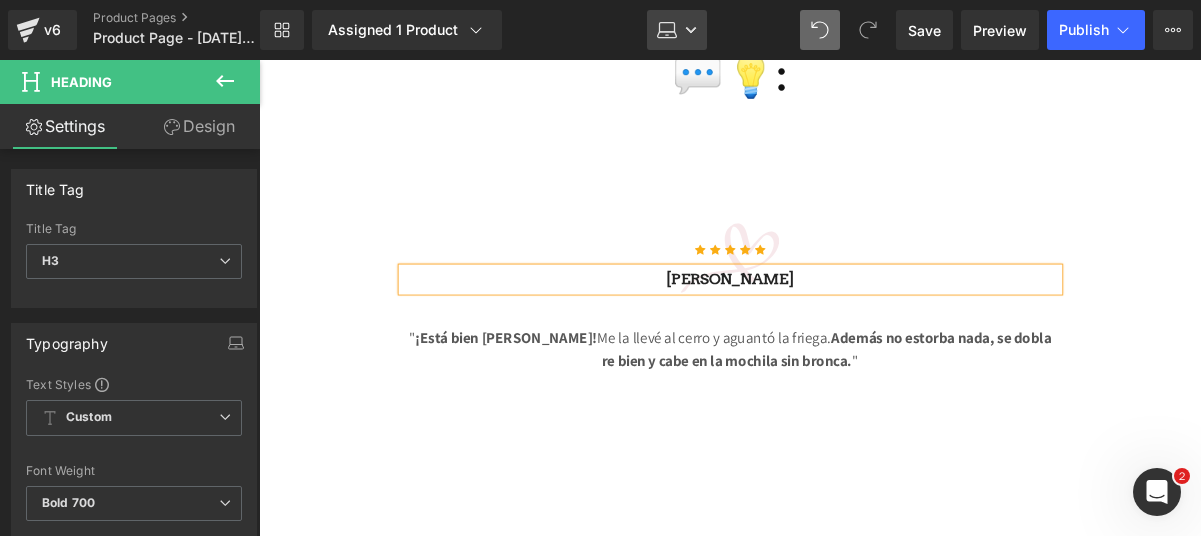 click on "Laptop" at bounding box center (677, 30) 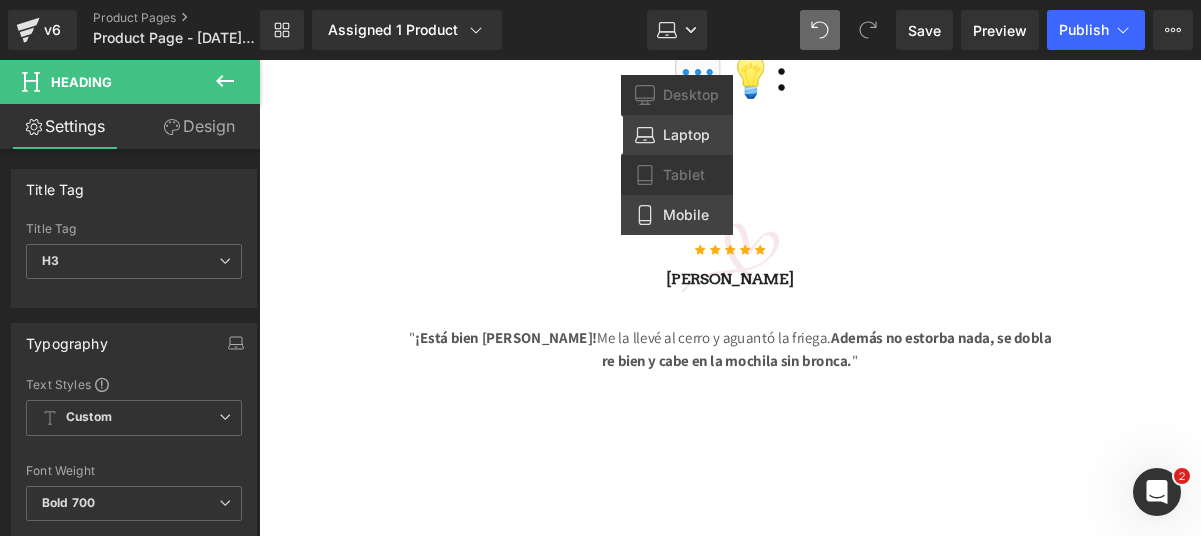 click on "Mobile" at bounding box center [686, 215] 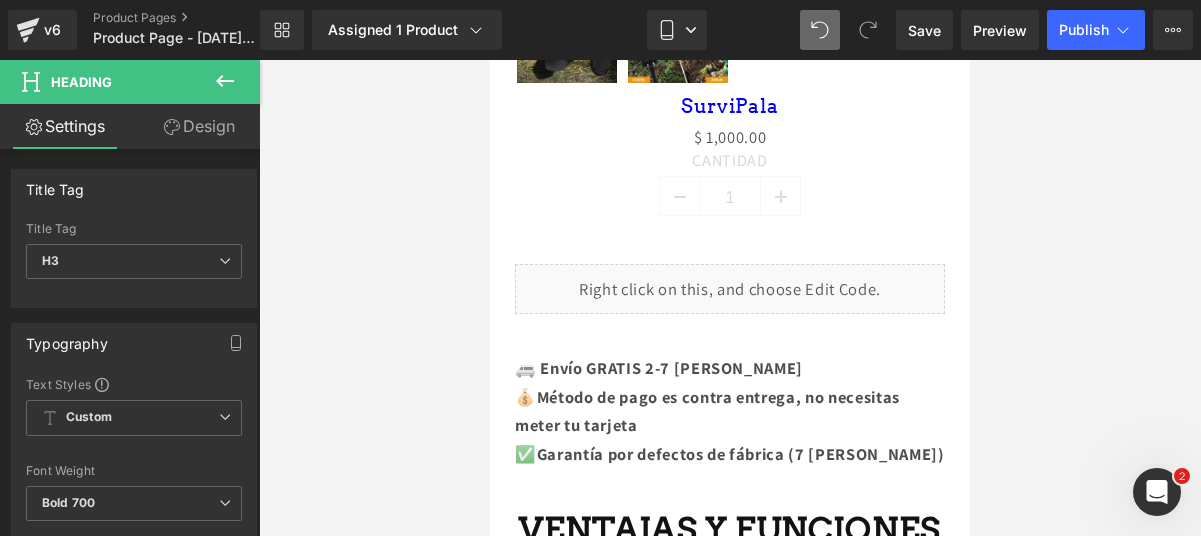 scroll, scrollTop: 1085, scrollLeft: 0, axis: vertical 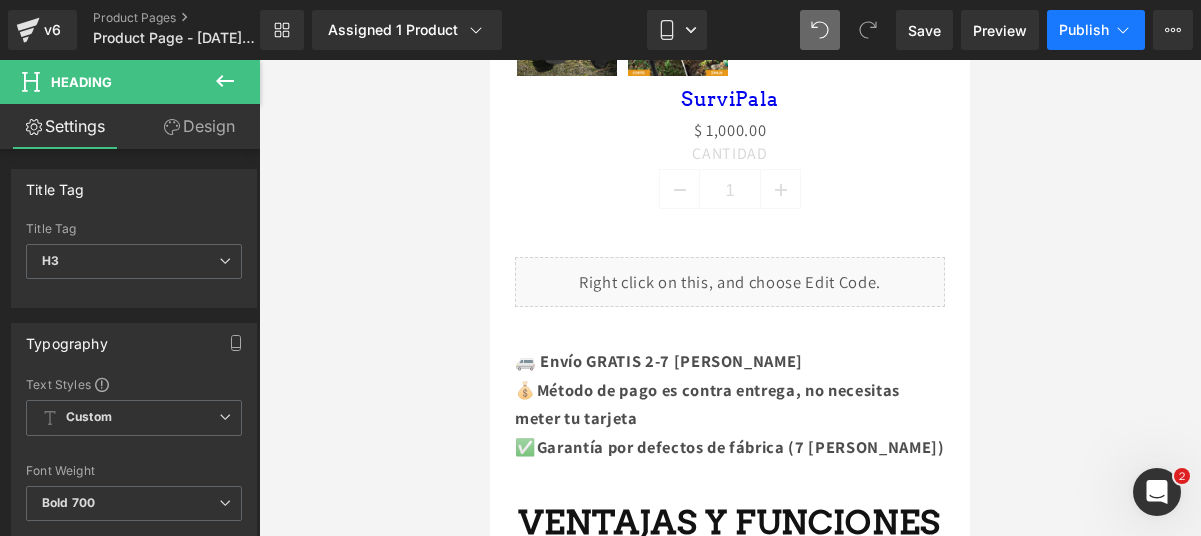 click on "Publish" at bounding box center (1096, 30) 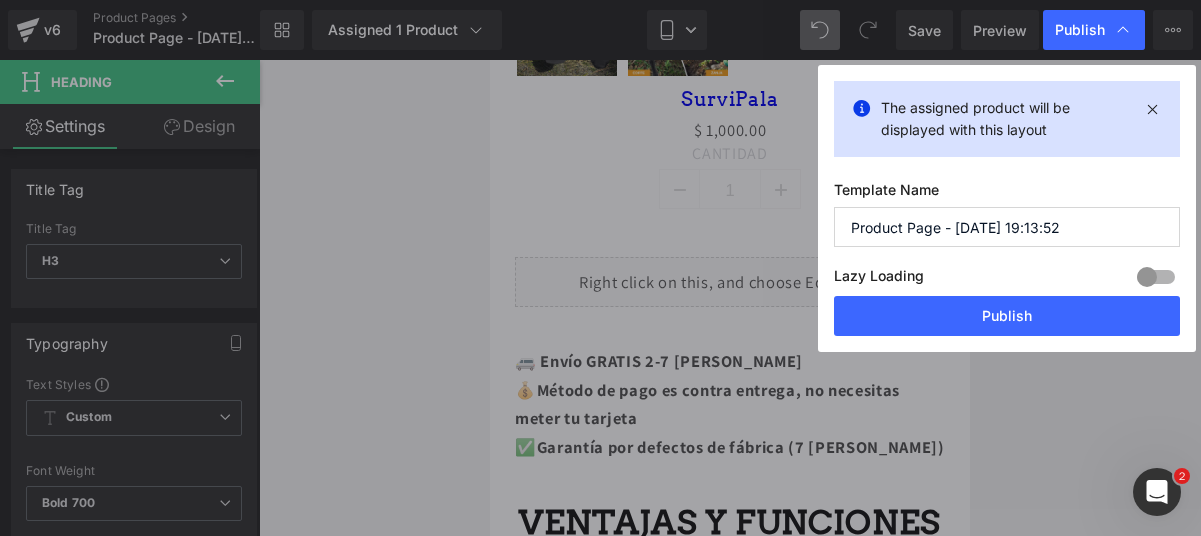 drag, startPoint x: 1071, startPoint y: 221, endPoint x: 871, endPoint y: 203, distance: 200.80836 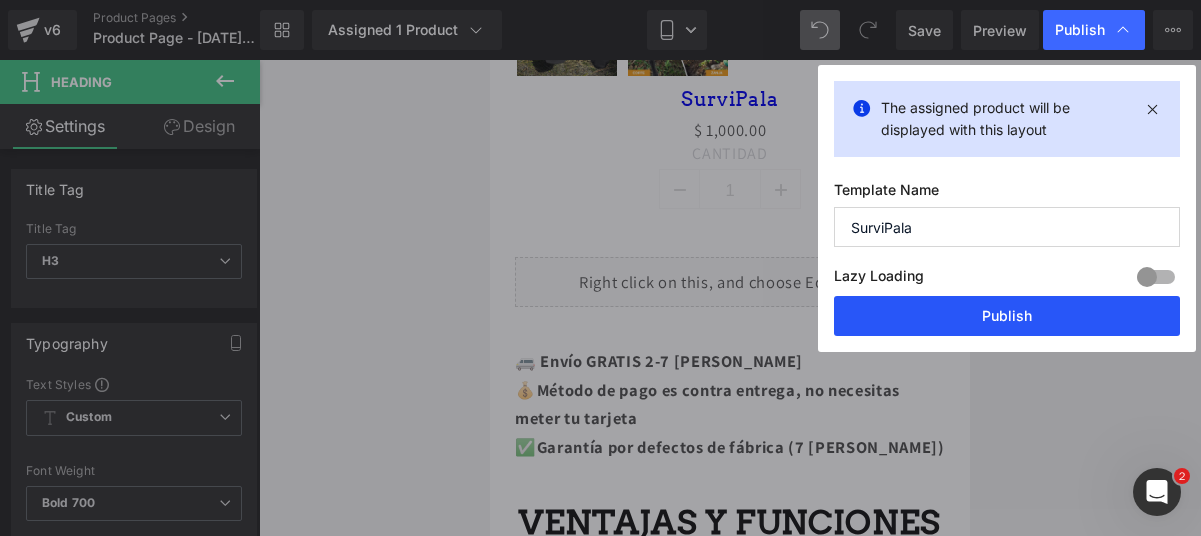 type on "SurviPala" 